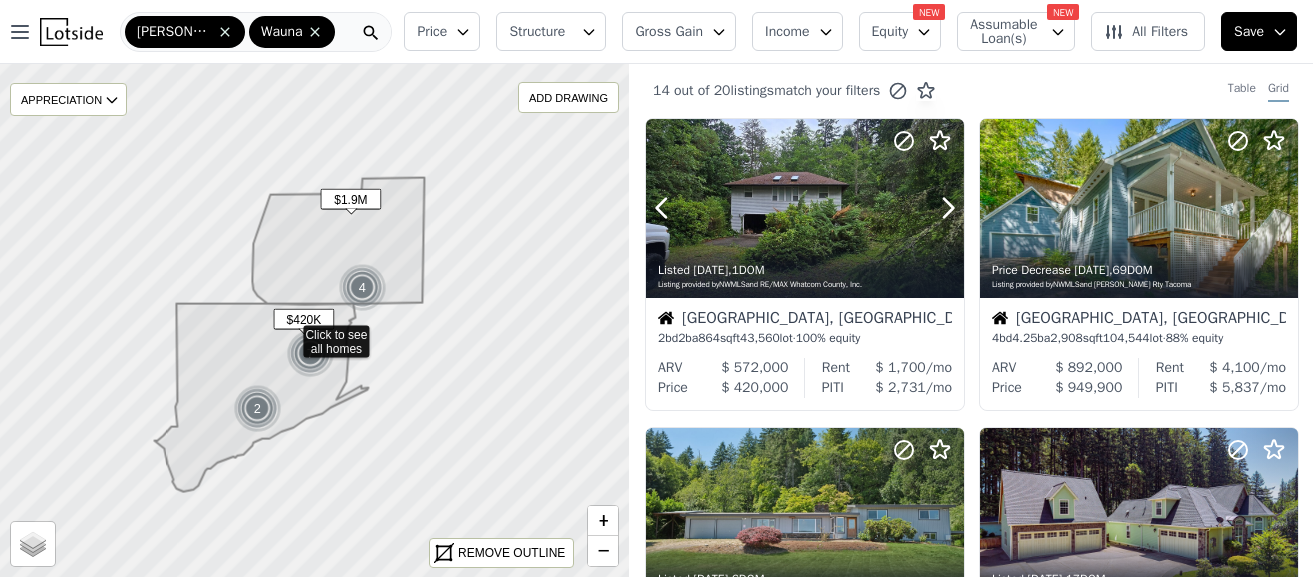 scroll, scrollTop: 0, scrollLeft: 0, axis: both 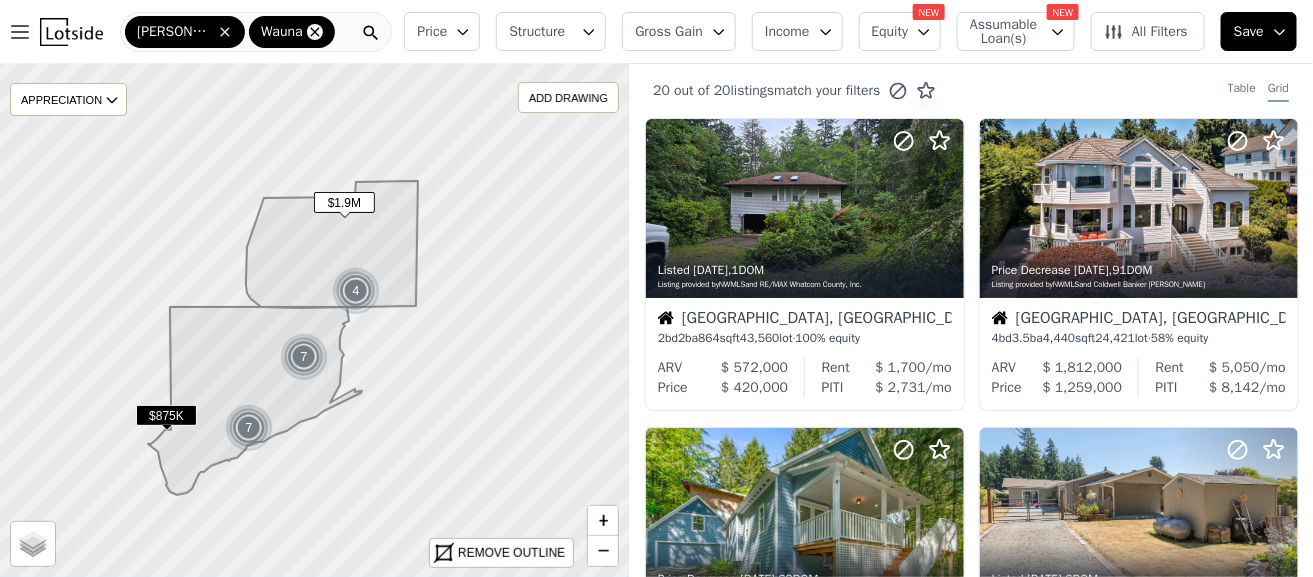 click 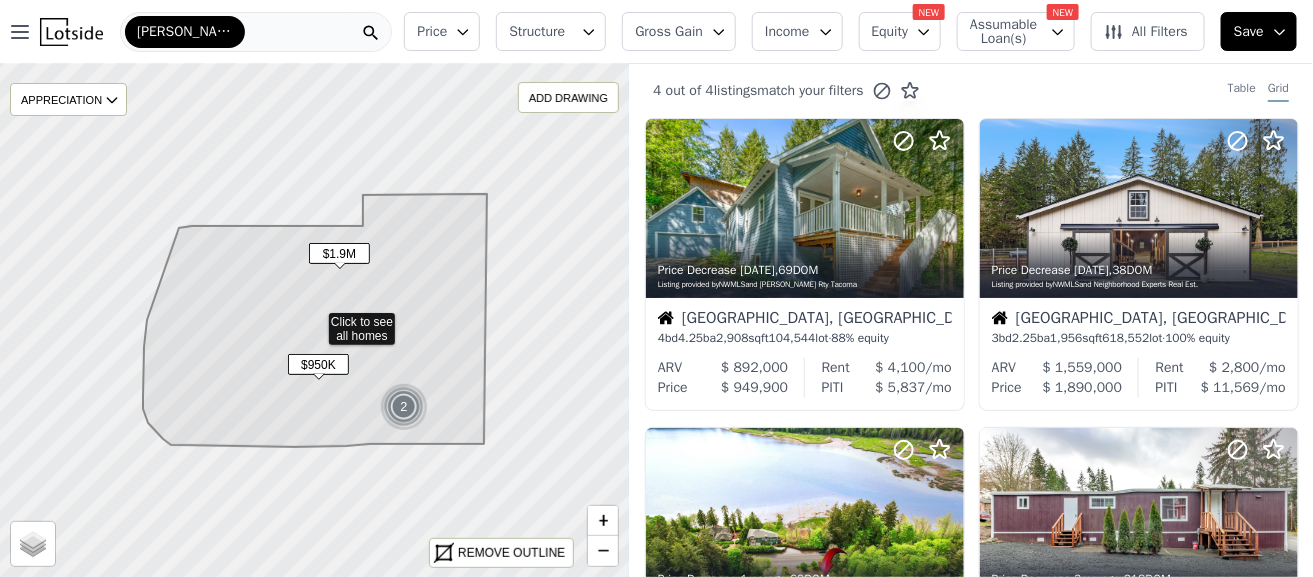 click on "[PERSON_NAME]" at bounding box center (185, 32) 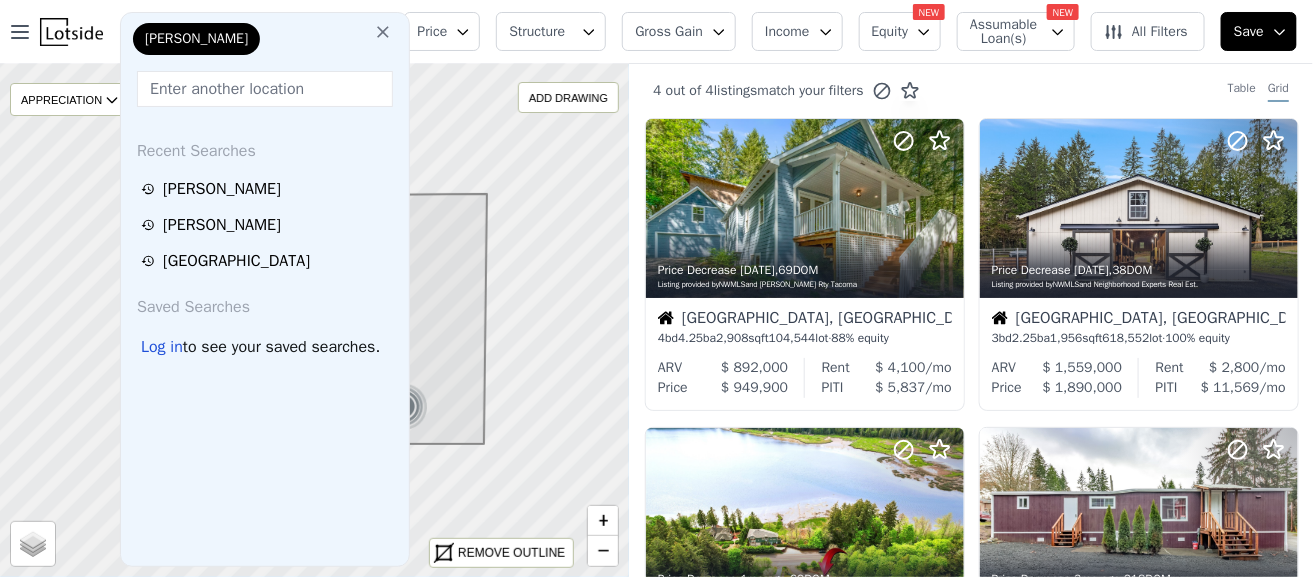 click at bounding box center (265, 89) 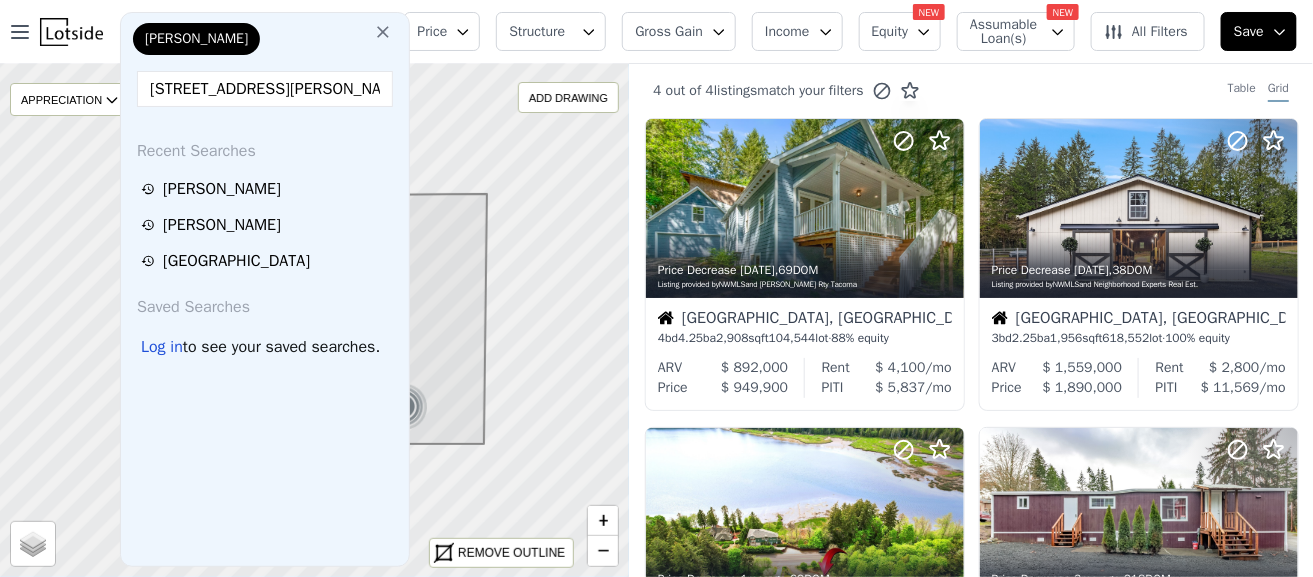 scroll, scrollTop: 0, scrollLeft: 62, axis: horizontal 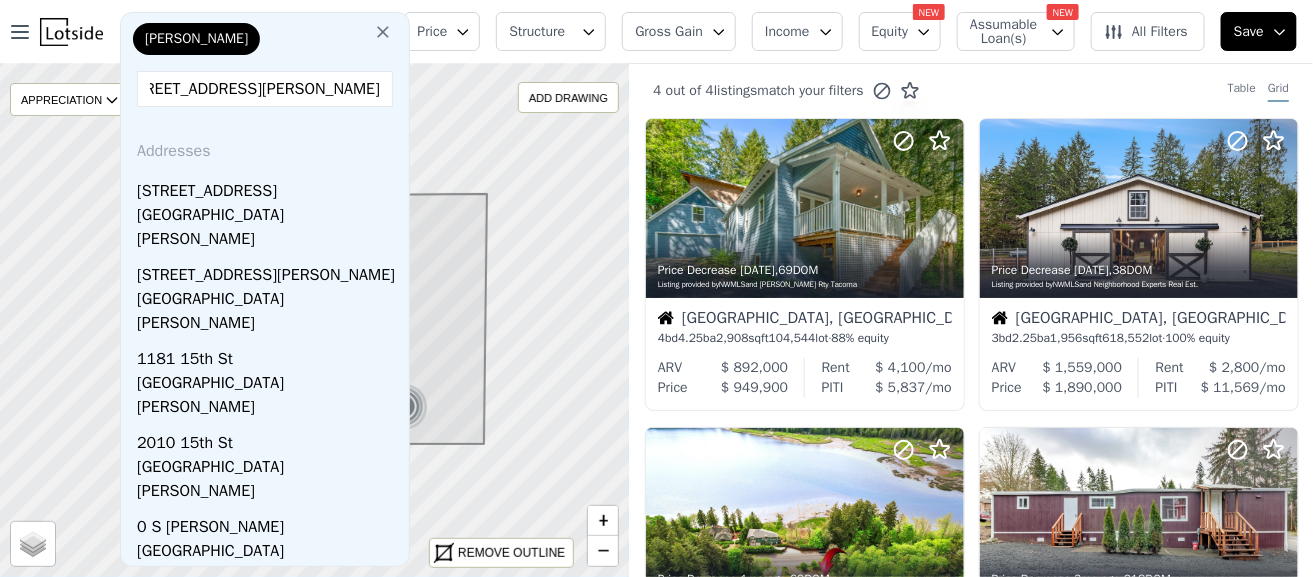 type on "2475 15th St, Port Townsend, WA 98368" 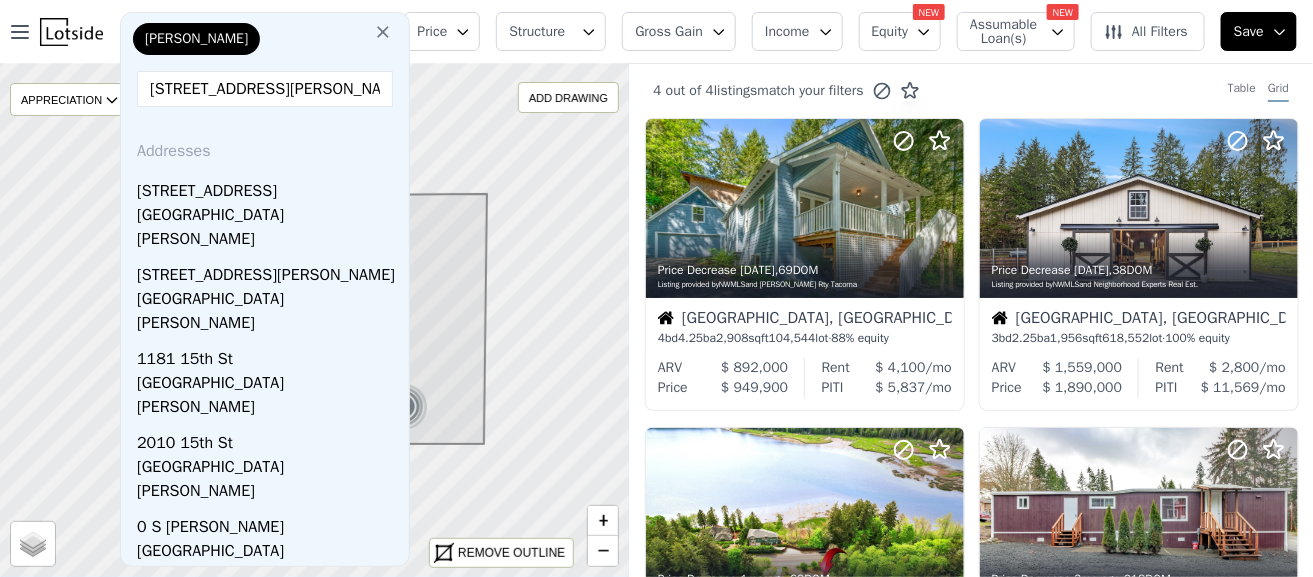 click 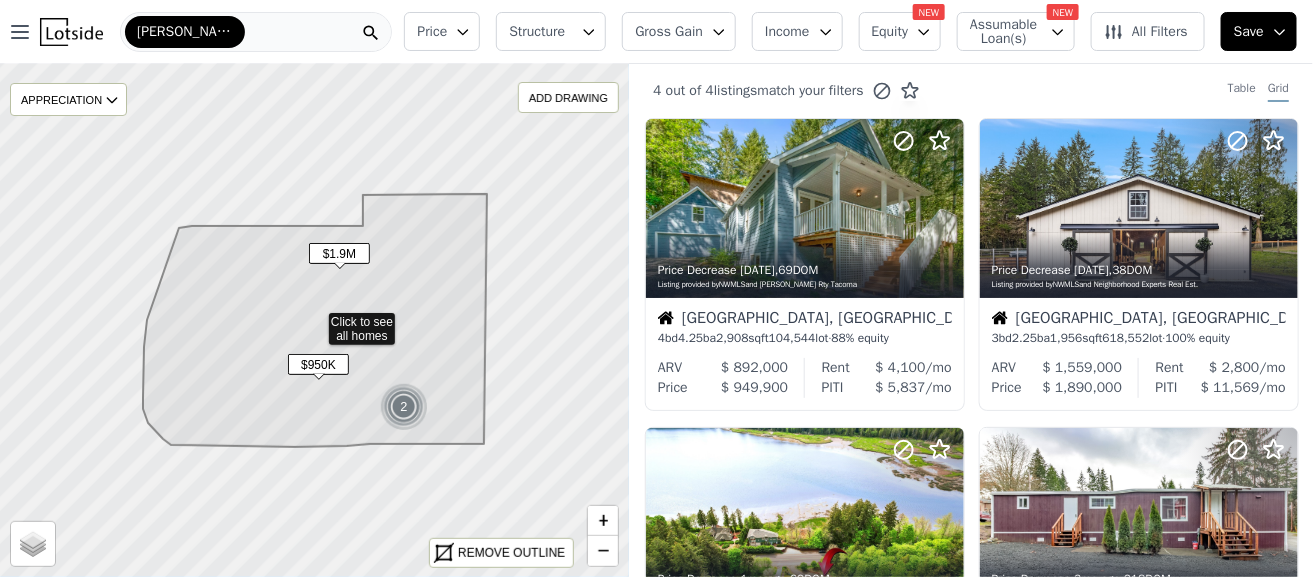 click on "Burley" at bounding box center [256, 32] 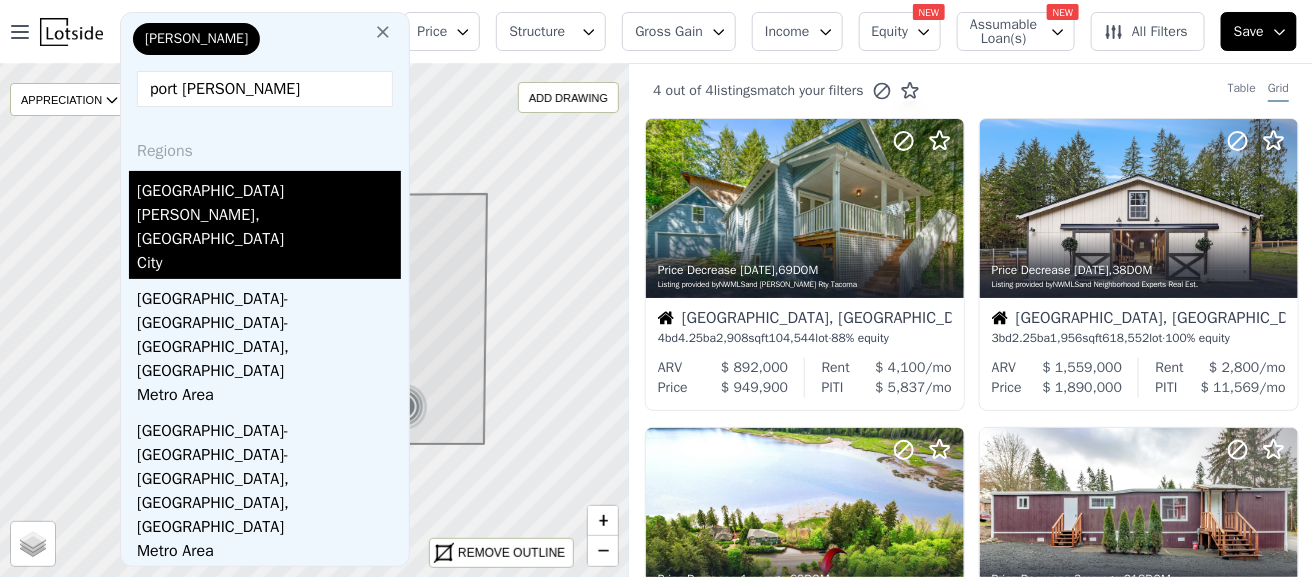 type on "port townsend" 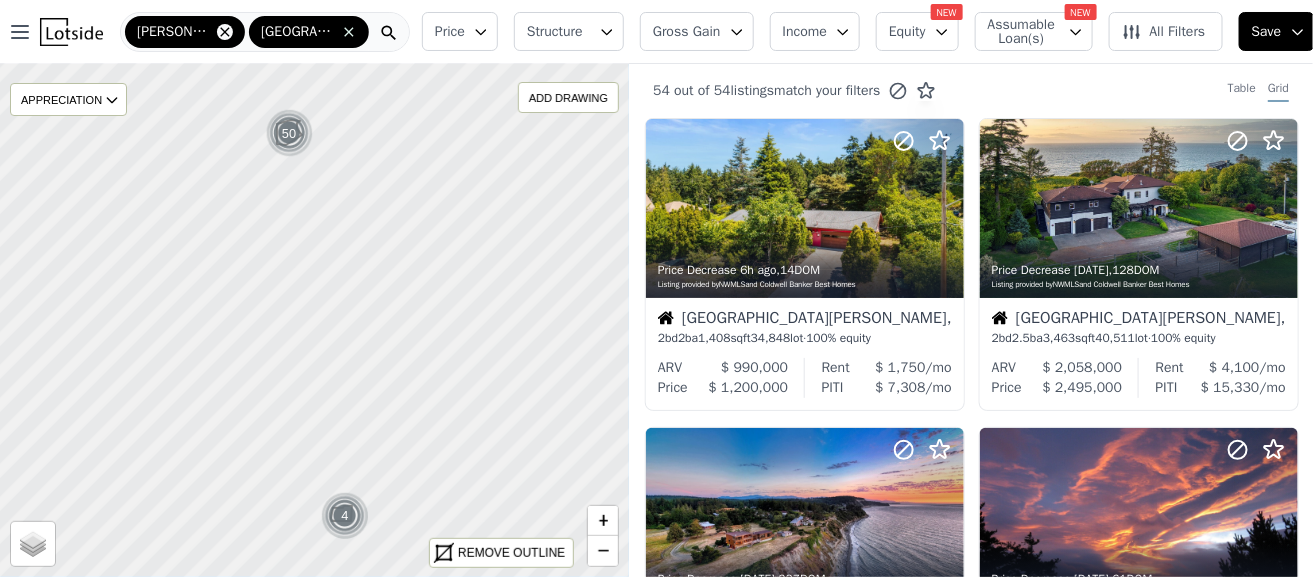 click 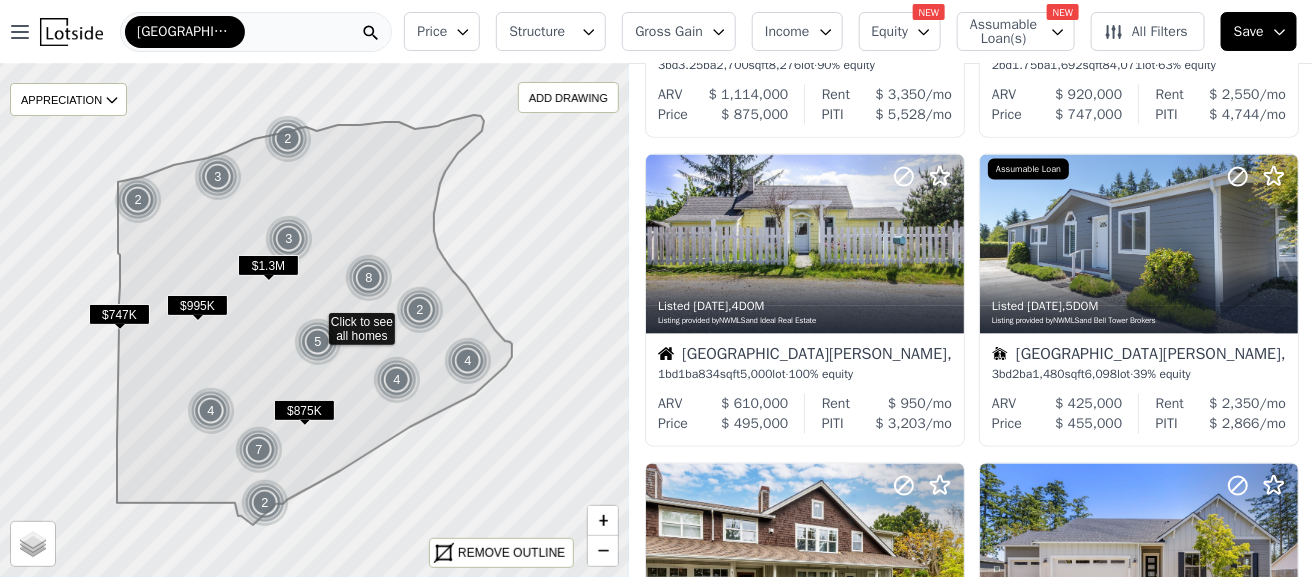 scroll, scrollTop: 935, scrollLeft: 0, axis: vertical 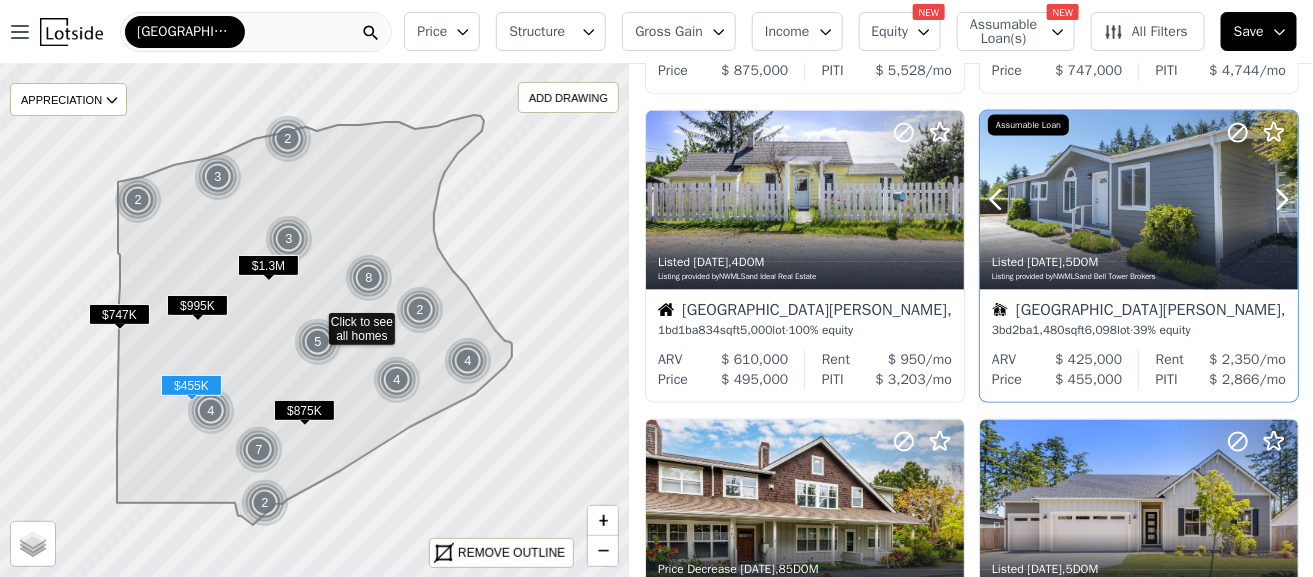 click at bounding box center (1139, 200) 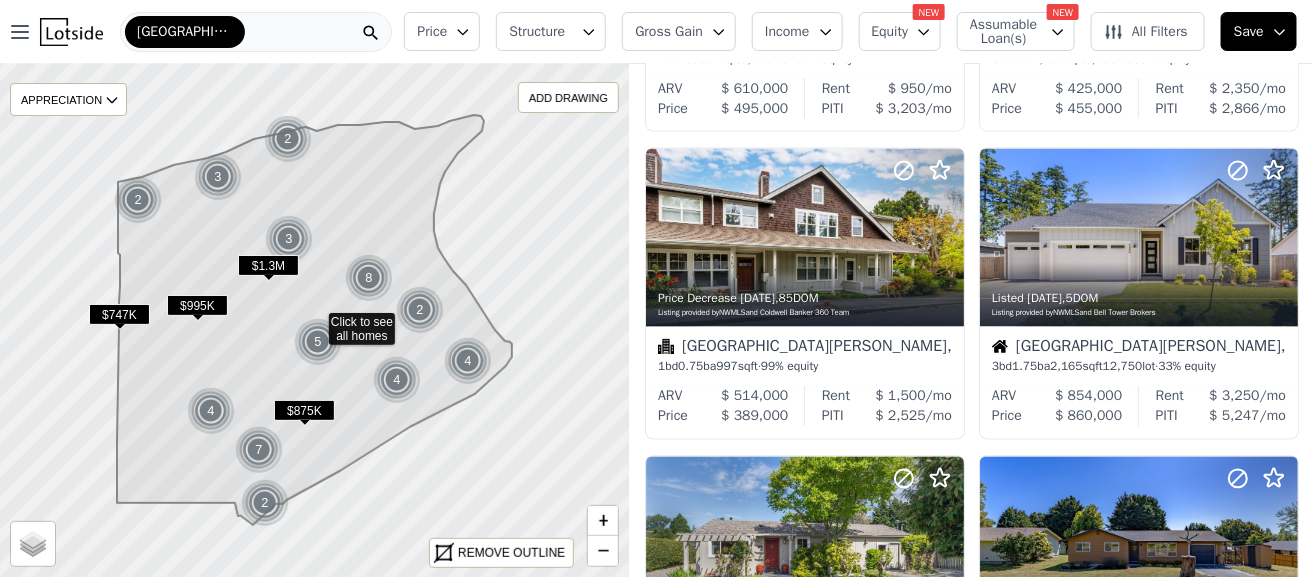 scroll, scrollTop: 1223, scrollLeft: 0, axis: vertical 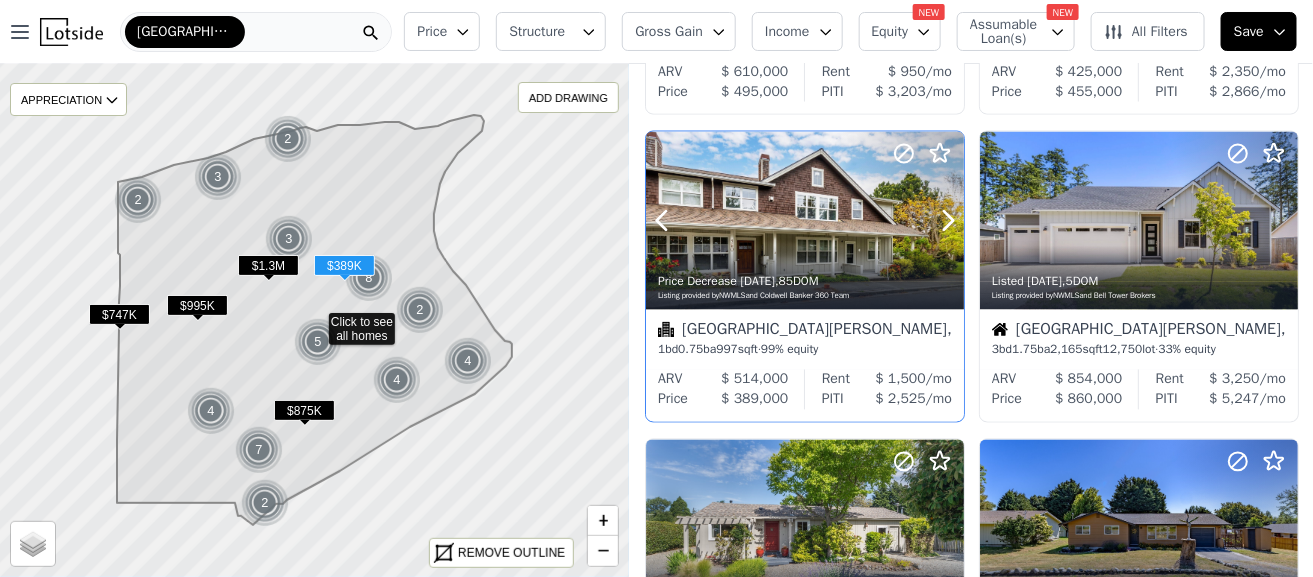 click at bounding box center (805, 221) 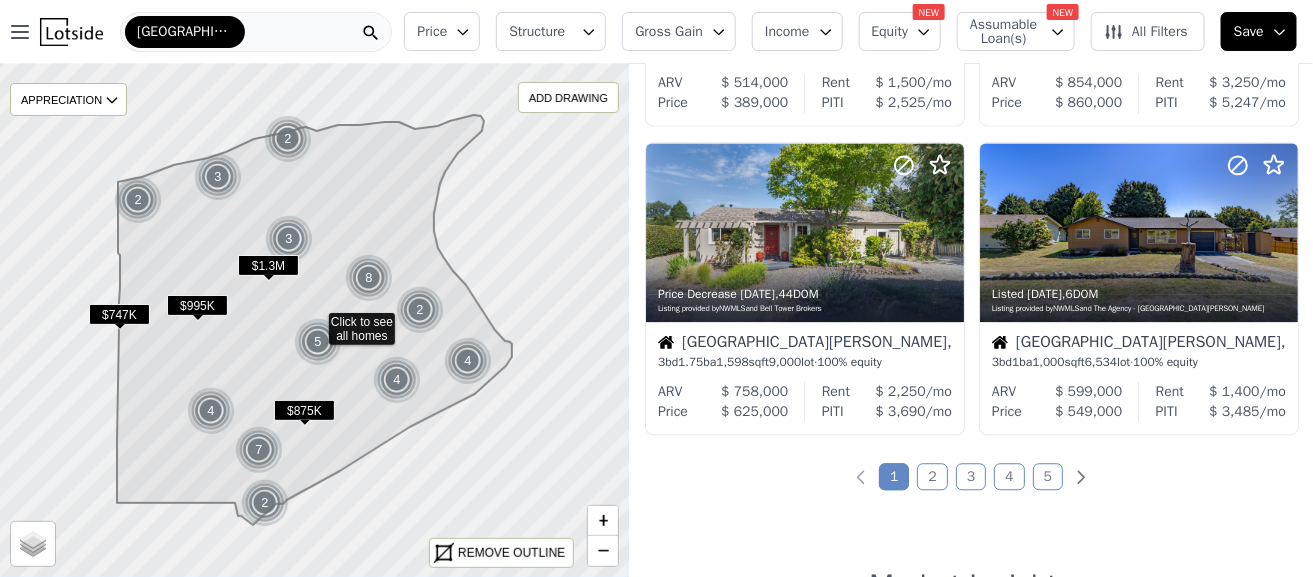 scroll, scrollTop: 1556, scrollLeft: 0, axis: vertical 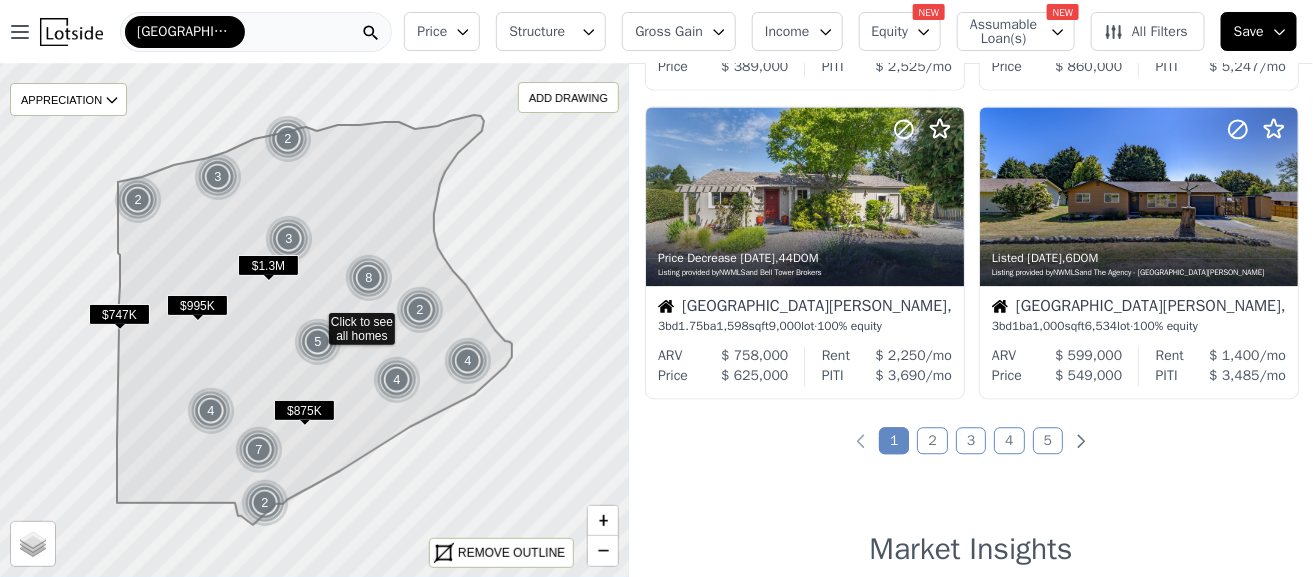 click on "2" at bounding box center [932, 440] 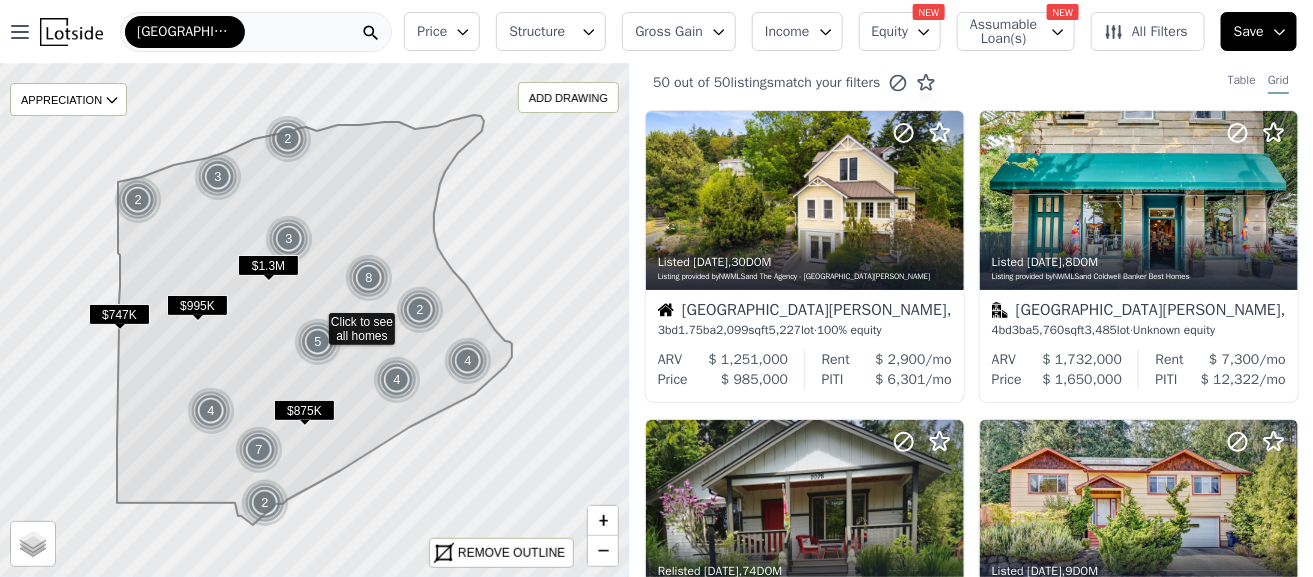 scroll, scrollTop: 25, scrollLeft: 0, axis: vertical 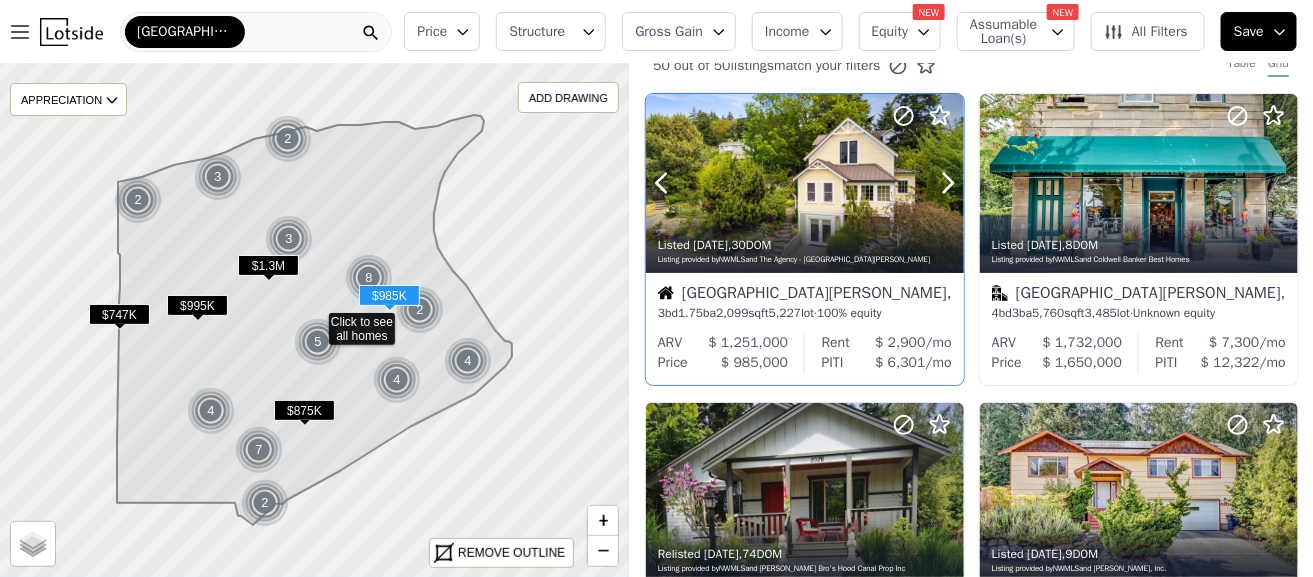 click at bounding box center (900, 158) 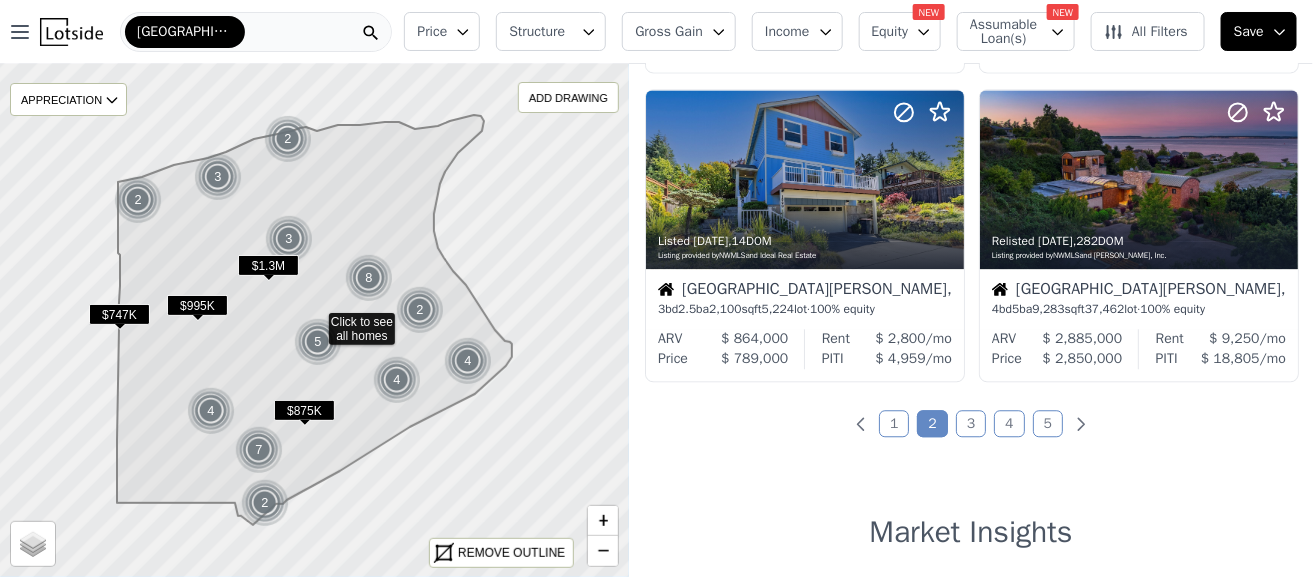 scroll, scrollTop: 1600, scrollLeft: 0, axis: vertical 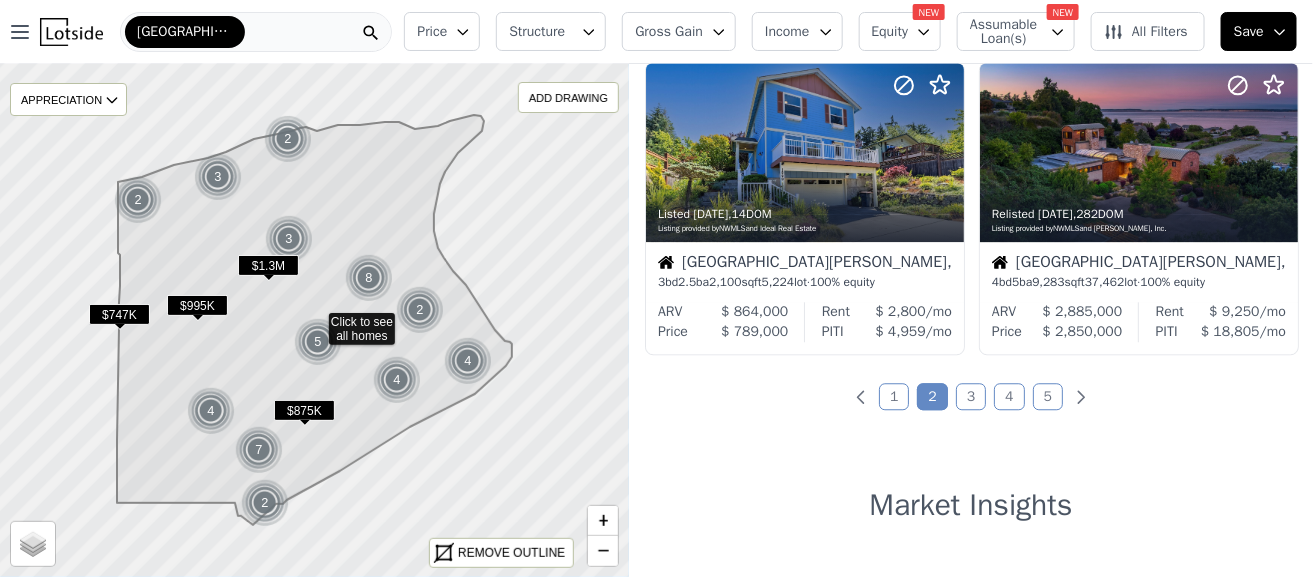 click on "3" at bounding box center [971, 396] 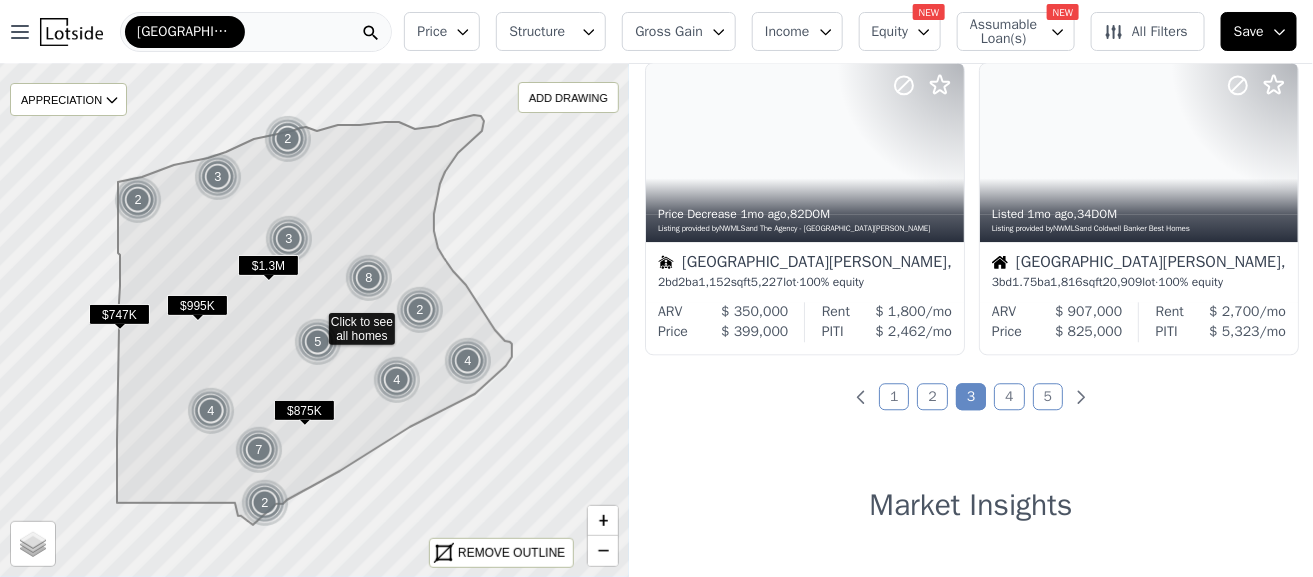 scroll, scrollTop: 0, scrollLeft: 0, axis: both 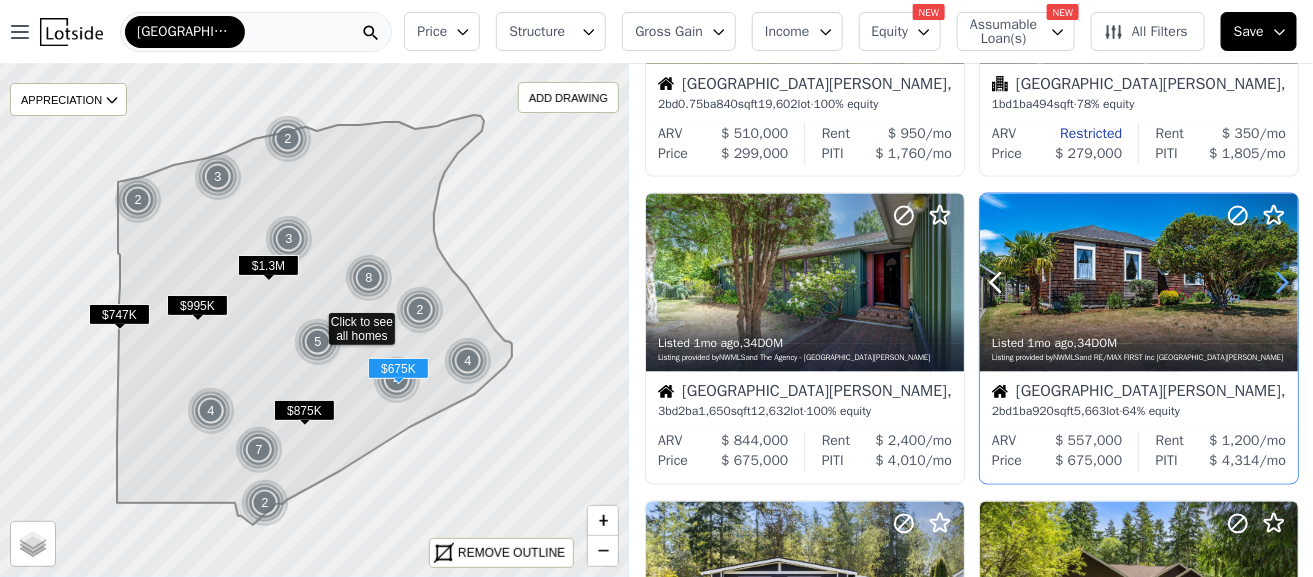 click 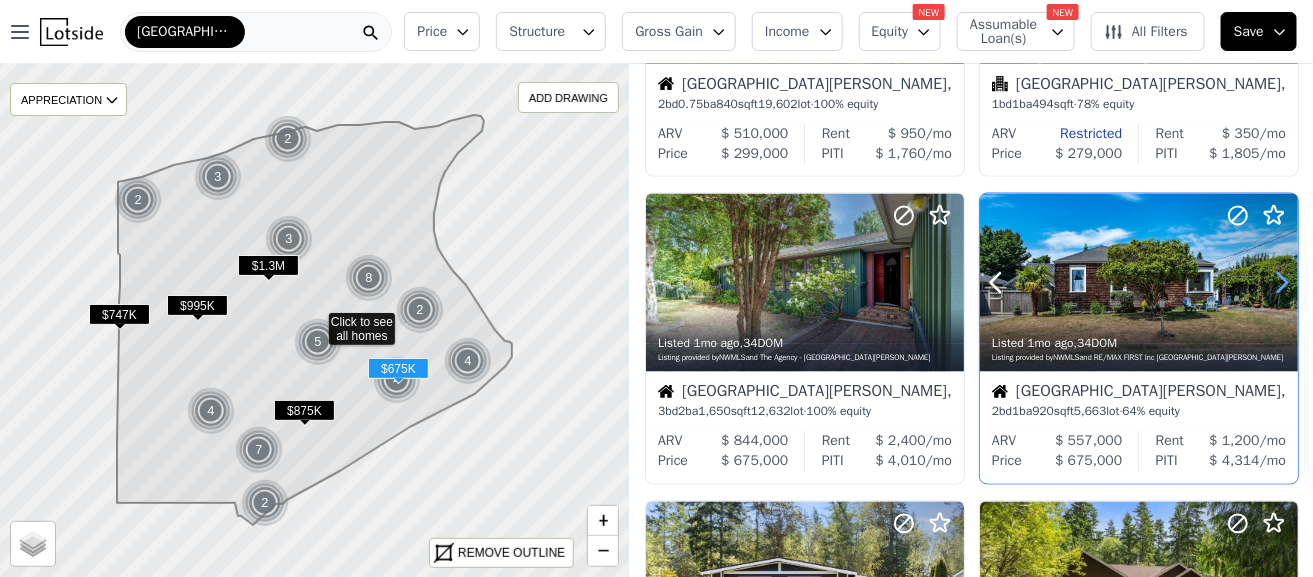 click 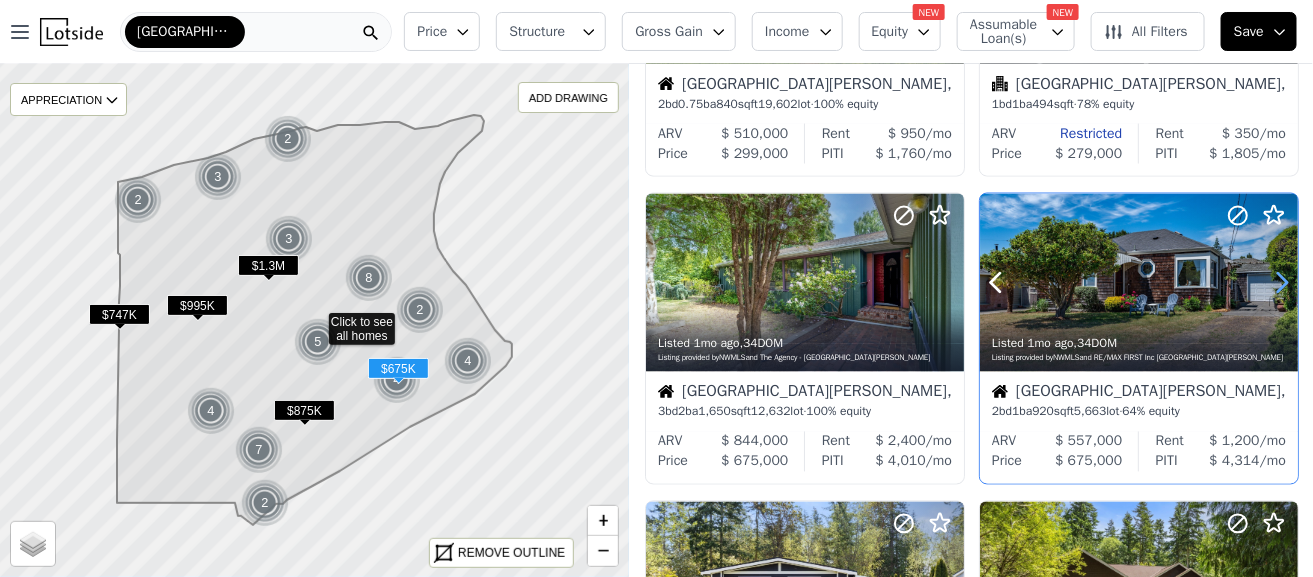 click 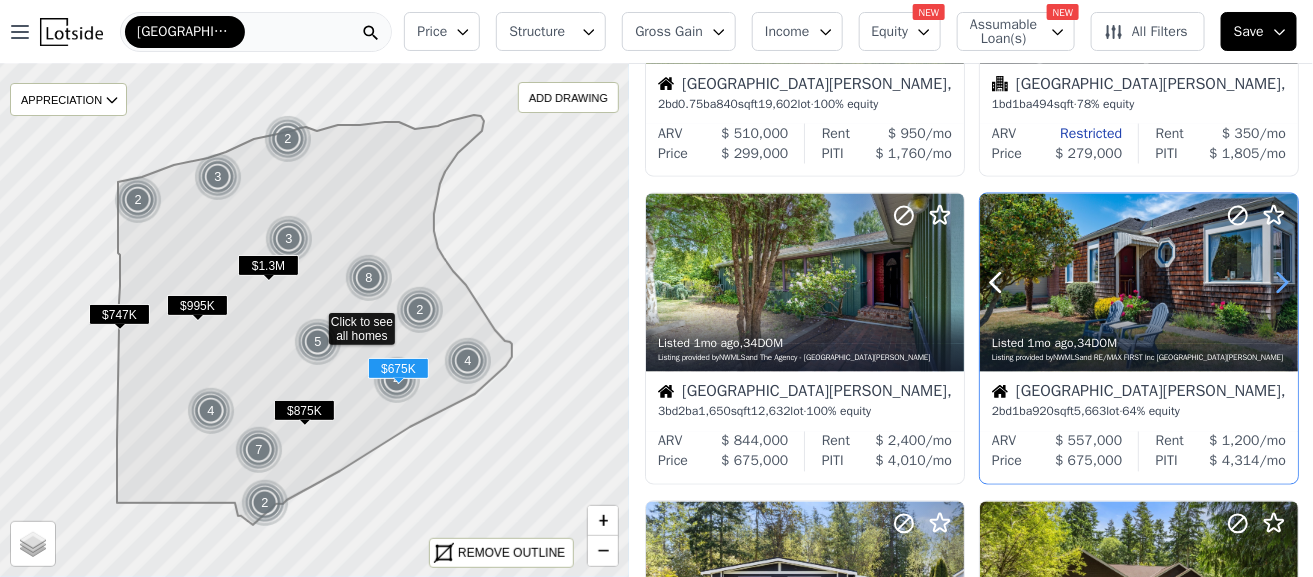 click 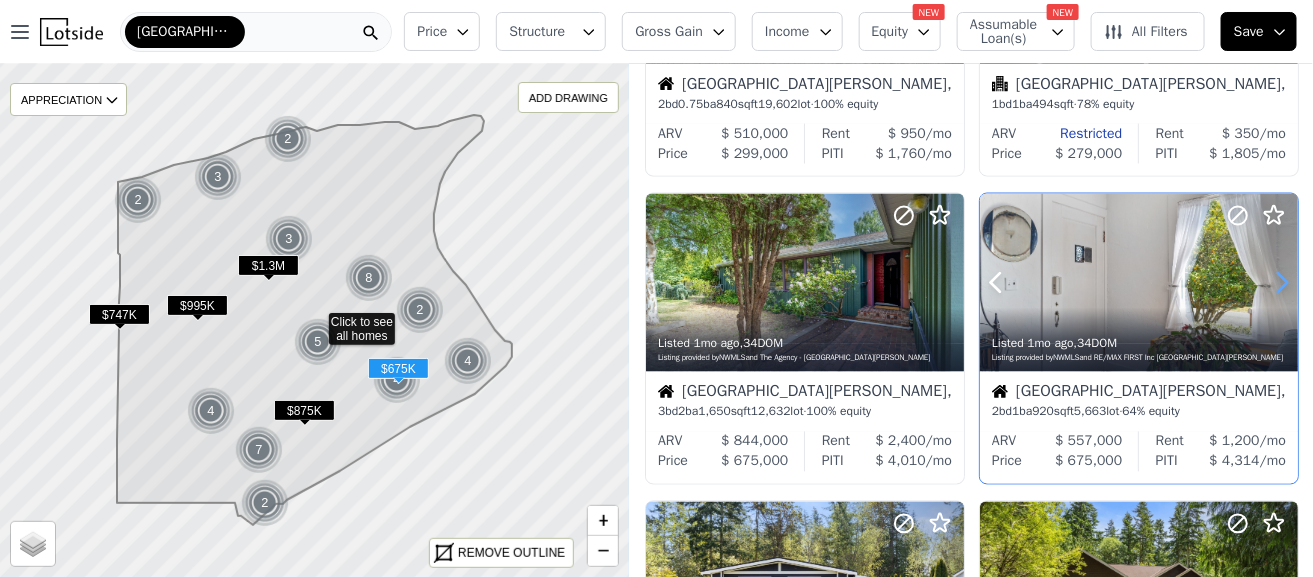 click 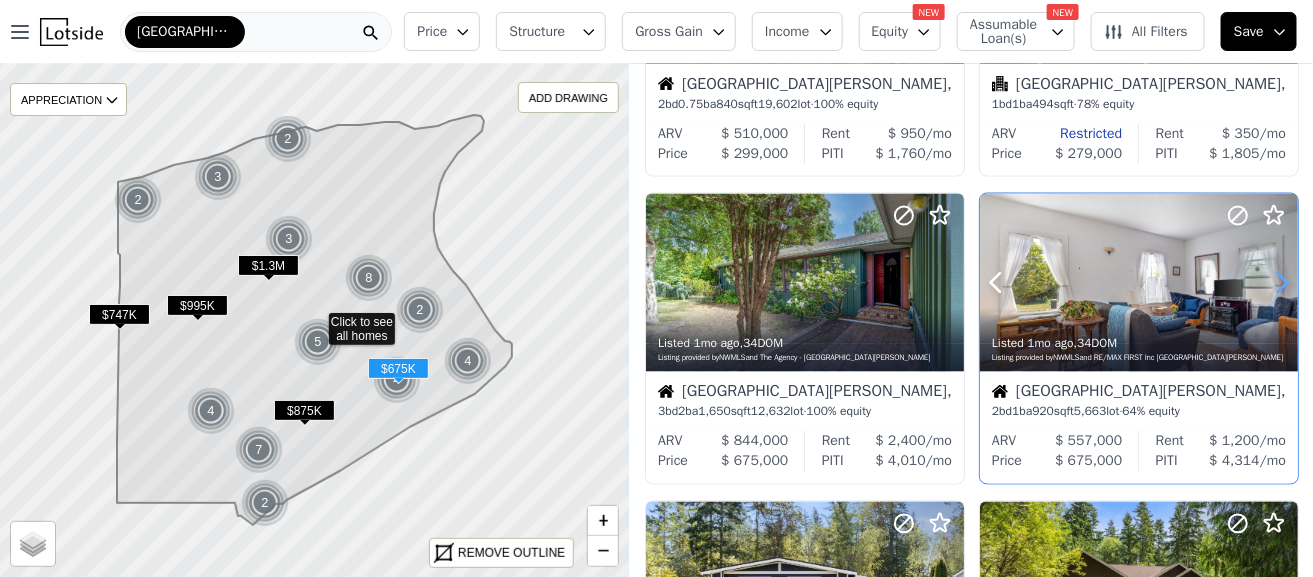 click 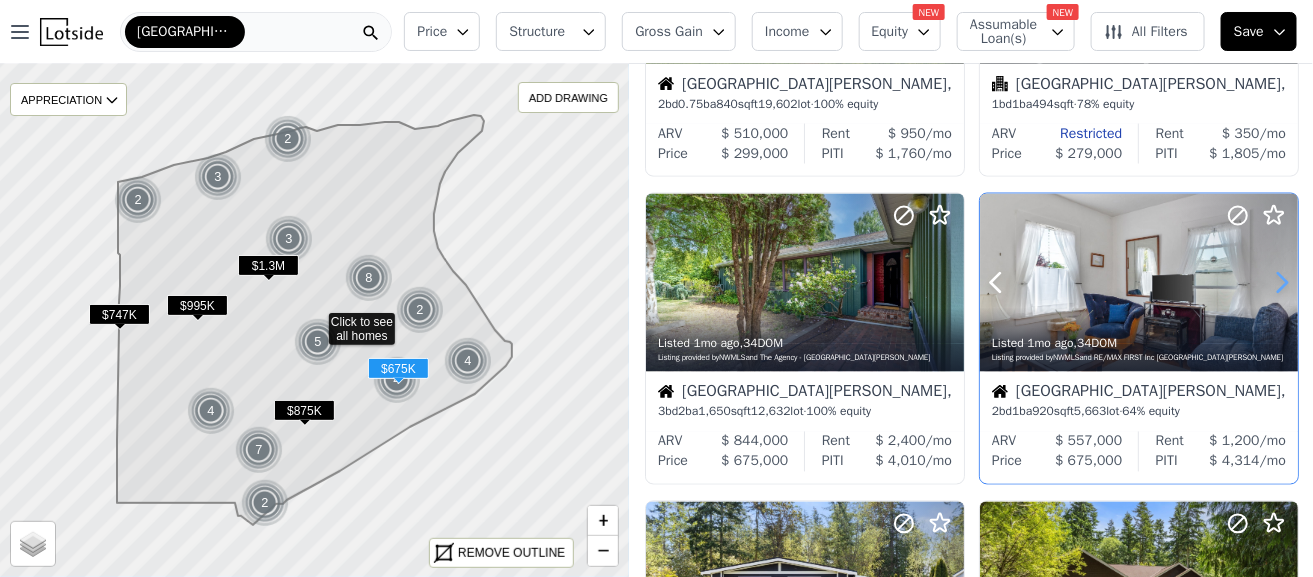 click 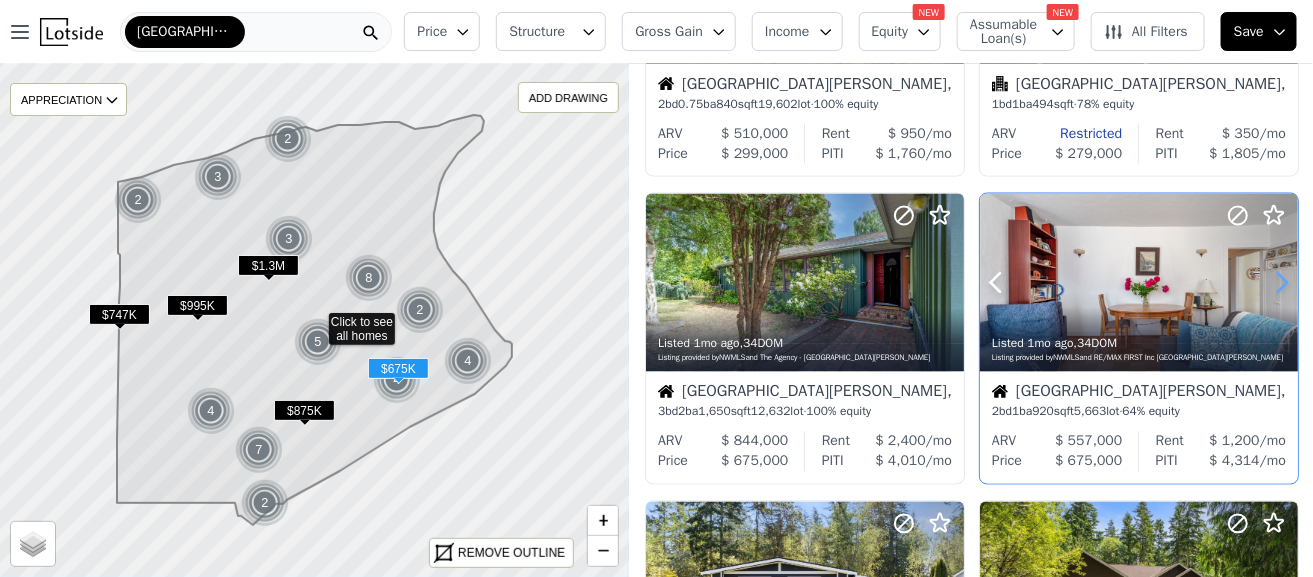 click 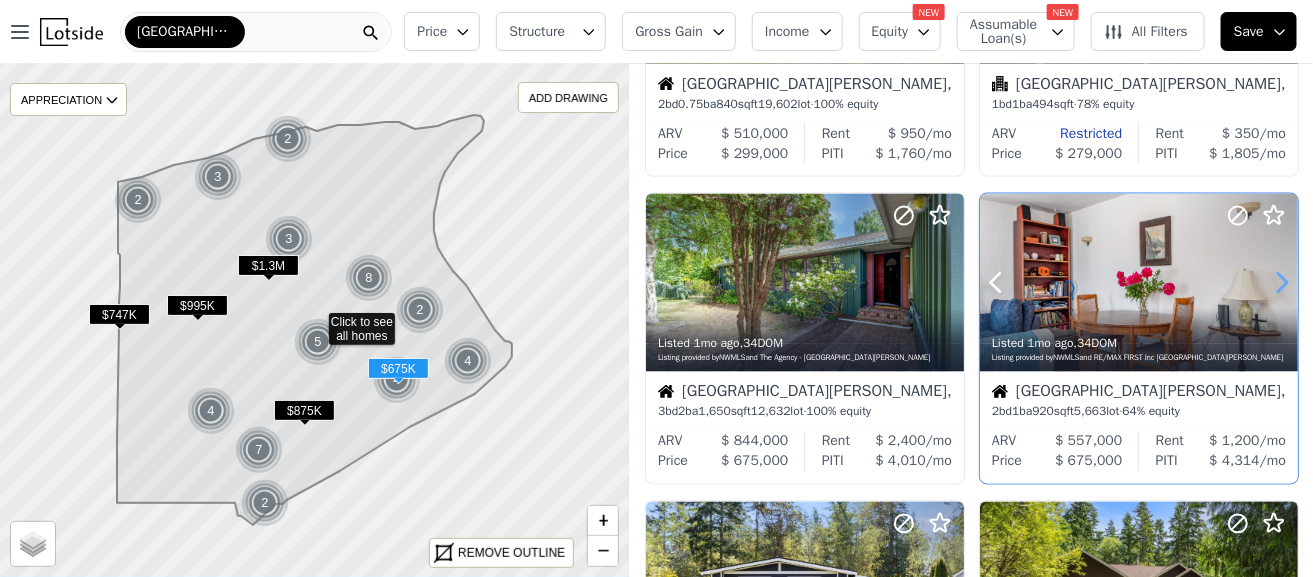 click 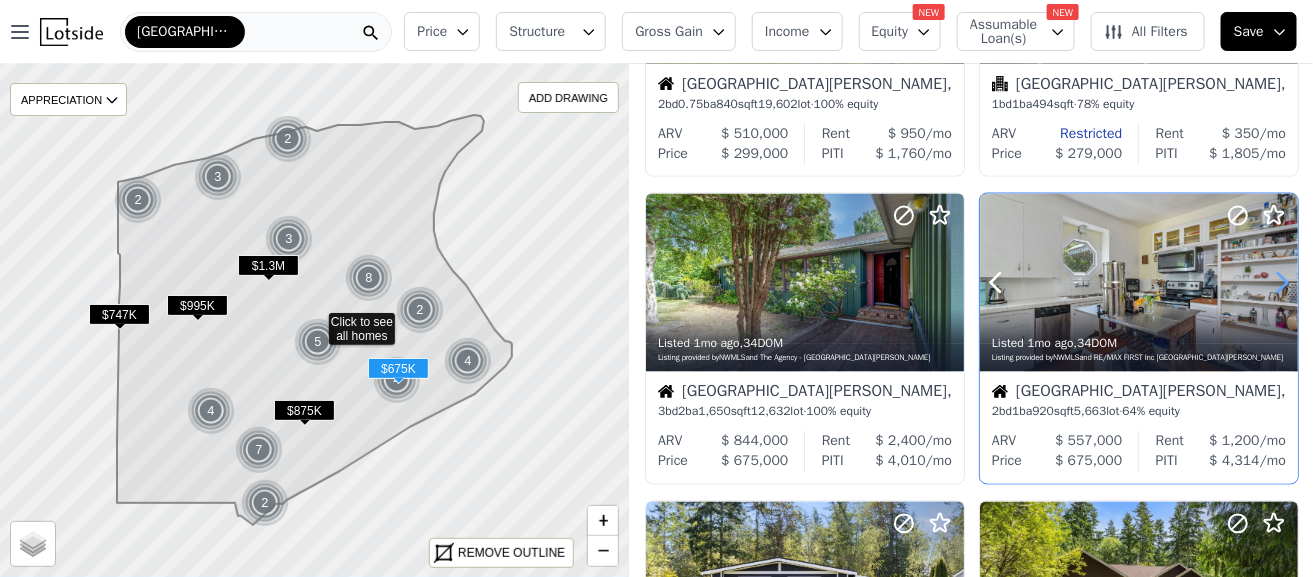 click 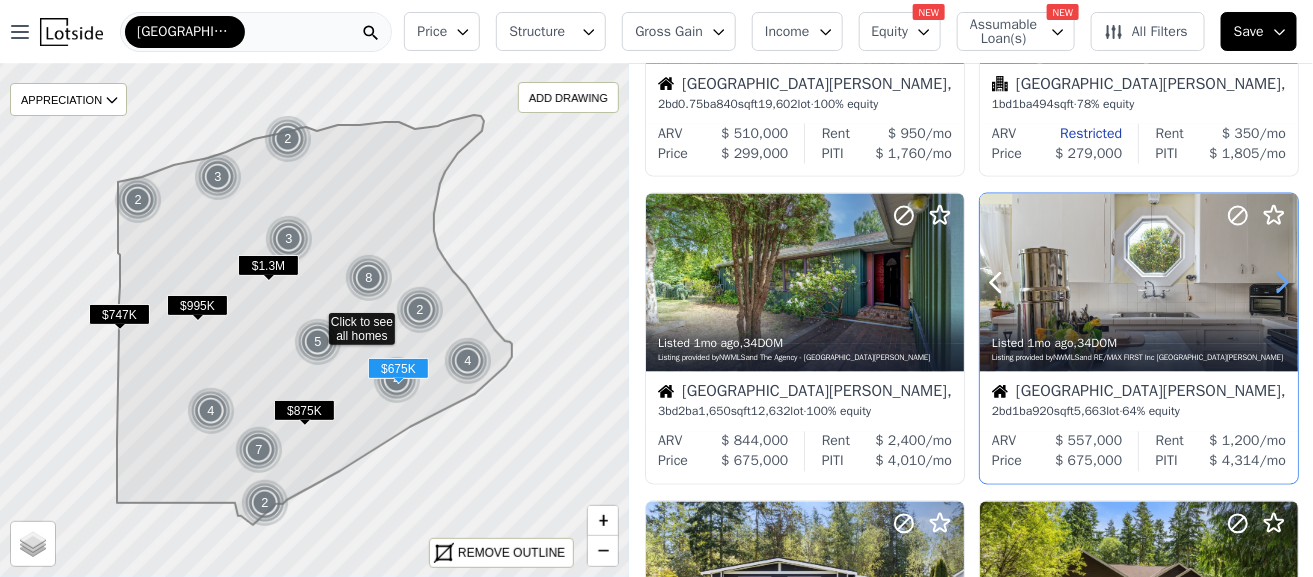 click 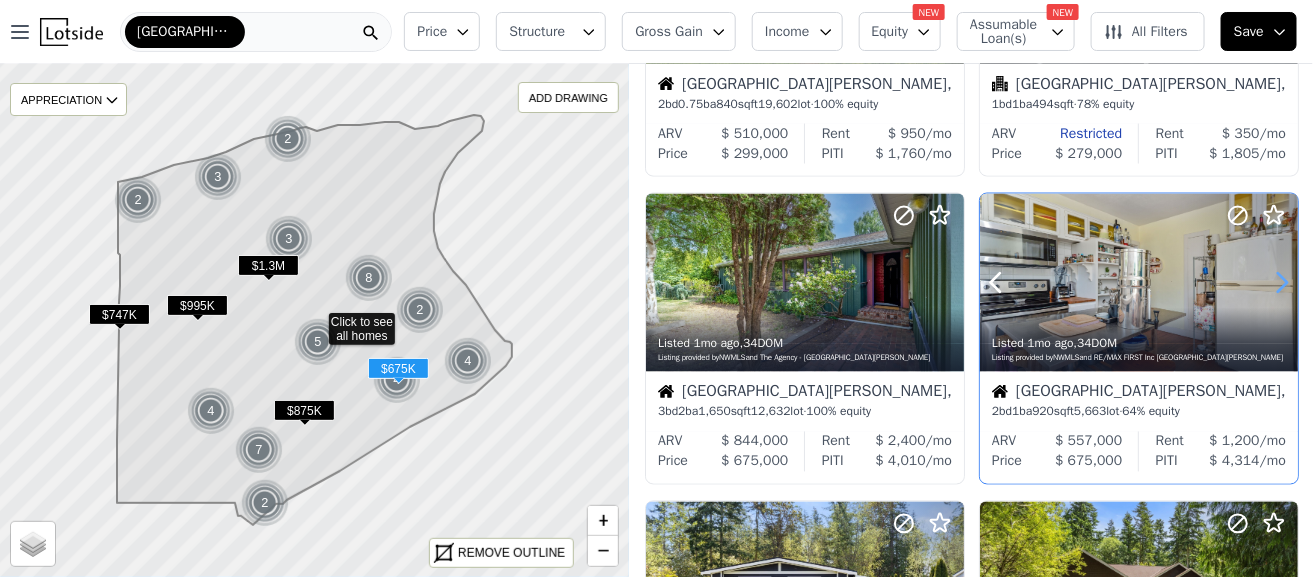 click 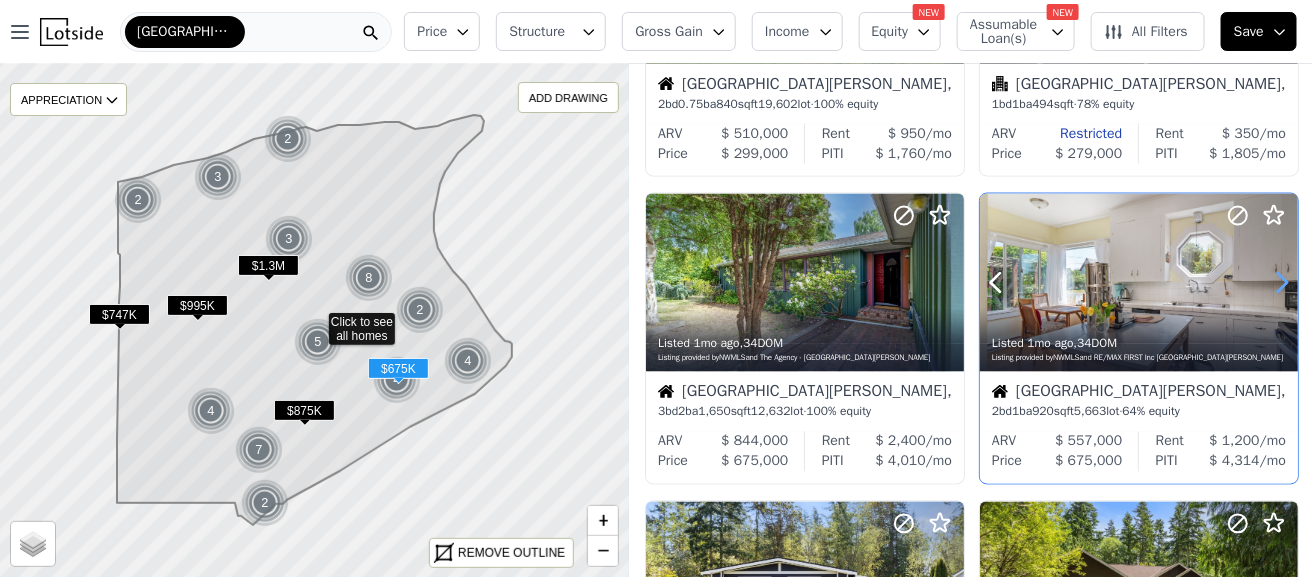 click 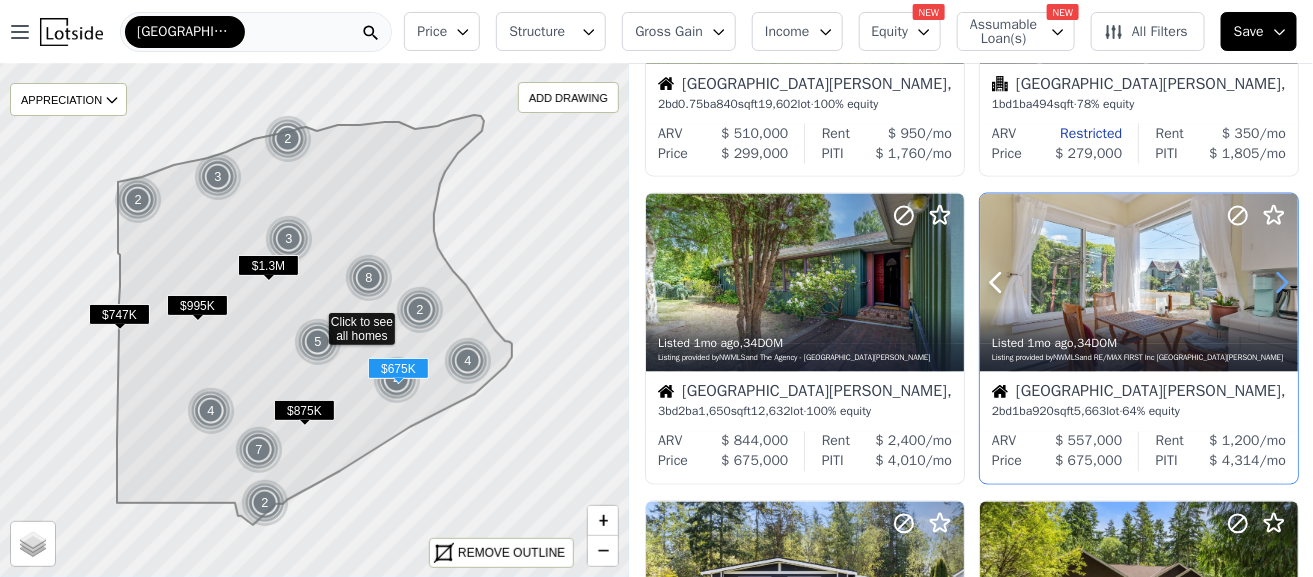 click 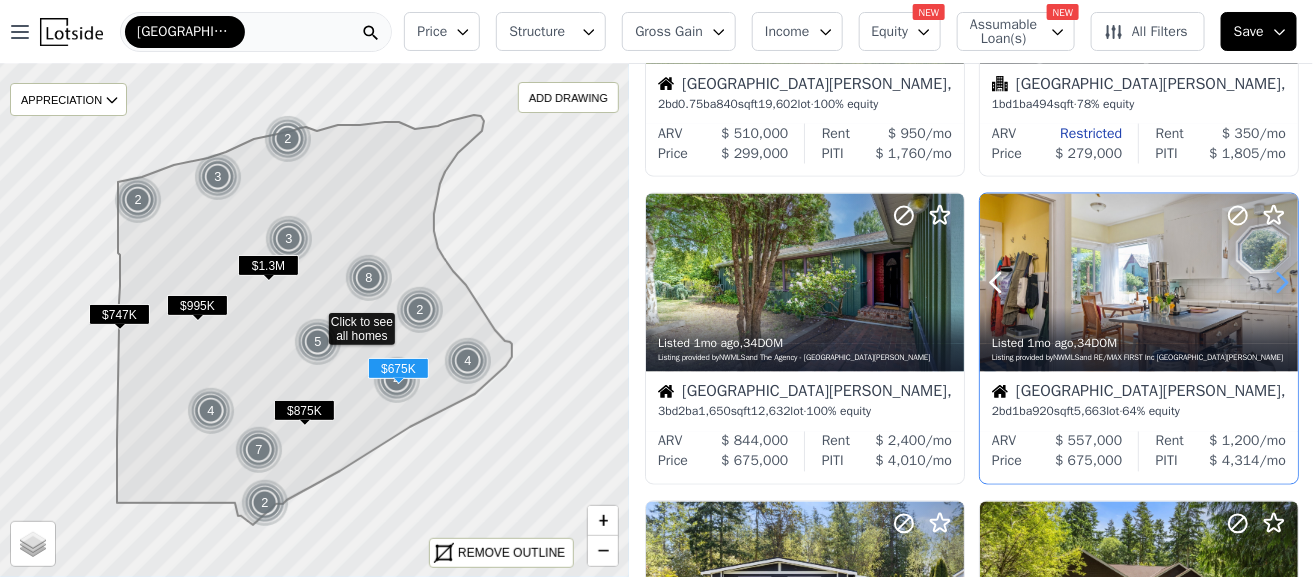 click 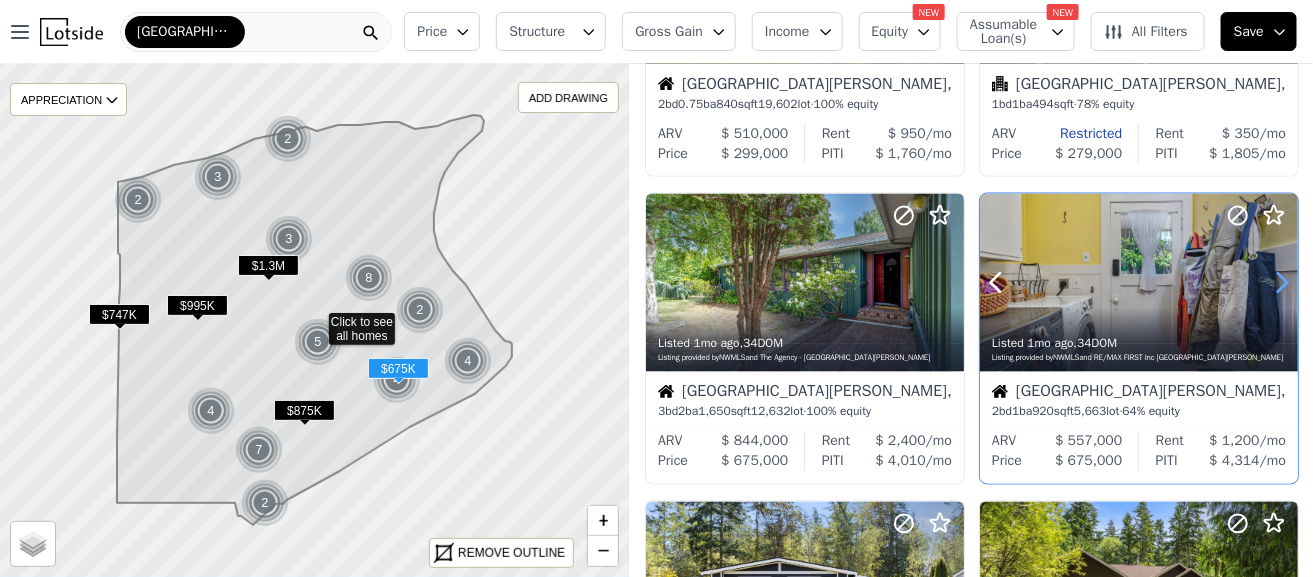 click 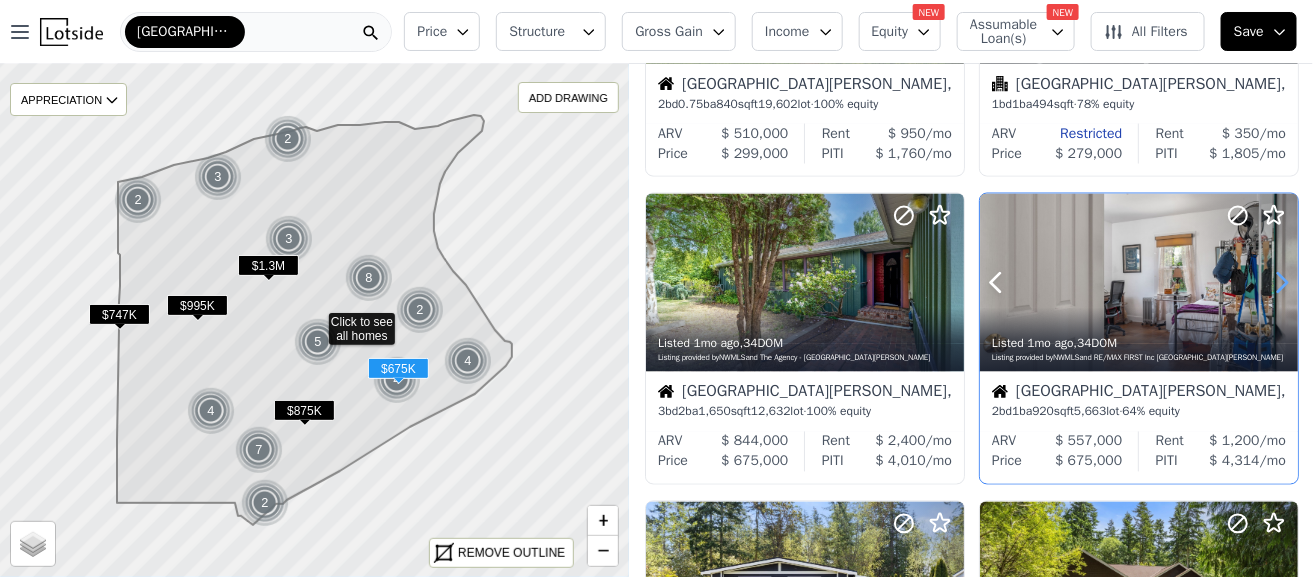 click 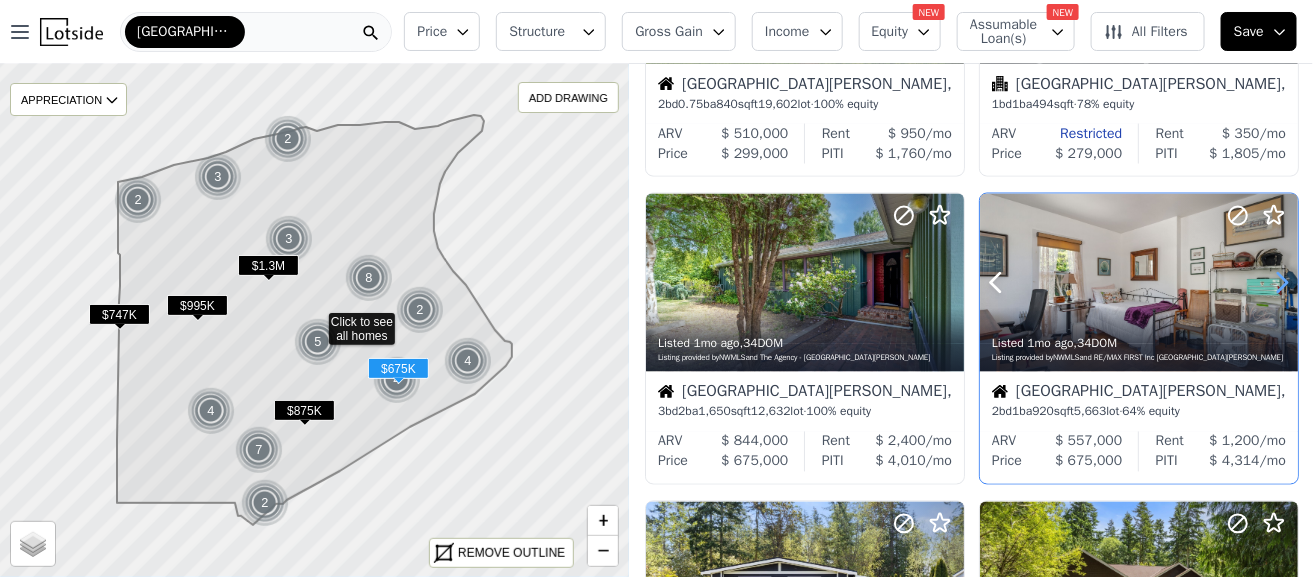 click 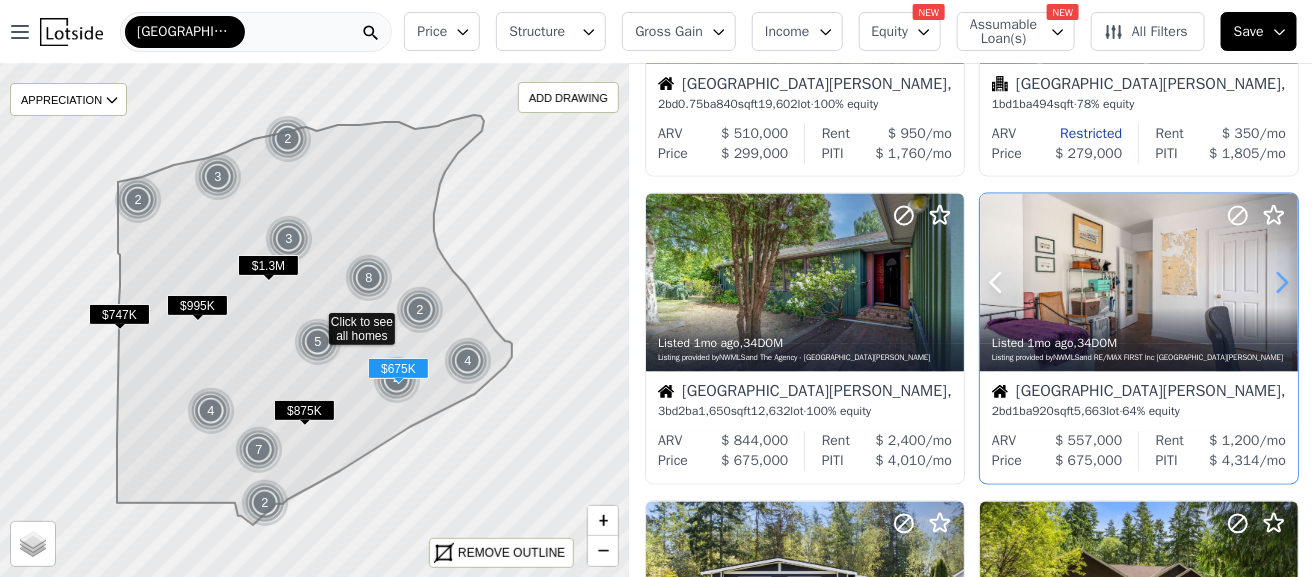 click 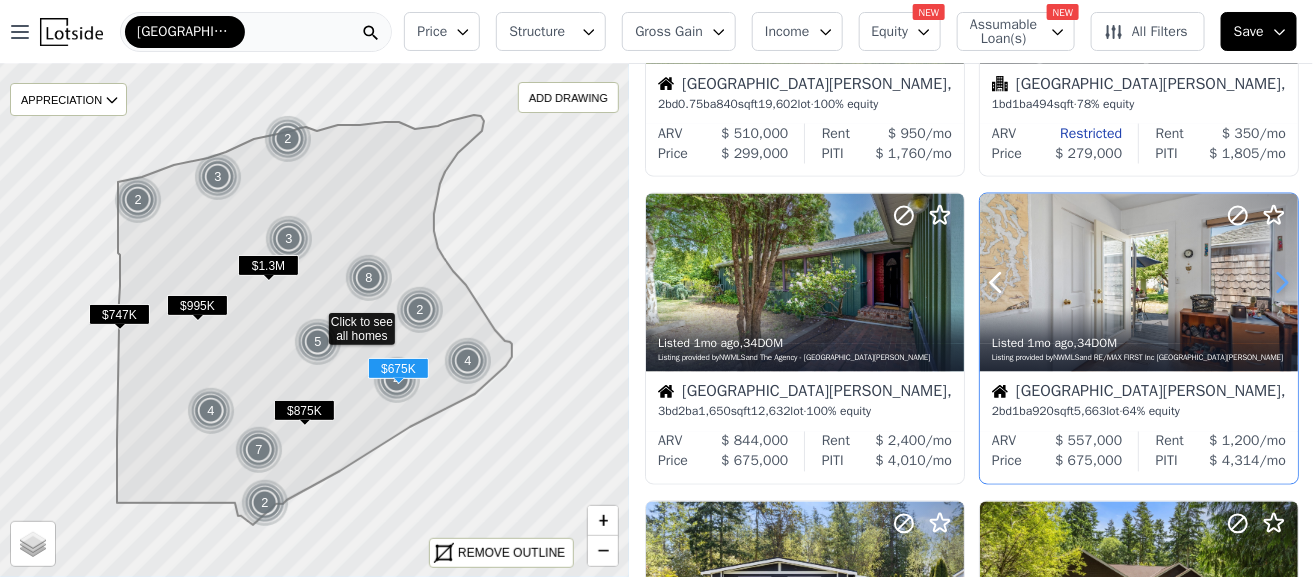 click 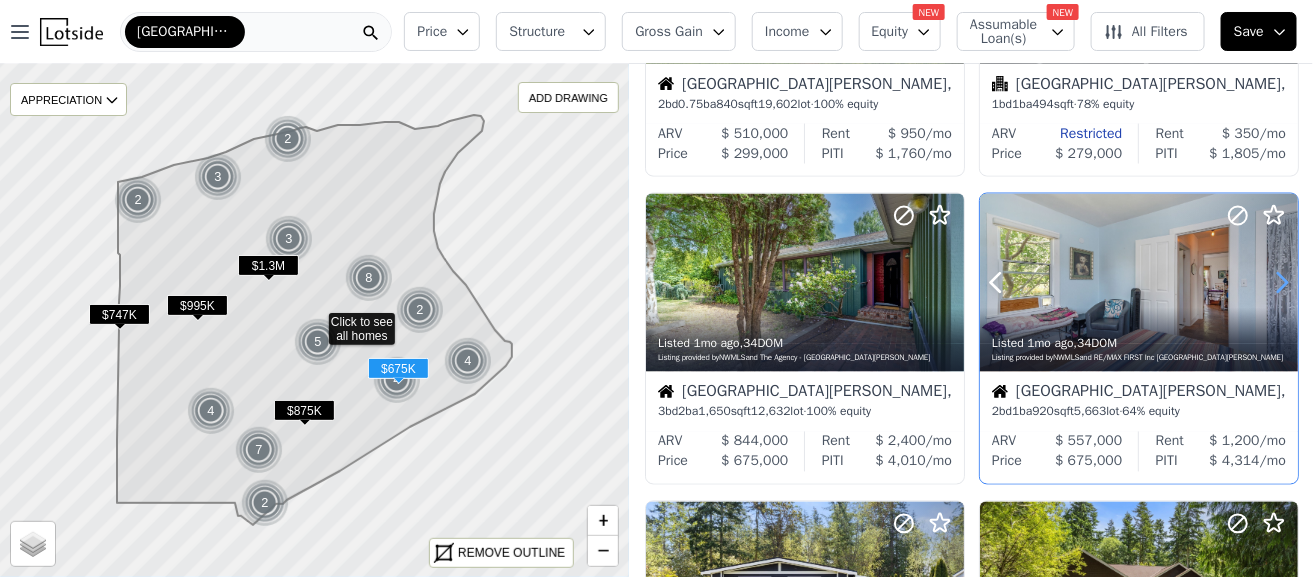 click 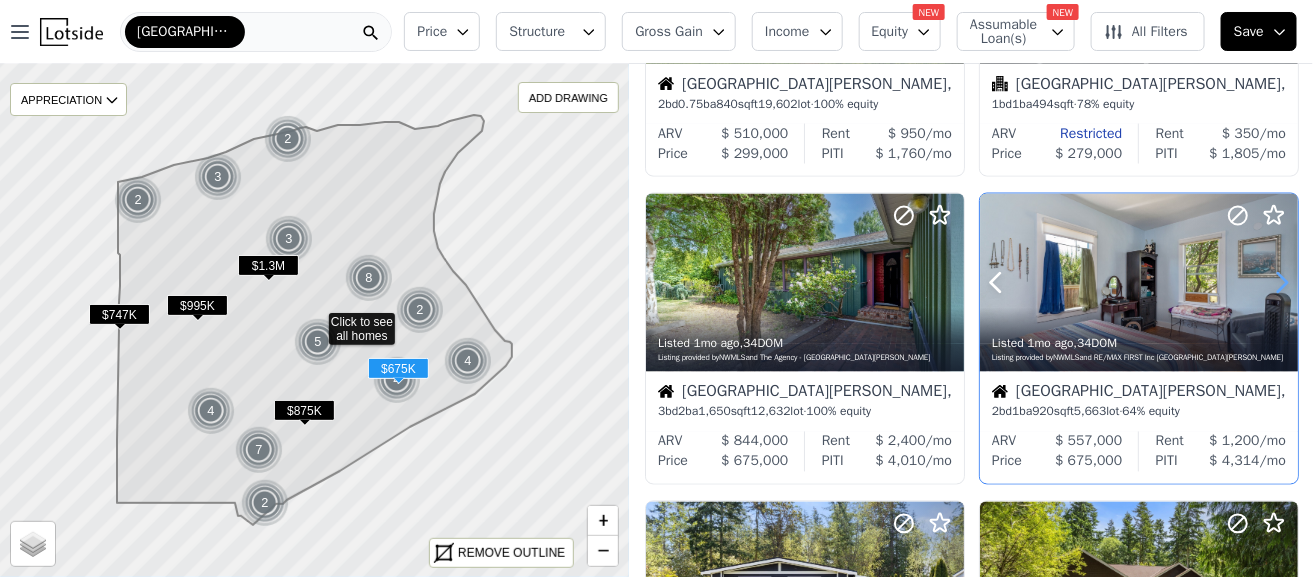 click 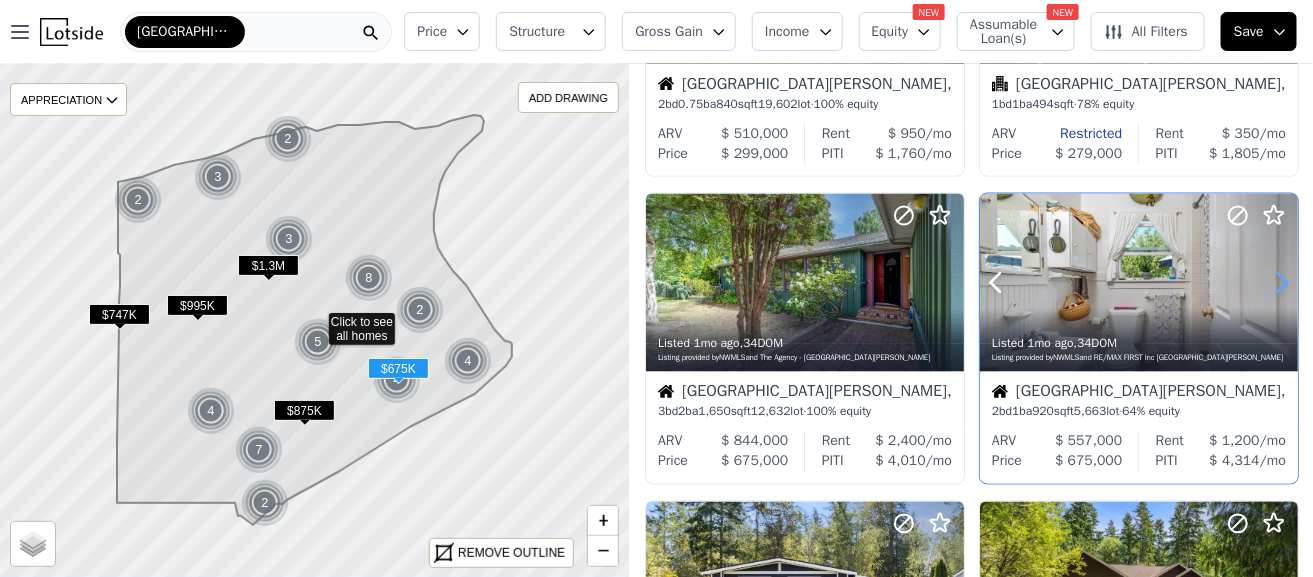 click 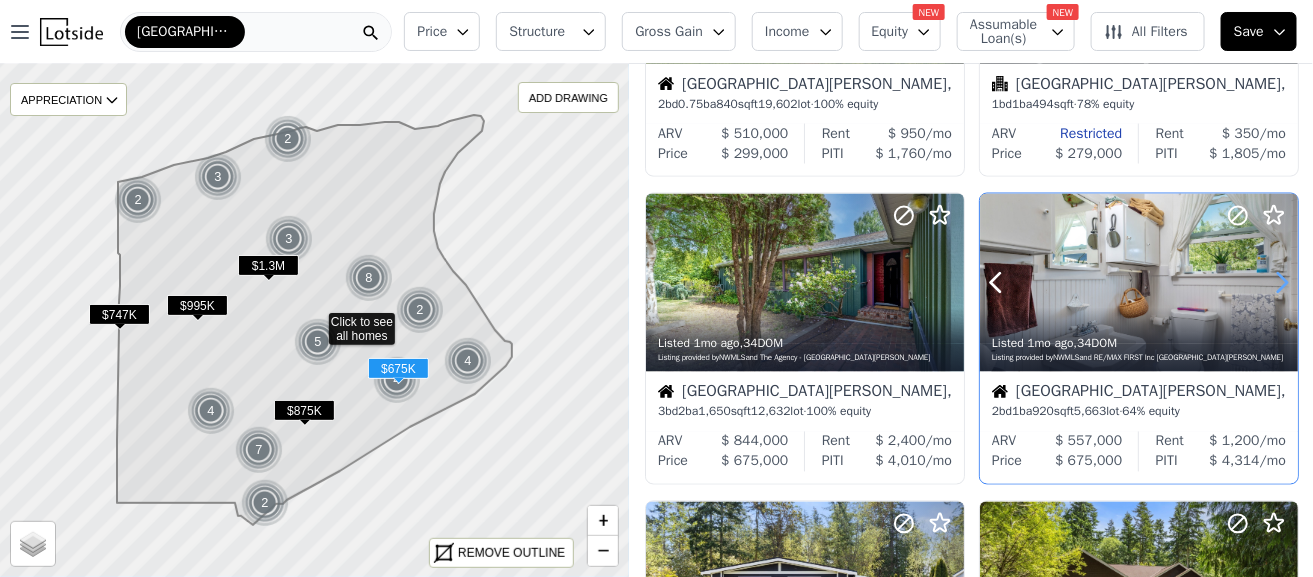 click 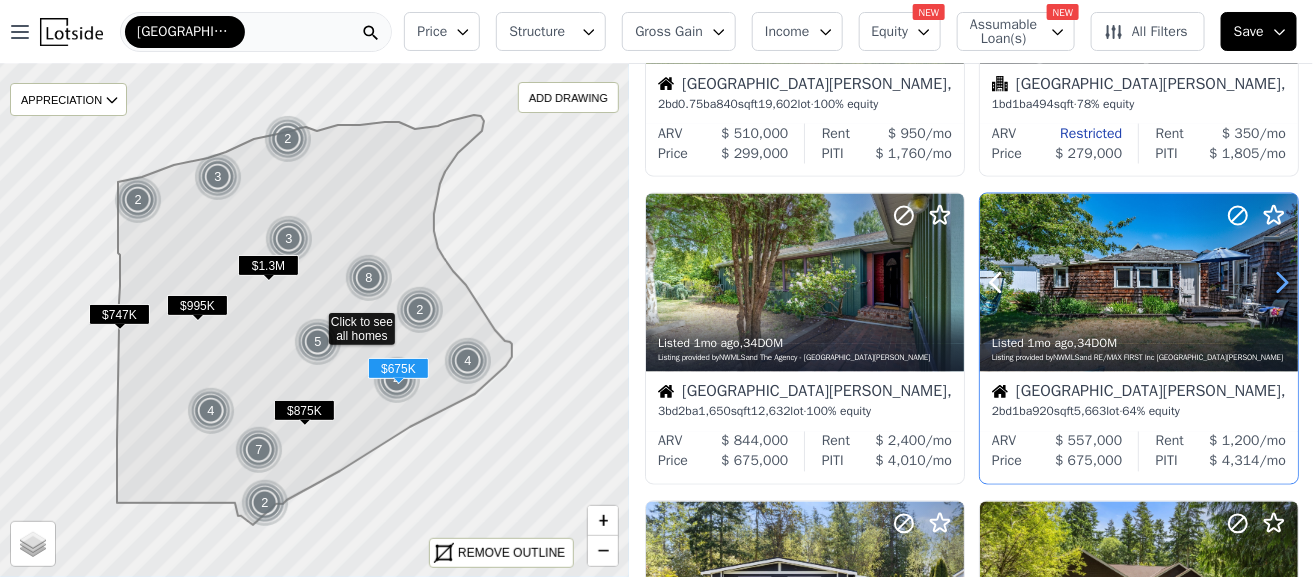 click 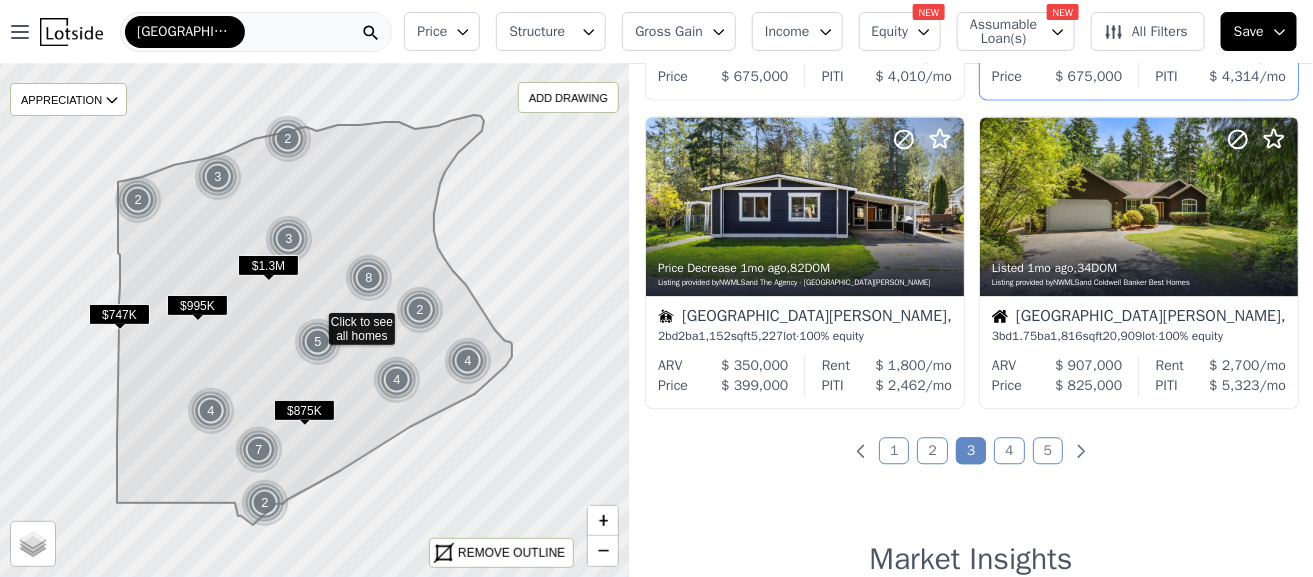 scroll, scrollTop: 1555, scrollLeft: 0, axis: vertical 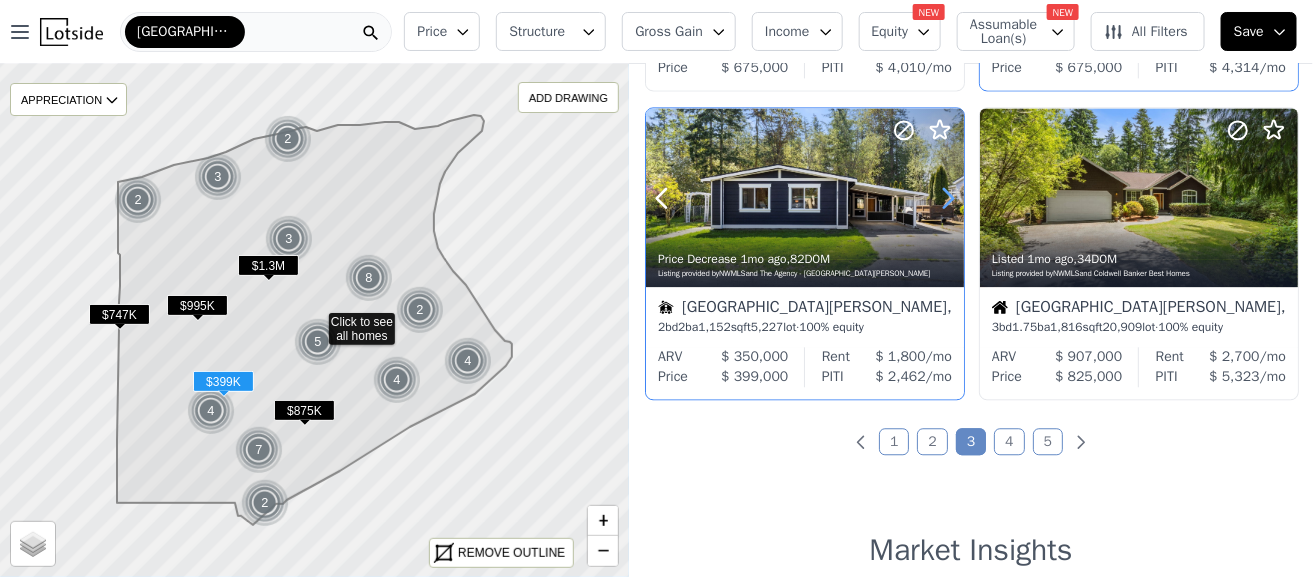 click 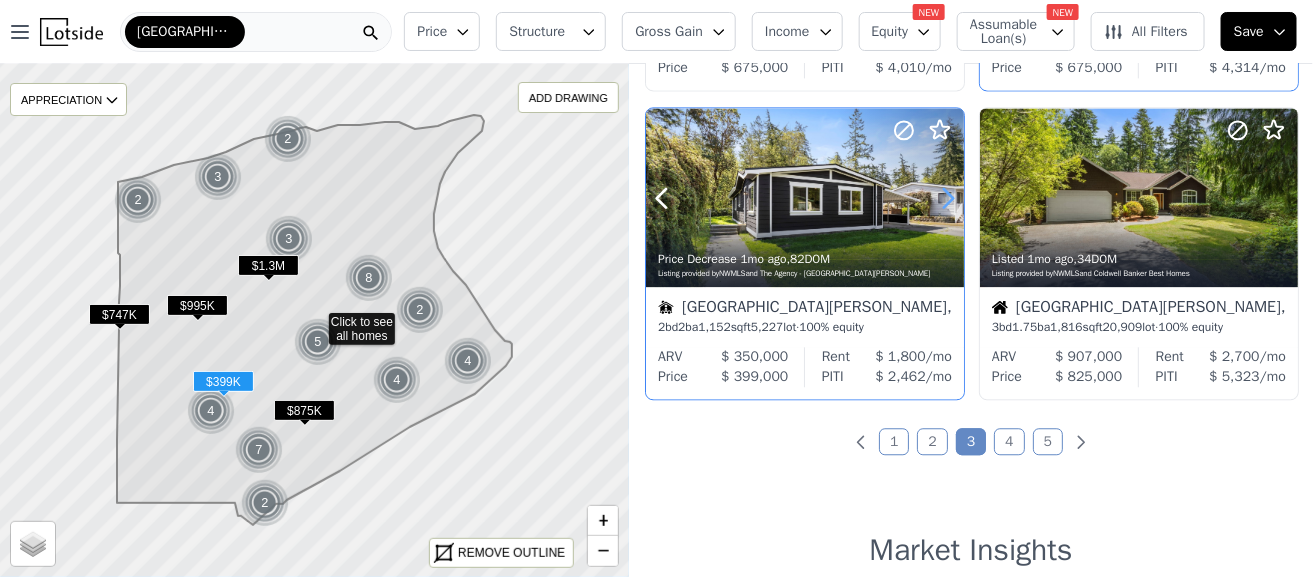 click 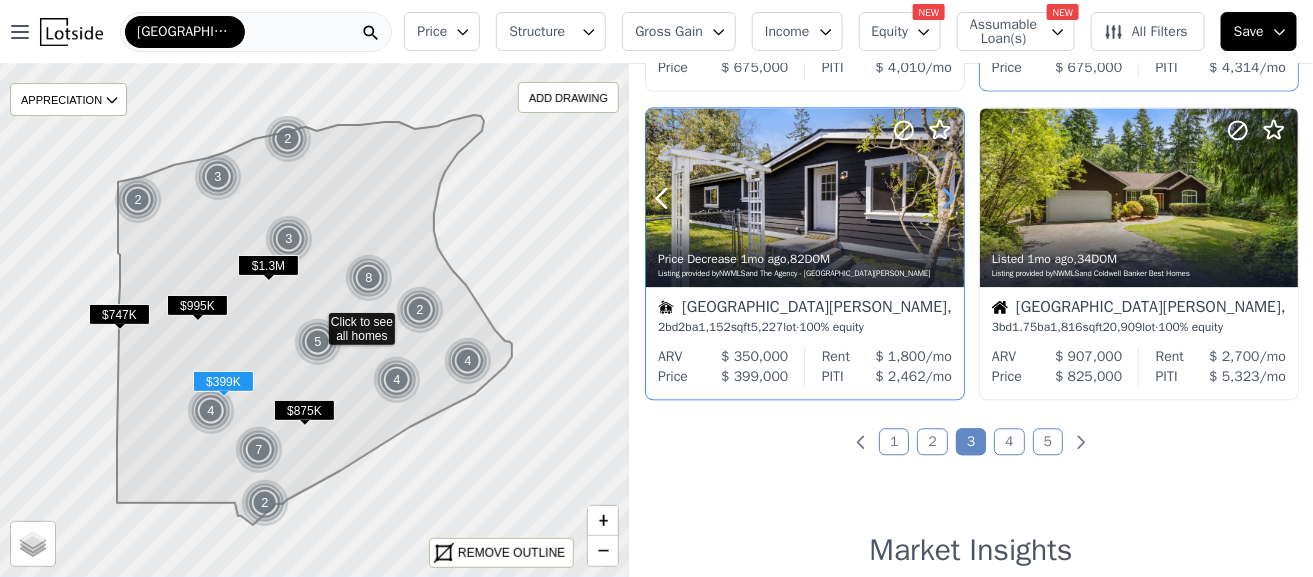 click 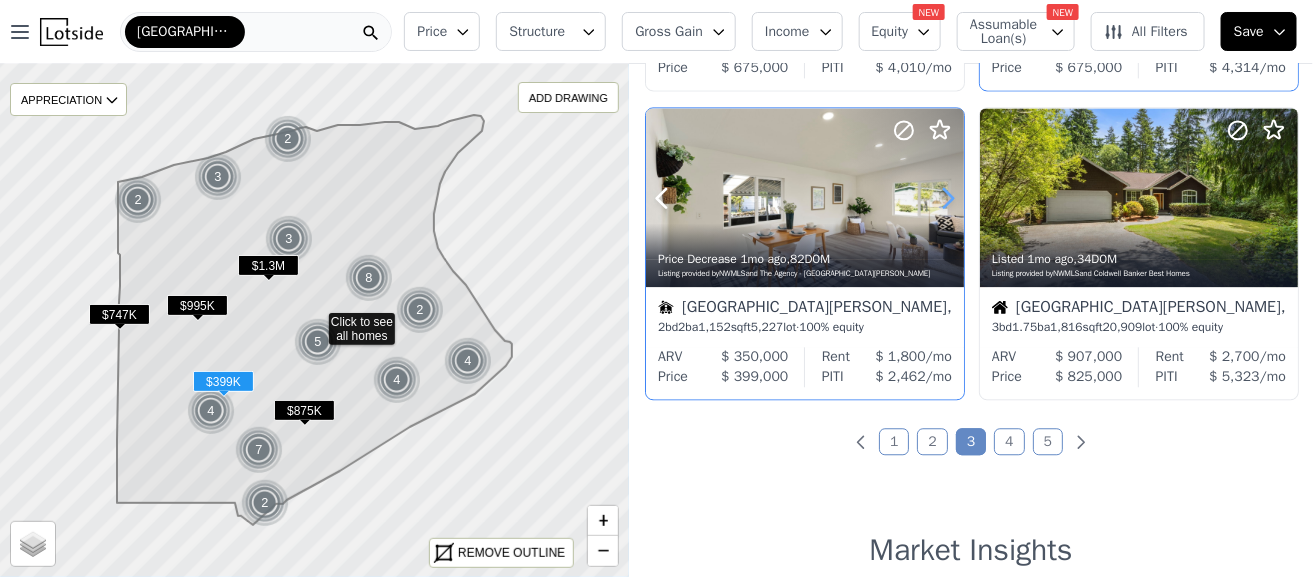 click 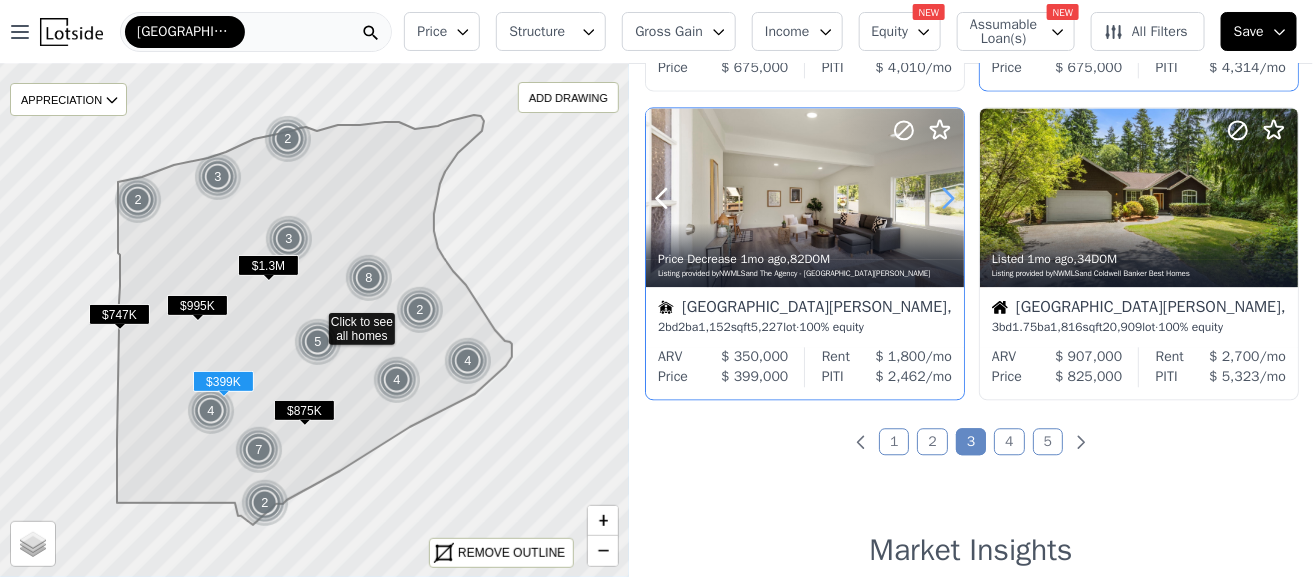 click 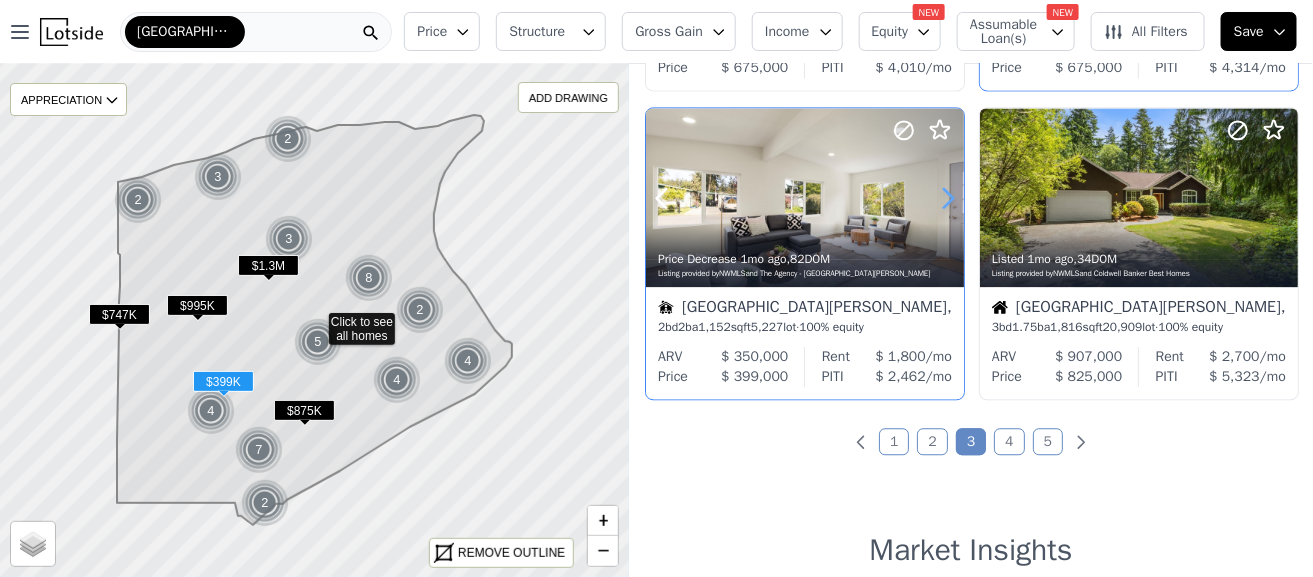 click 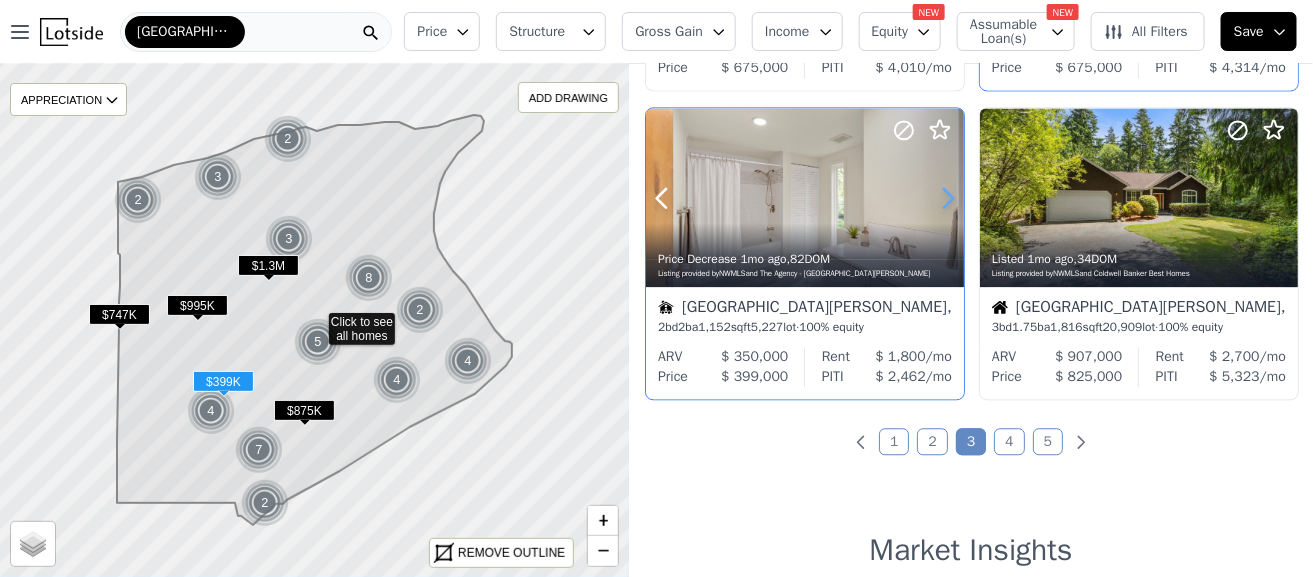 click 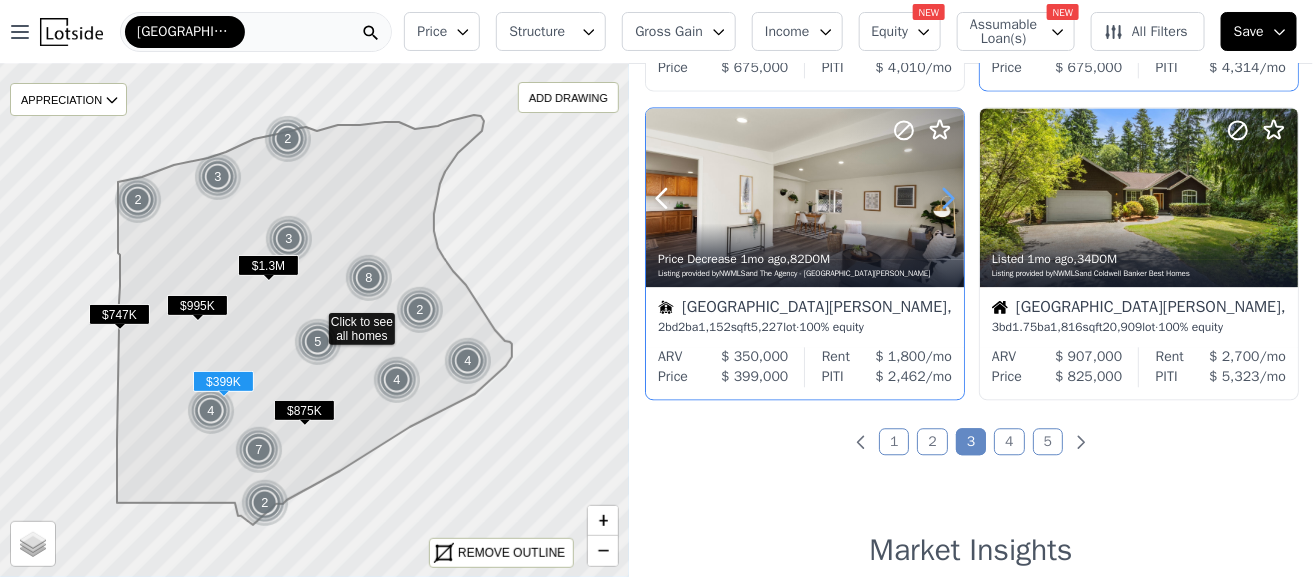 click 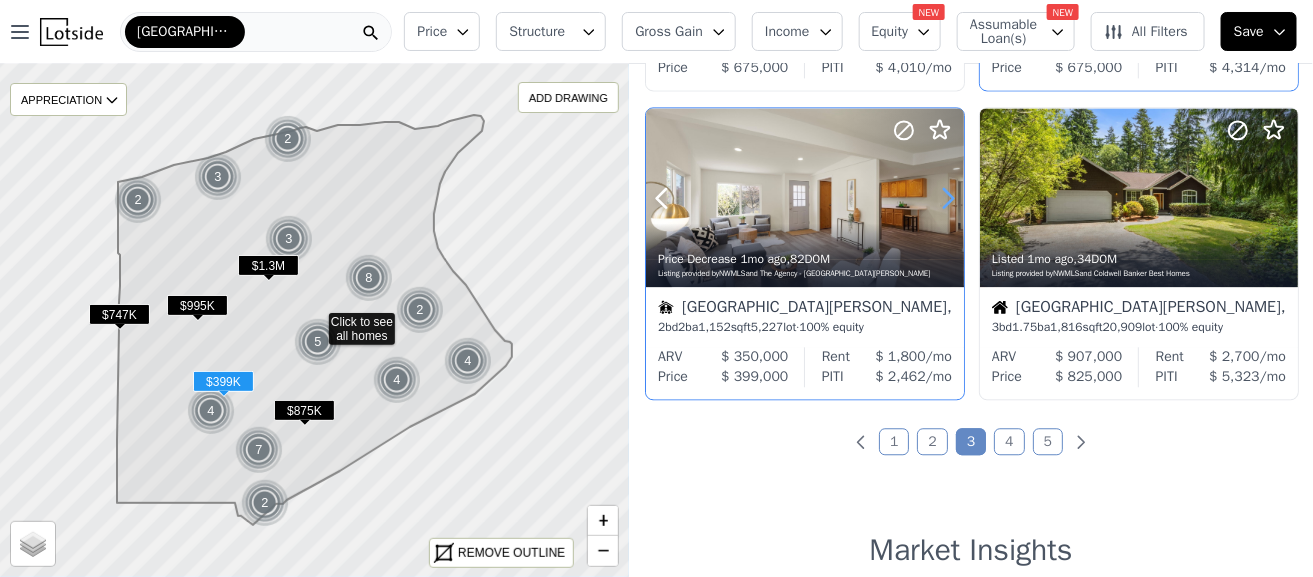 click 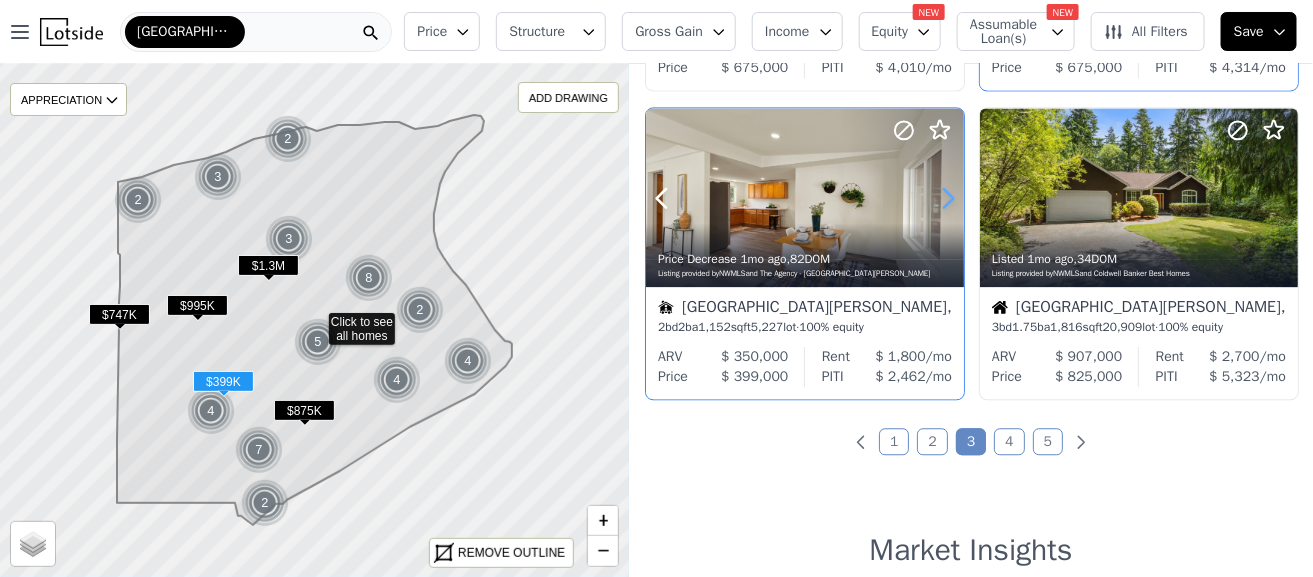 click 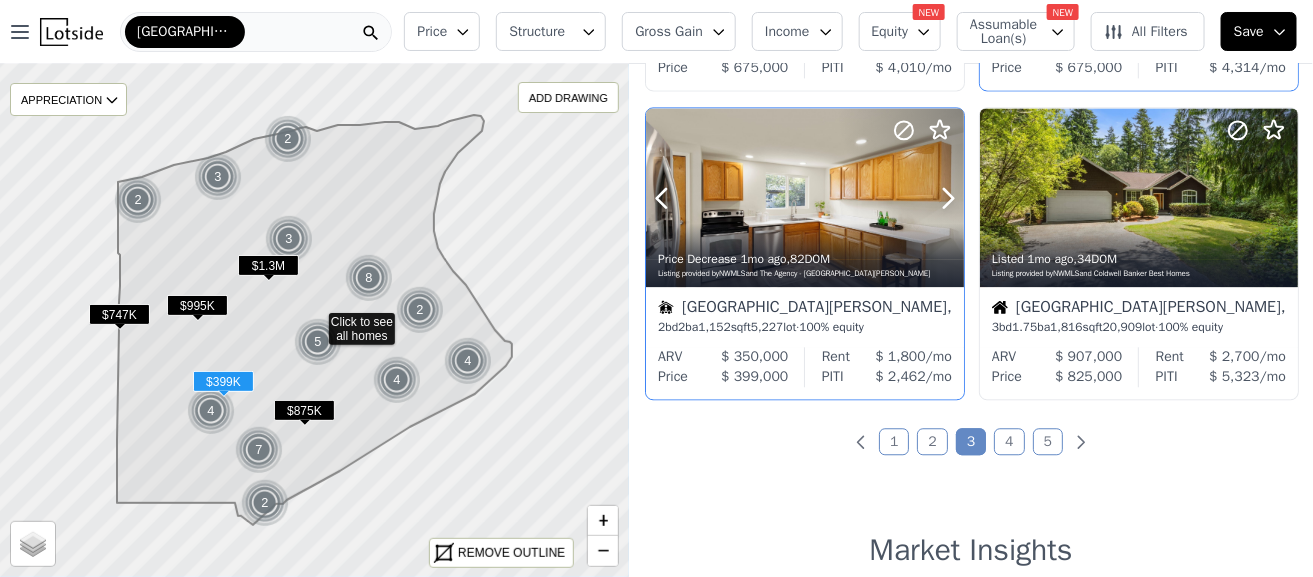 click at bounding box center [900, 172] 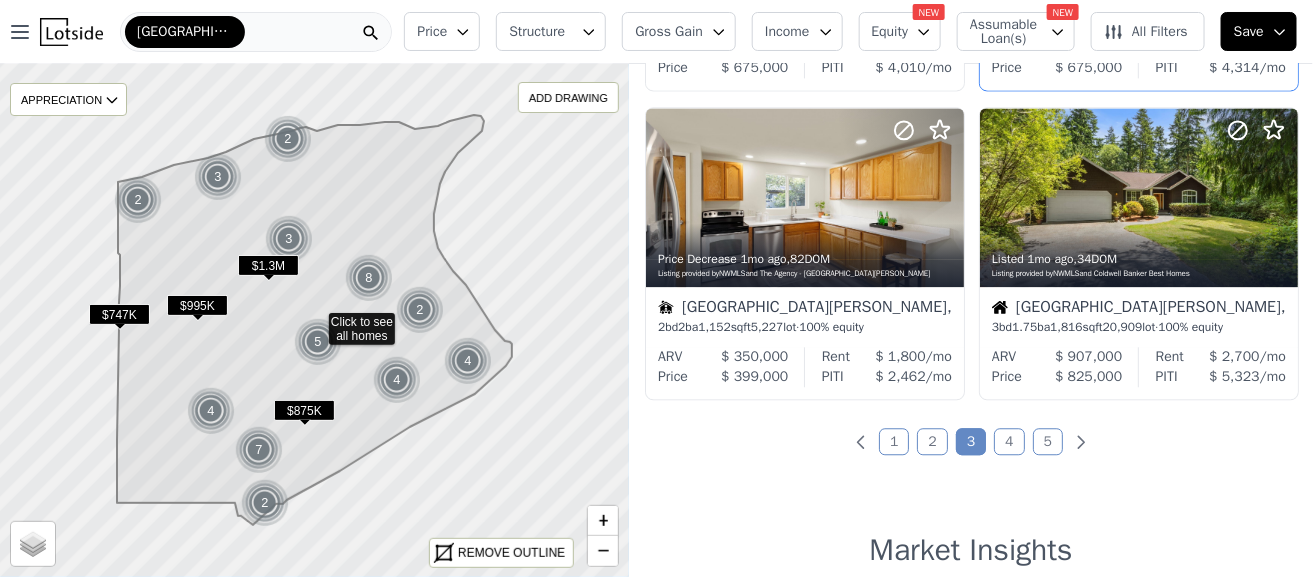 click on "4" at bounding box center [1009, 441] 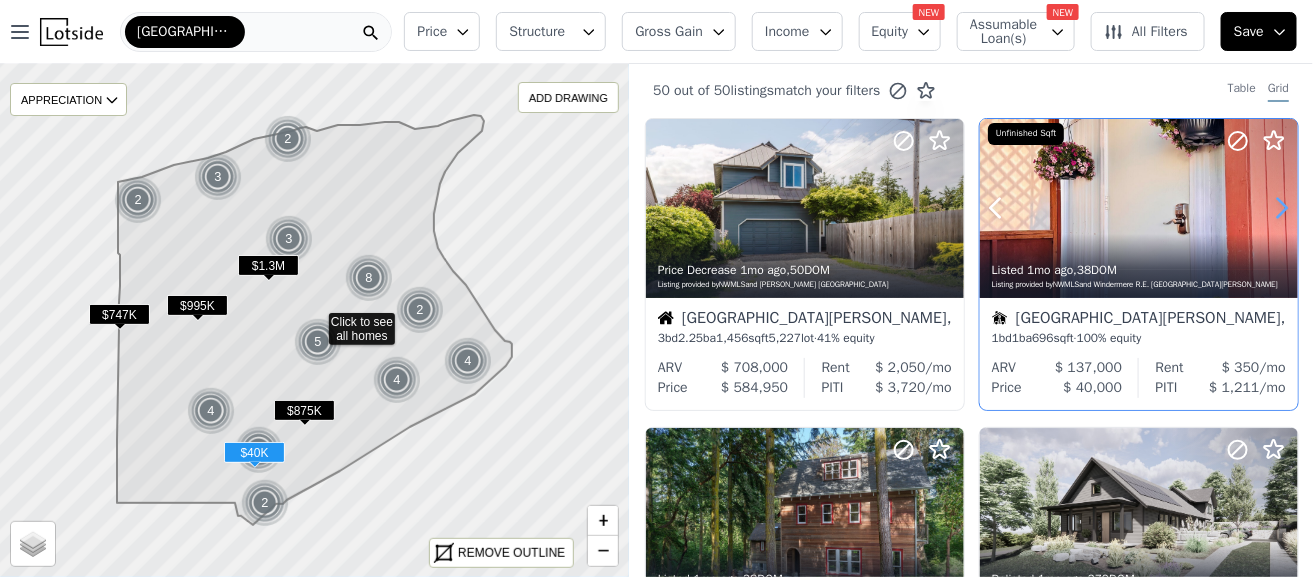 click 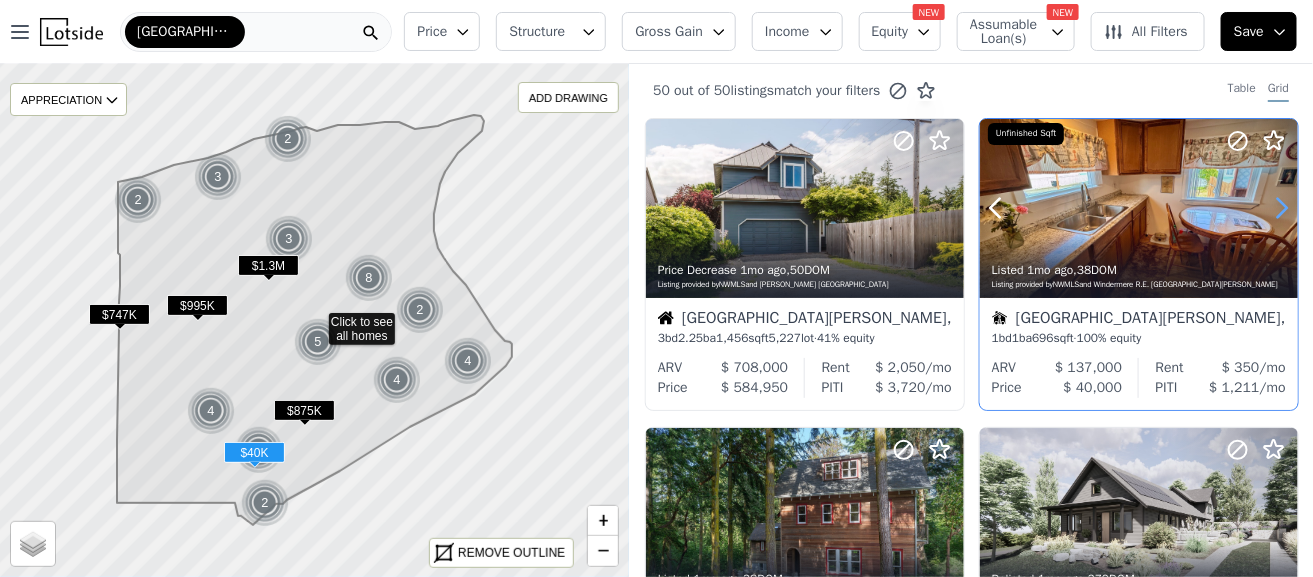 click 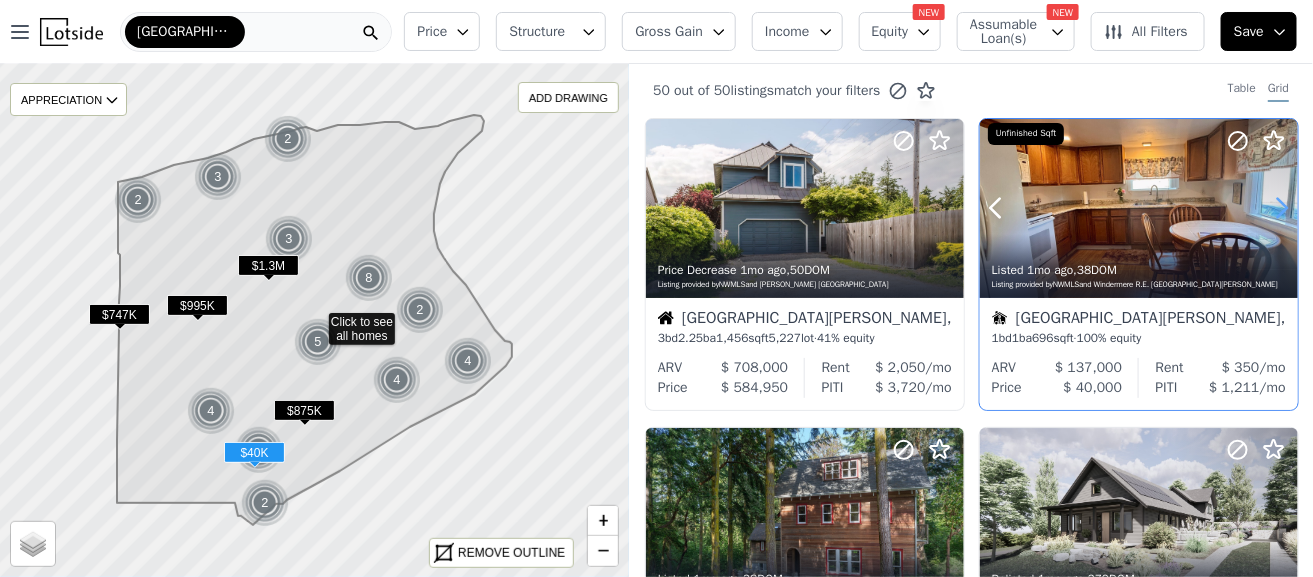 click 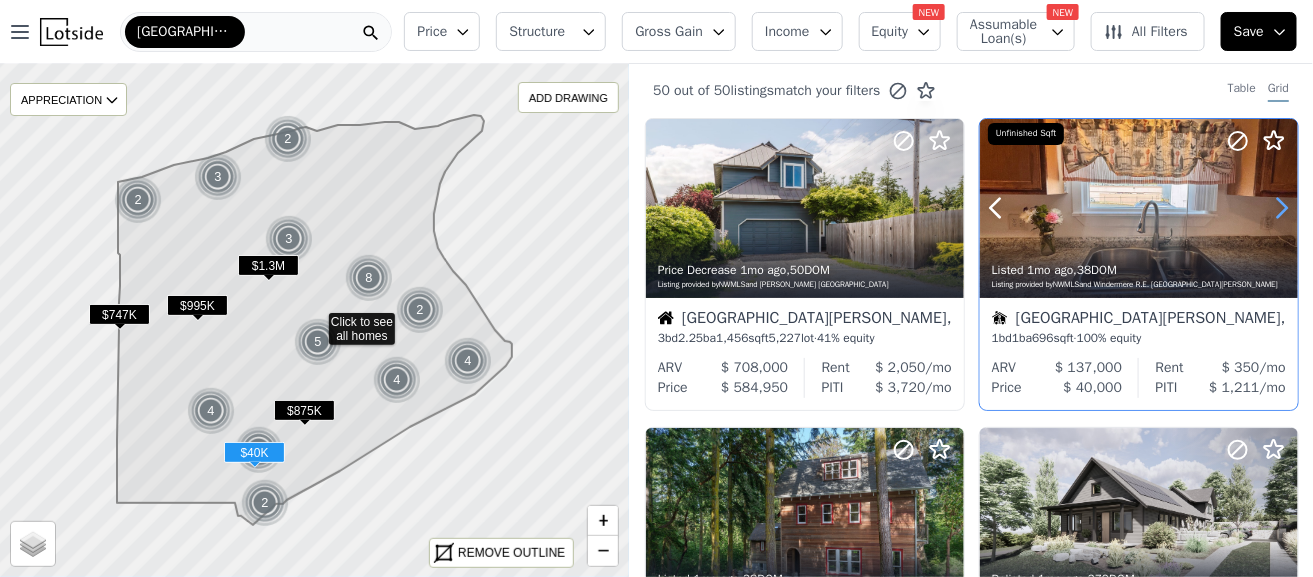 click 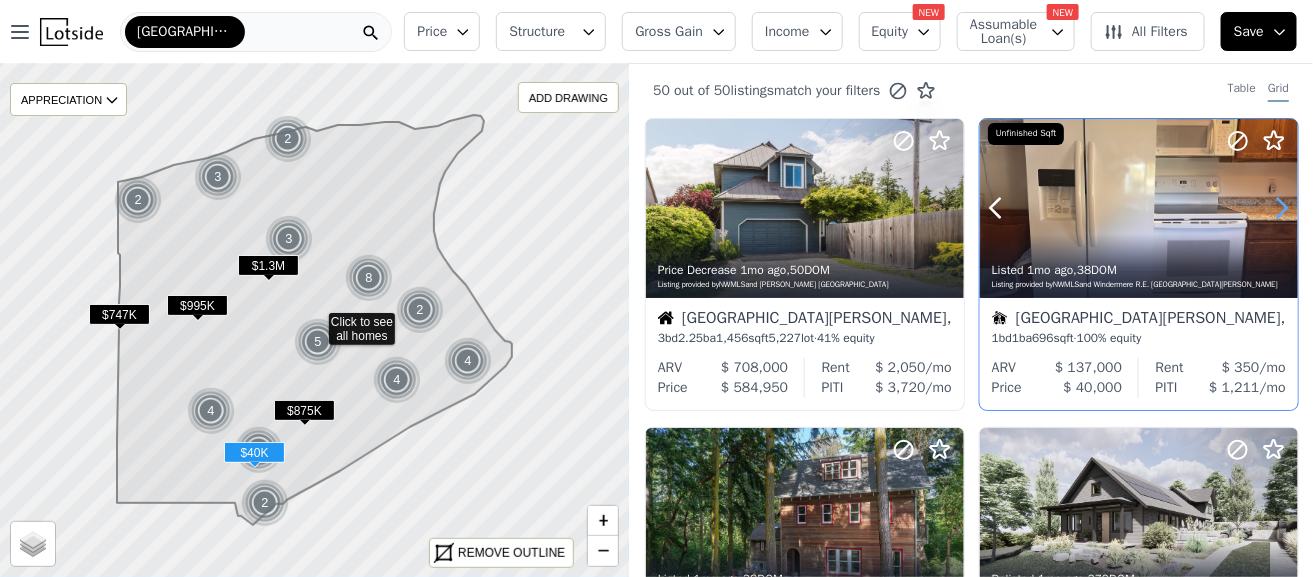 click 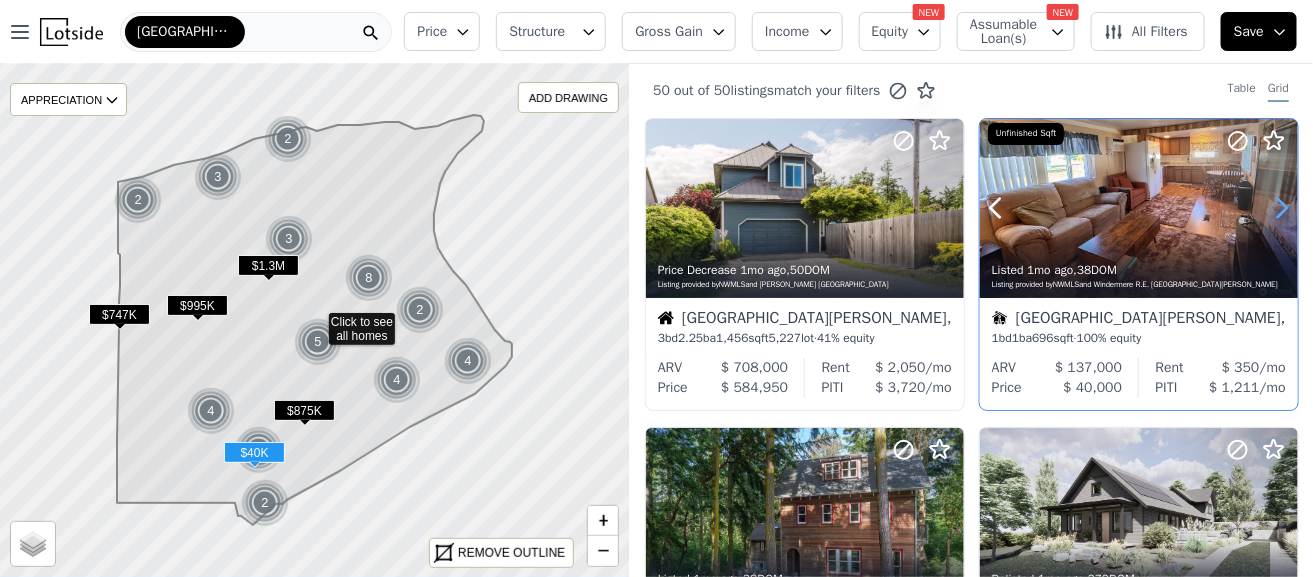 click 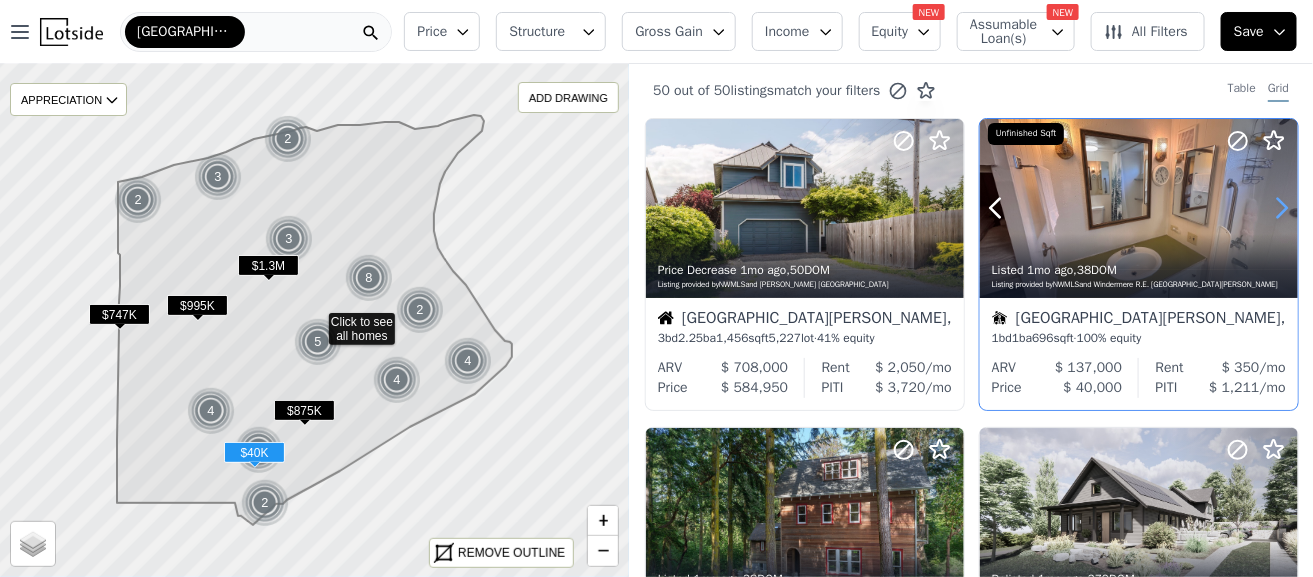 click 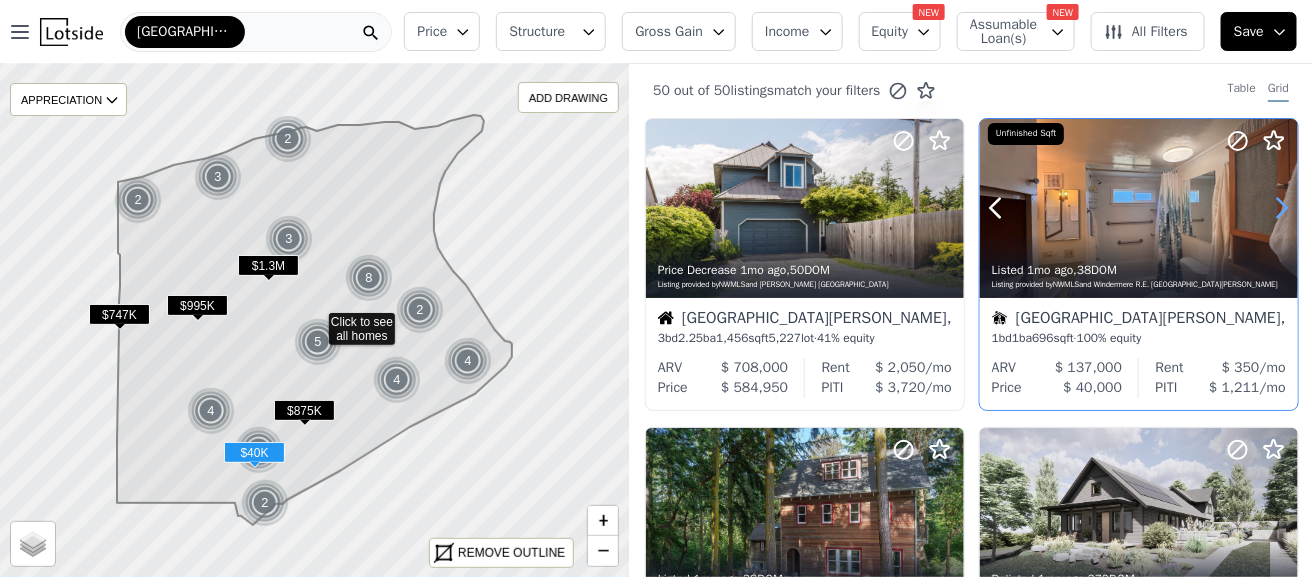 click 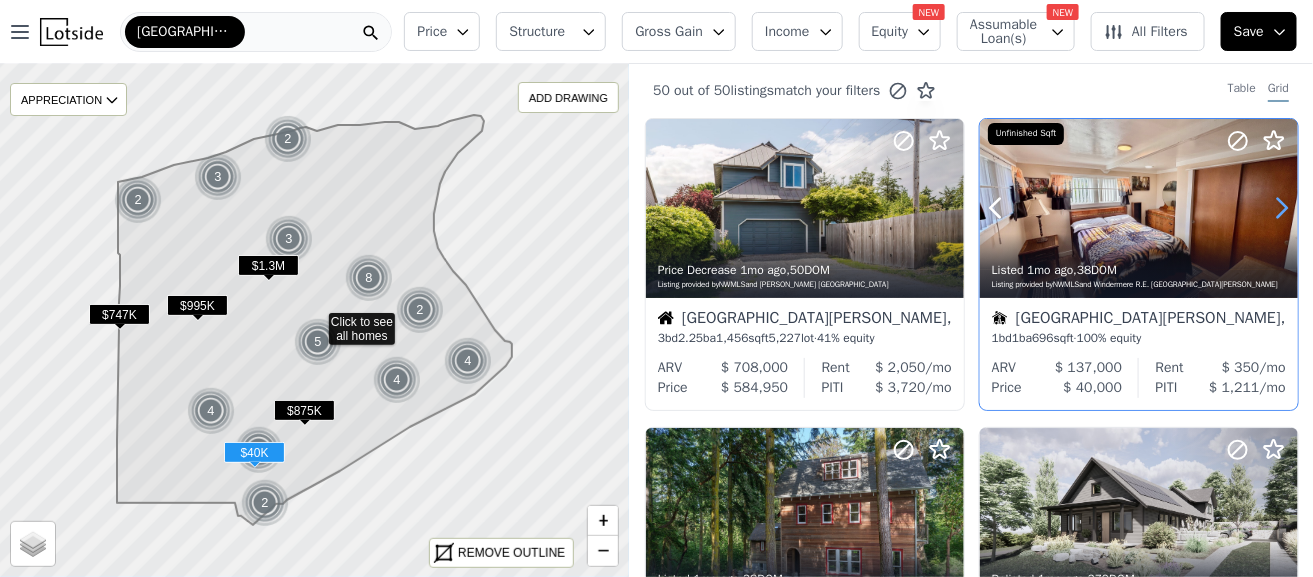 click 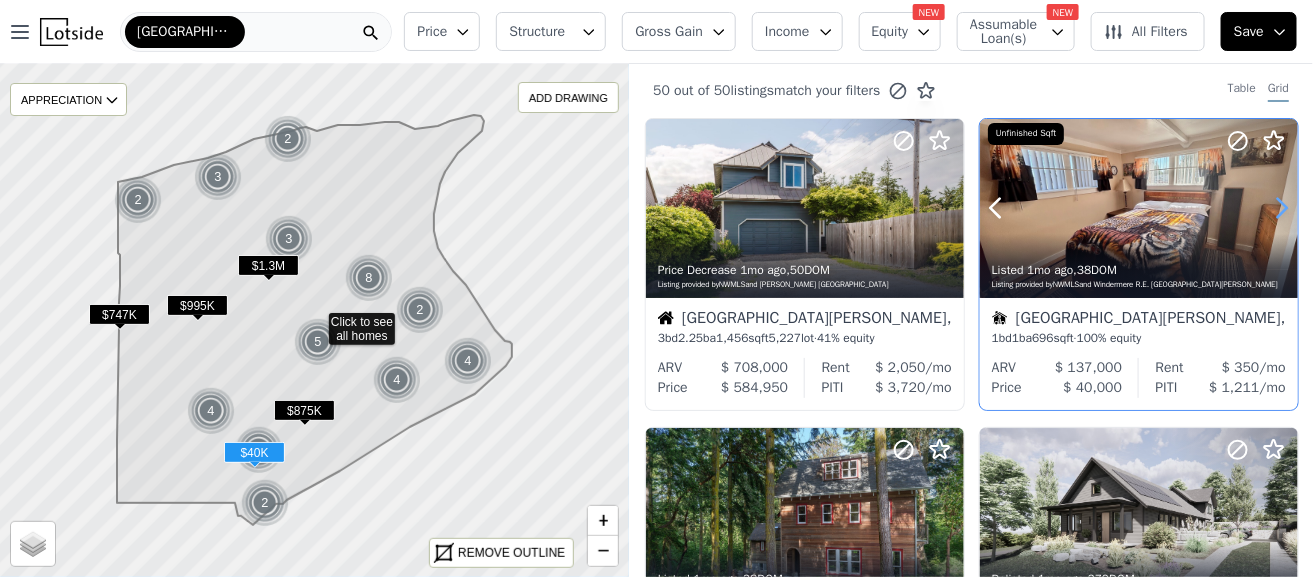 click 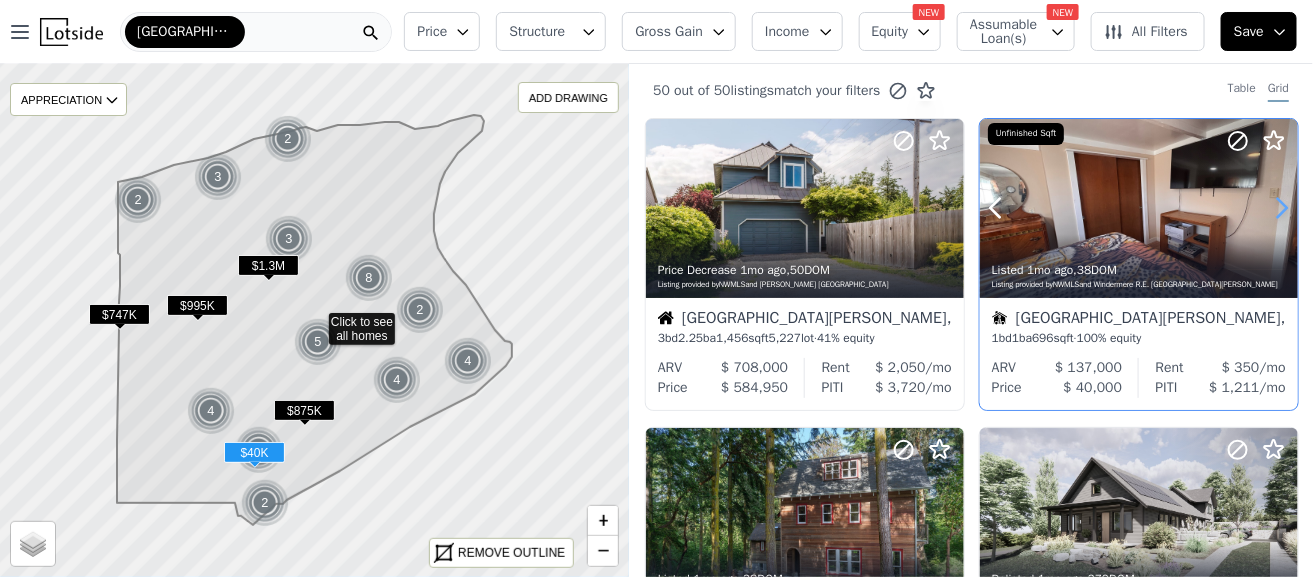 click 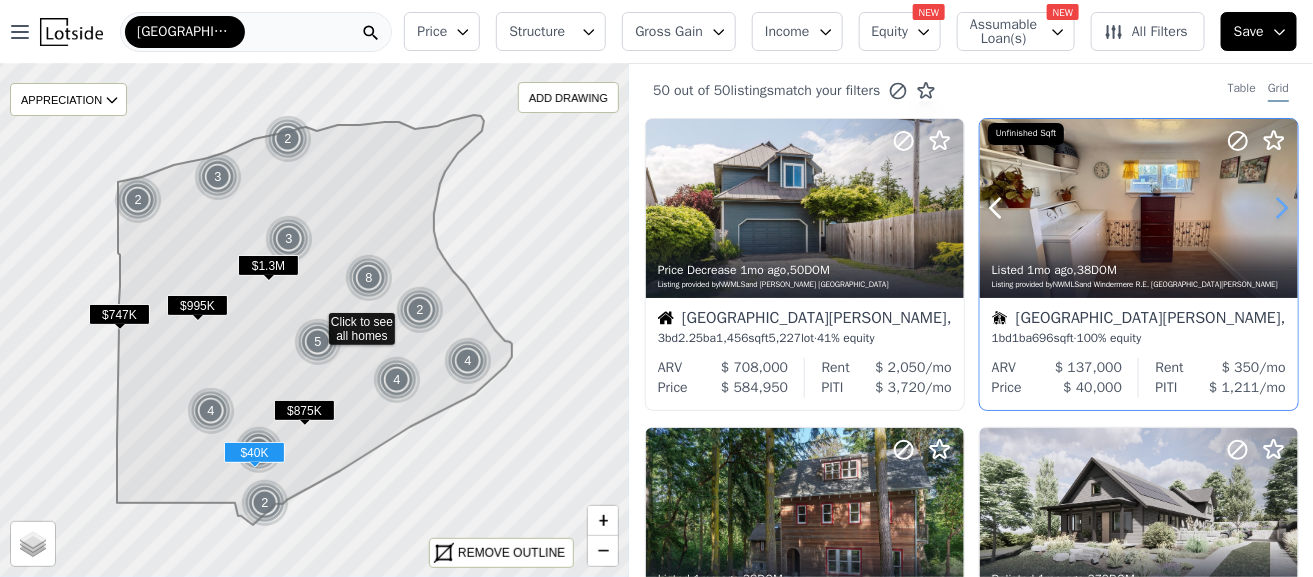 click 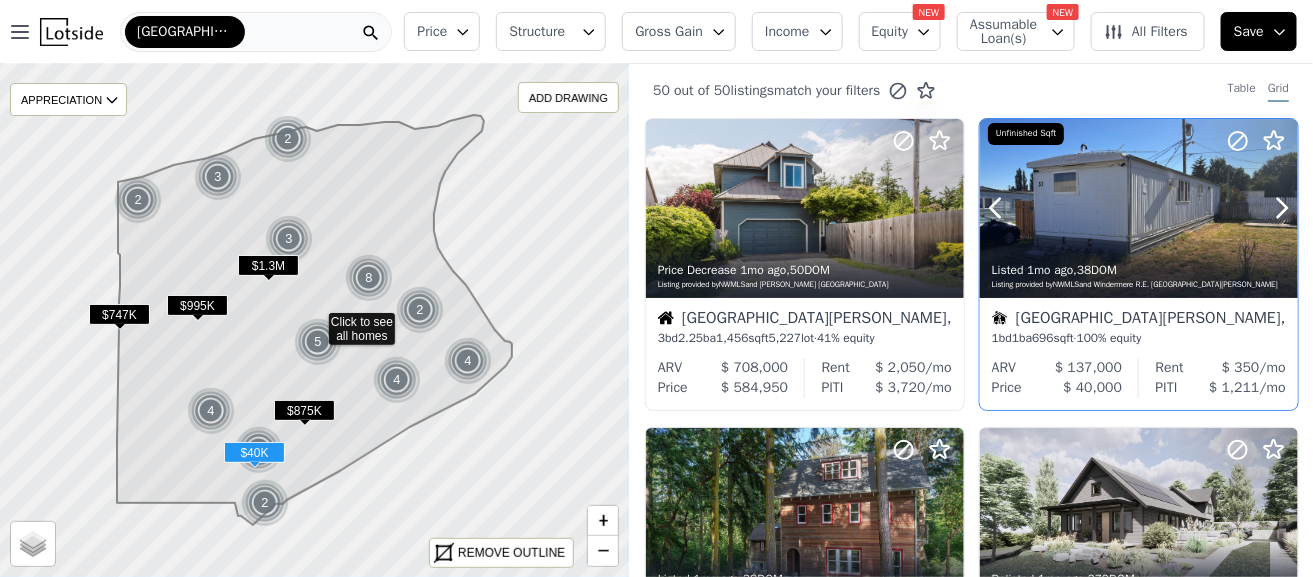 click at bounding box center [1234, 183] 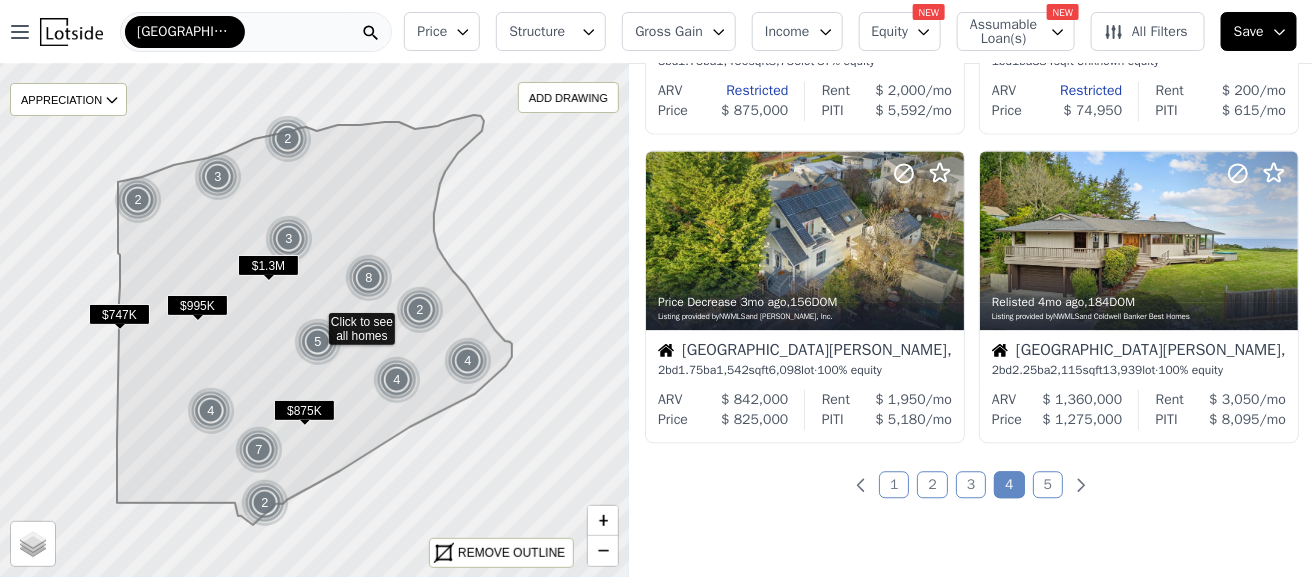 scroll, scrollTop: 1529, scrollLeft: 0, axis: vertical 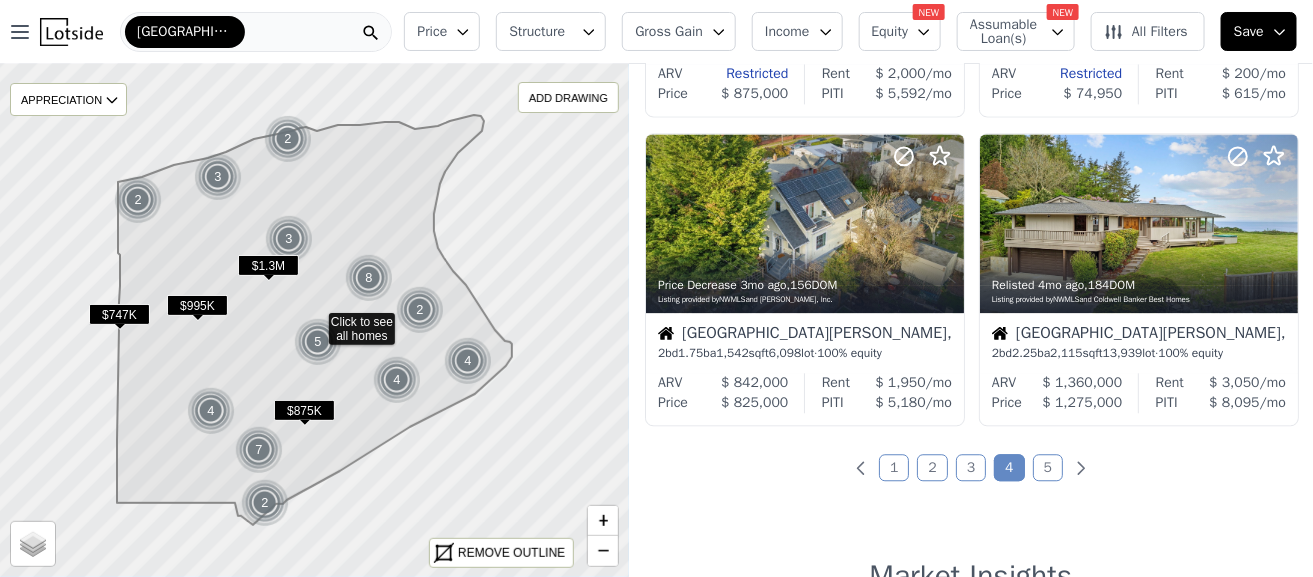 click on "5" at bounding box center [1048, 467] 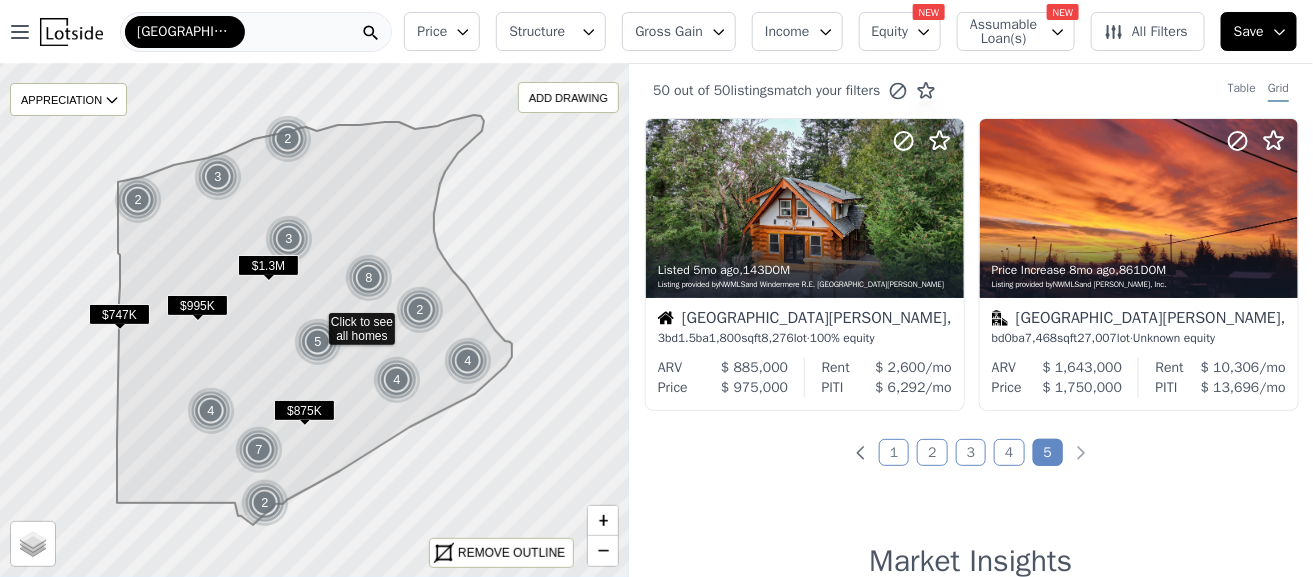 click on "Port Townsend" at bounding box center (256, 32) 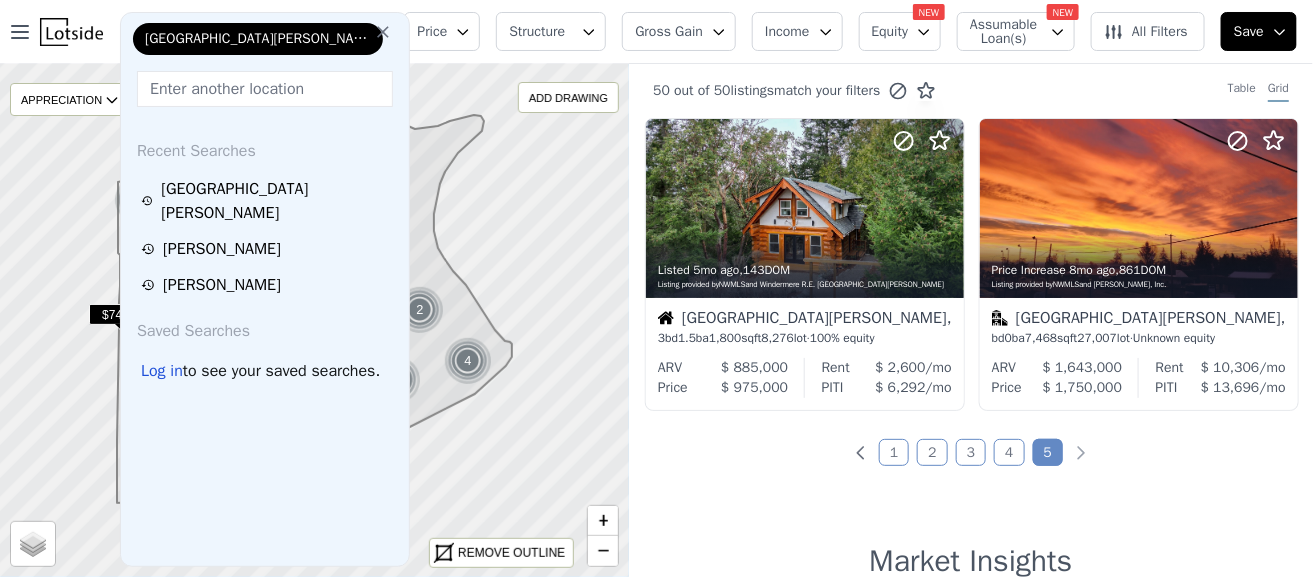 click 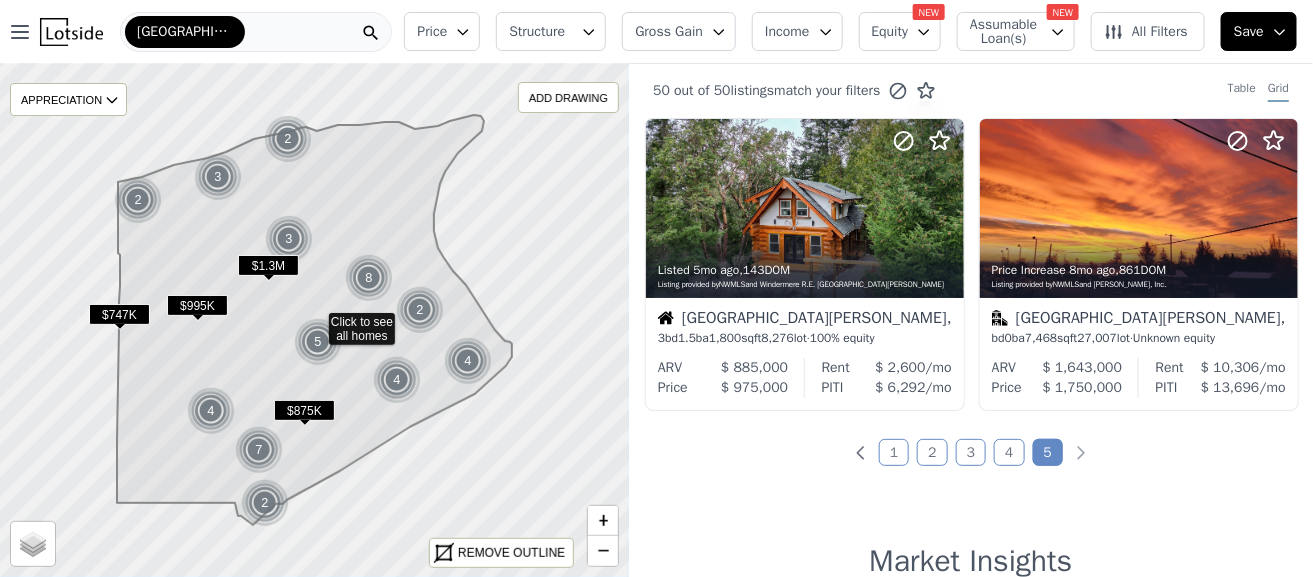 click on "Price" at bounding box center (442, 31) 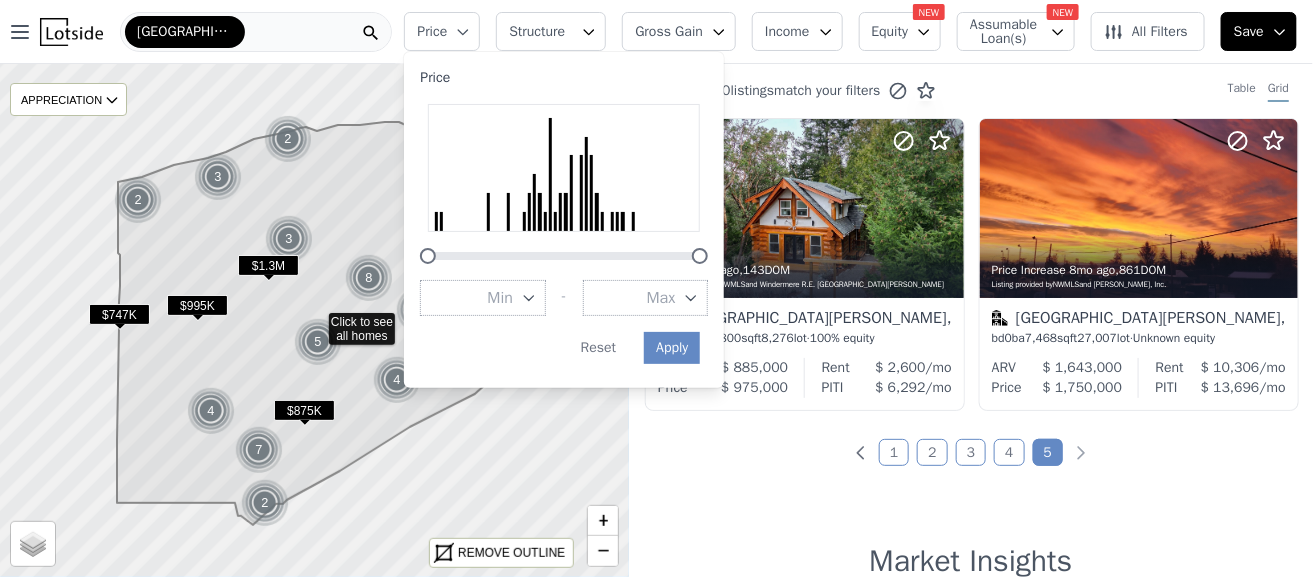 click on "Structure" at bounding box center (551, 31) 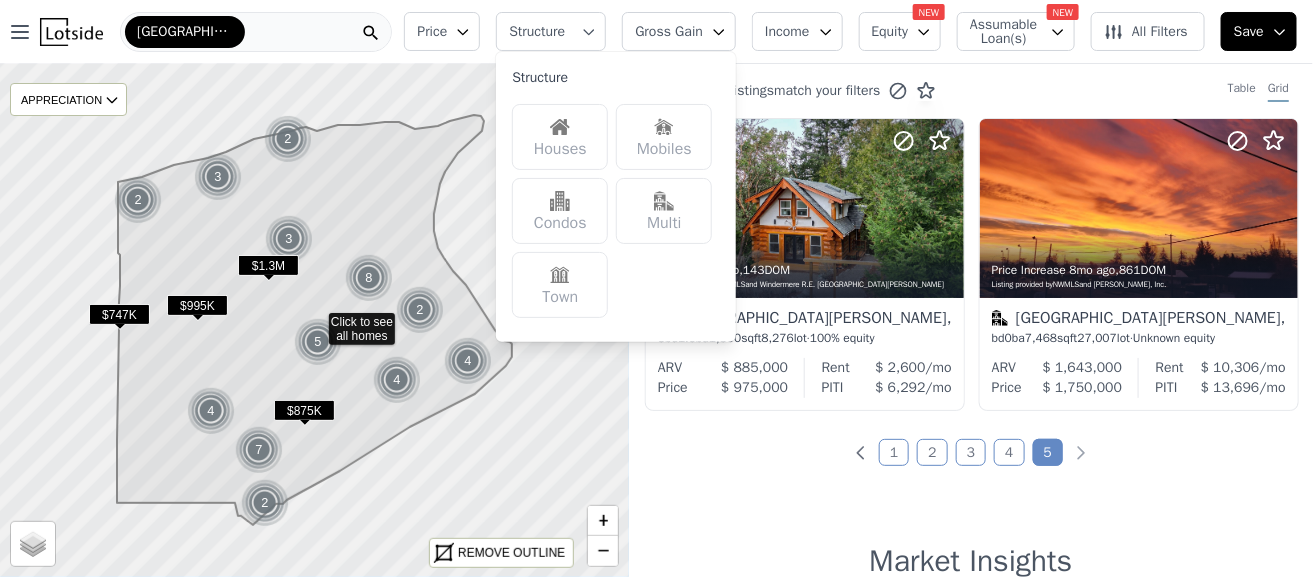click at bounding box center [560, 127] 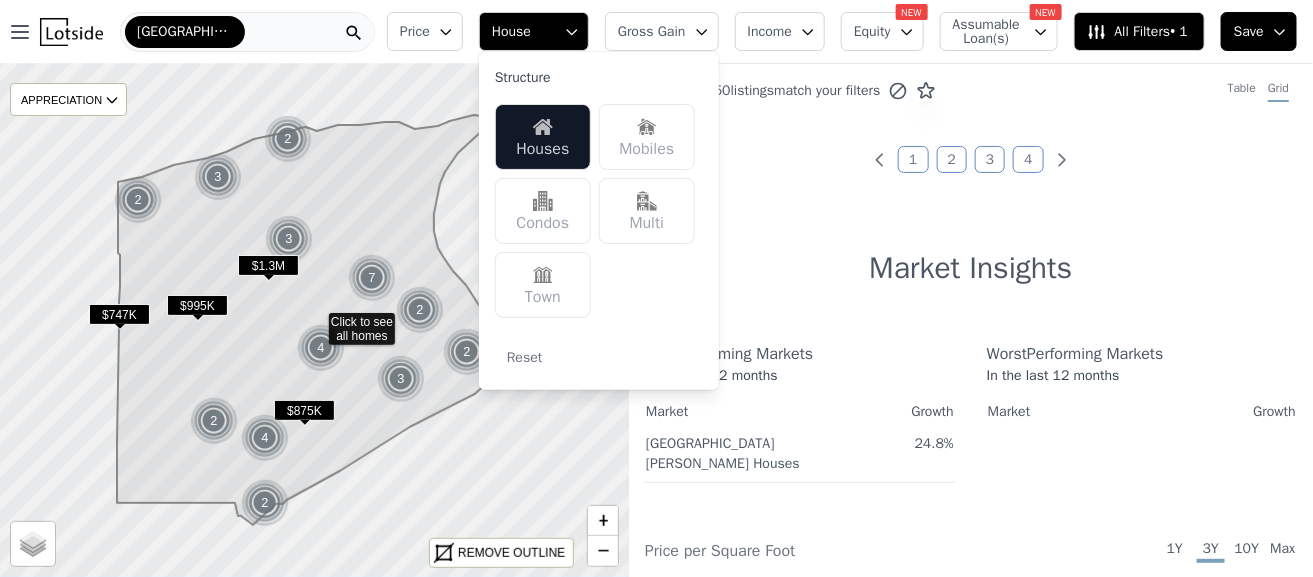 click 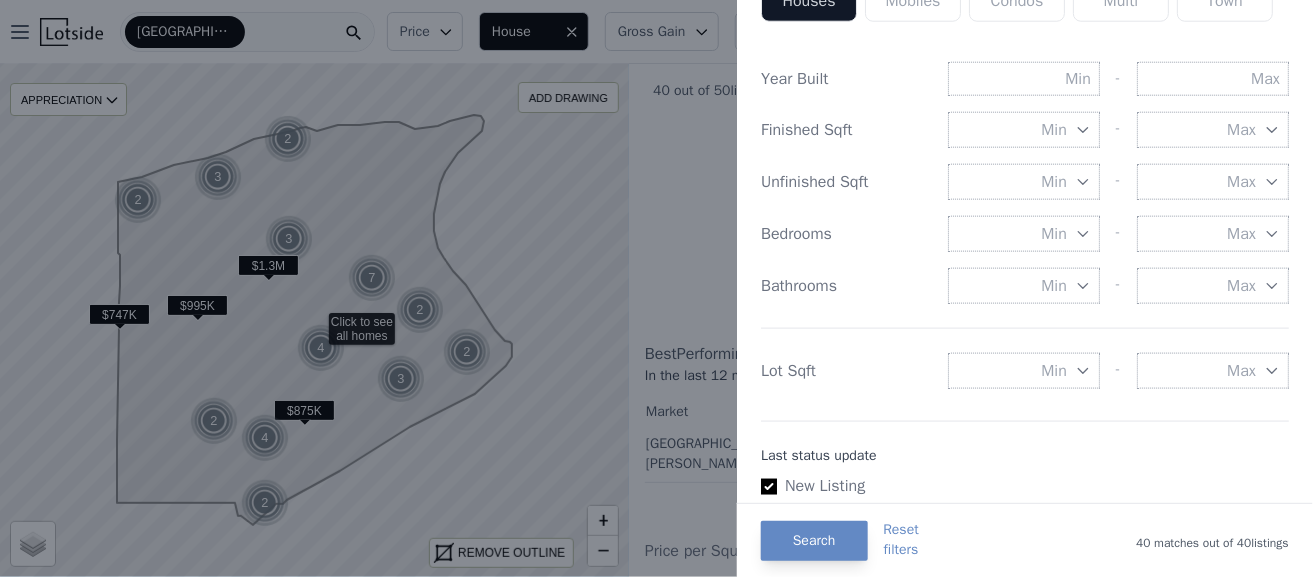scroll, scrollTop: 725, scrollLeft: 0, axis: vertical 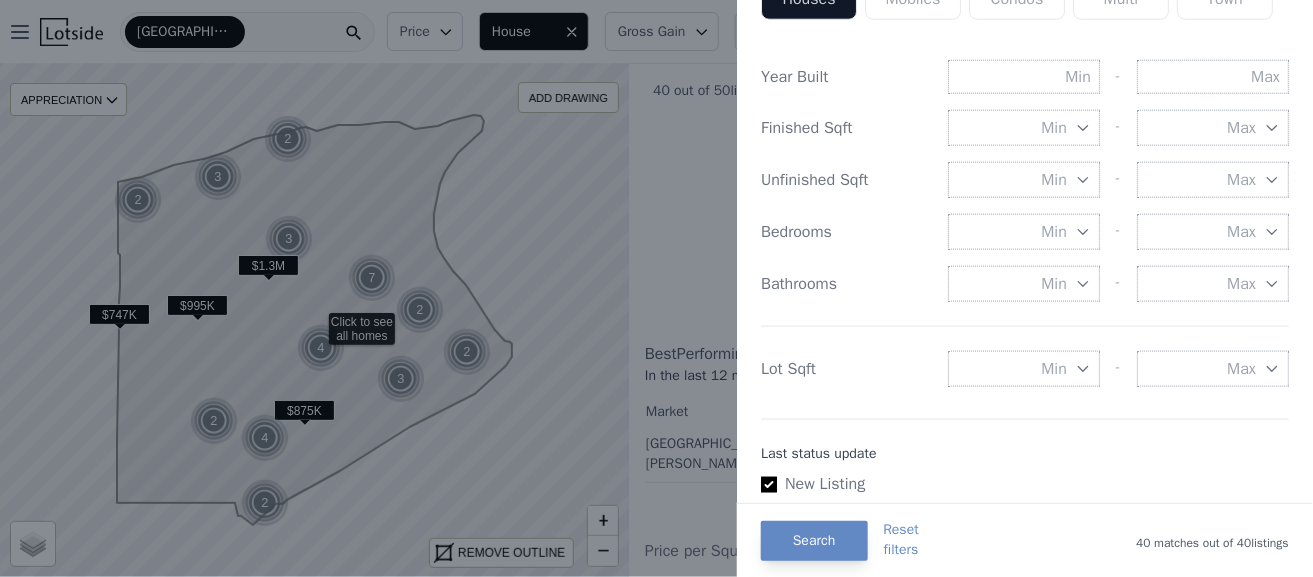 click 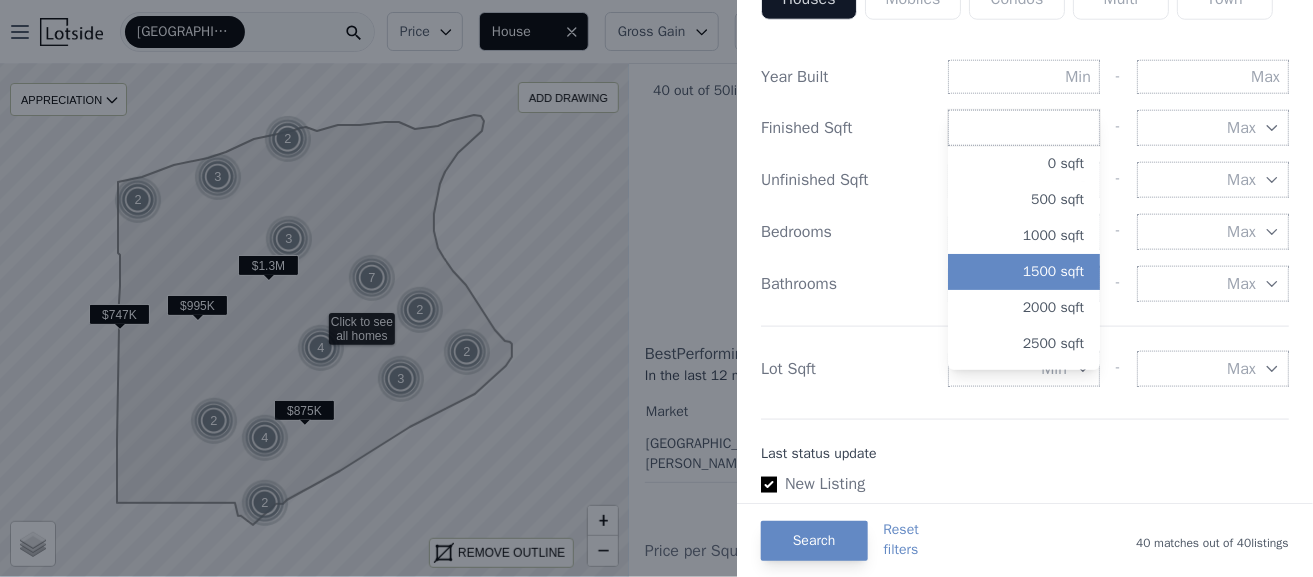 click on "1500 sqft" at bounding box center [1024, 272] 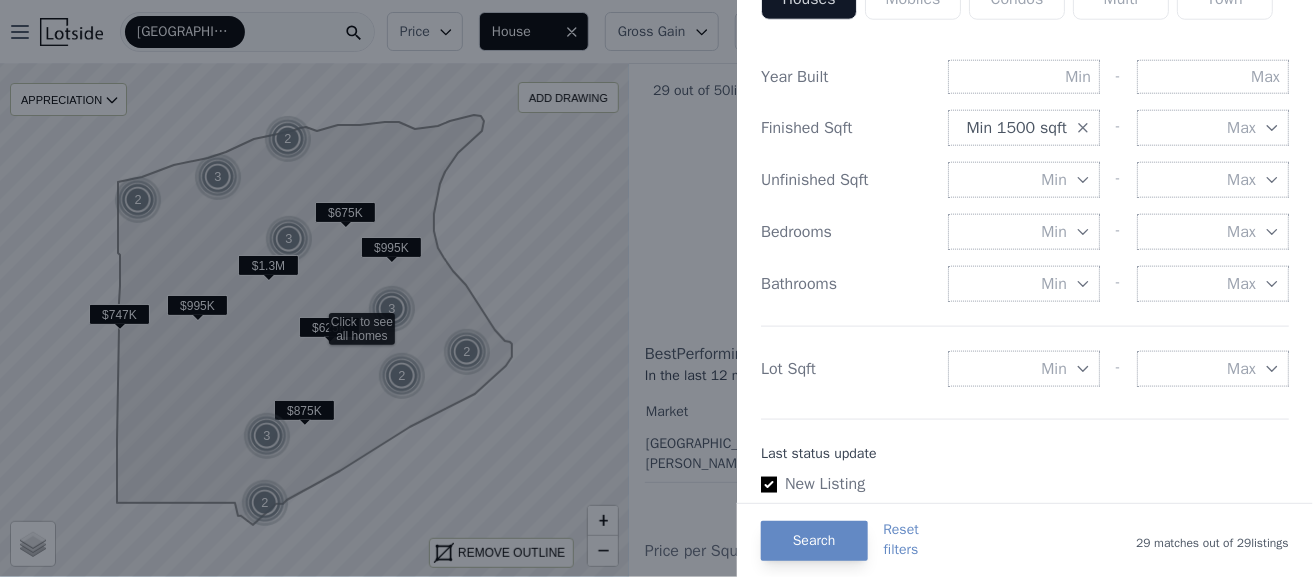 click 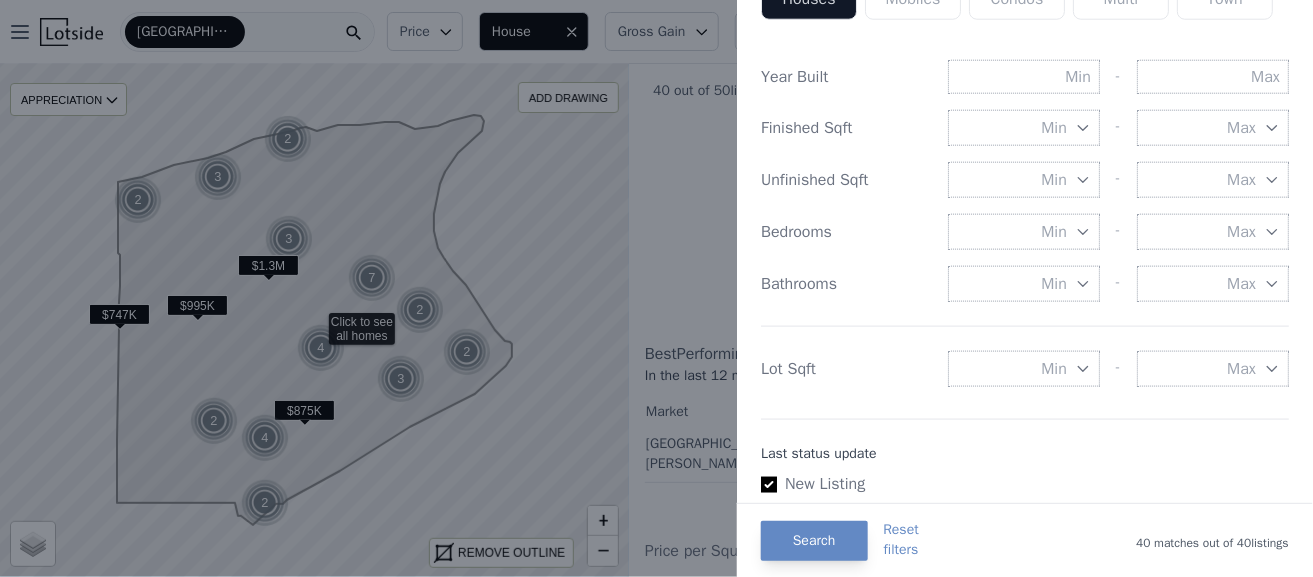 click 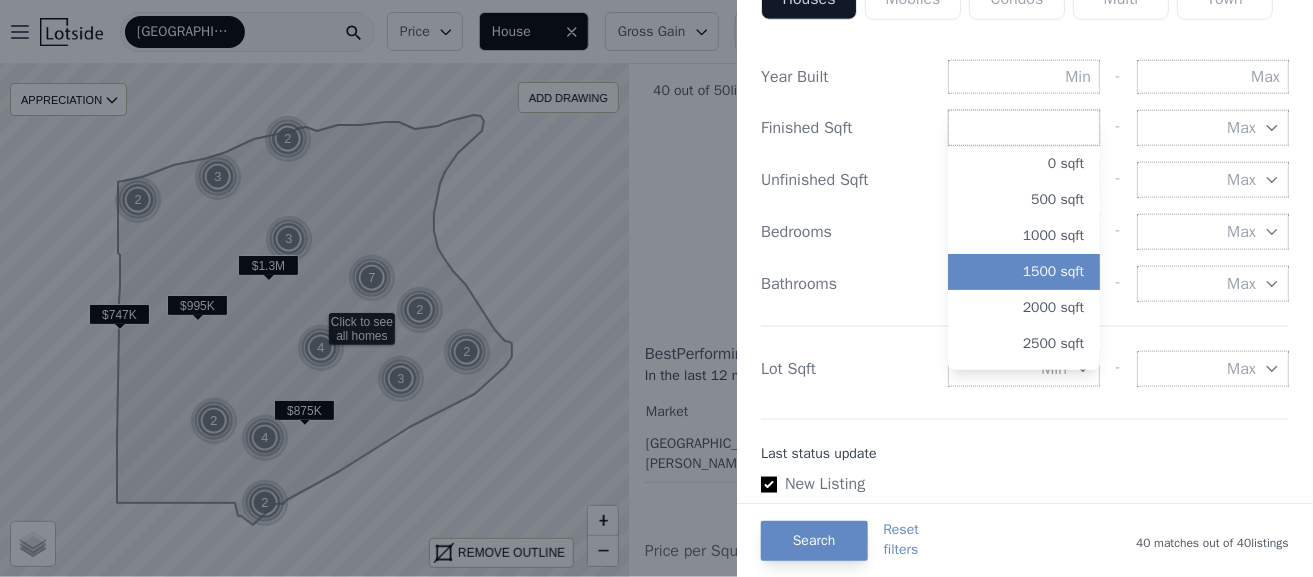 click on "1500 sqft" at bounding box center (1024, 272) 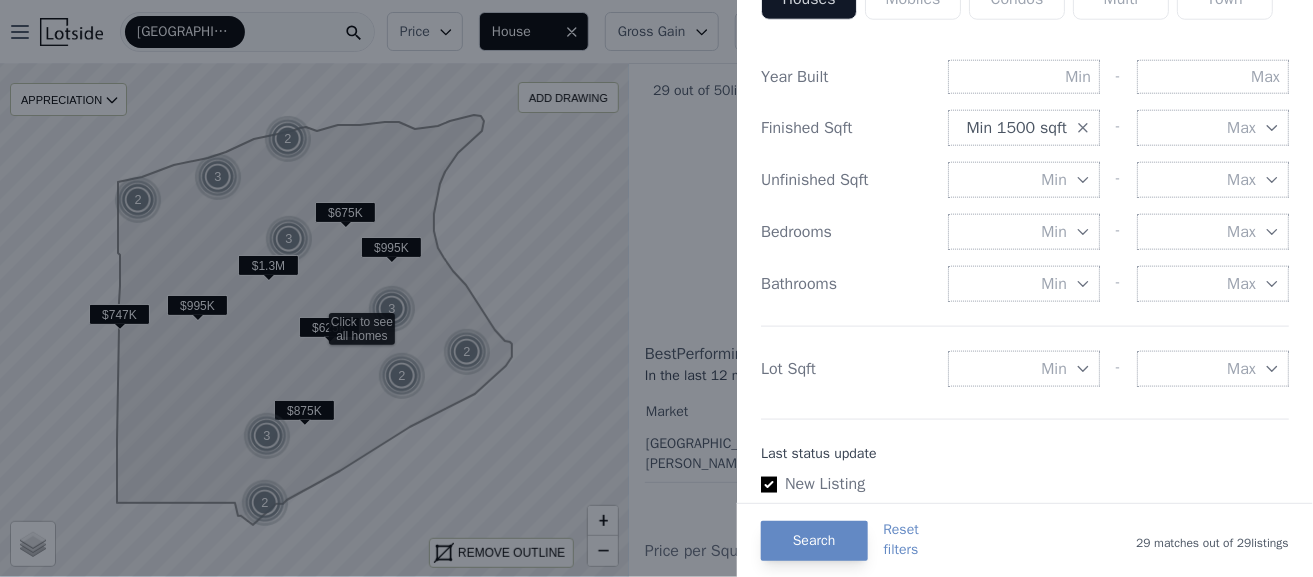 click 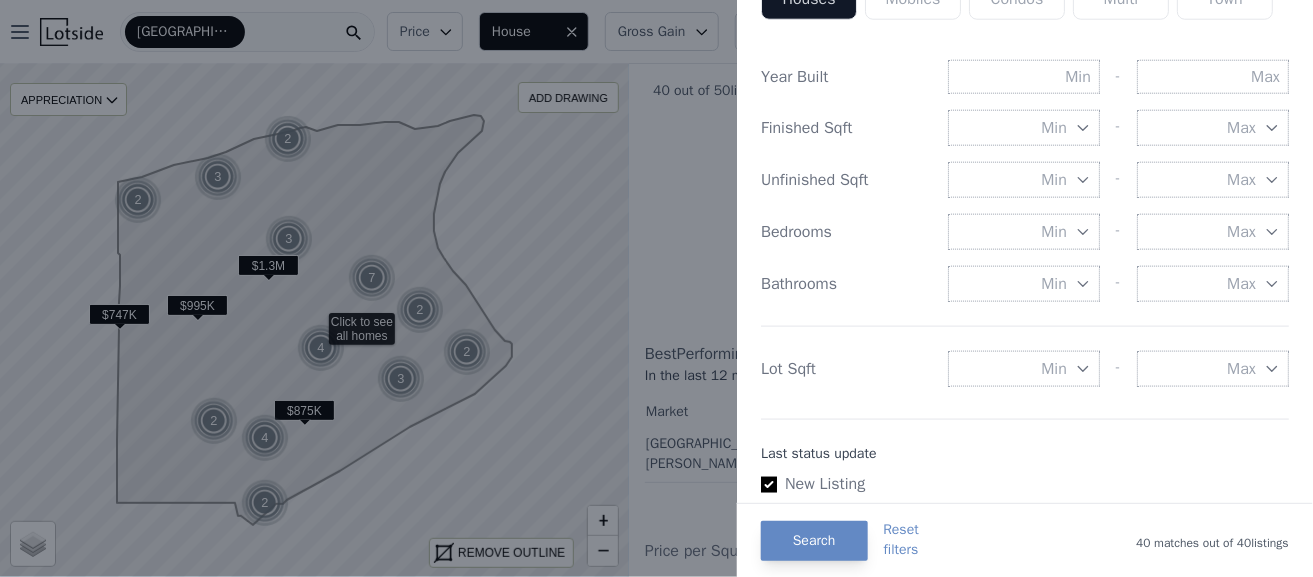 click 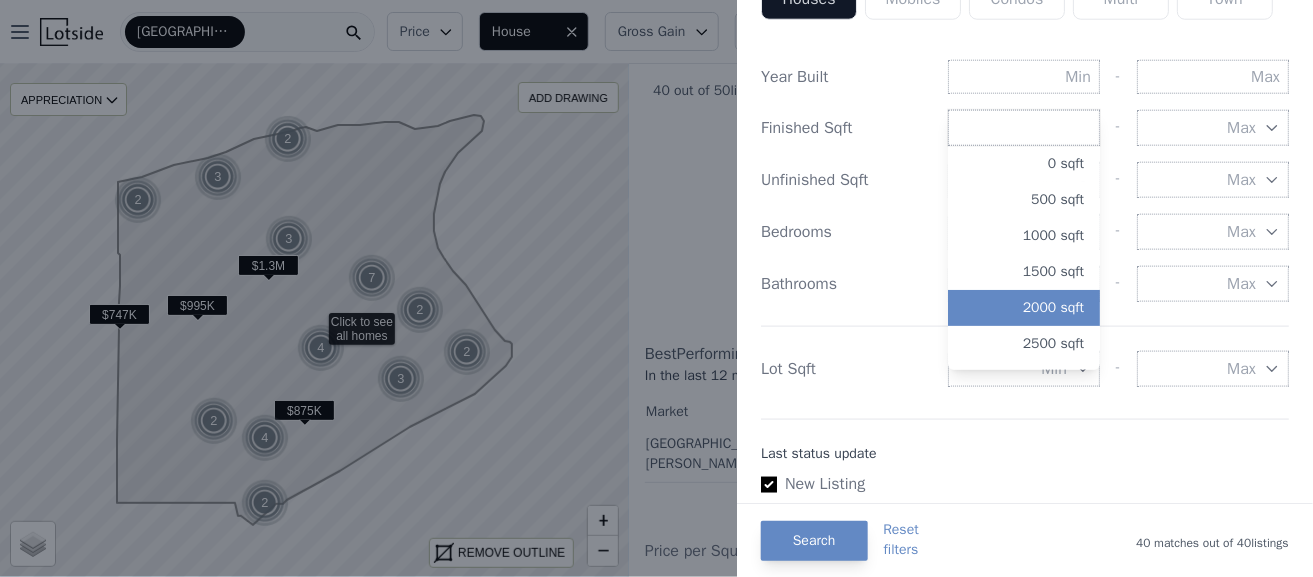 click on "2000 sqft" at bounding box center (1024, 308) 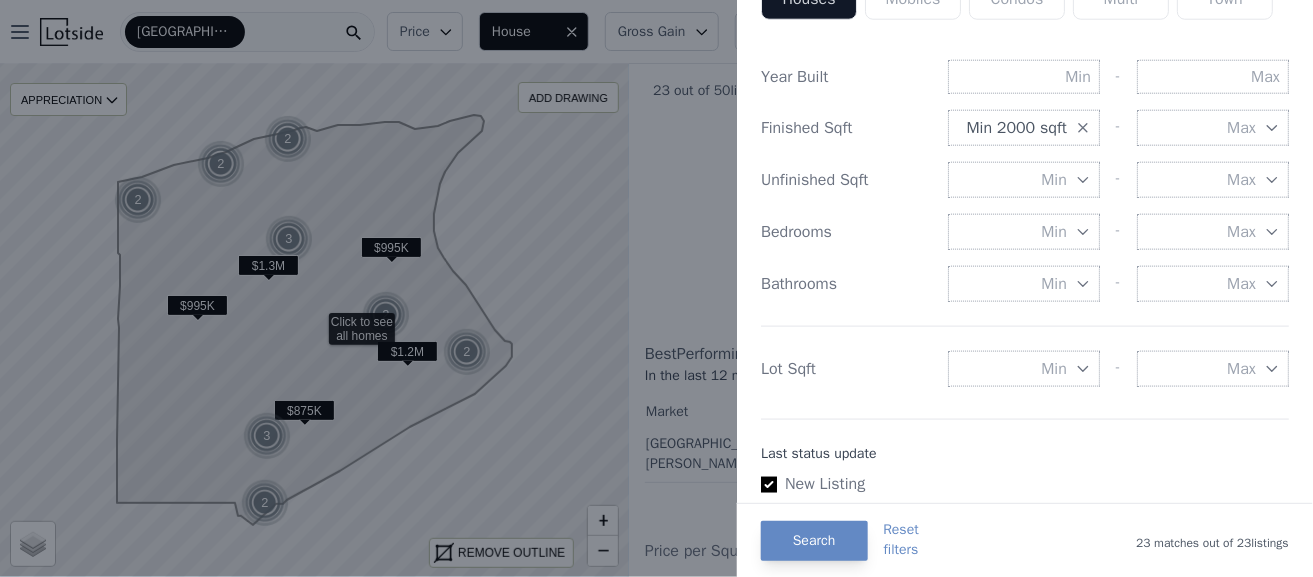 click on "Min" at bounding box center [1024, 284] 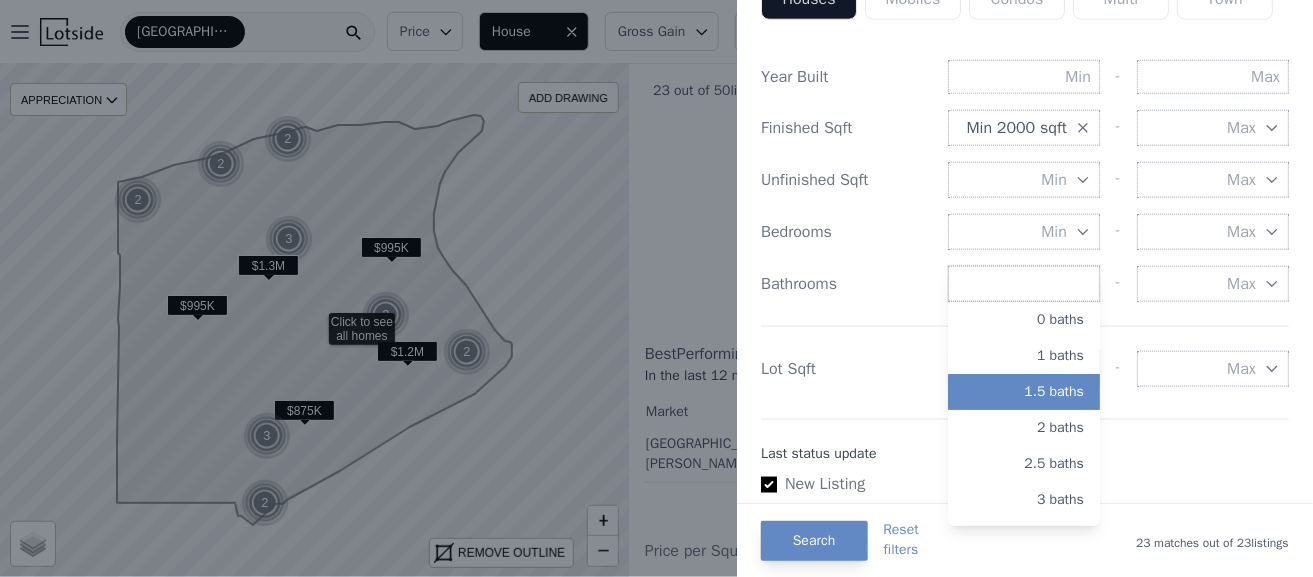 click on "1.5 baths" at bounding box center [1024, 392] 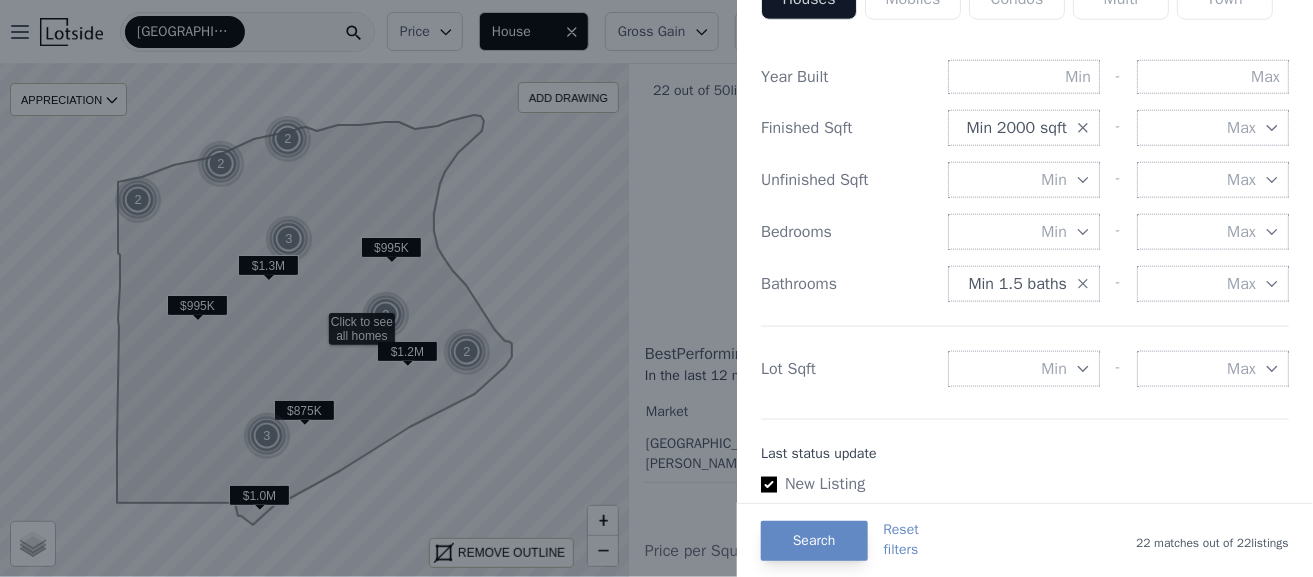 click on "Min 1.5 baths" at bounding box center (1024, 284) 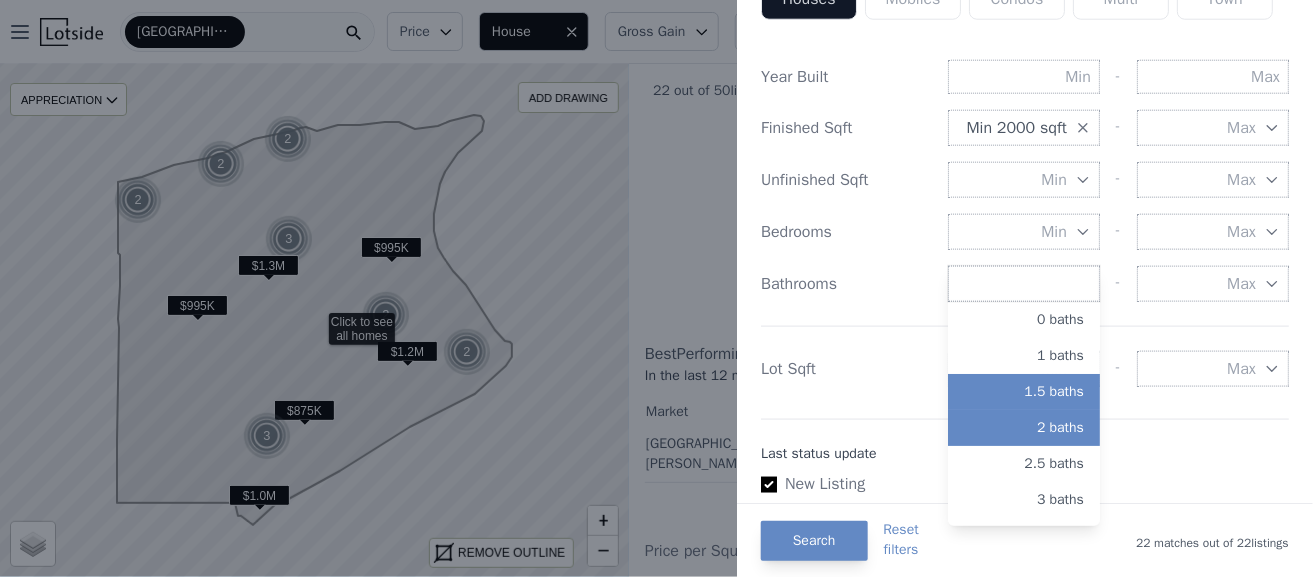 click on "2 baths" at bounding box center [1024, 428] 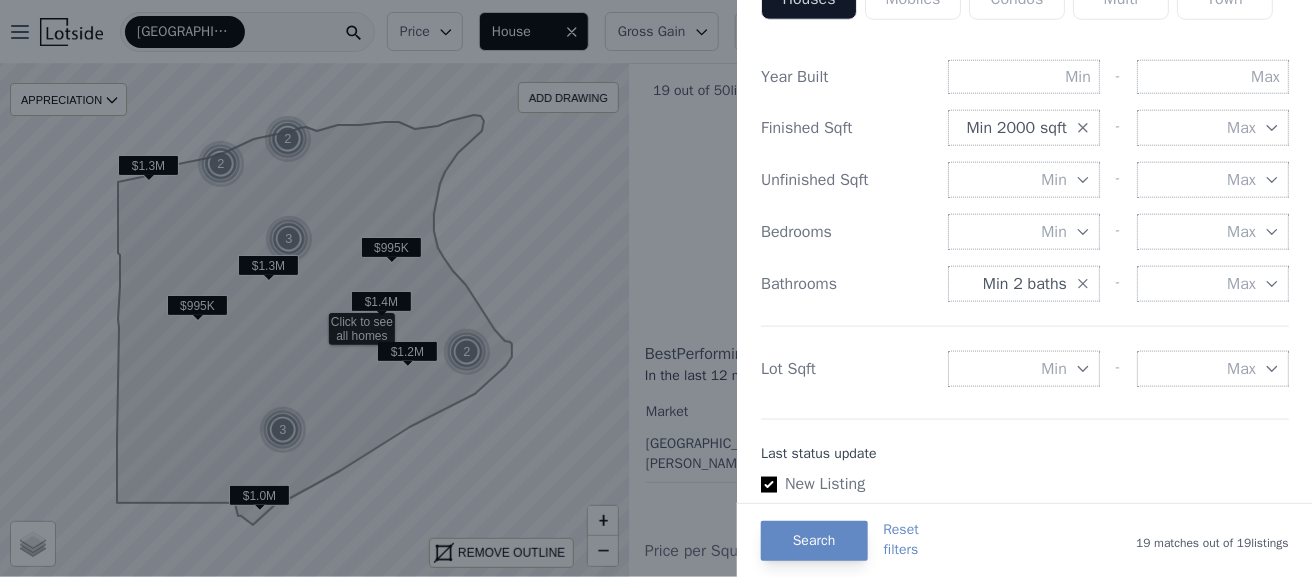click 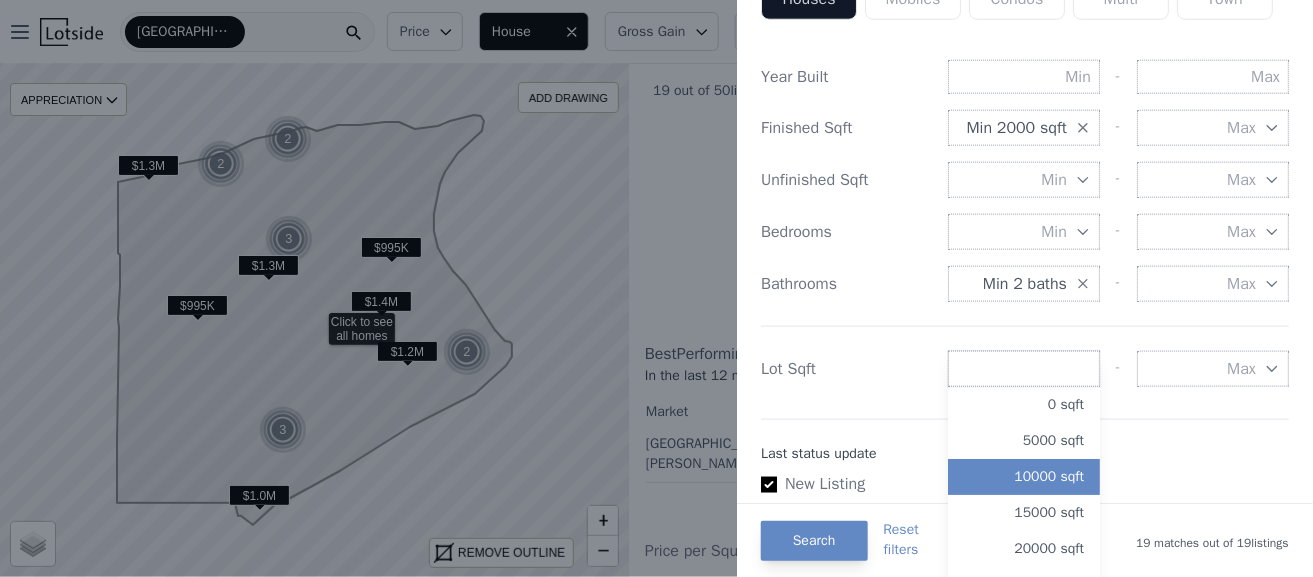 click on "10000 sqft" at bounding box center [1024, 477] 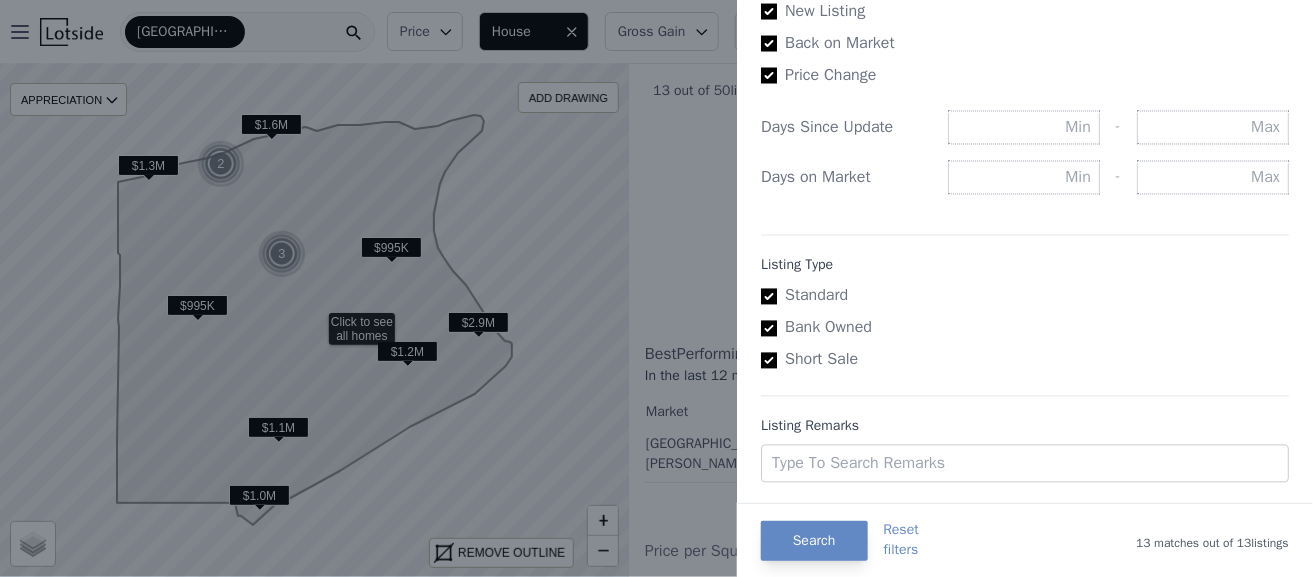 scroll, scrollTop: 1242, scrollLeft: 0, axis: vertical 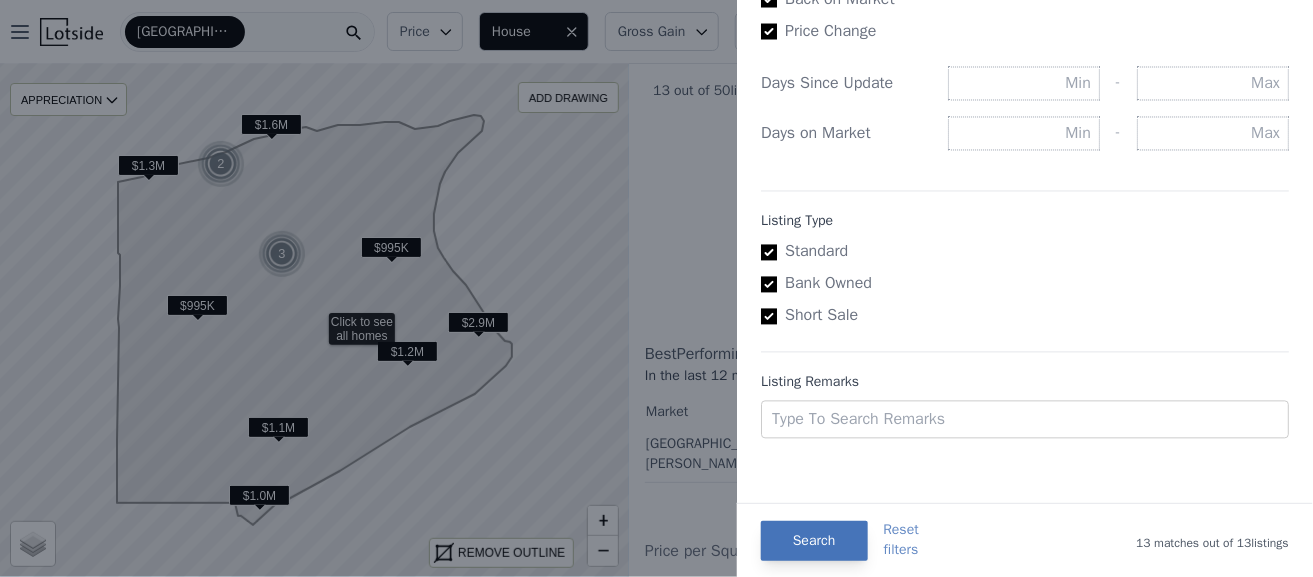 click on "Search" at bounding box center (814, 541) 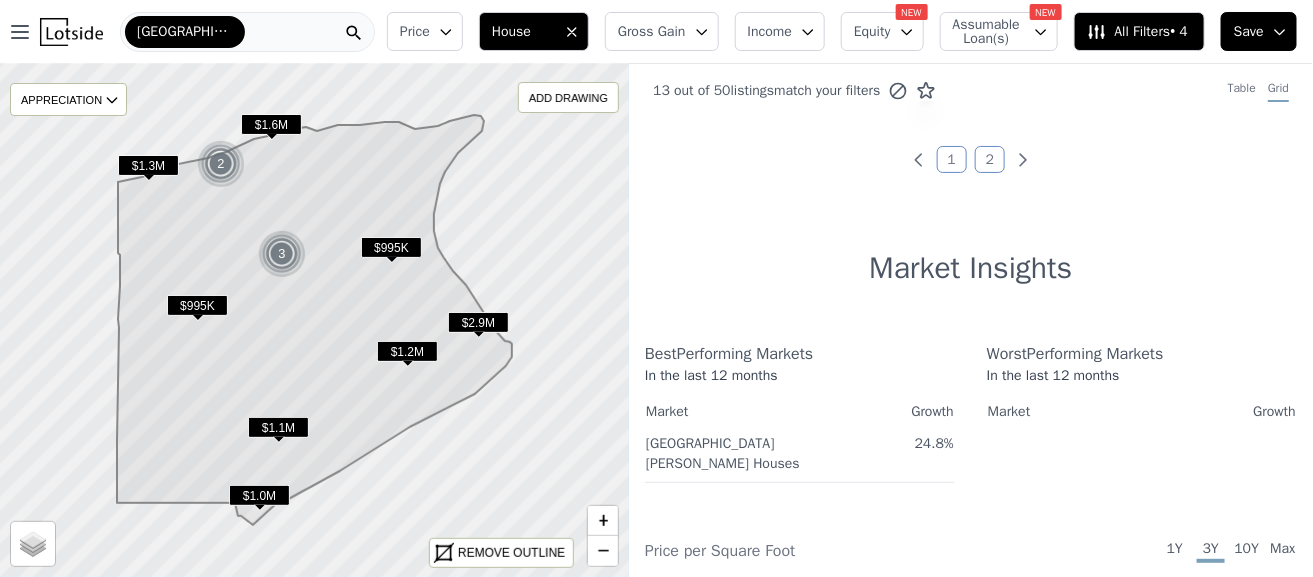 click on "Port Townsend" at bounding box center (247, 32) 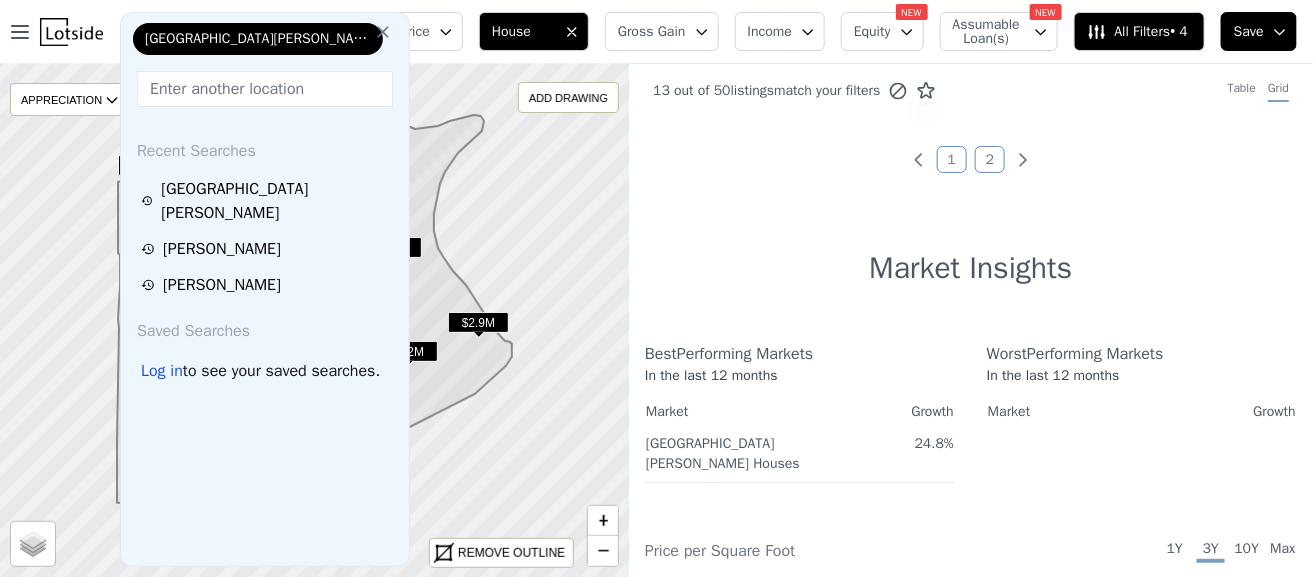 click 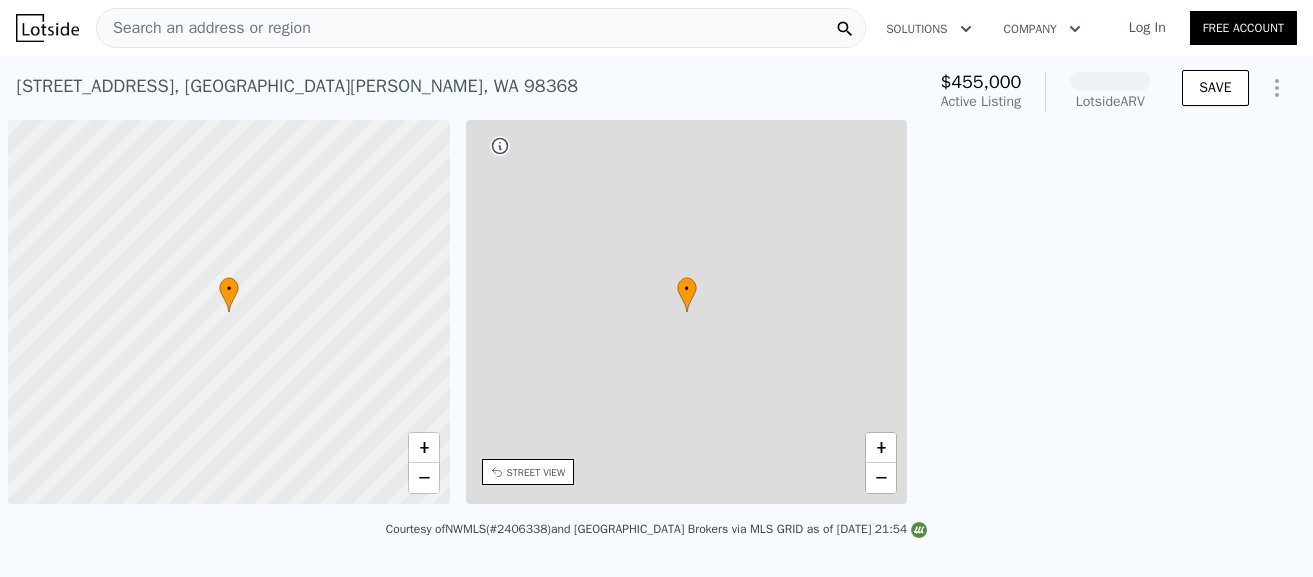 scroll, scrollTop: 0, scrollLeft: 0, axis: both 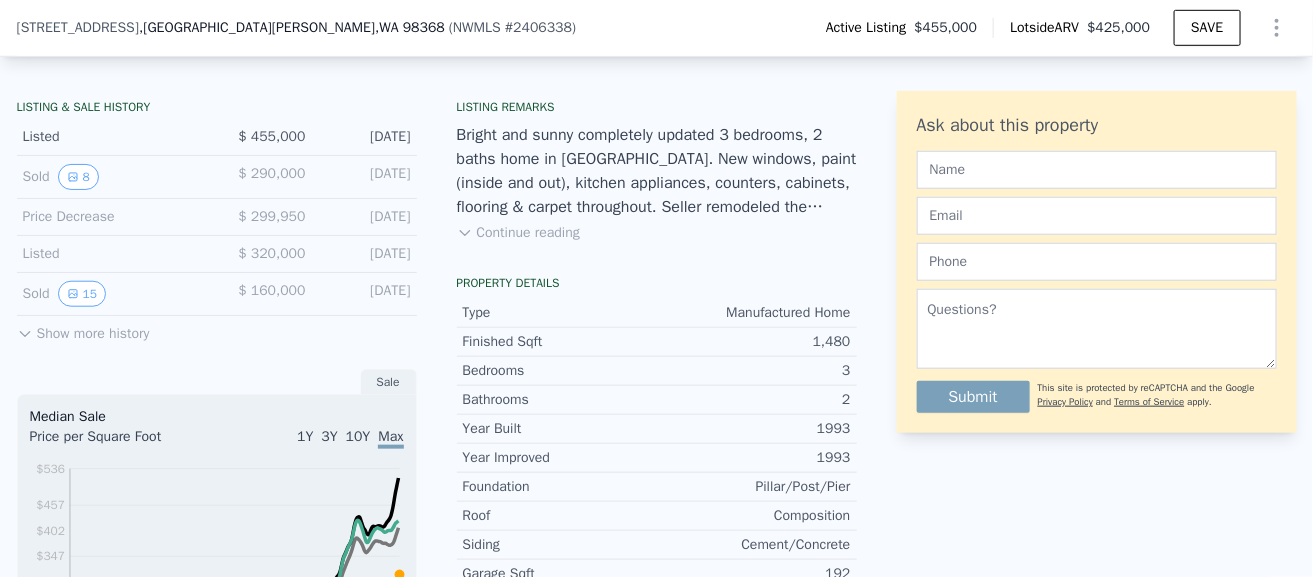 click on "Continue reading" at bounding box center [518, 233] 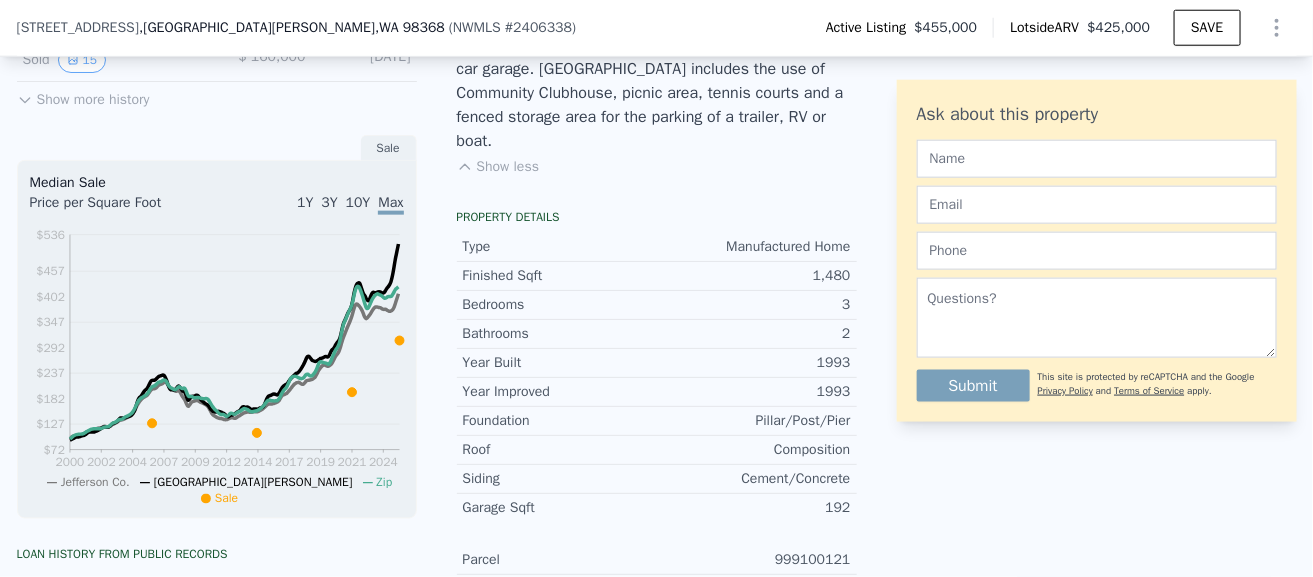 scroll, scrollTop: 0, scrollLeft: 0, axis: both 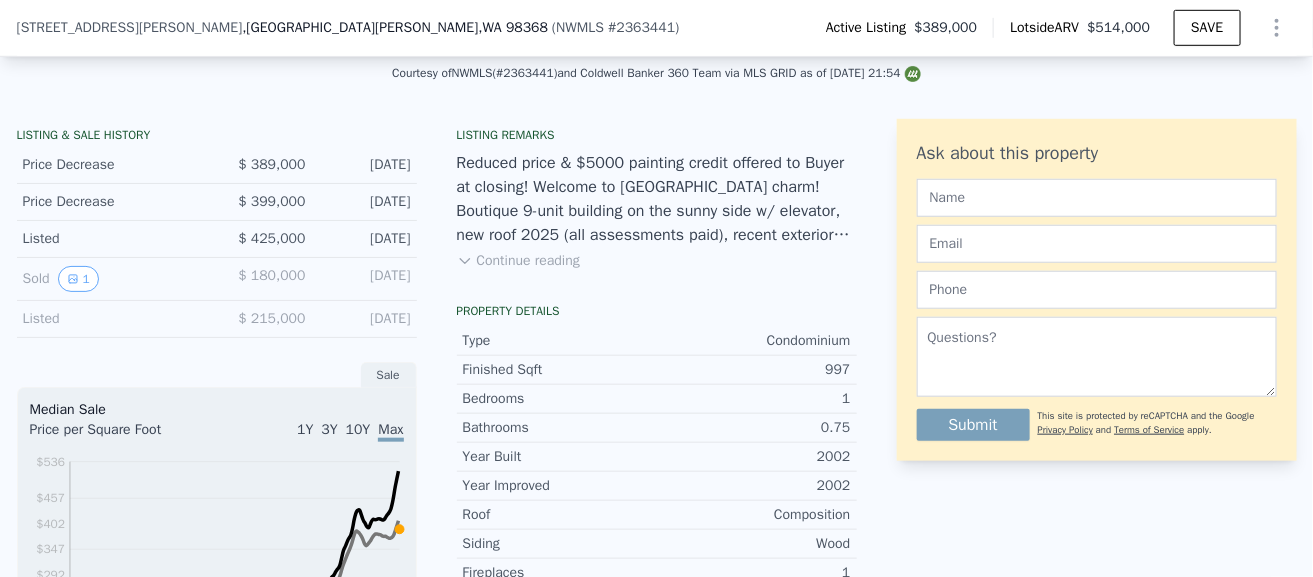 click on "Continue reading" at bounding box center [518, 261] 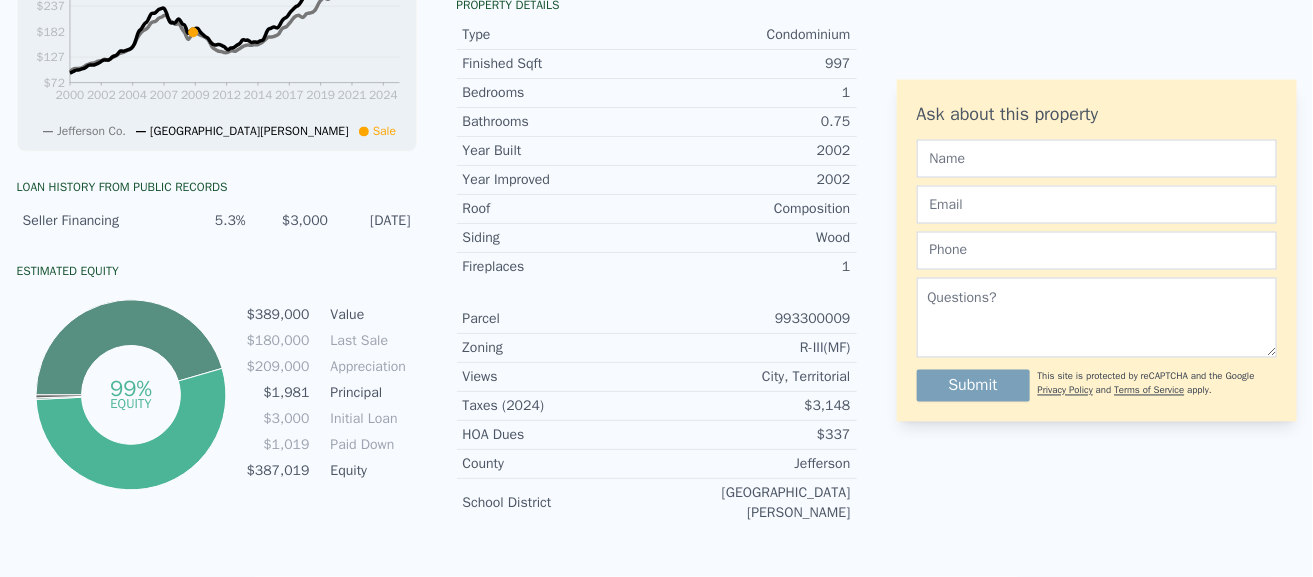 scroll, scrollTop: 0, scrollLeft: 0, axis: both 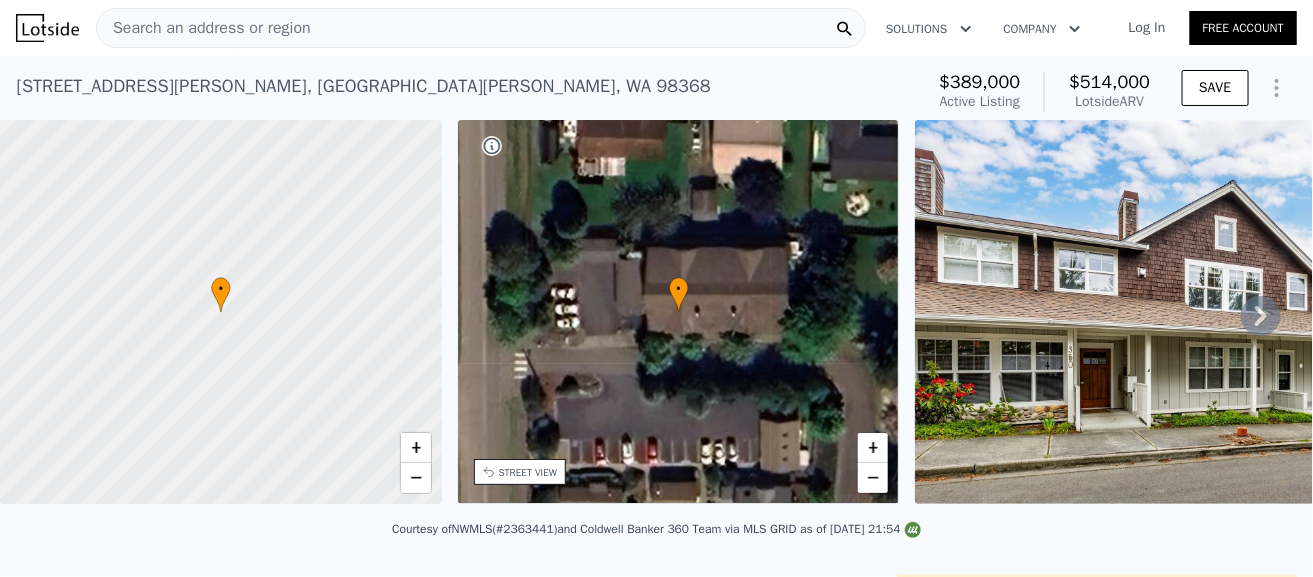 click 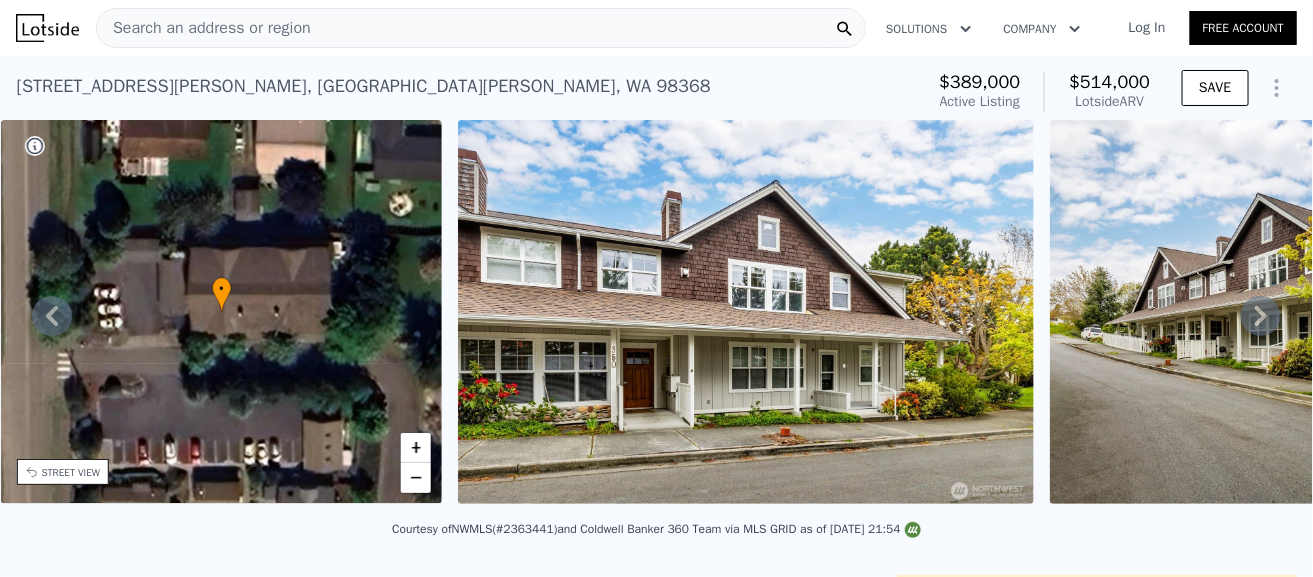 click 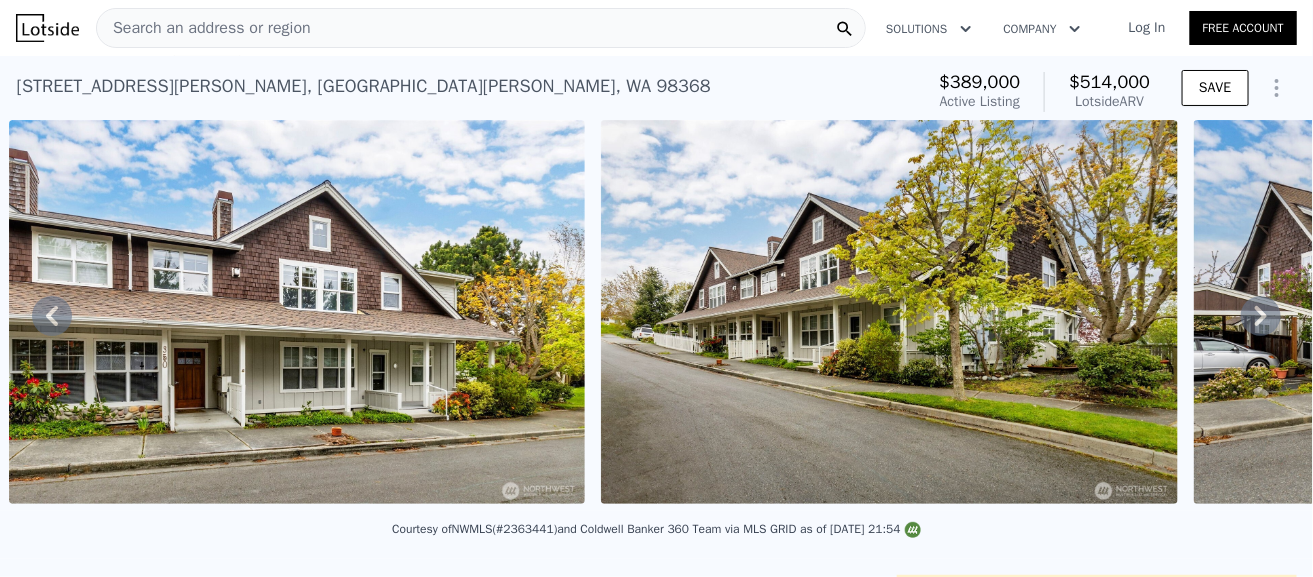 click 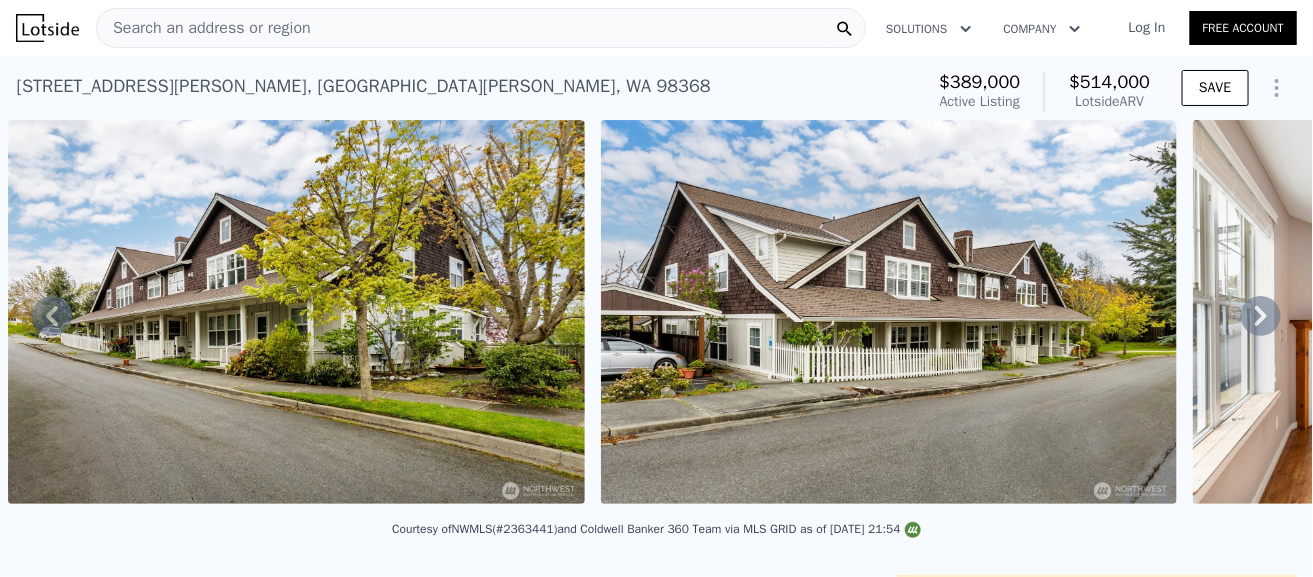 click 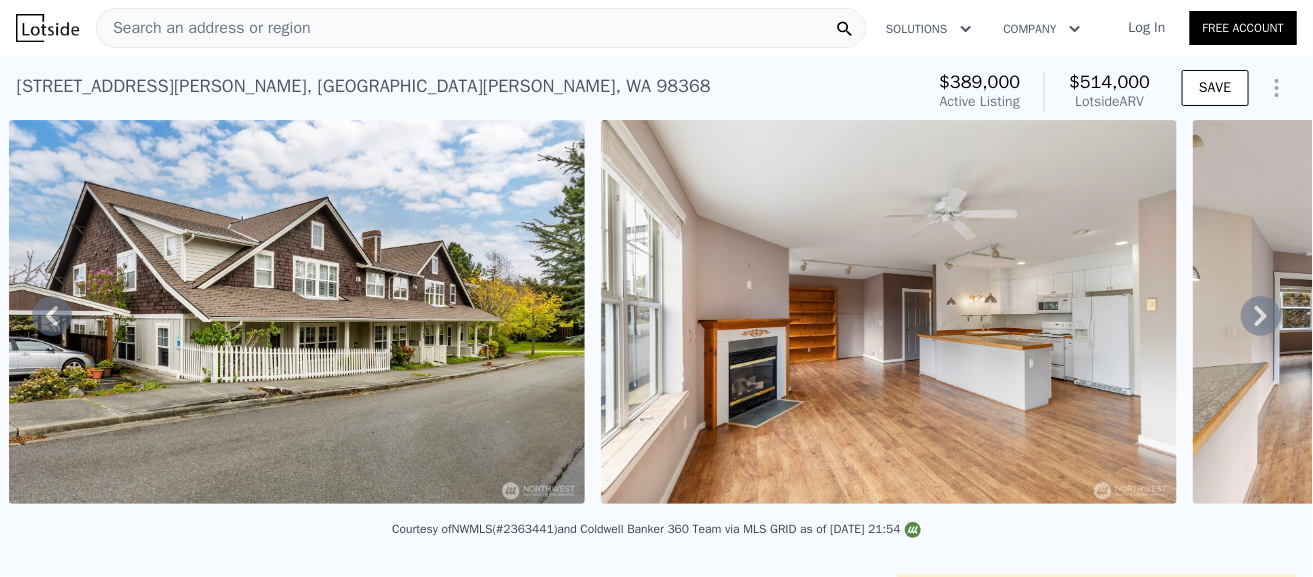 click 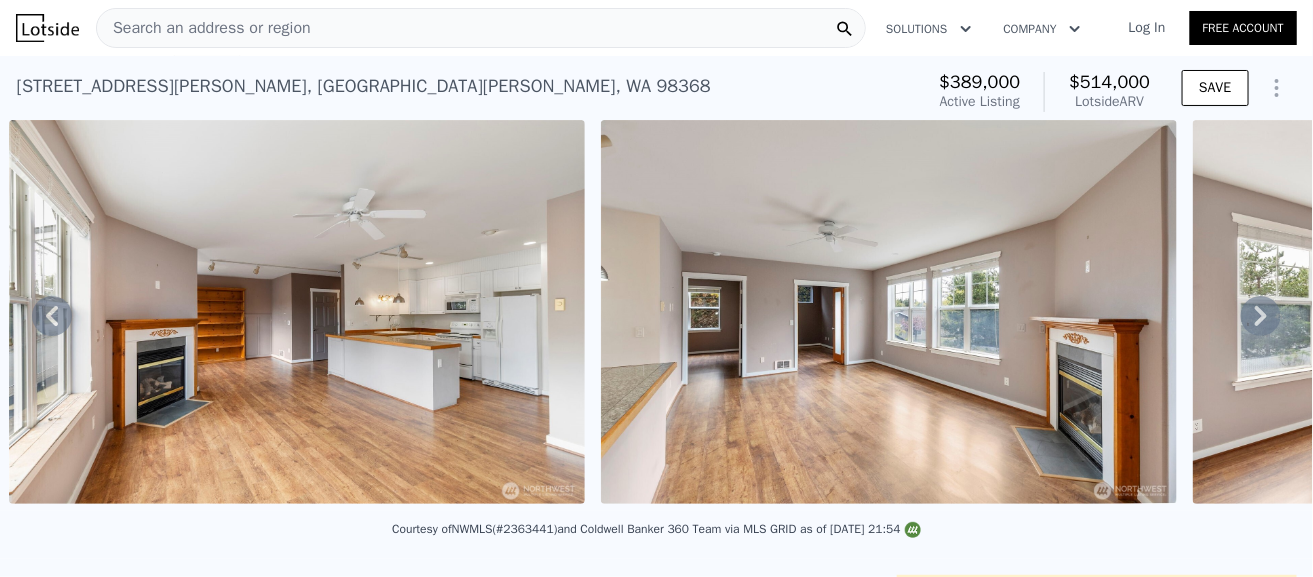 click 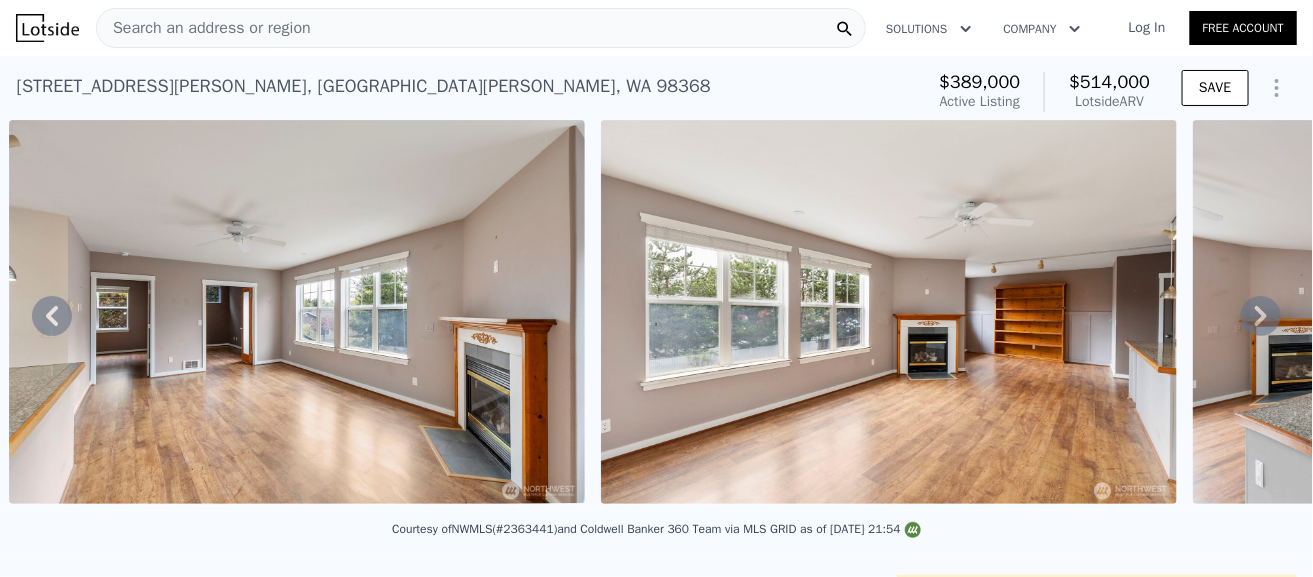 click 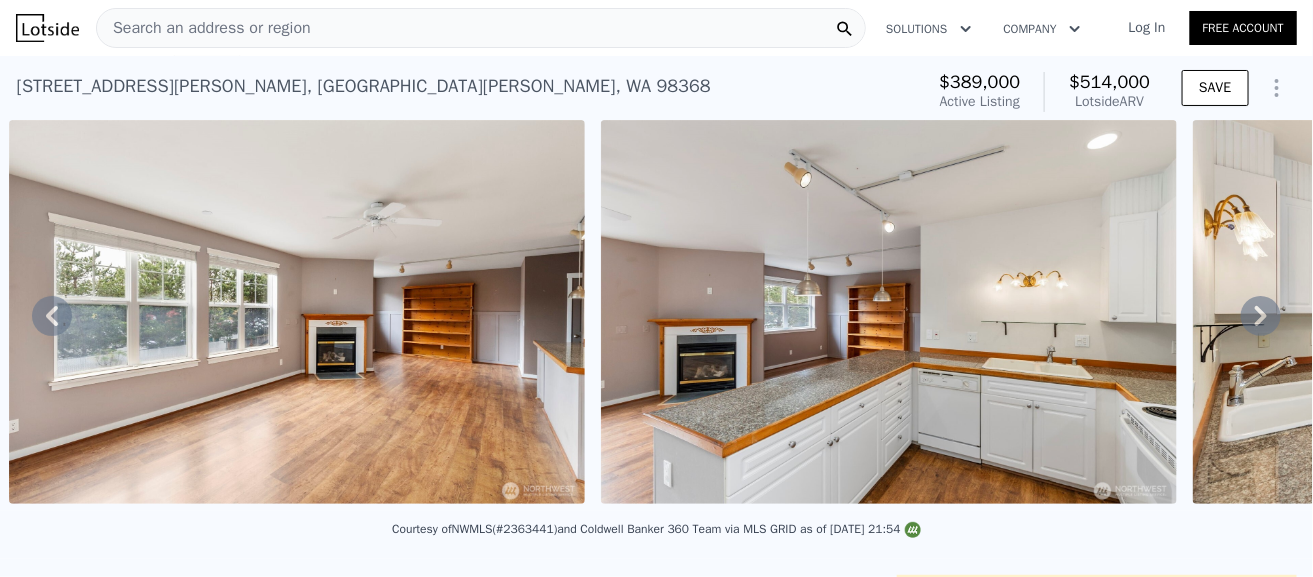 click 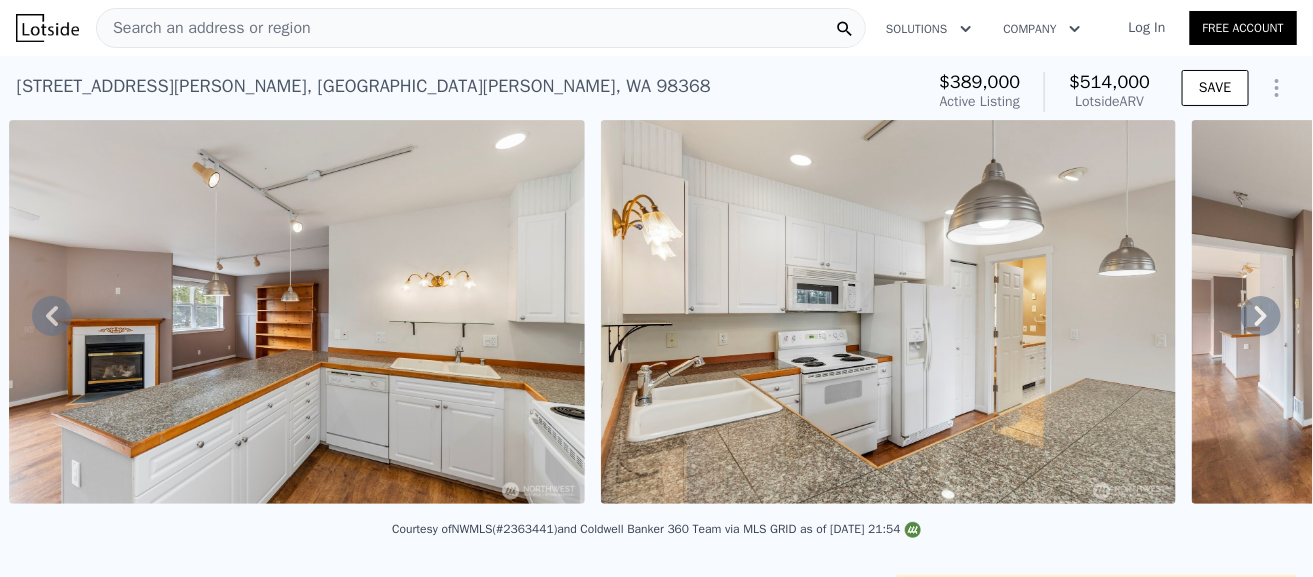 click 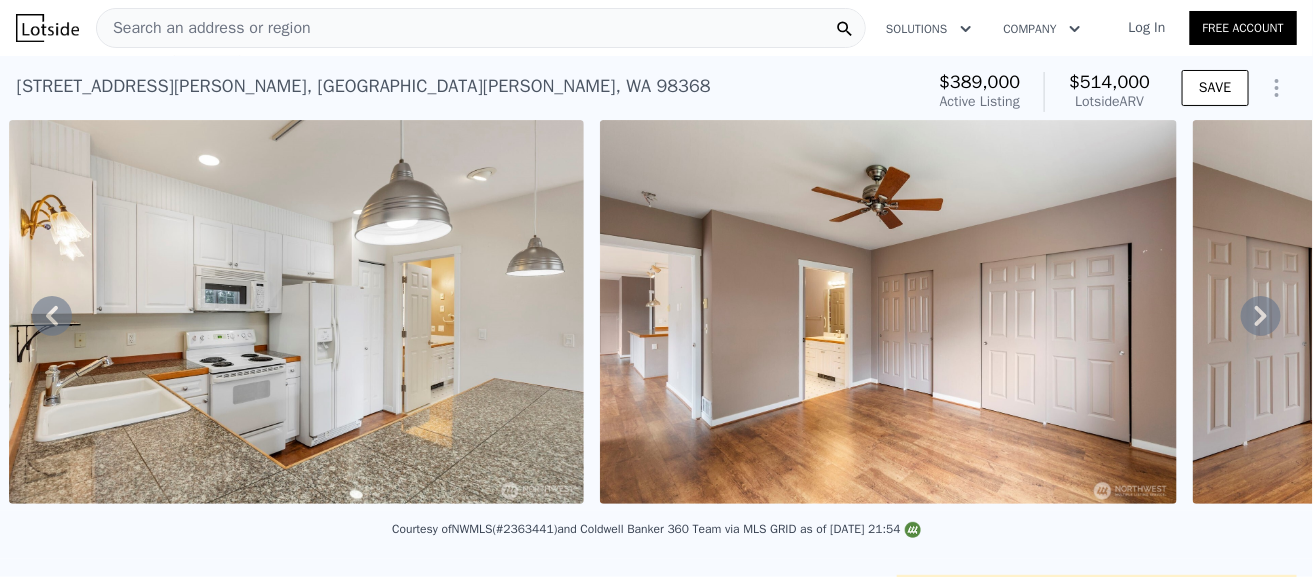 click 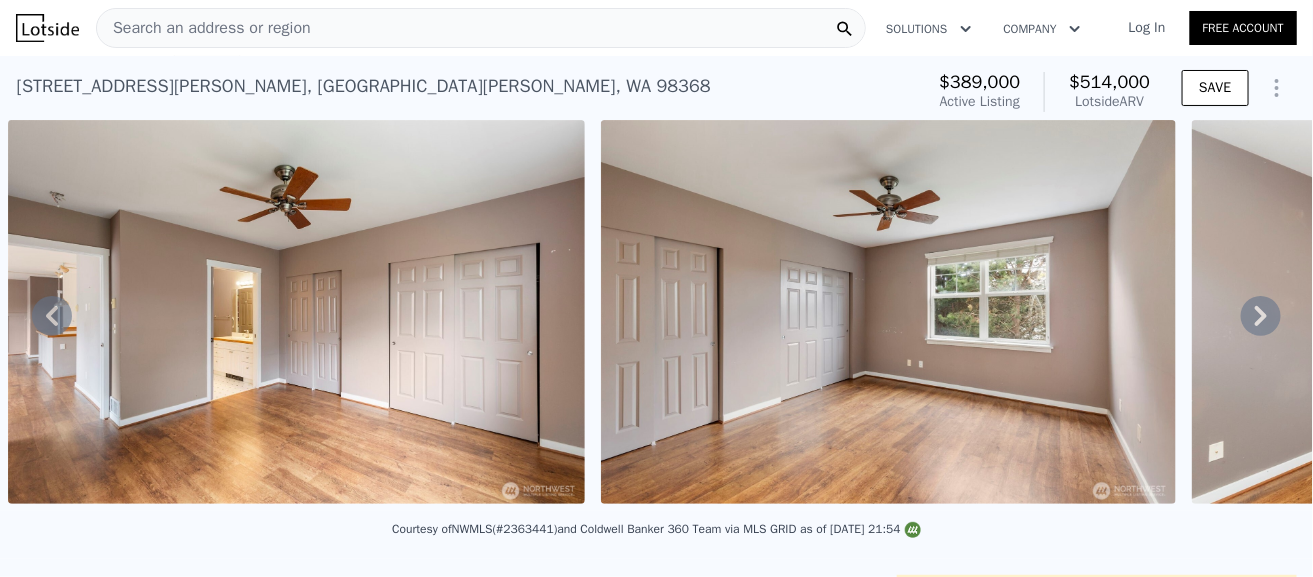 click 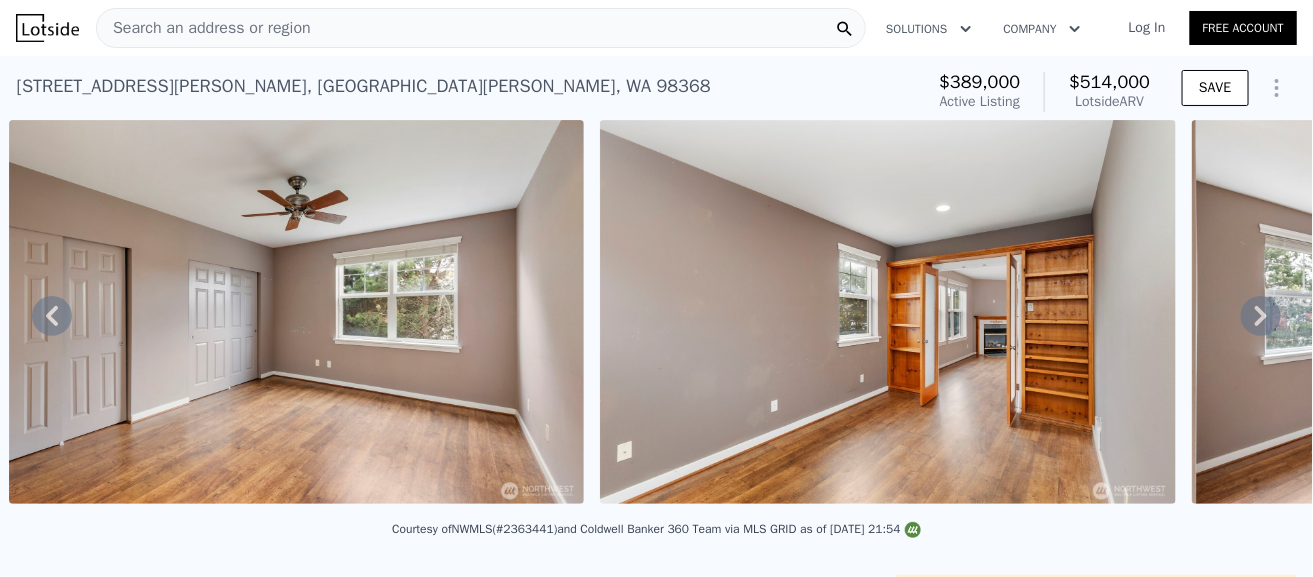 click 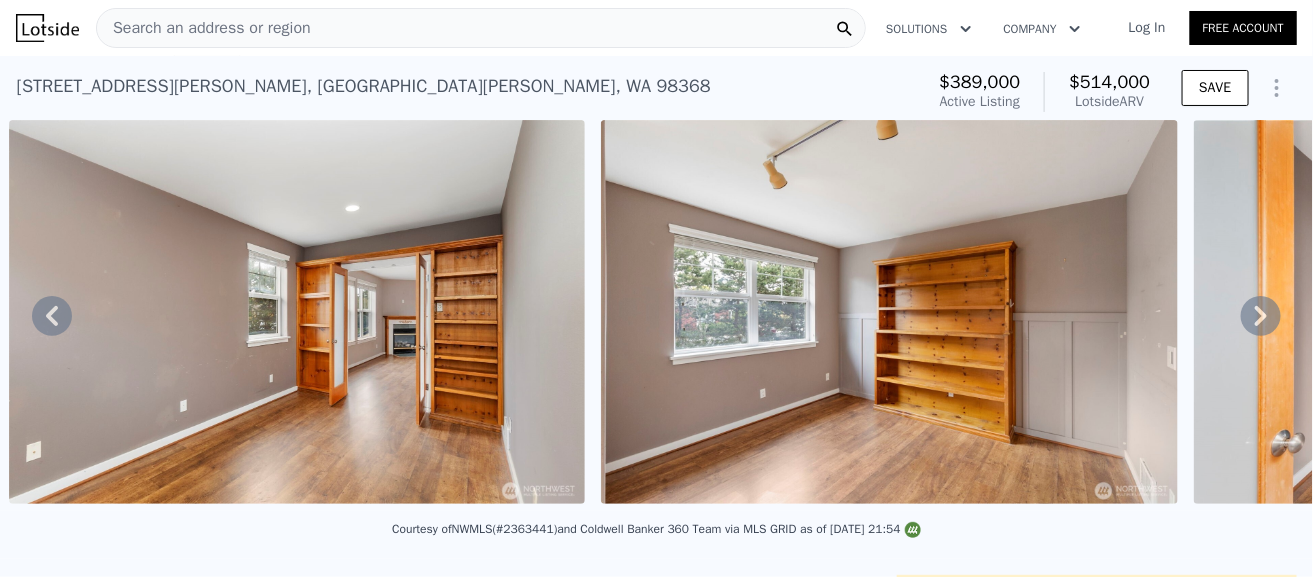 click 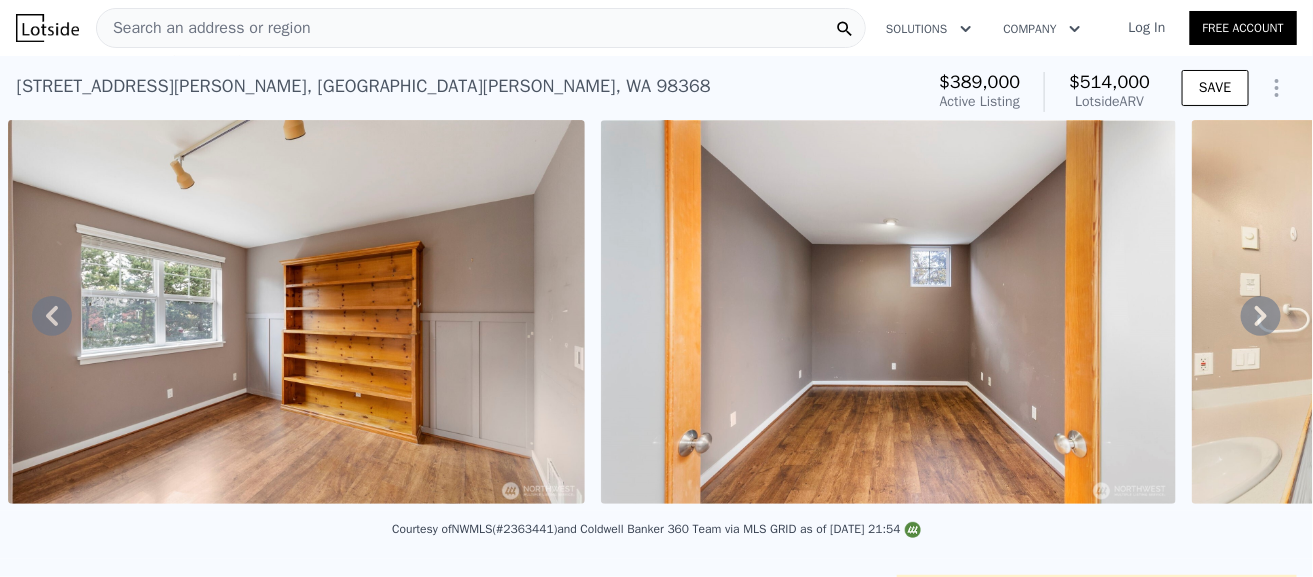 click 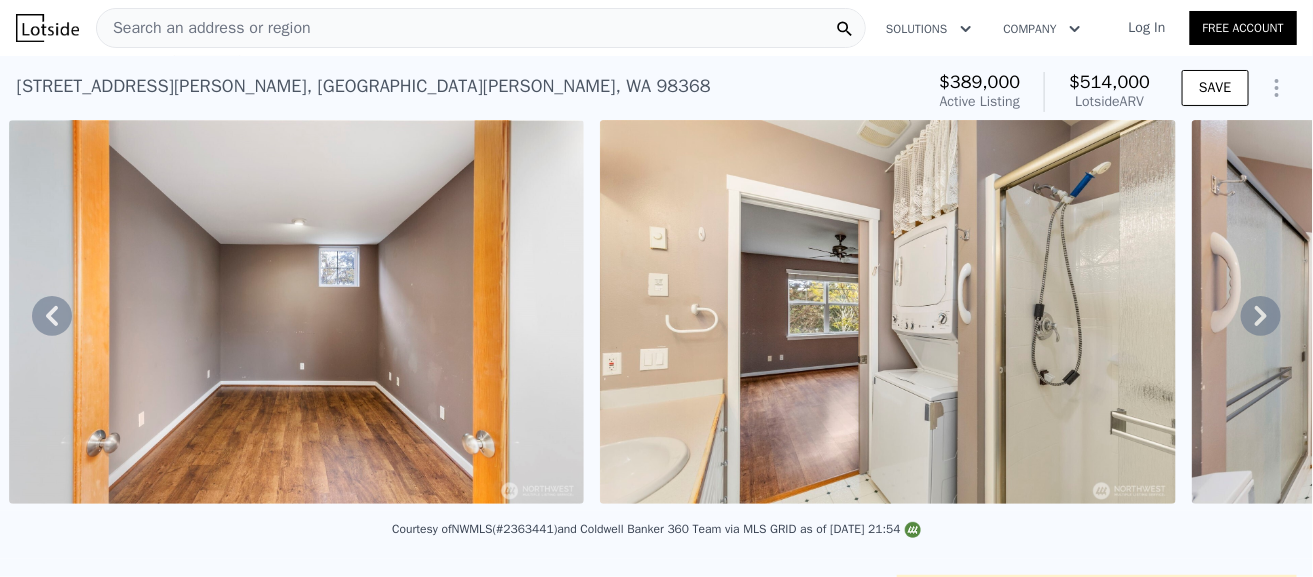 click 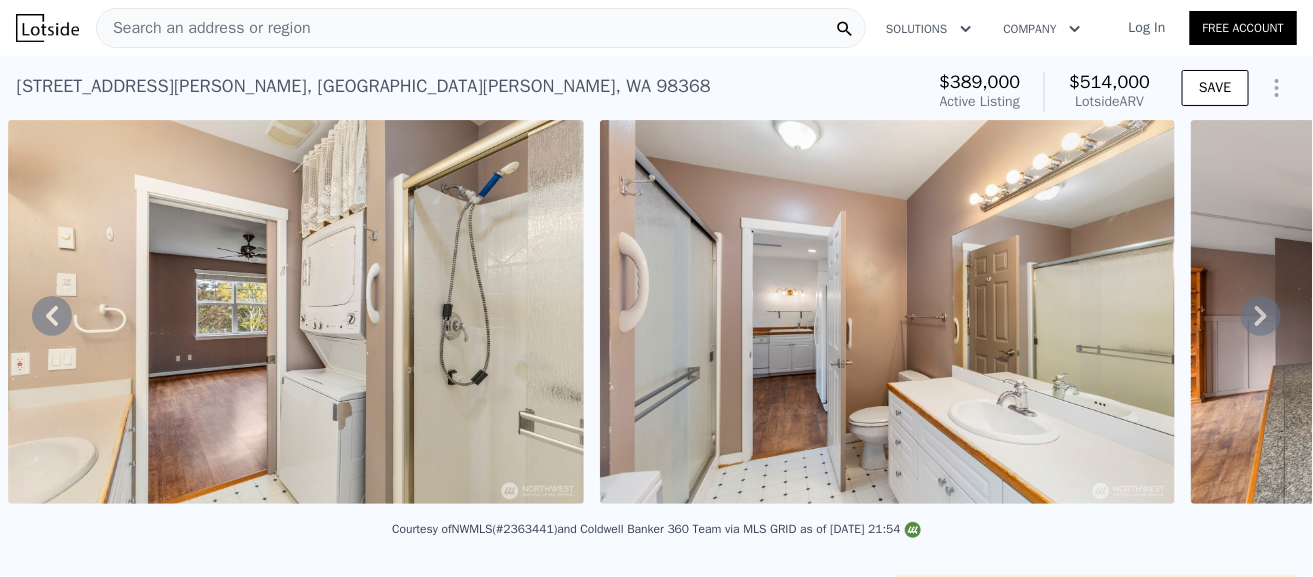click 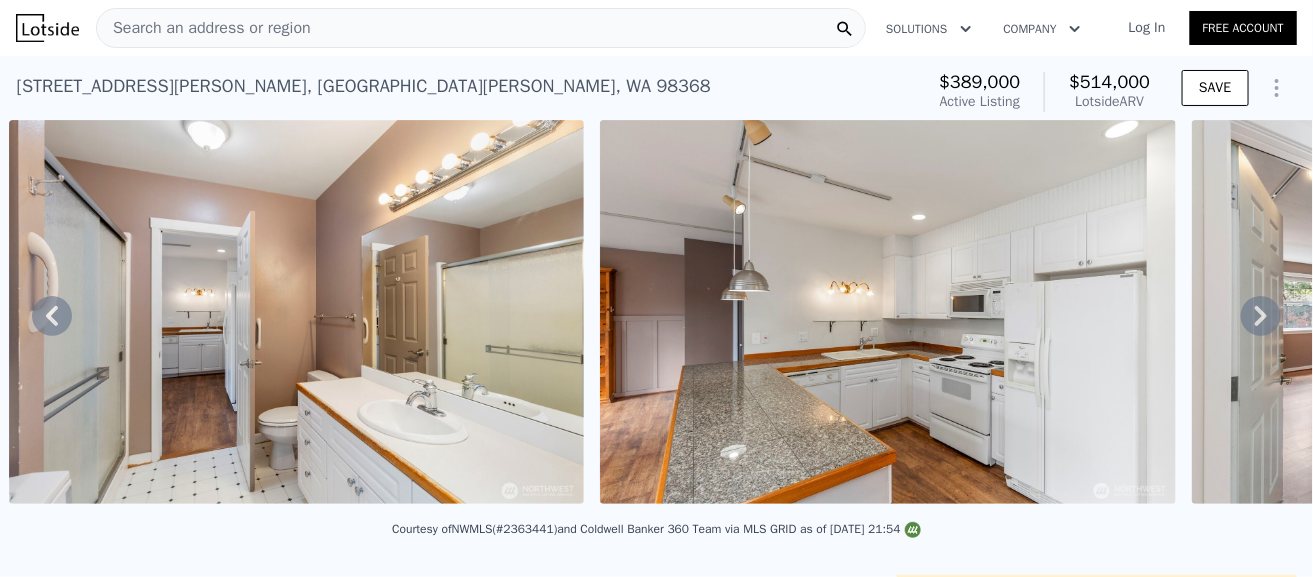 click 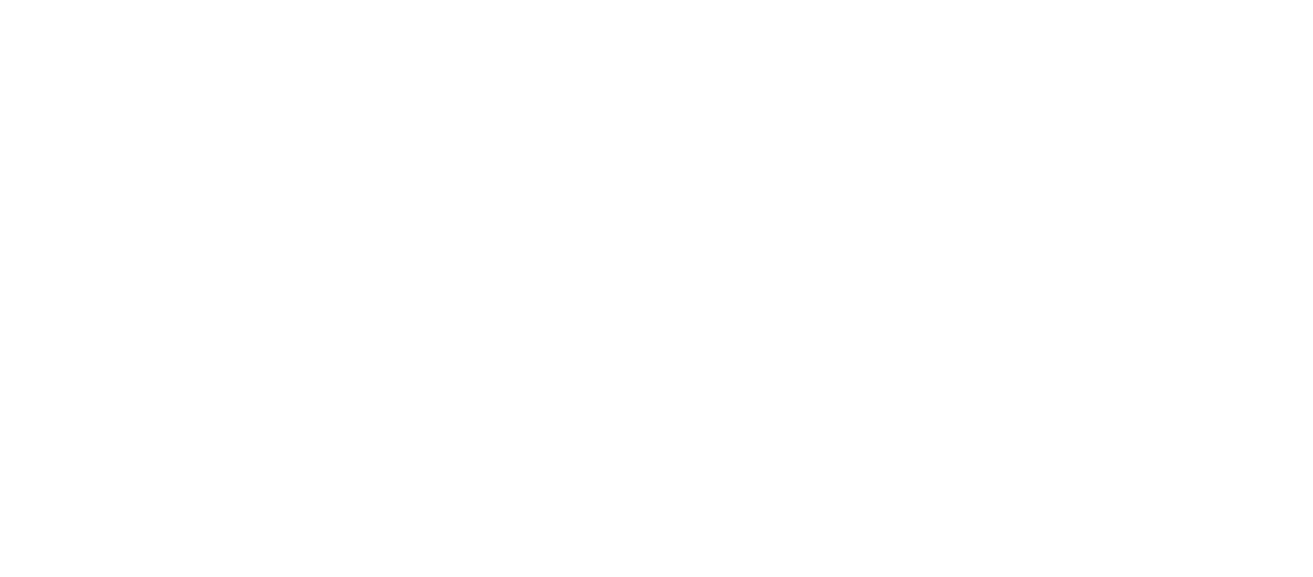 scroll, scrollTop: 0, scrollLeft: 0, axis: both 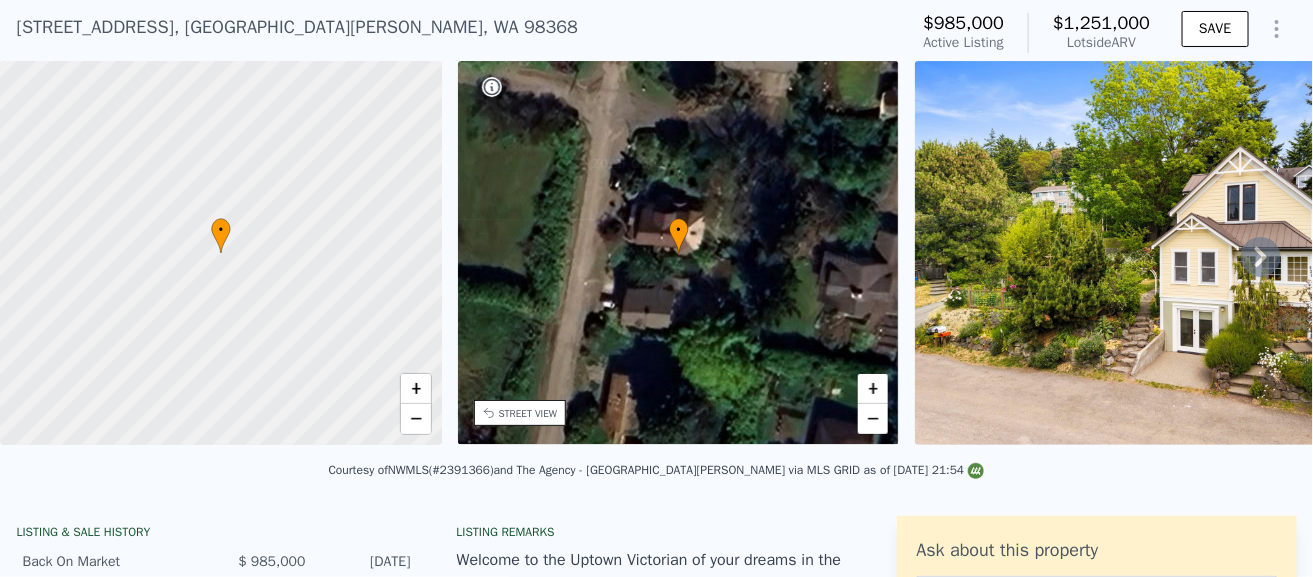 click 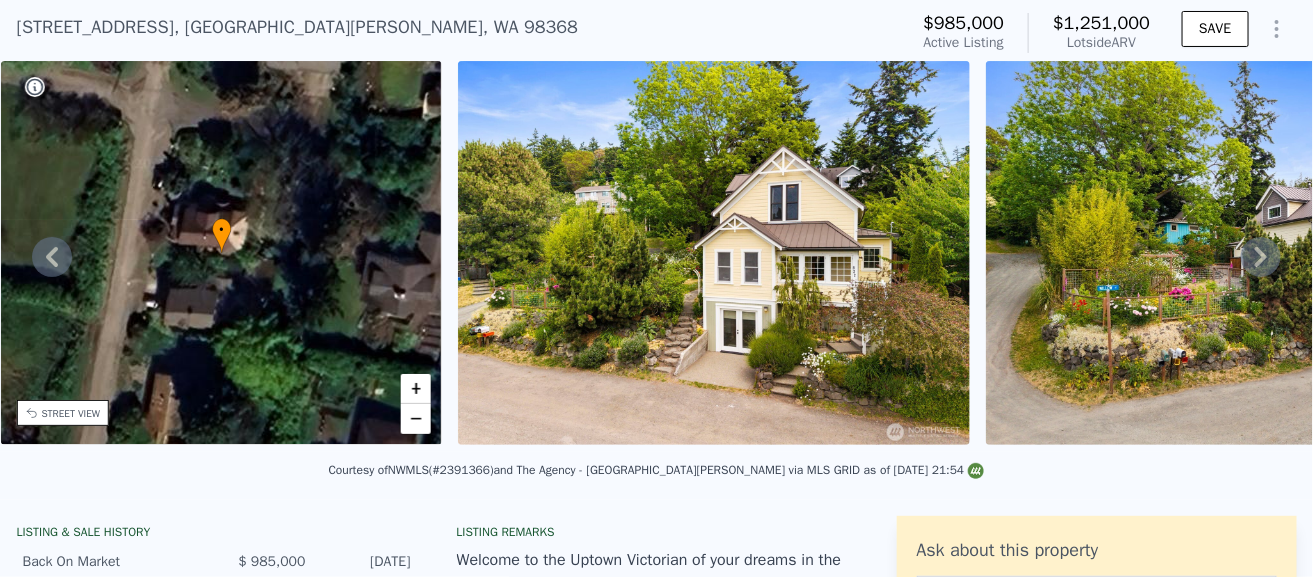 click 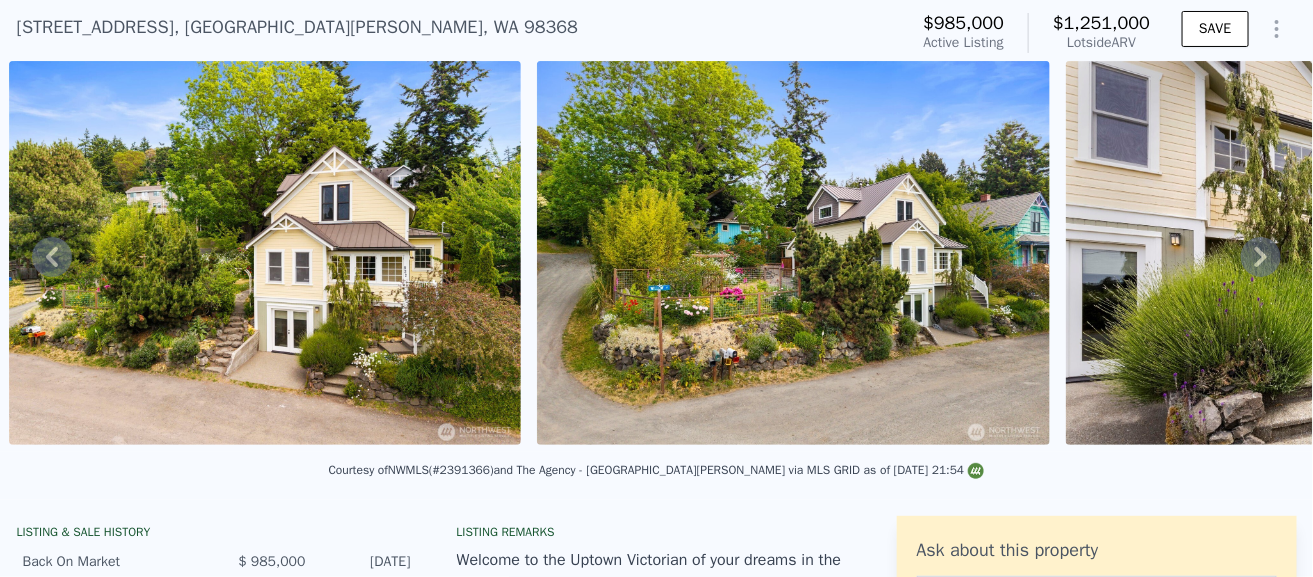 click 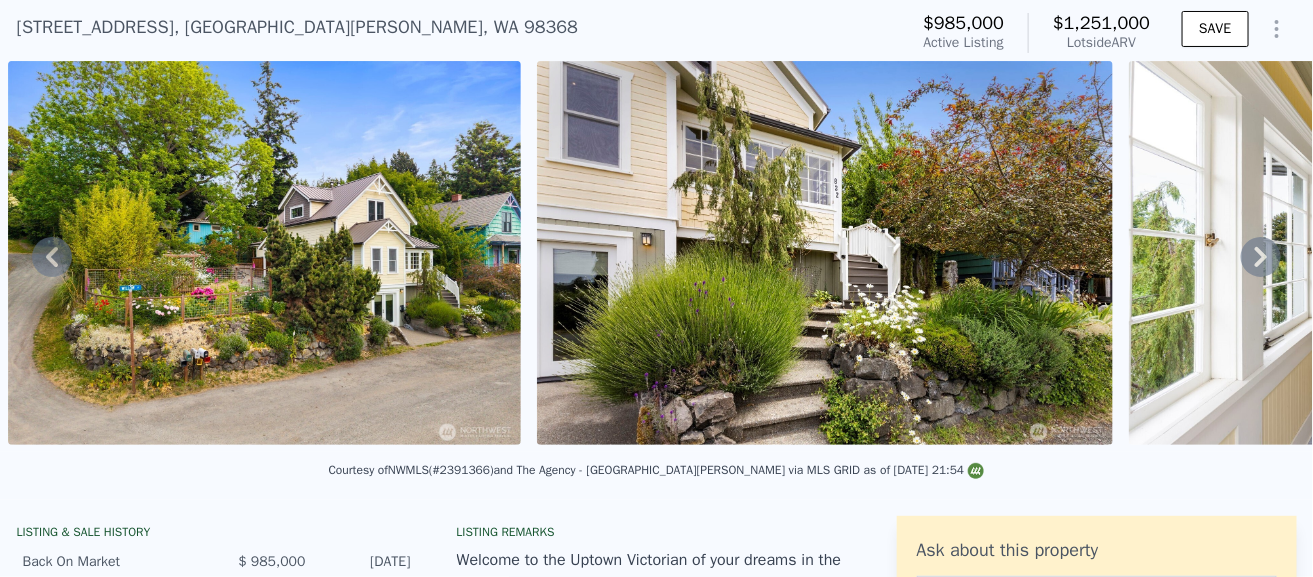 click 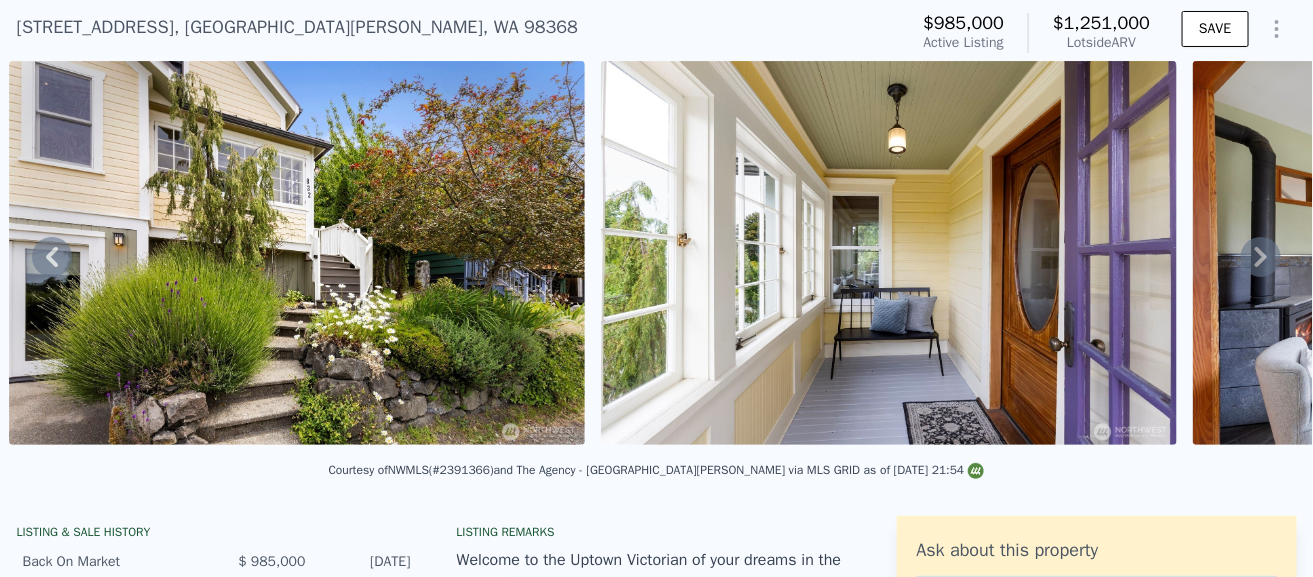 click 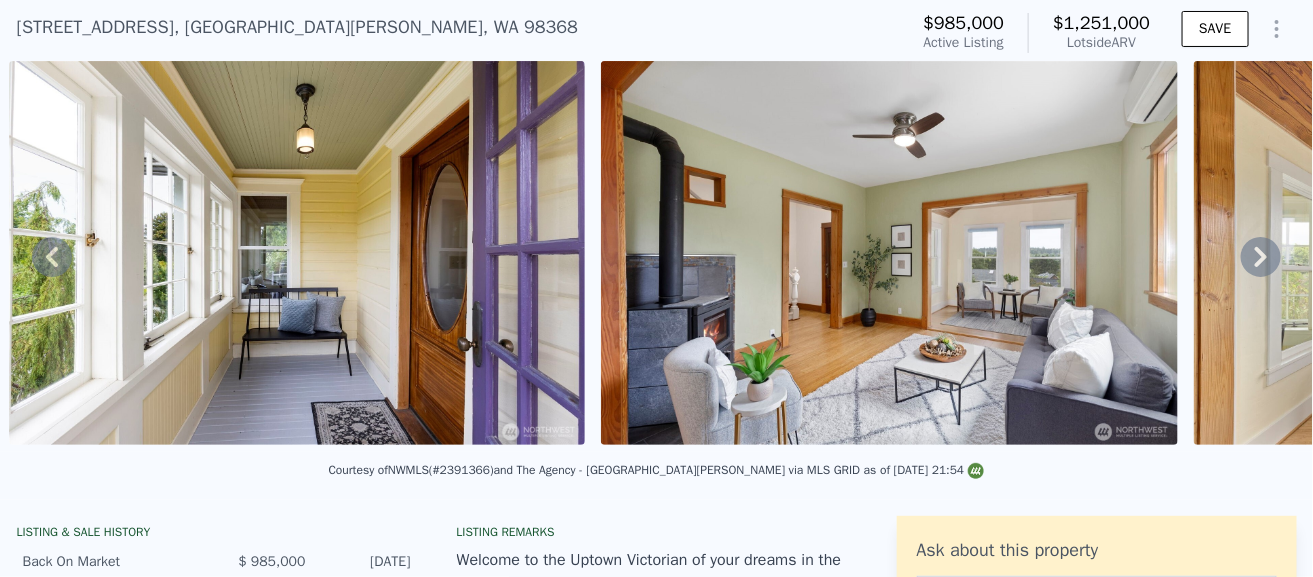 click 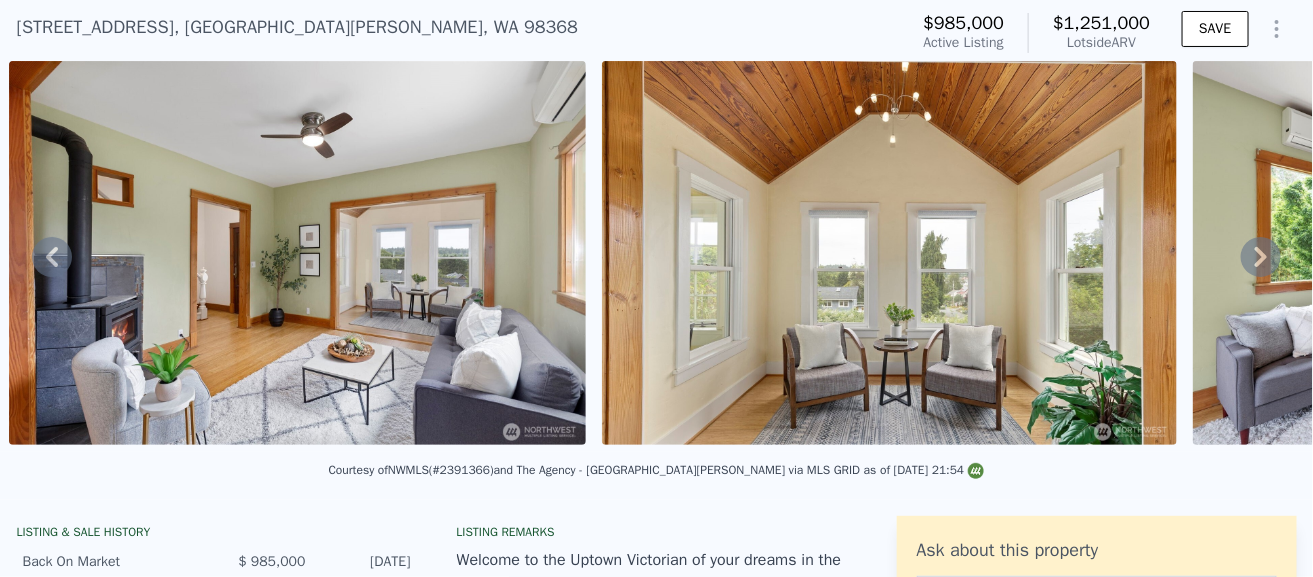 click 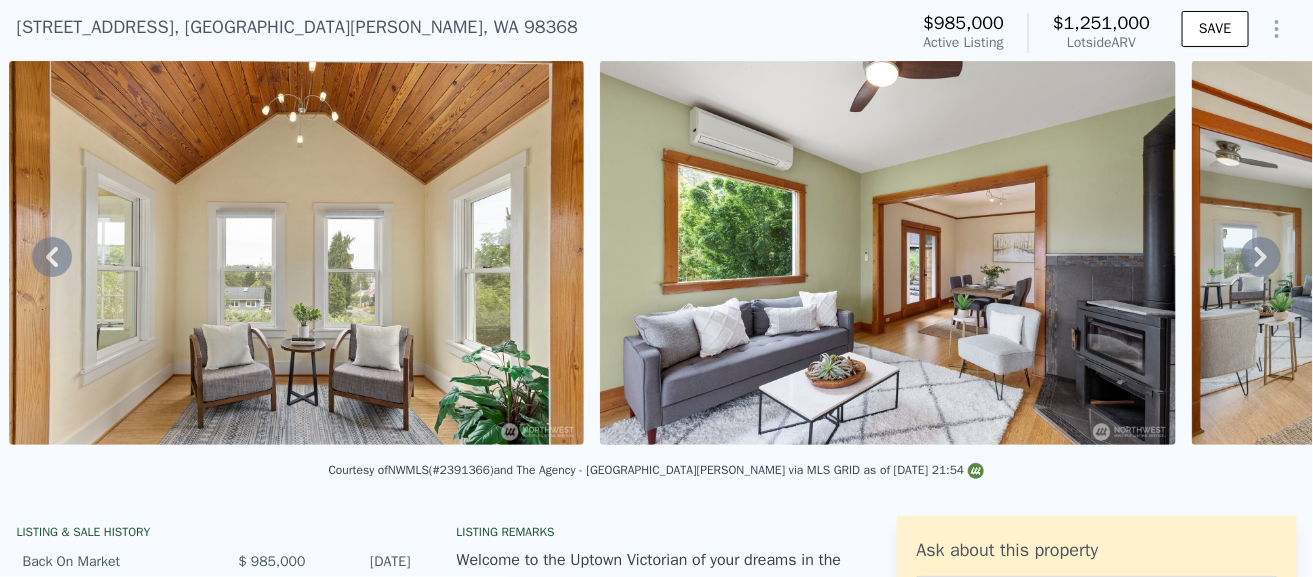 click 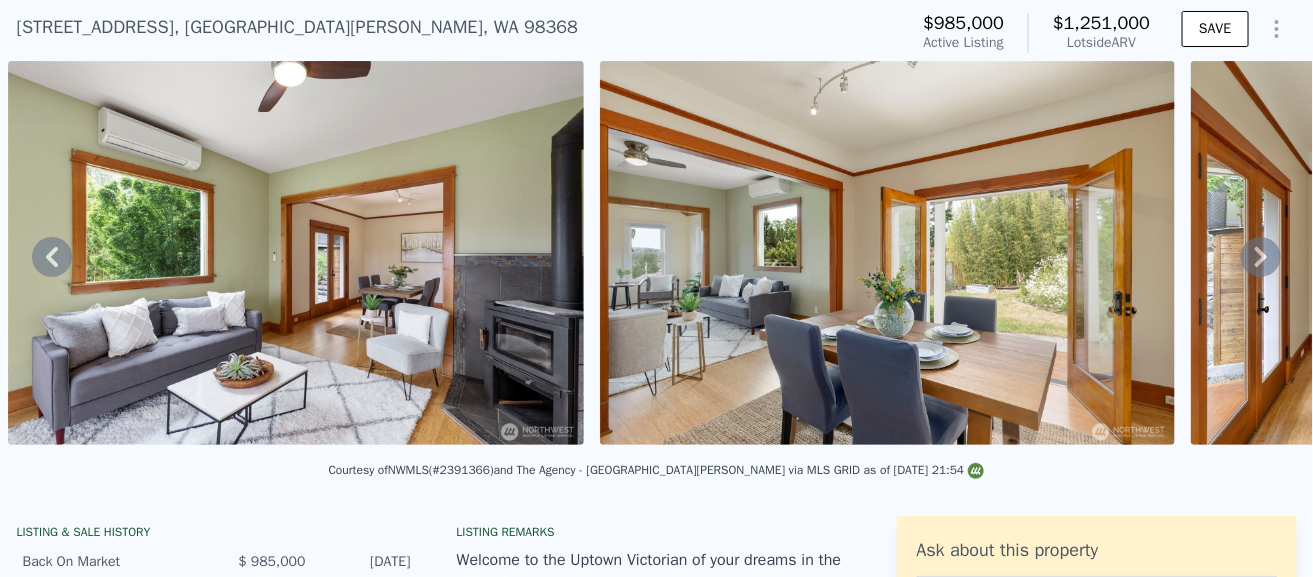 click 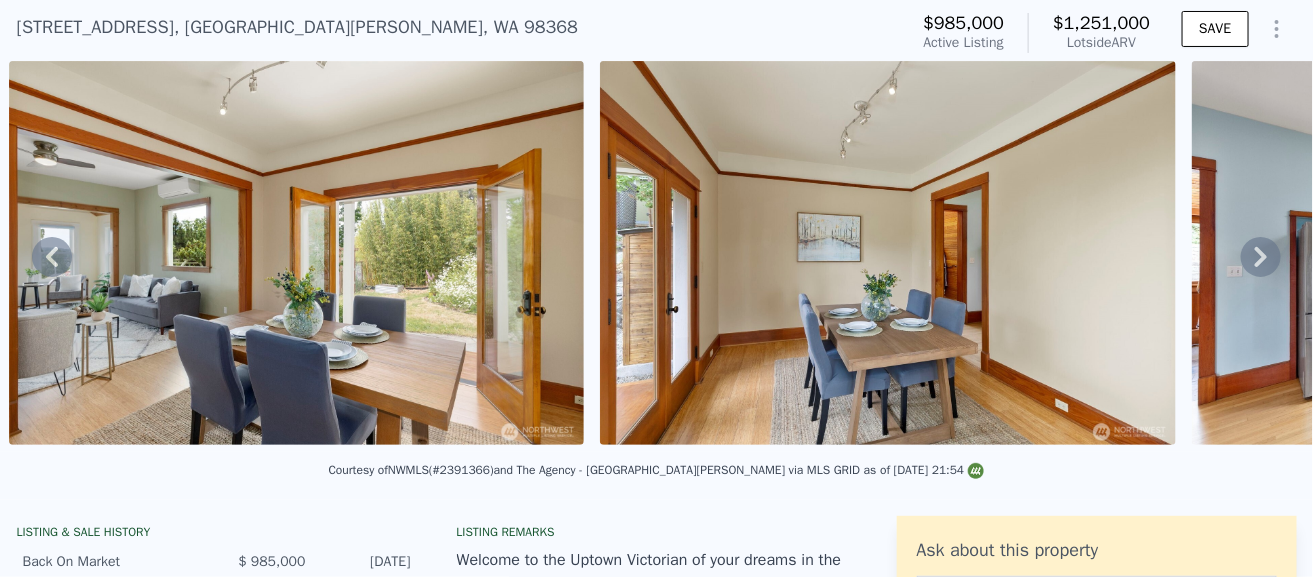 click 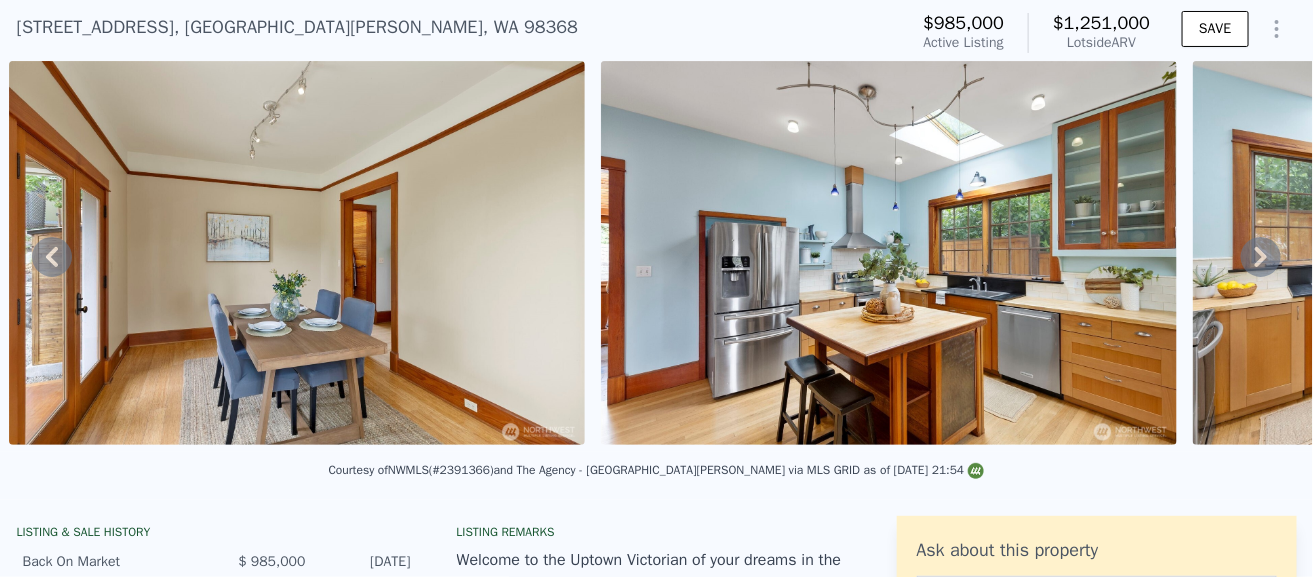 click 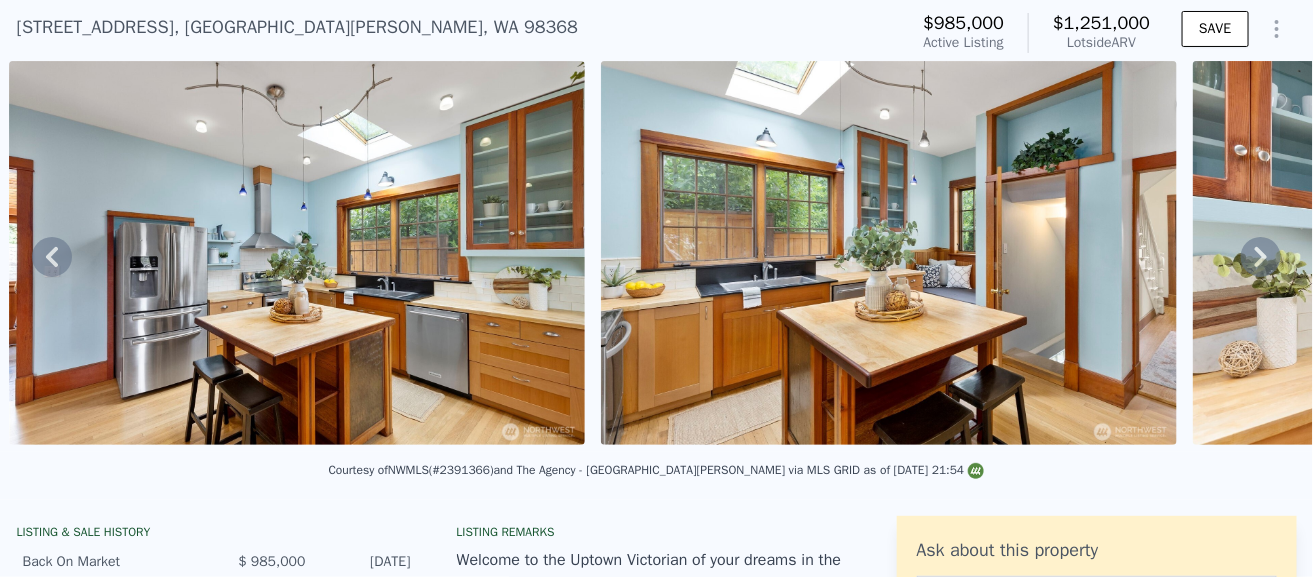click 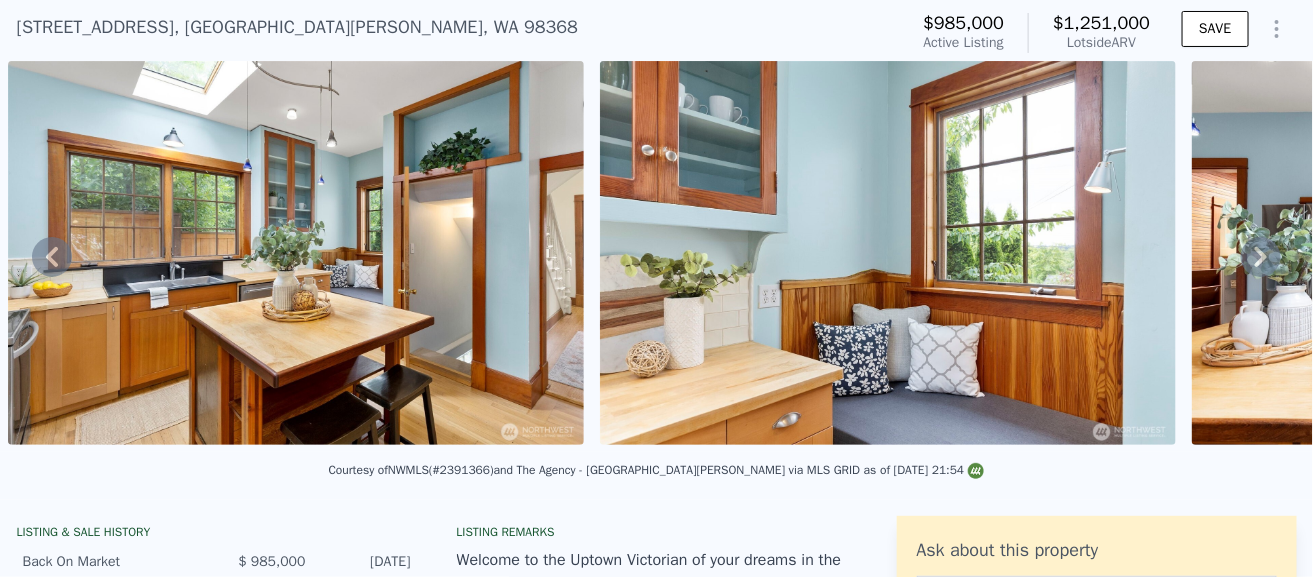 click 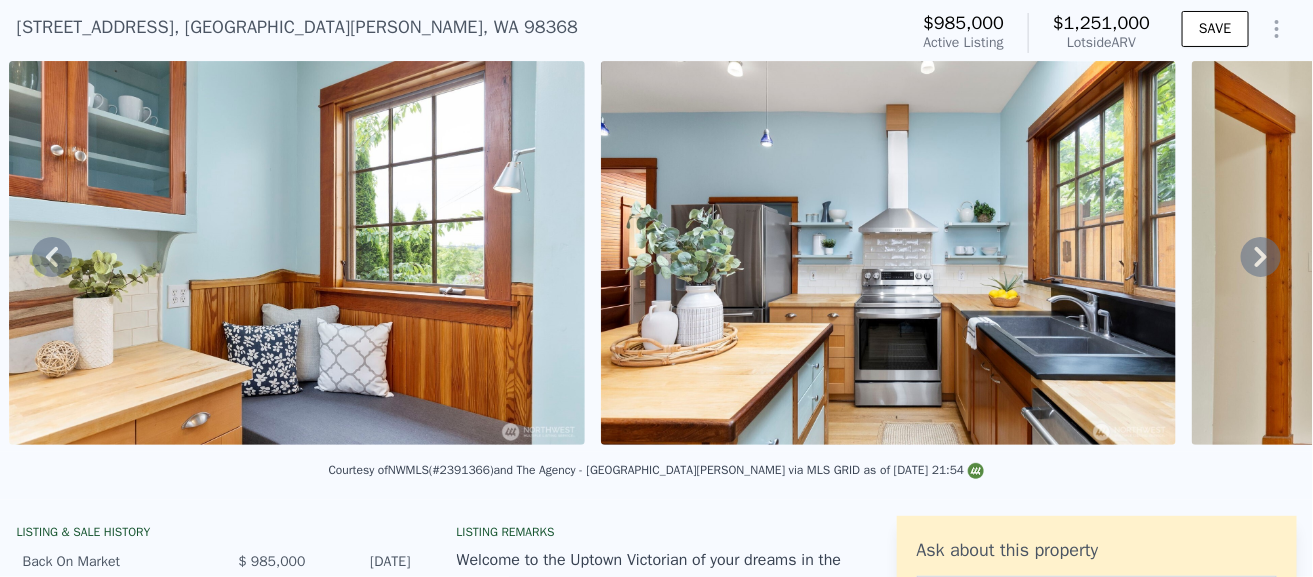 click 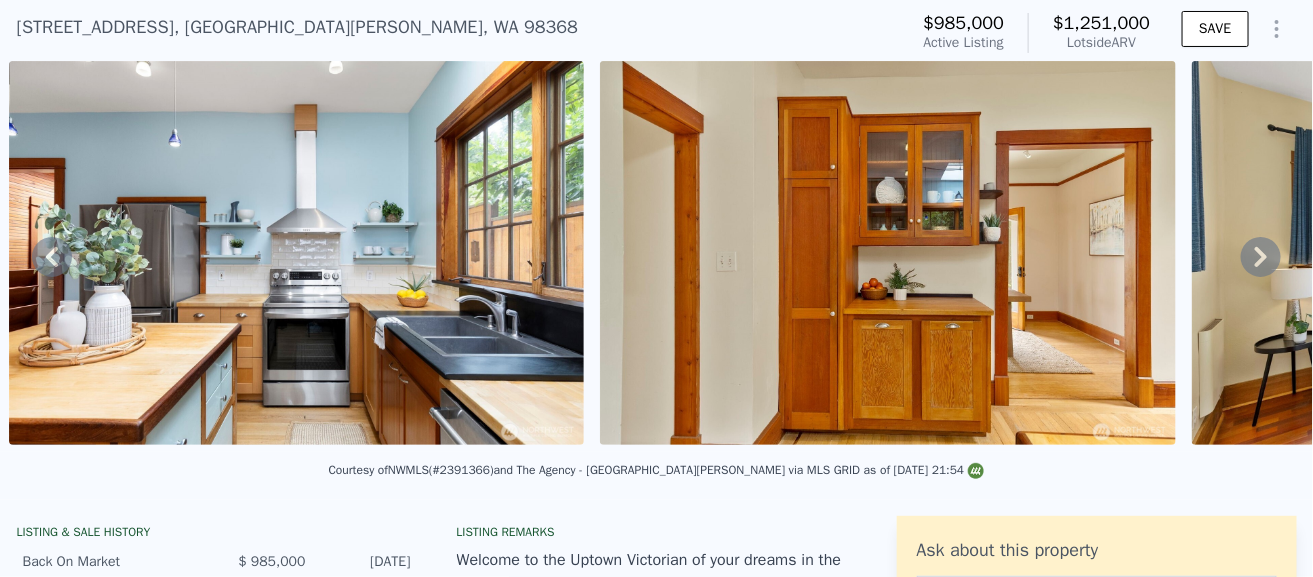 click 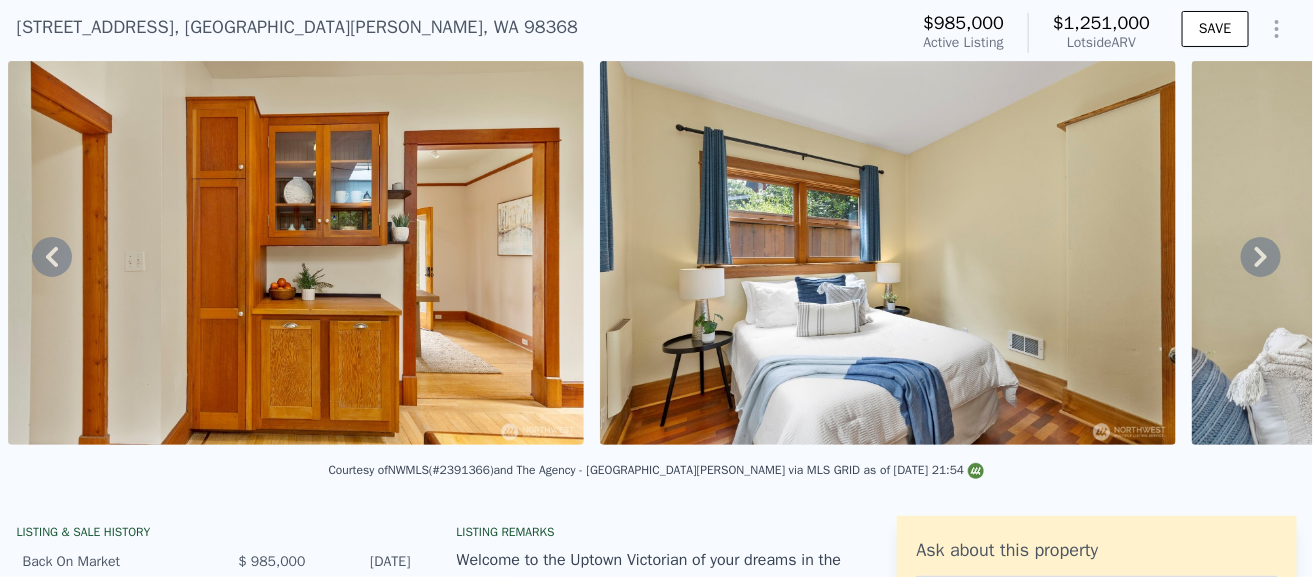 click 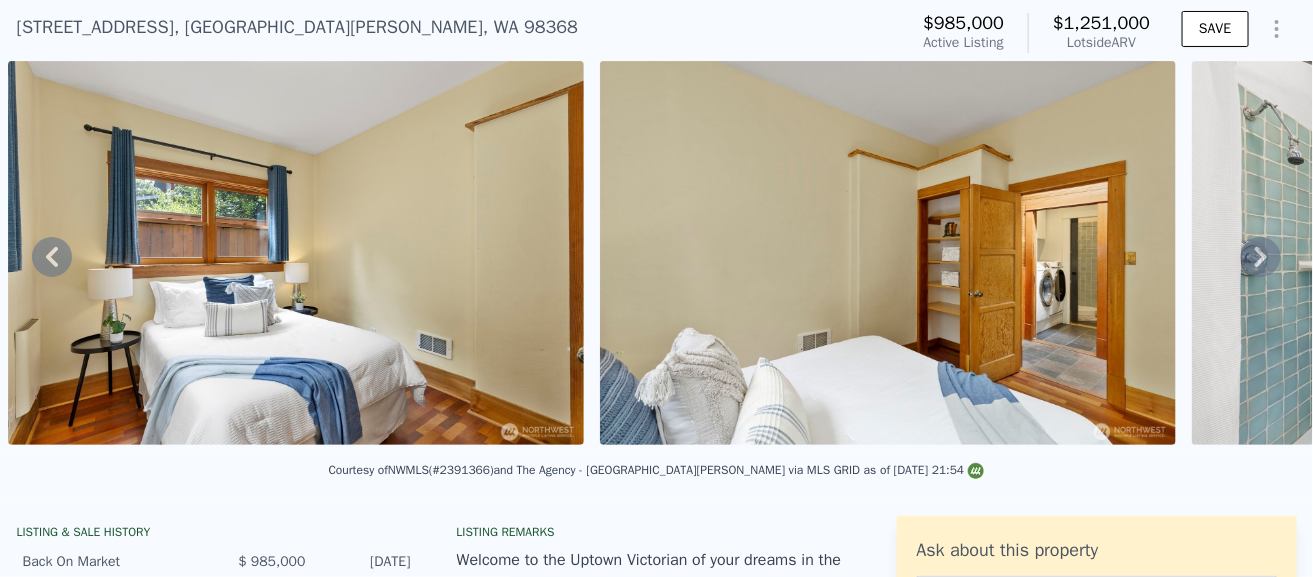 click 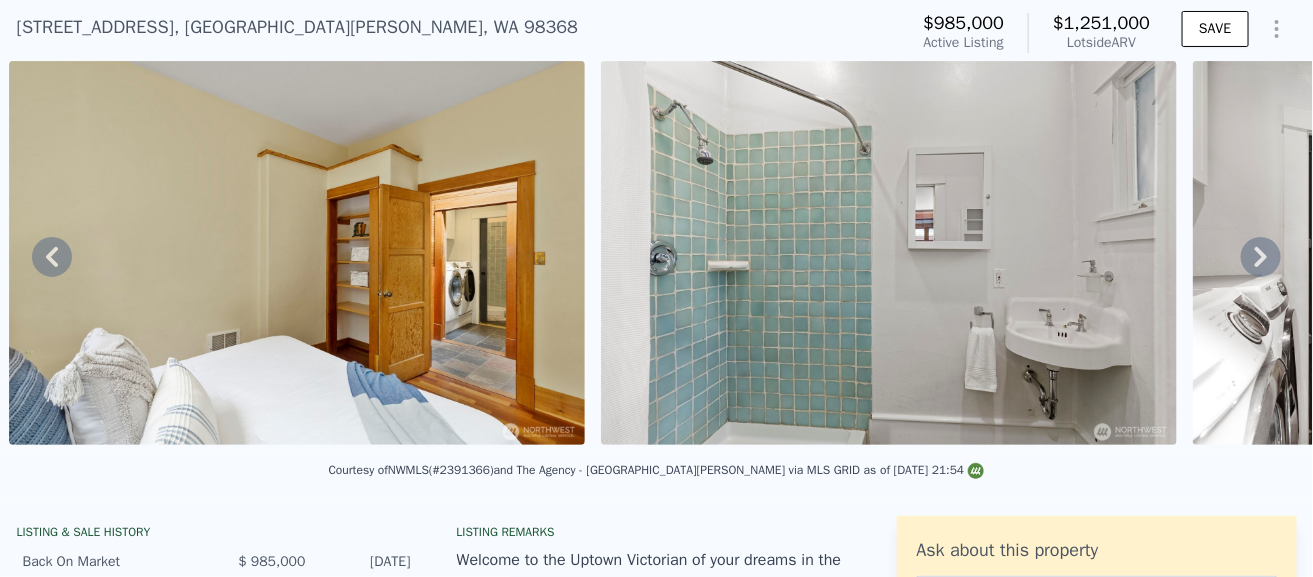 click 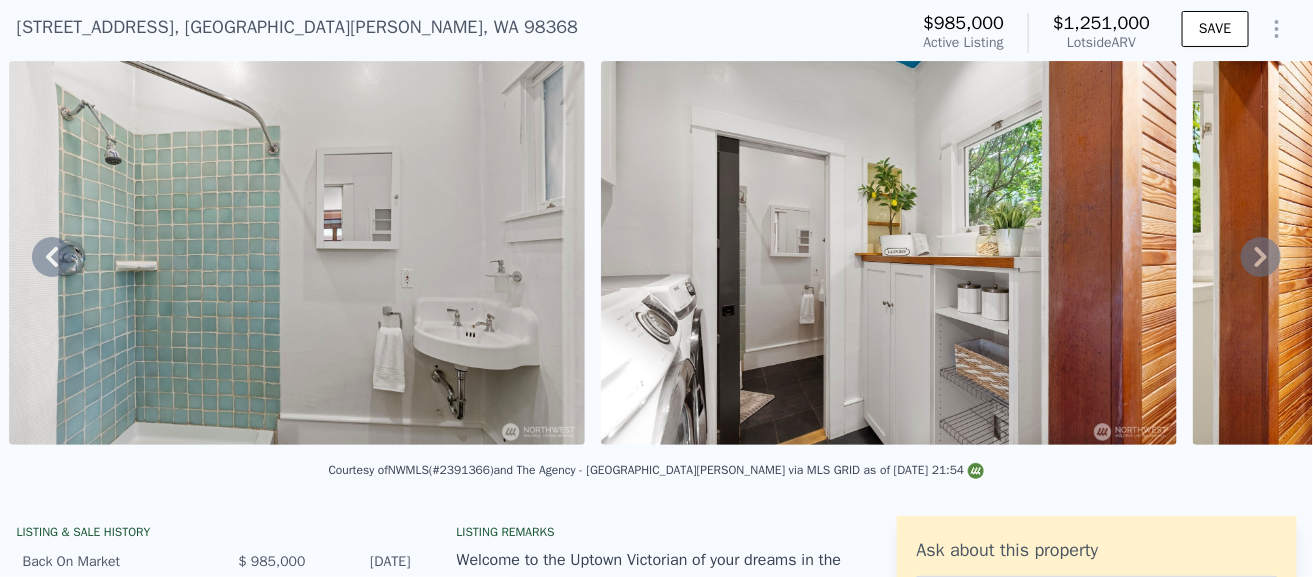 click 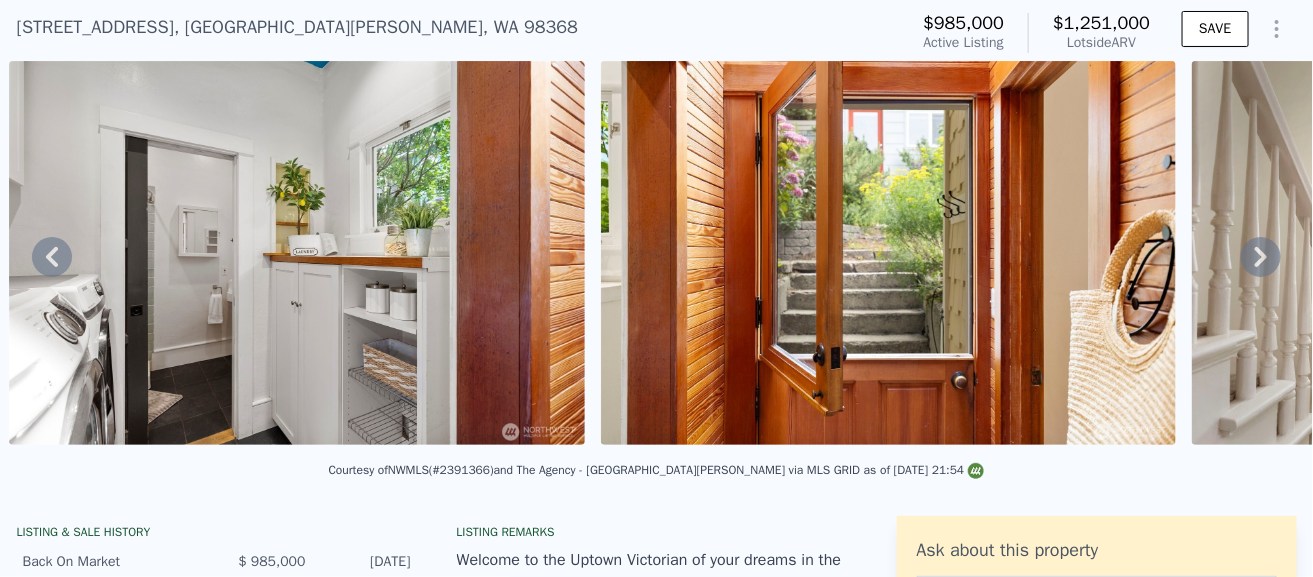 click 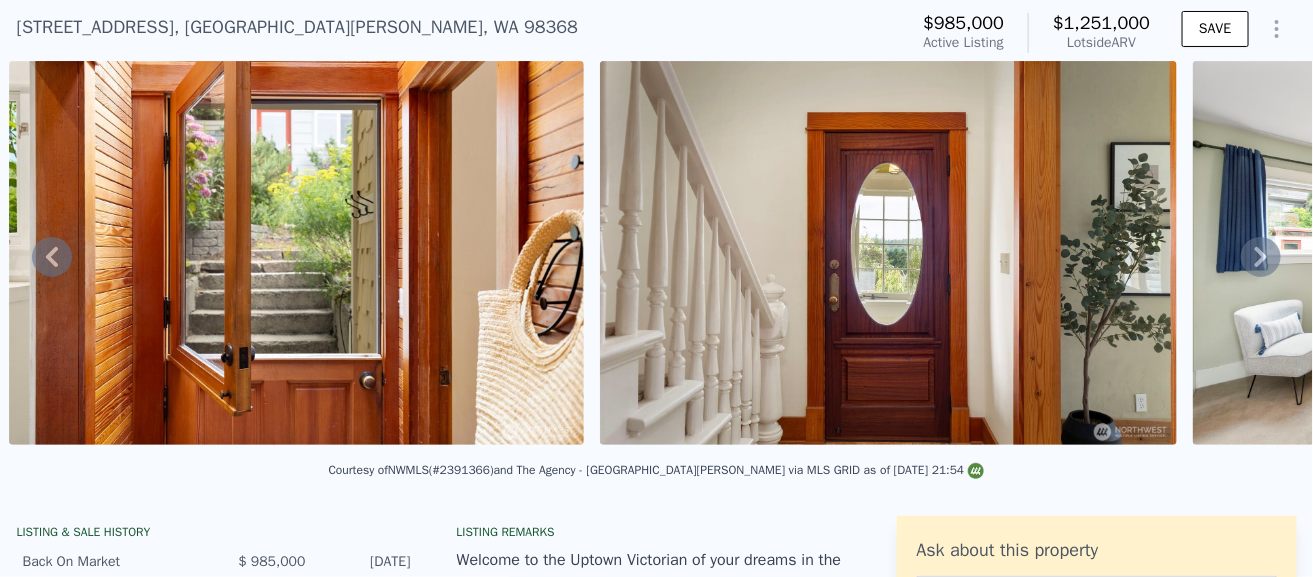 click 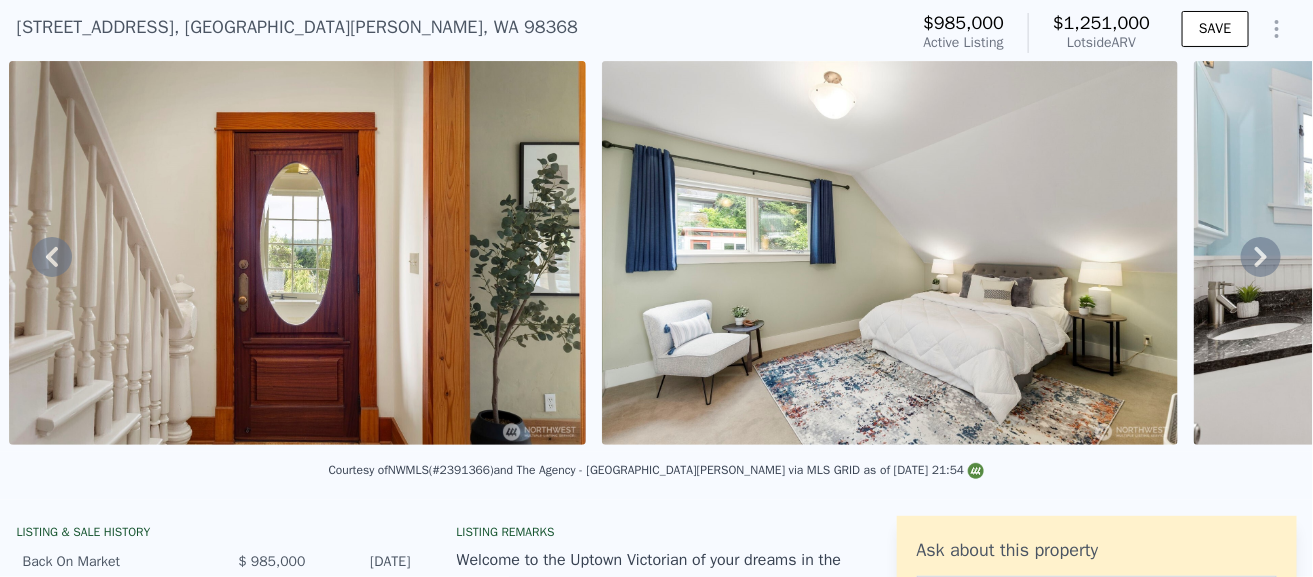 click 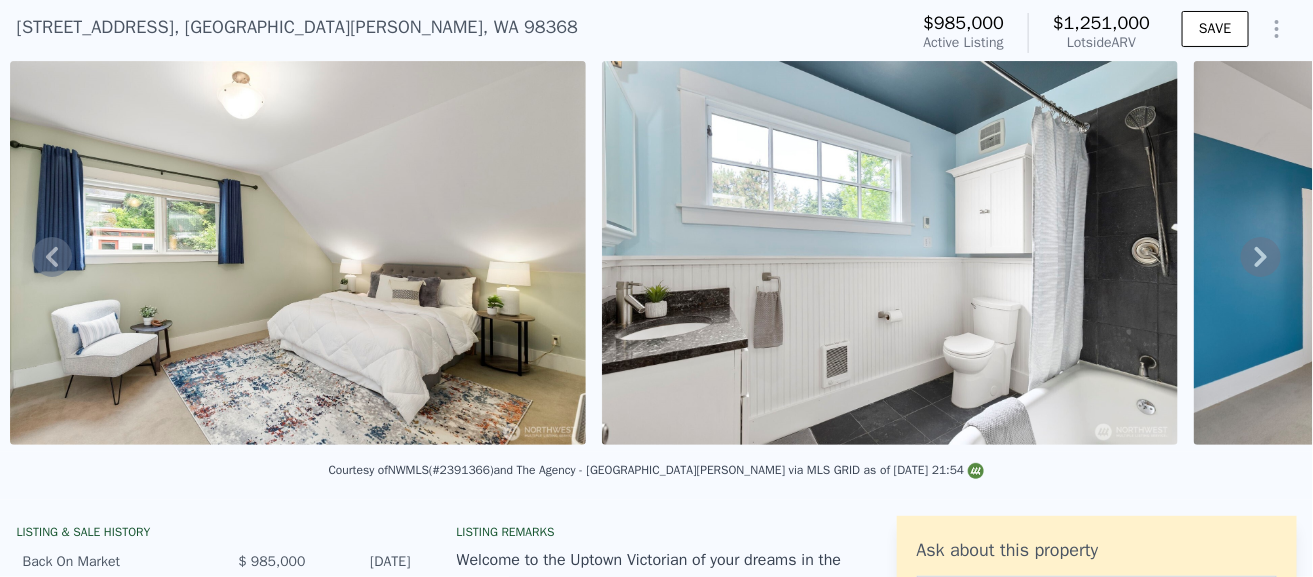 click 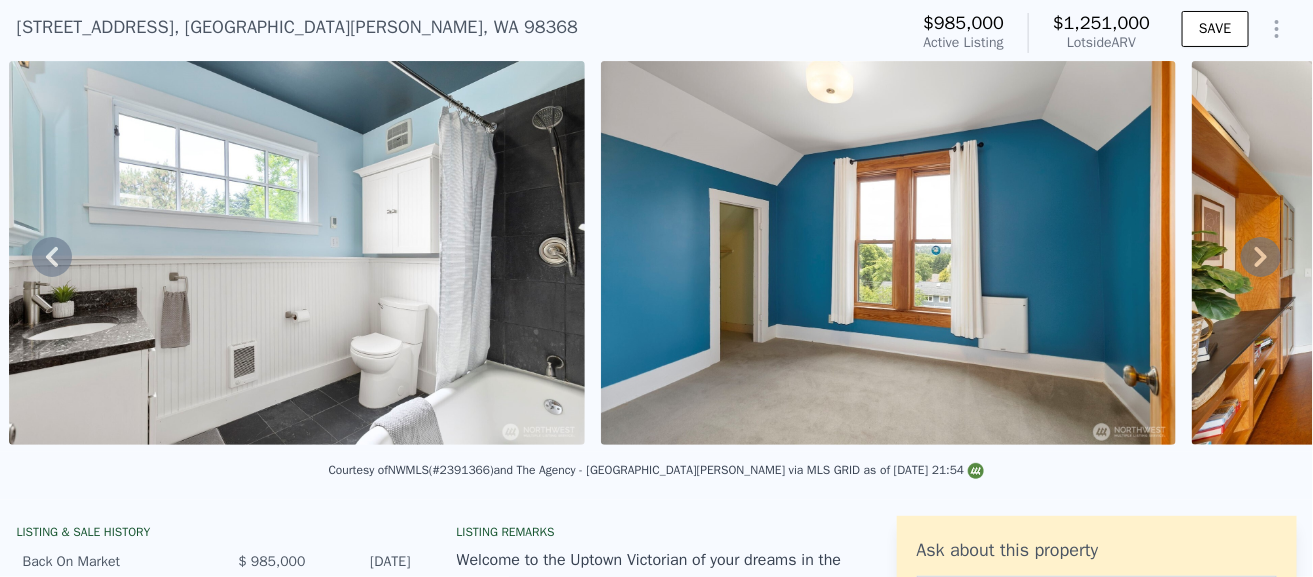 click 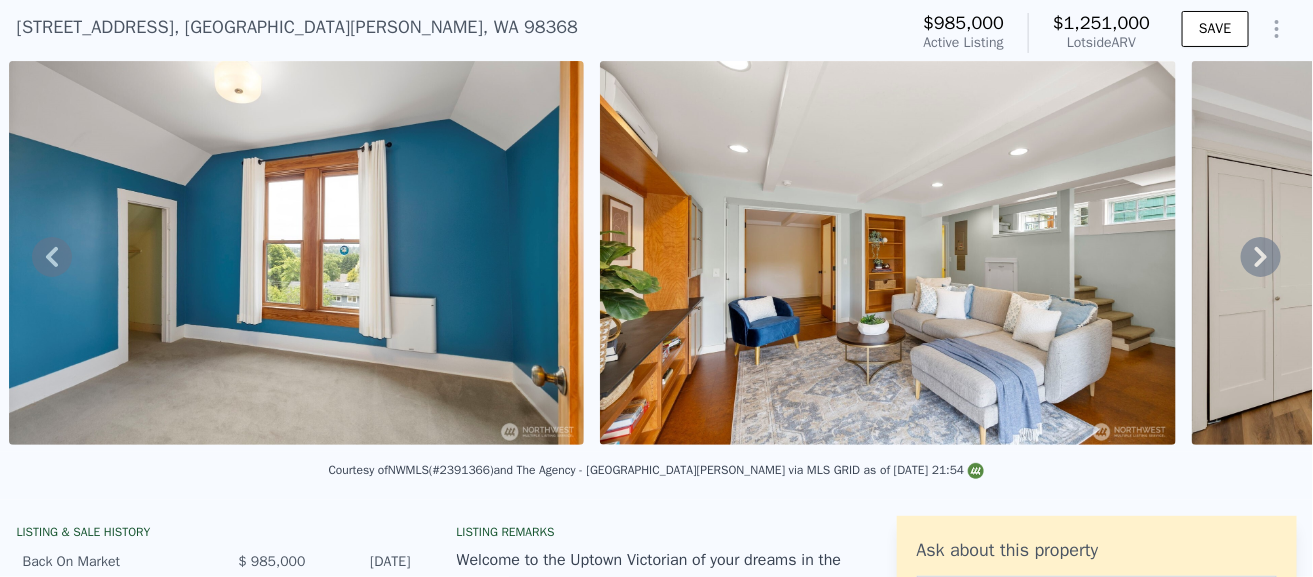 click 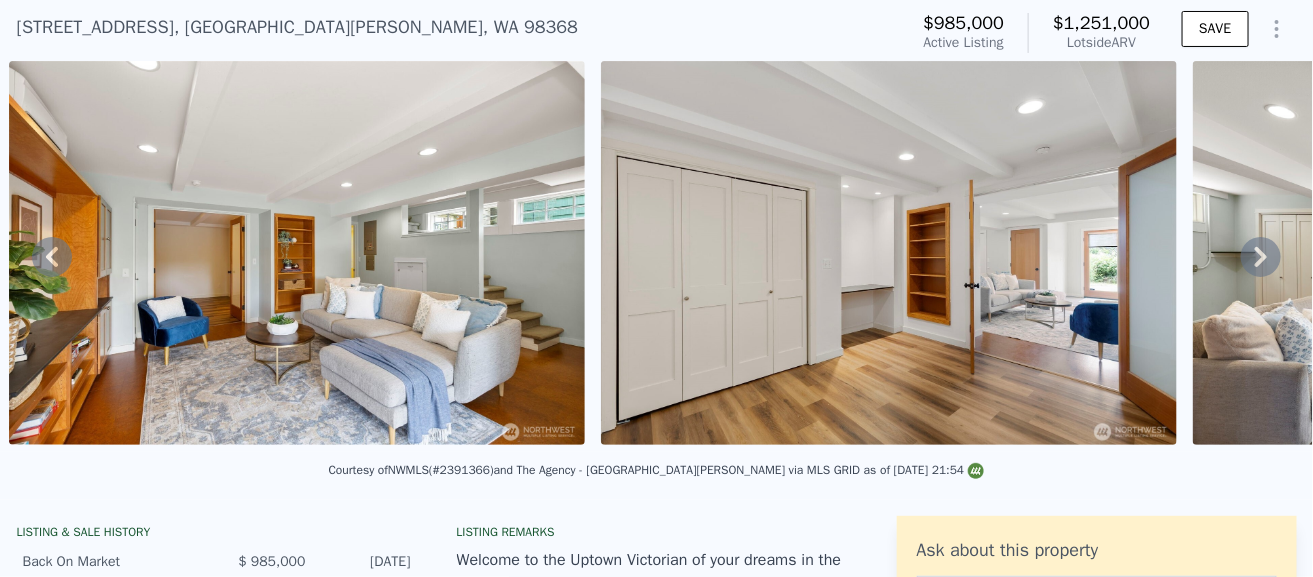 click 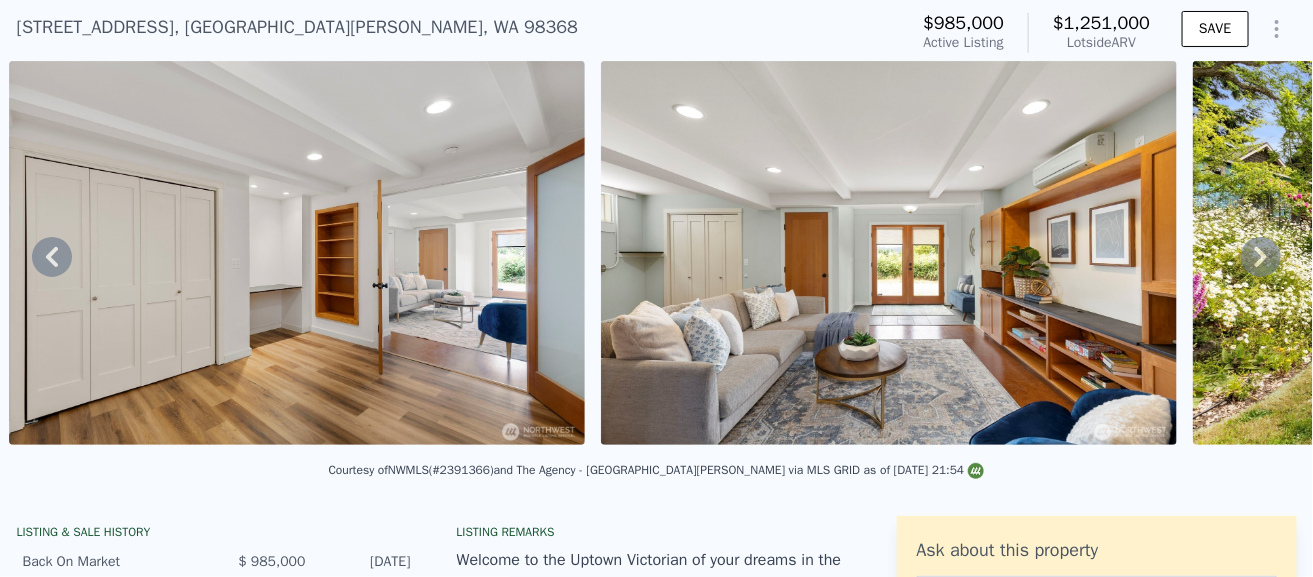 click 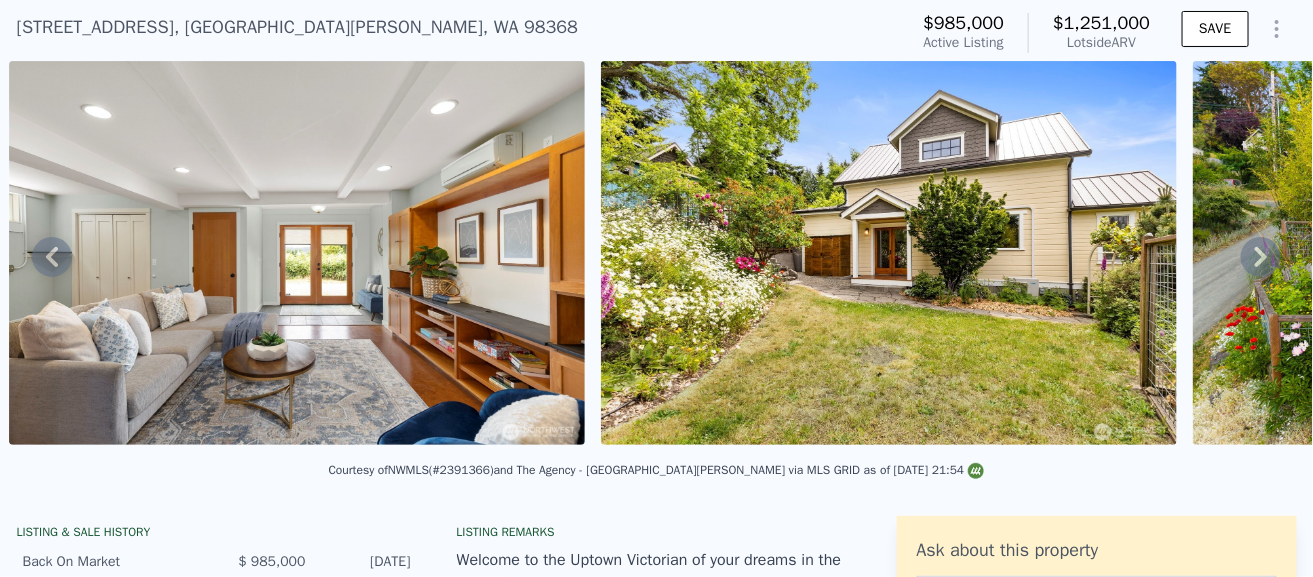 click 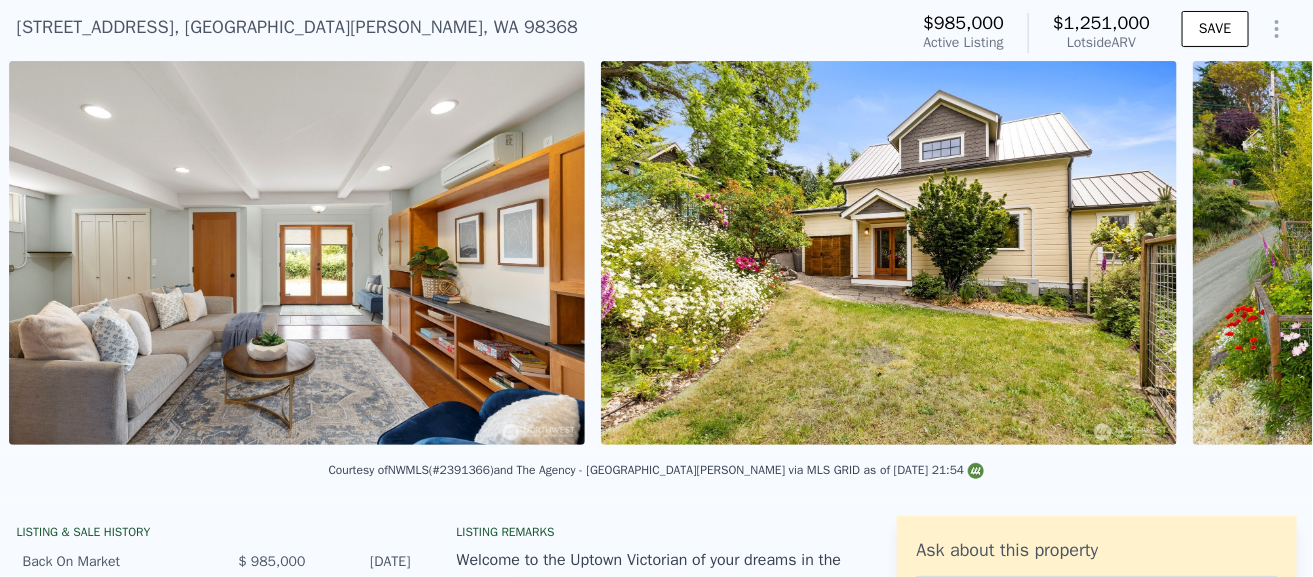 scroll, scrollTop: 0, scrollLeft: 16176, axis: horizontal 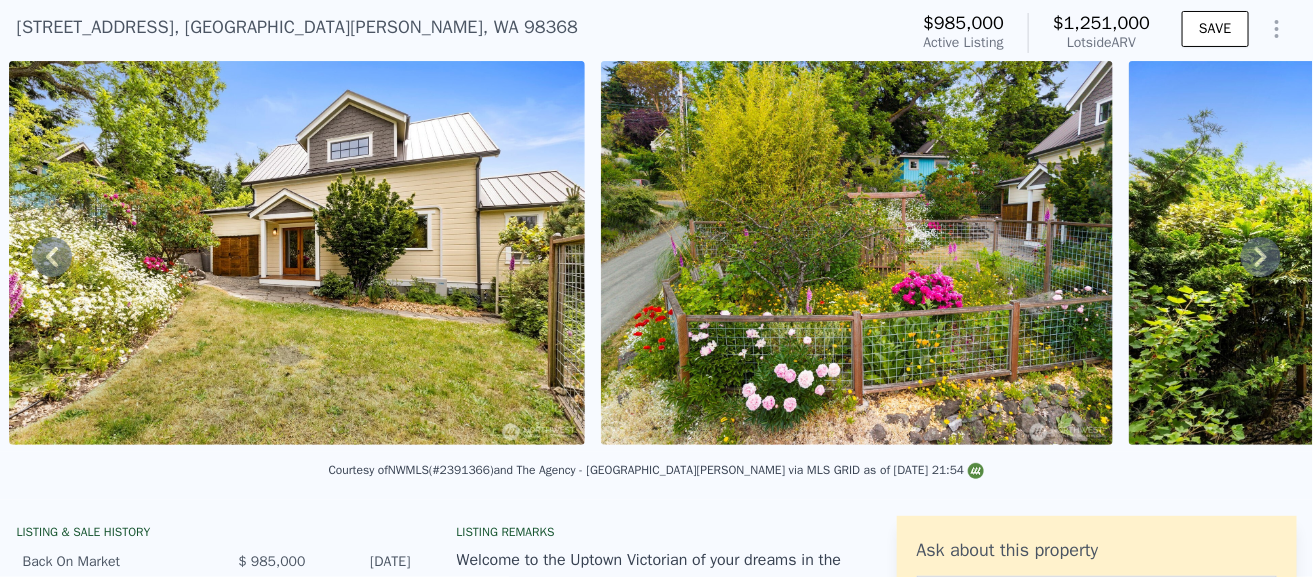 click 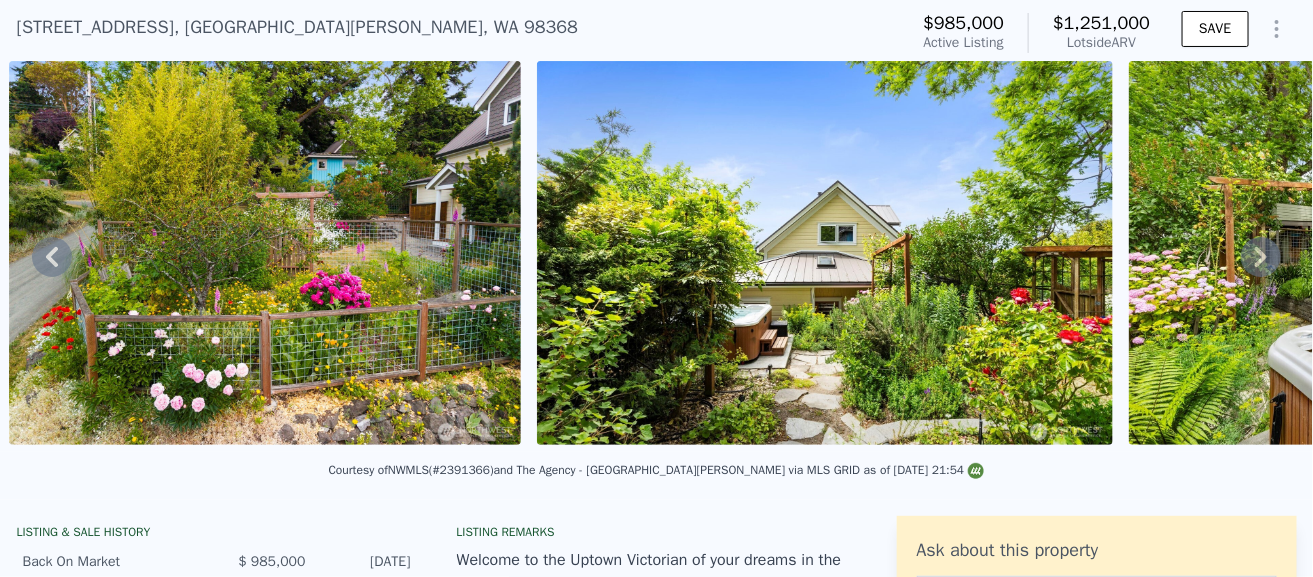 click 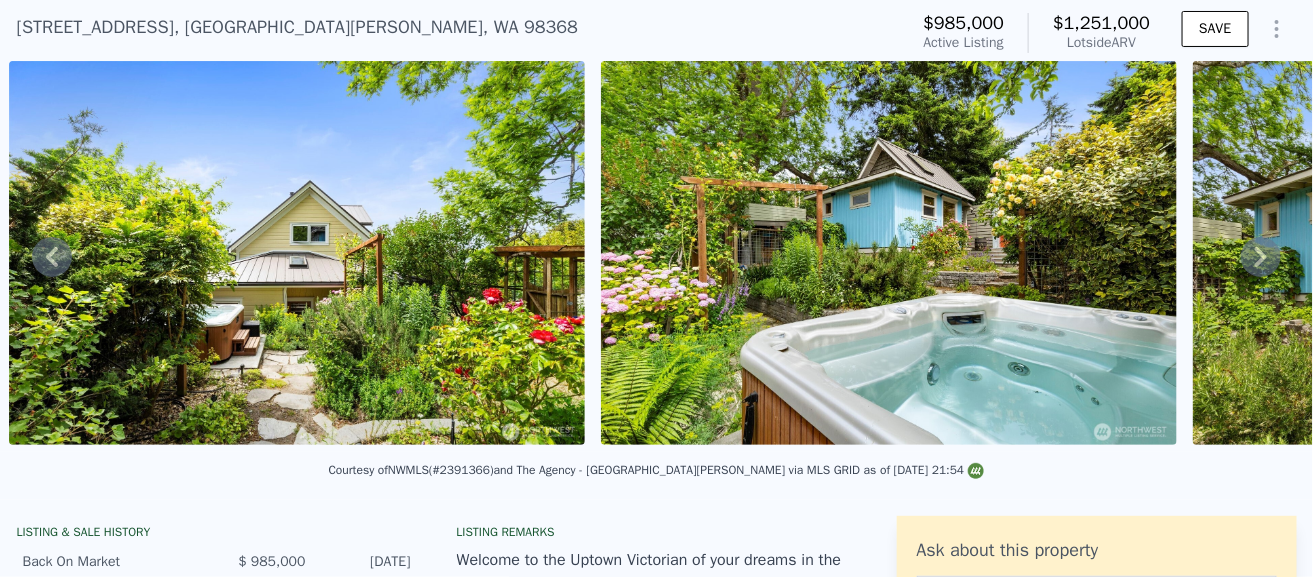click 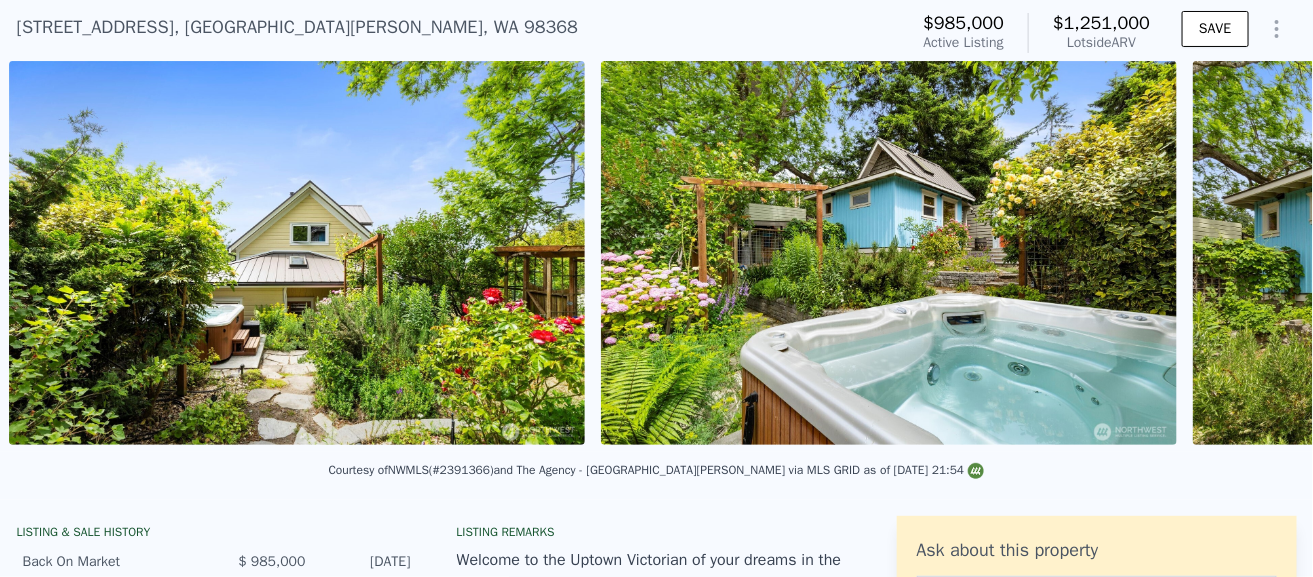 scroll, scrollTop: 0, scrollLeft: 17888, axis: horizontal 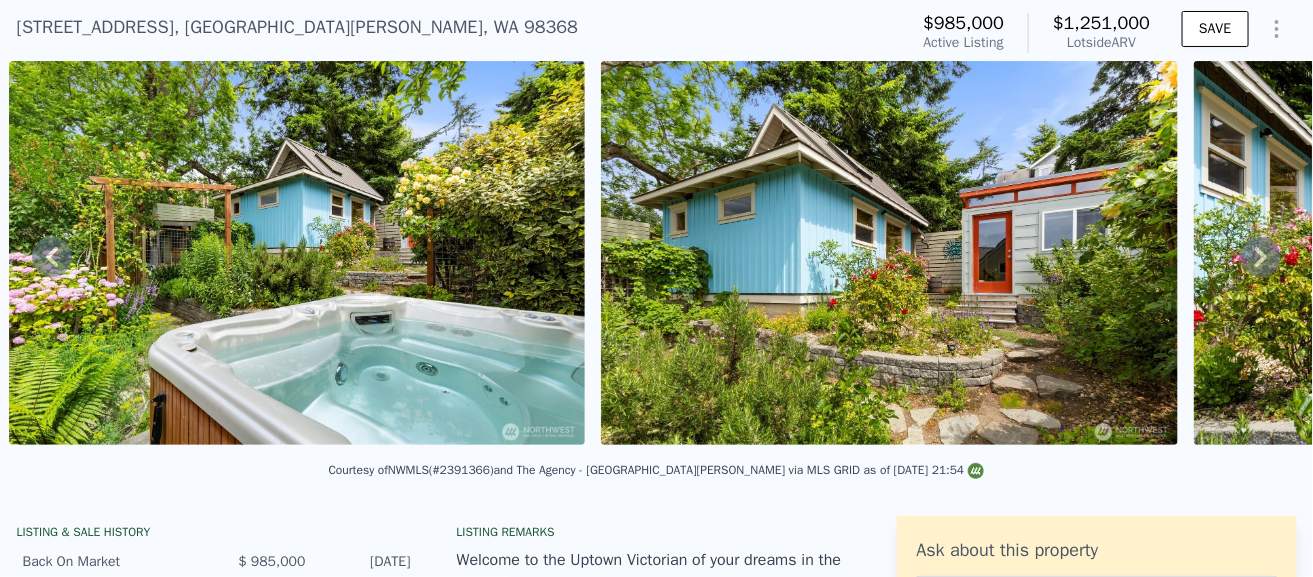 click 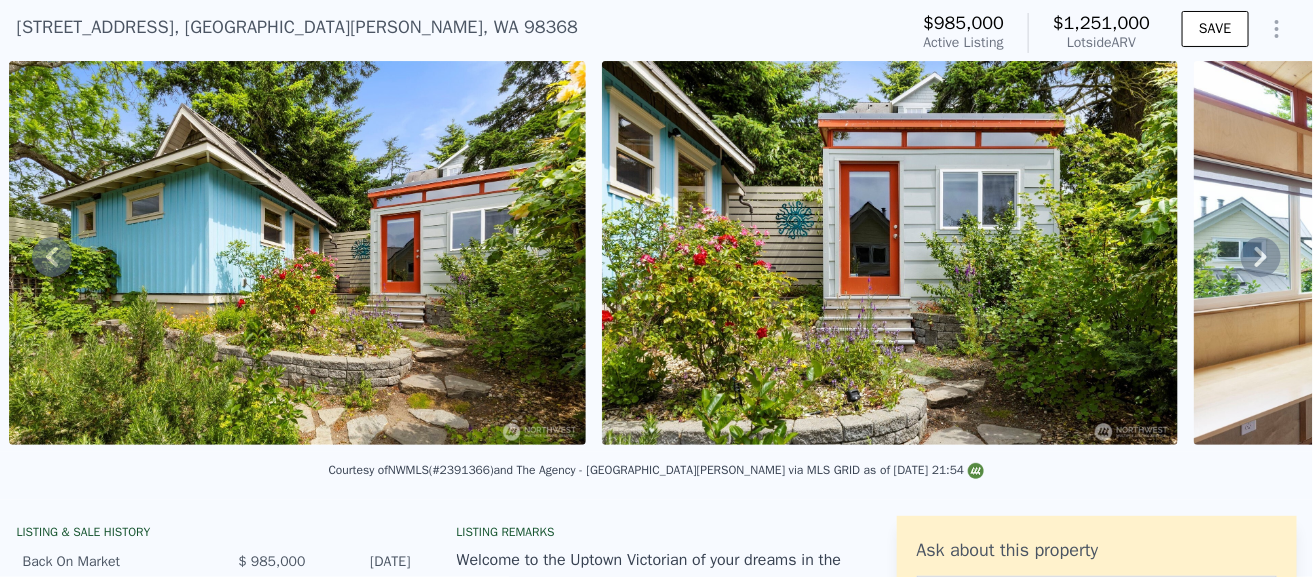 click 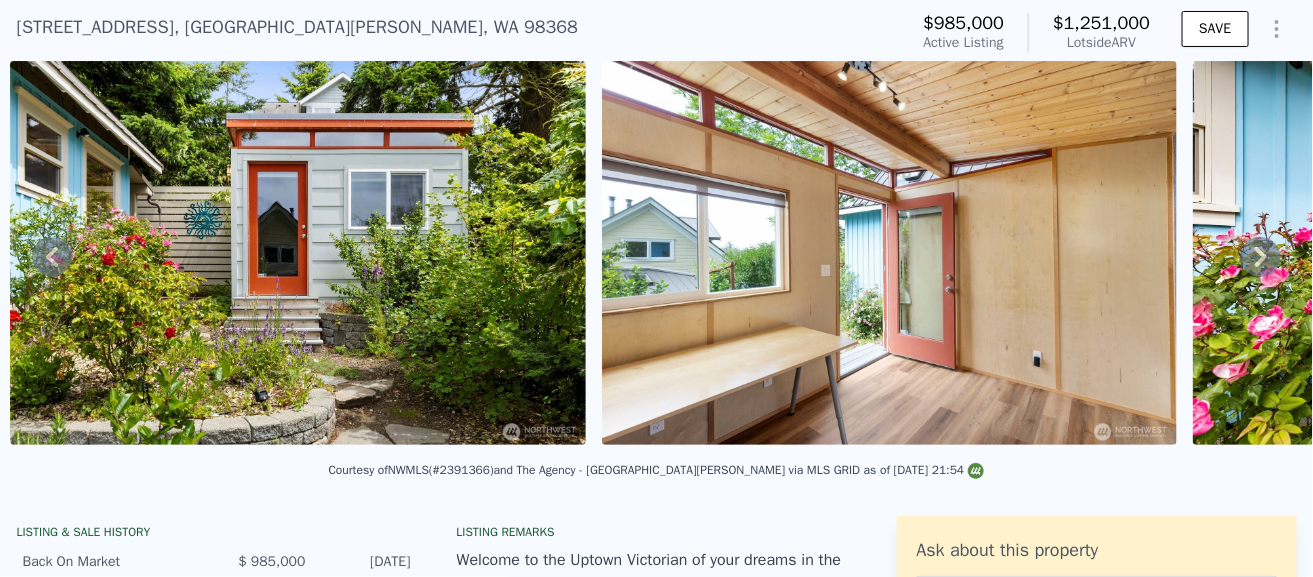 click 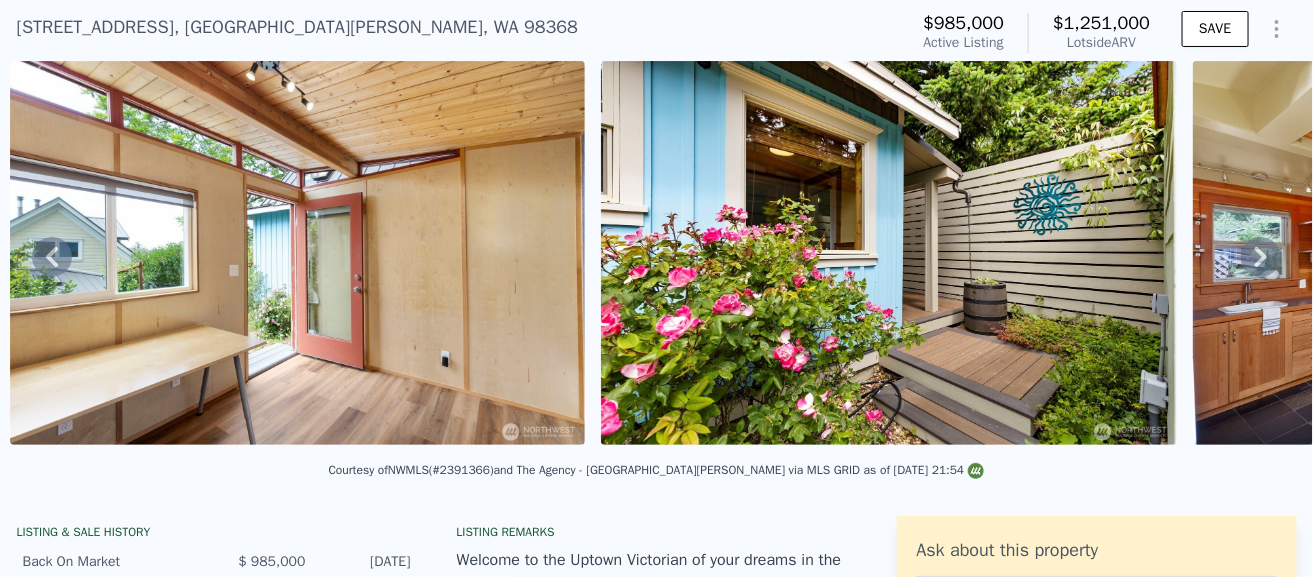 click 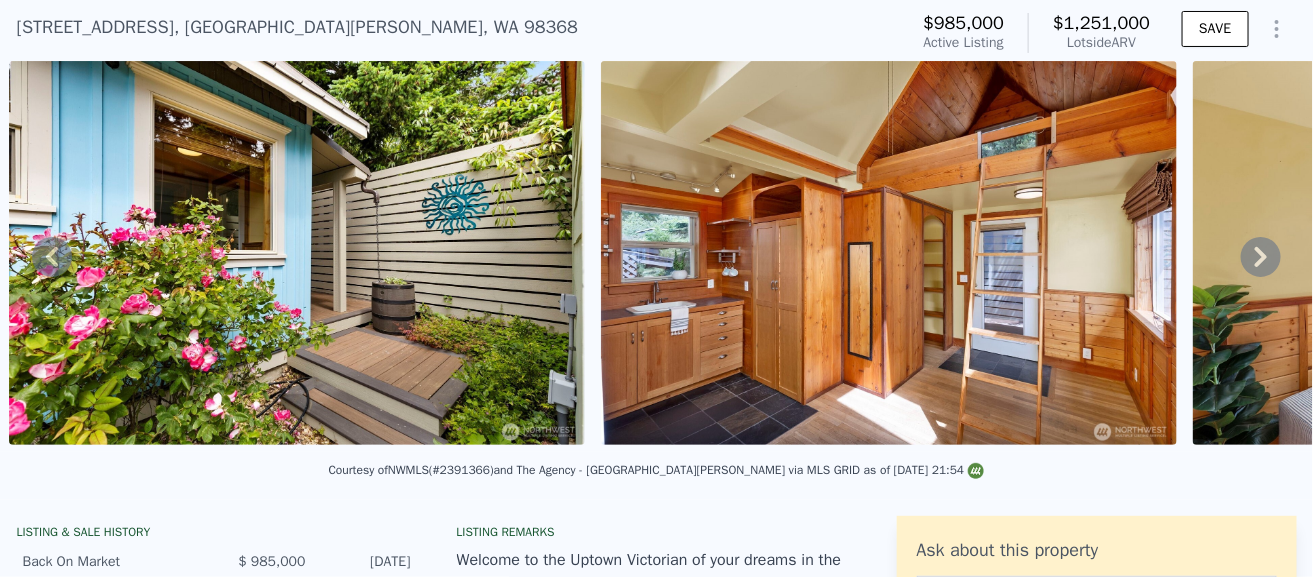 click 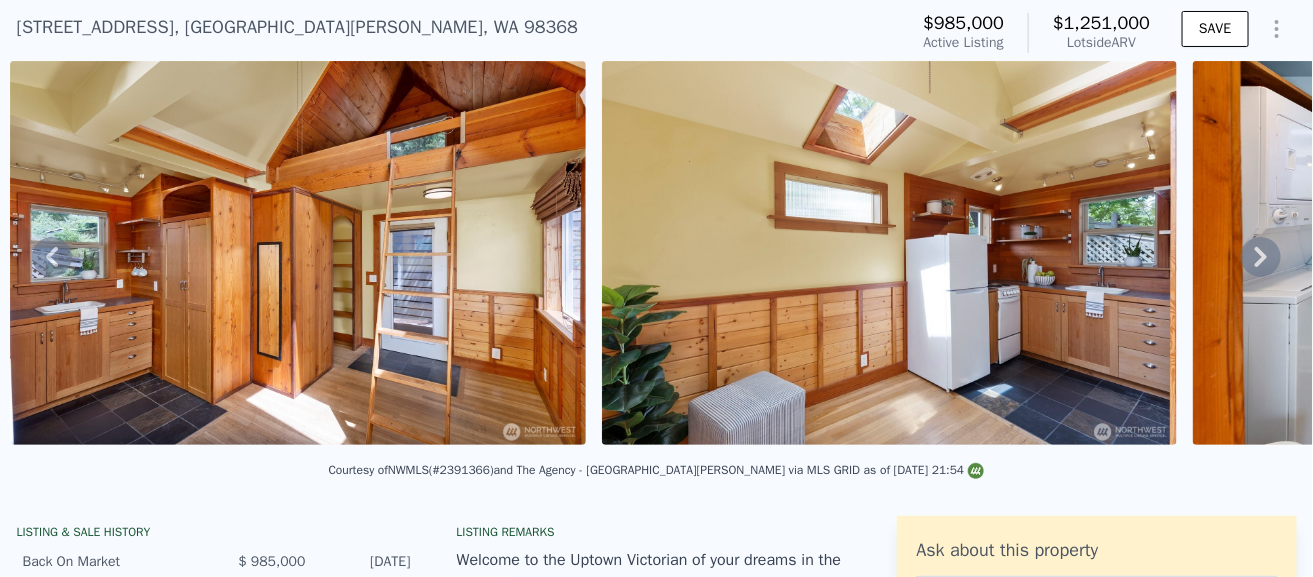 click 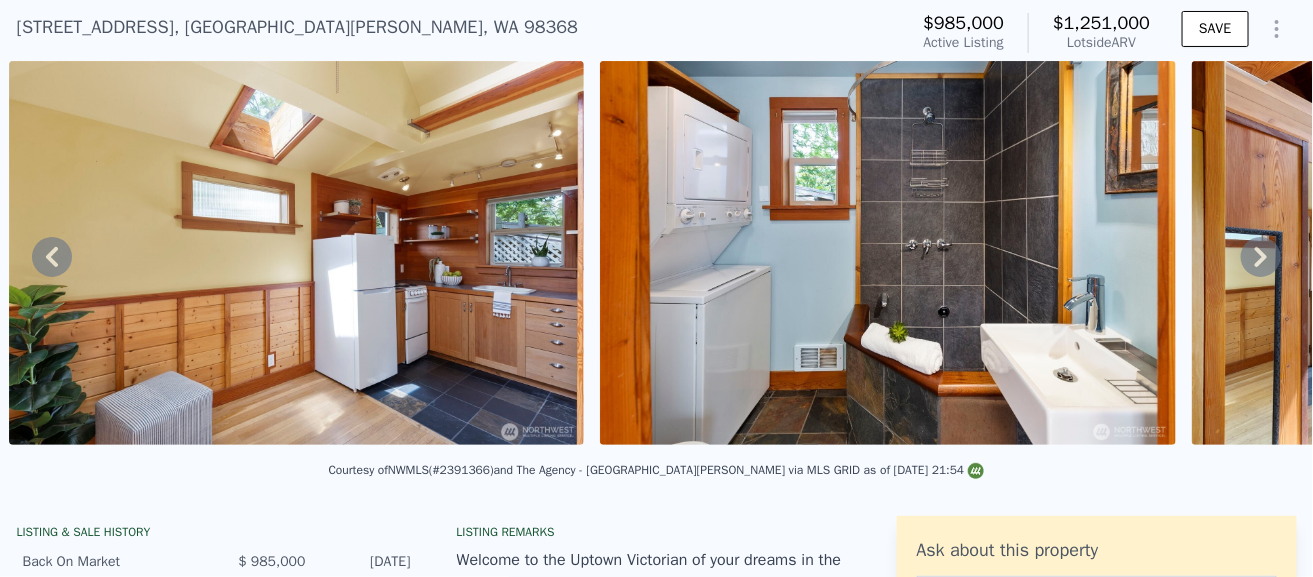 click 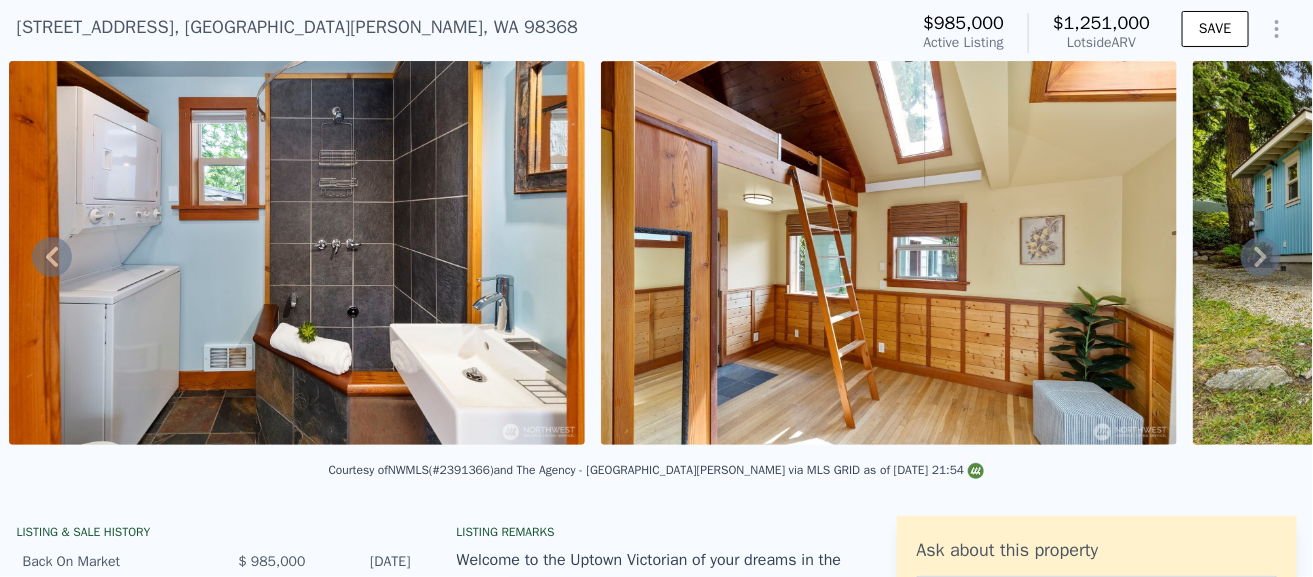click 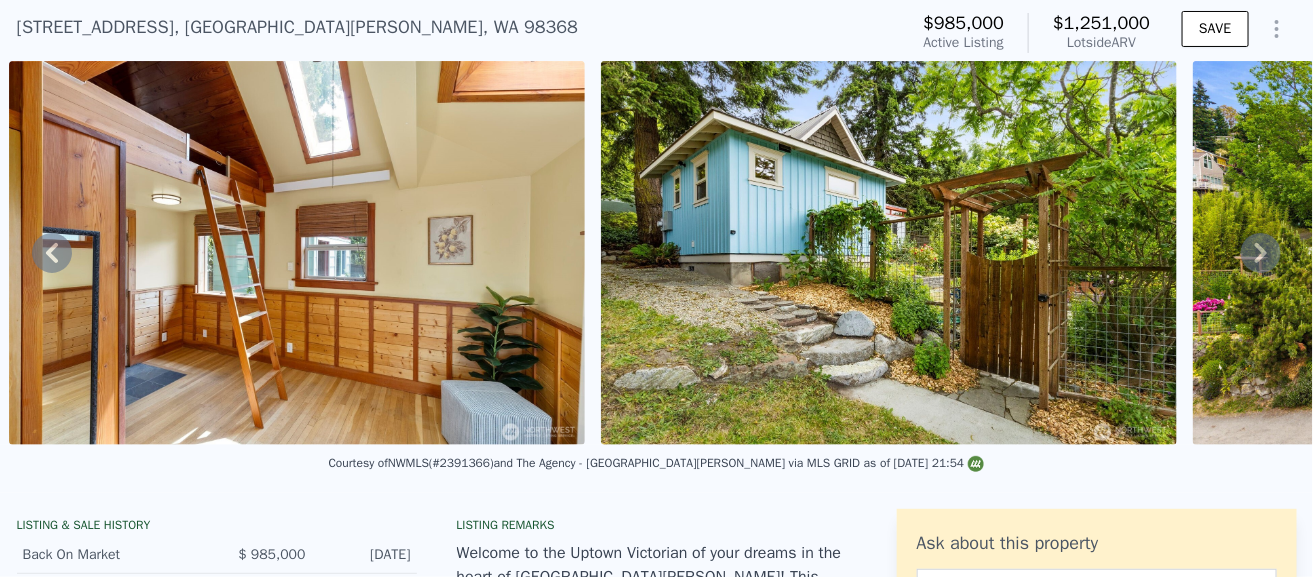 click 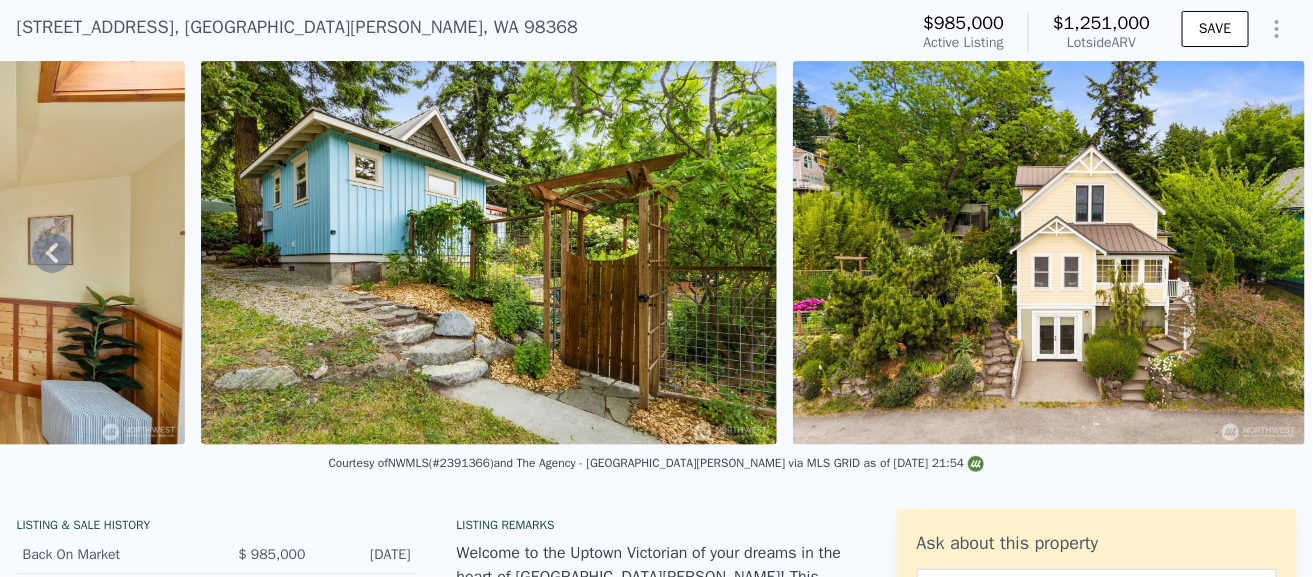 click at bounding box center [1049, 253] 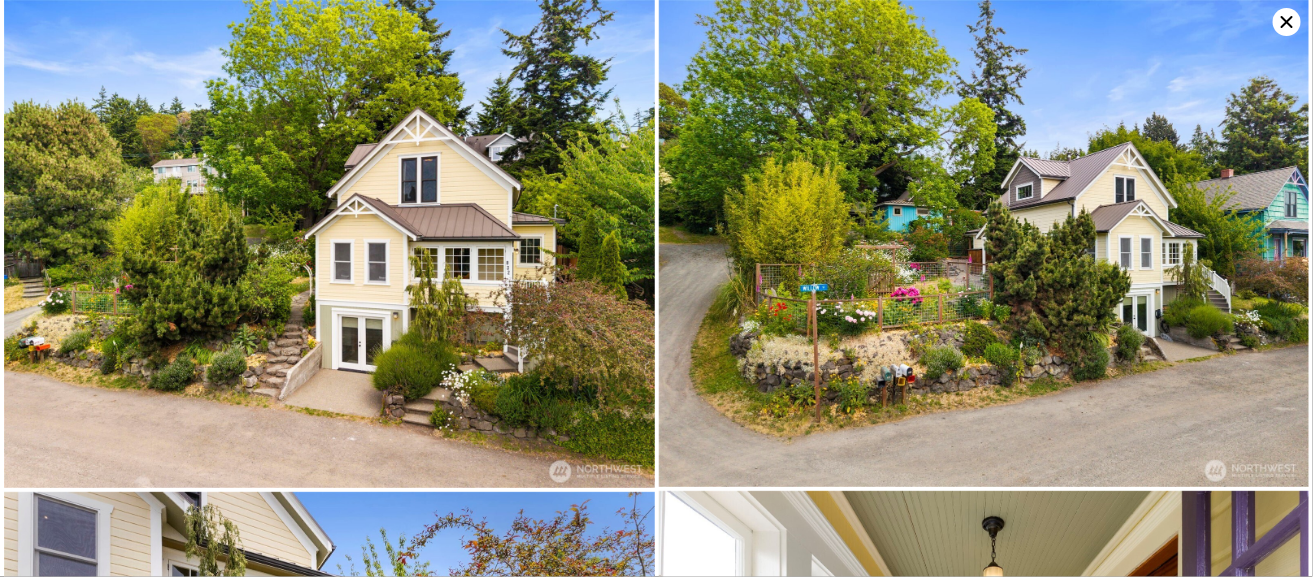 scroll, scrollTop: 8237, scrollLeft: 0, axis: vertical 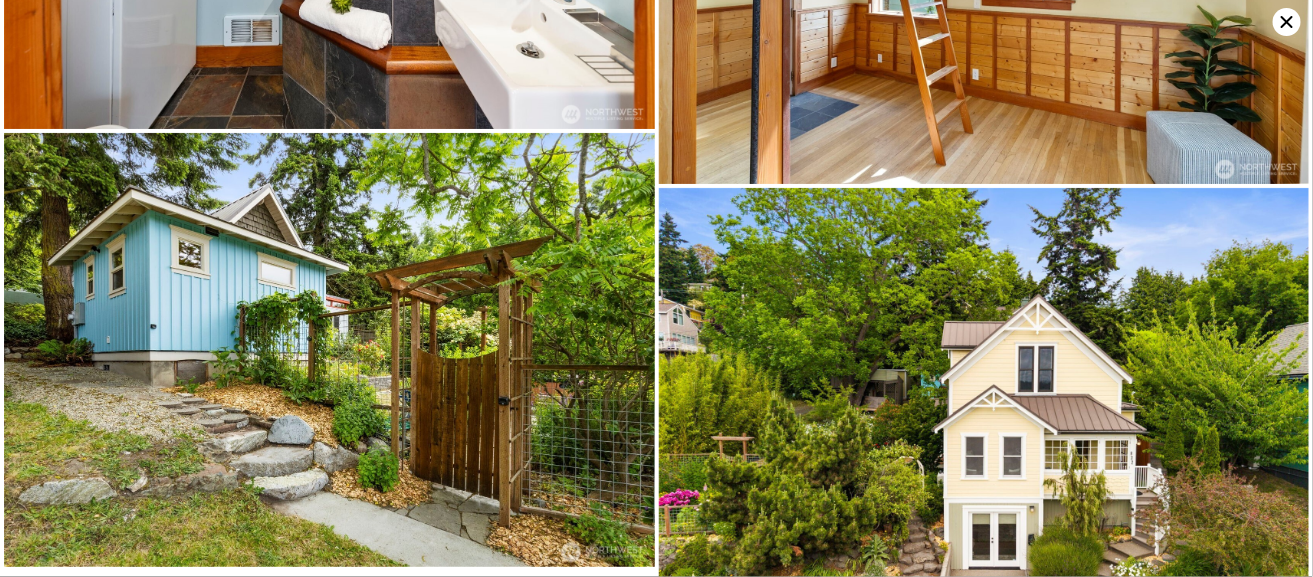 click 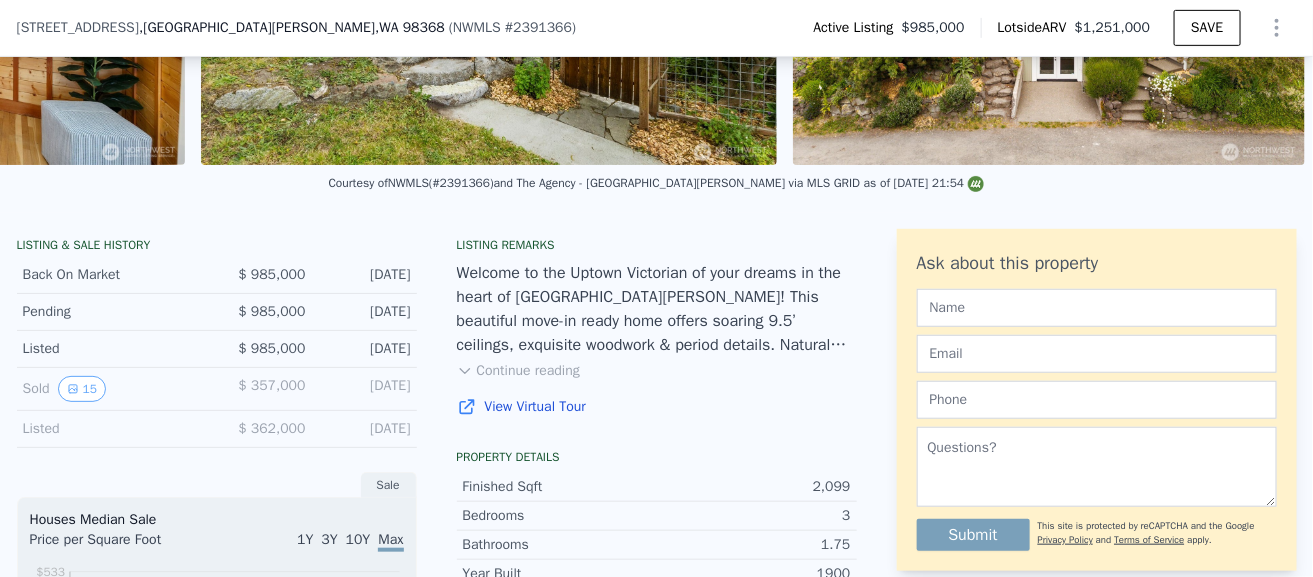 scroll, scrollTop: 0, scrollLeft: 0, axis: both 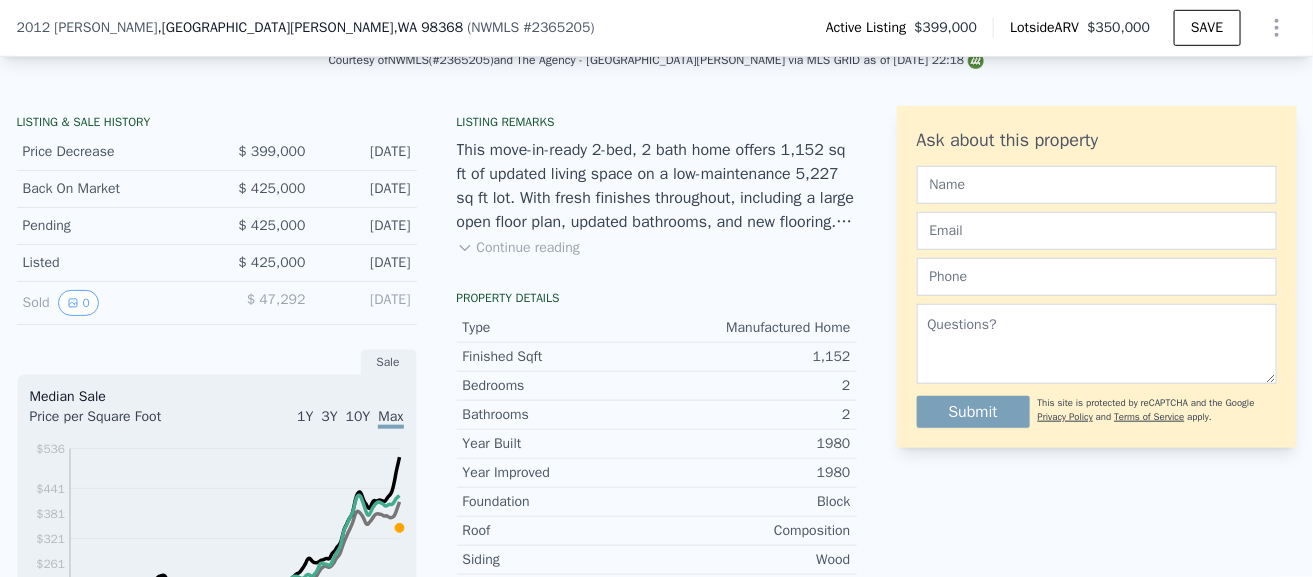 click on "Continue reading" at bounding box center [518, 248] 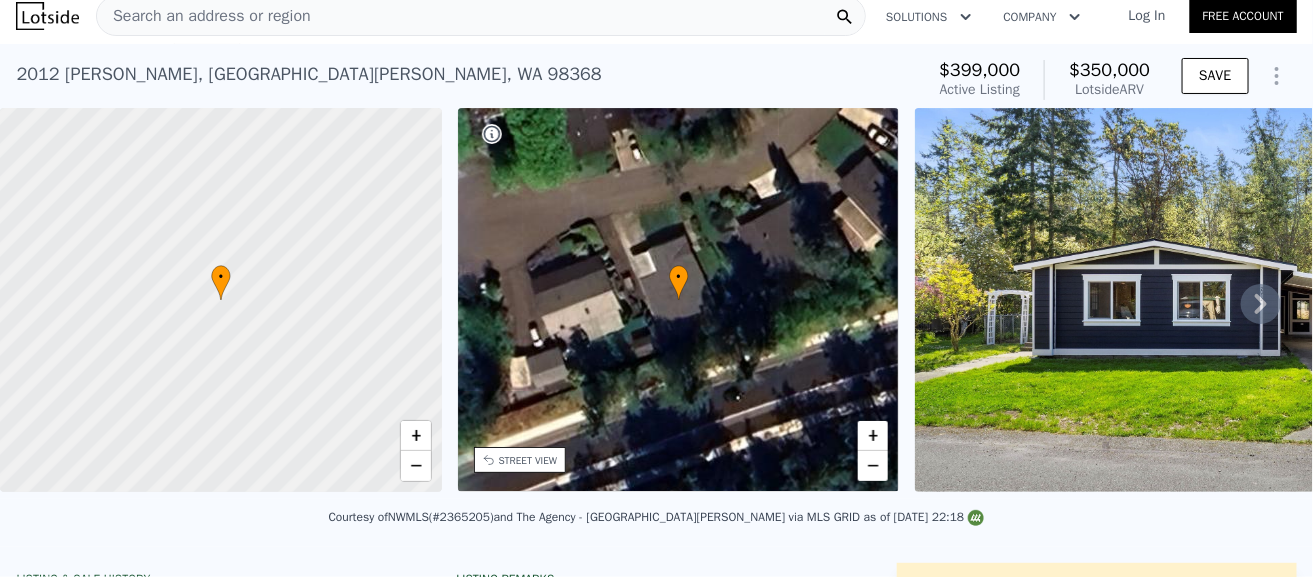 scroll, scrollTop: 4, scrollLeft: 0, axis: vertical 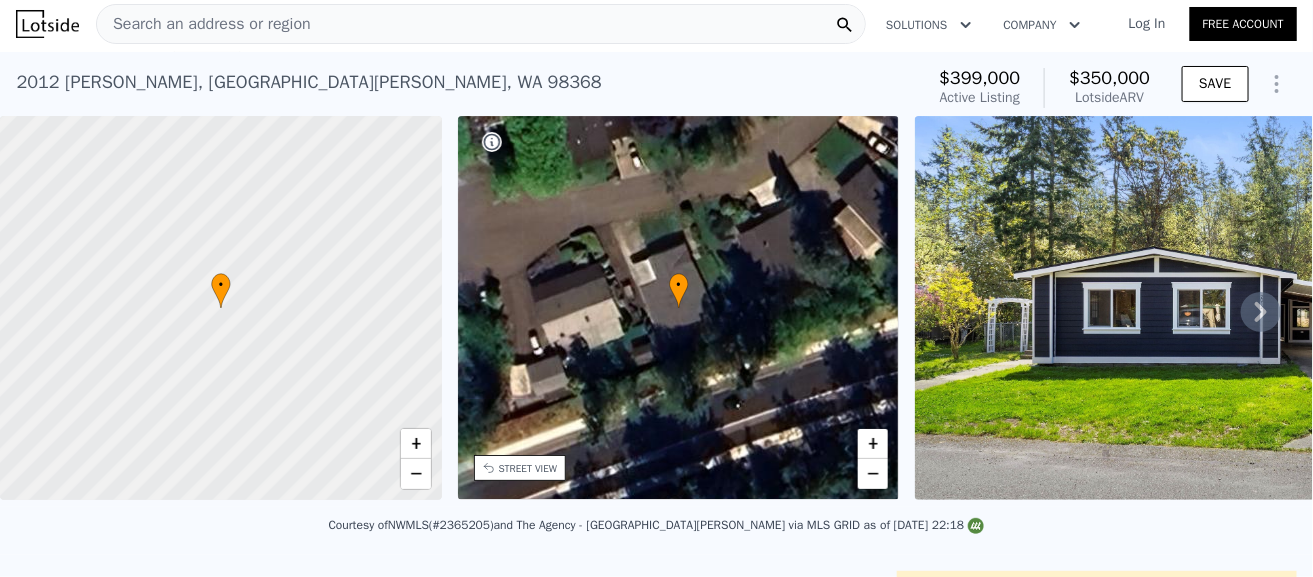 click 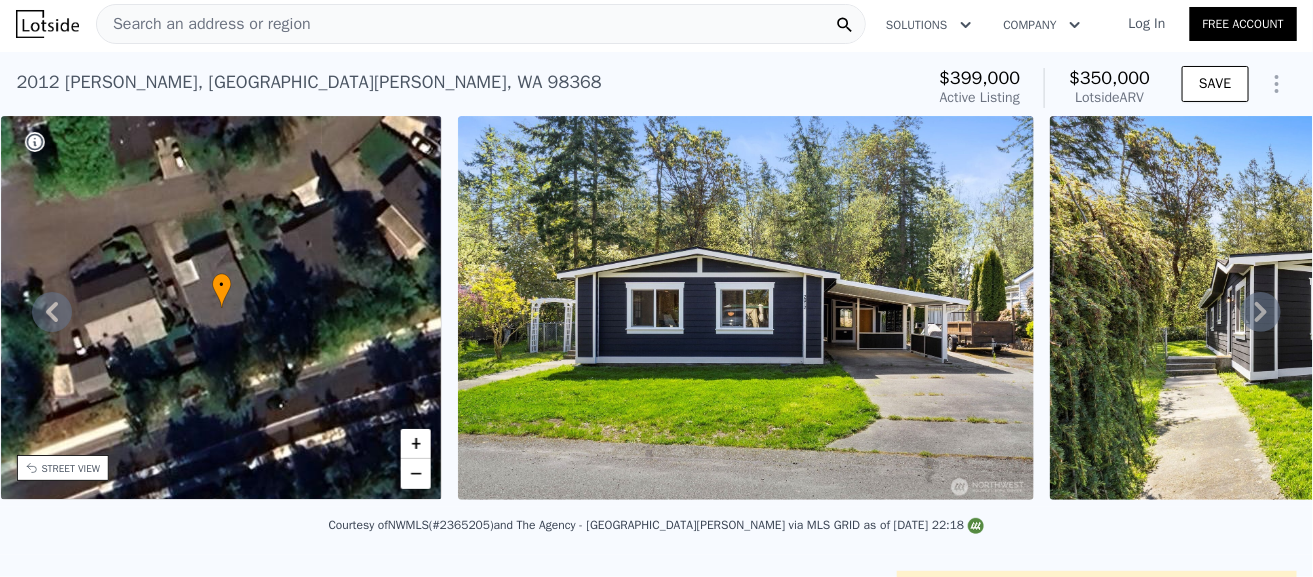 click 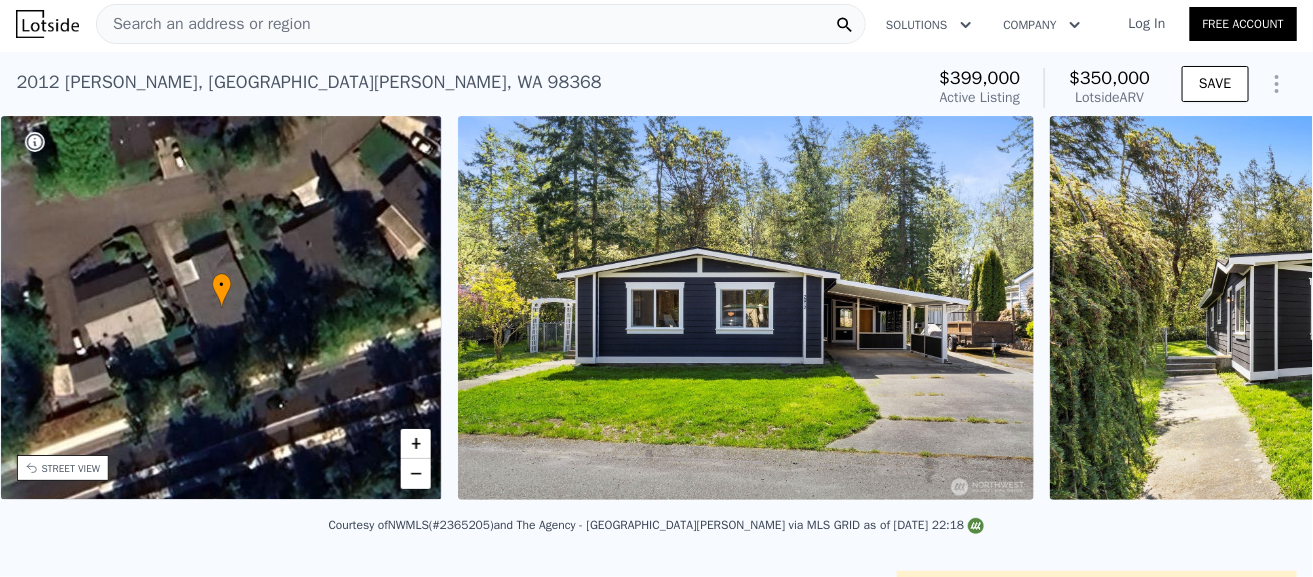 scroll, scrollTop: 0, scrollLeft: 914, axis: horizontal 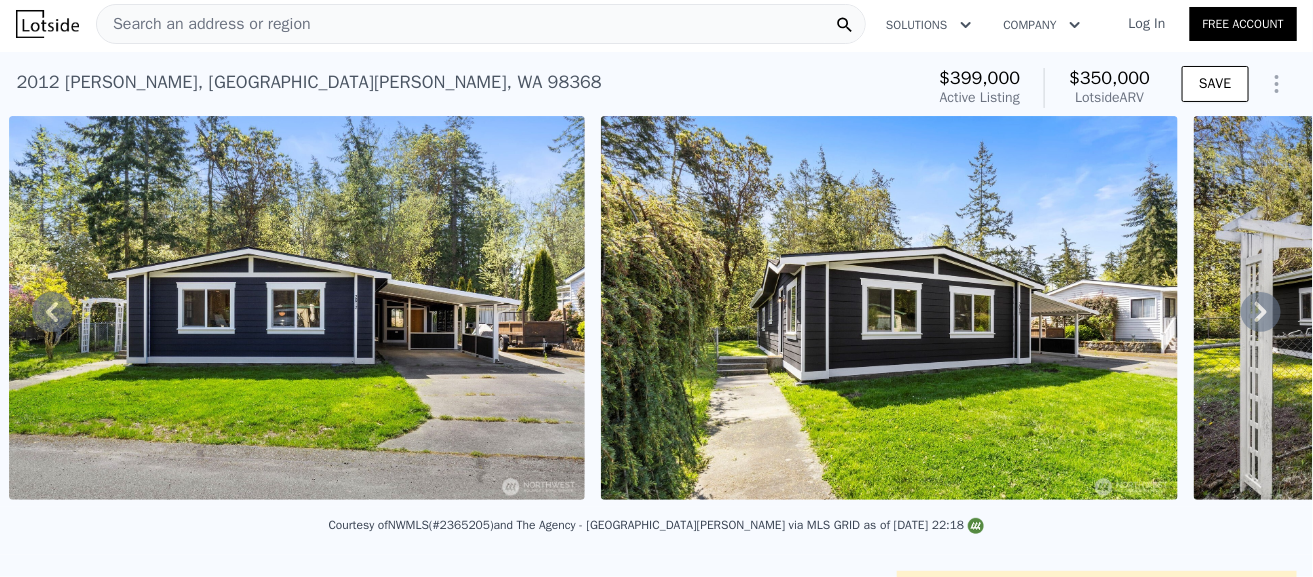 click 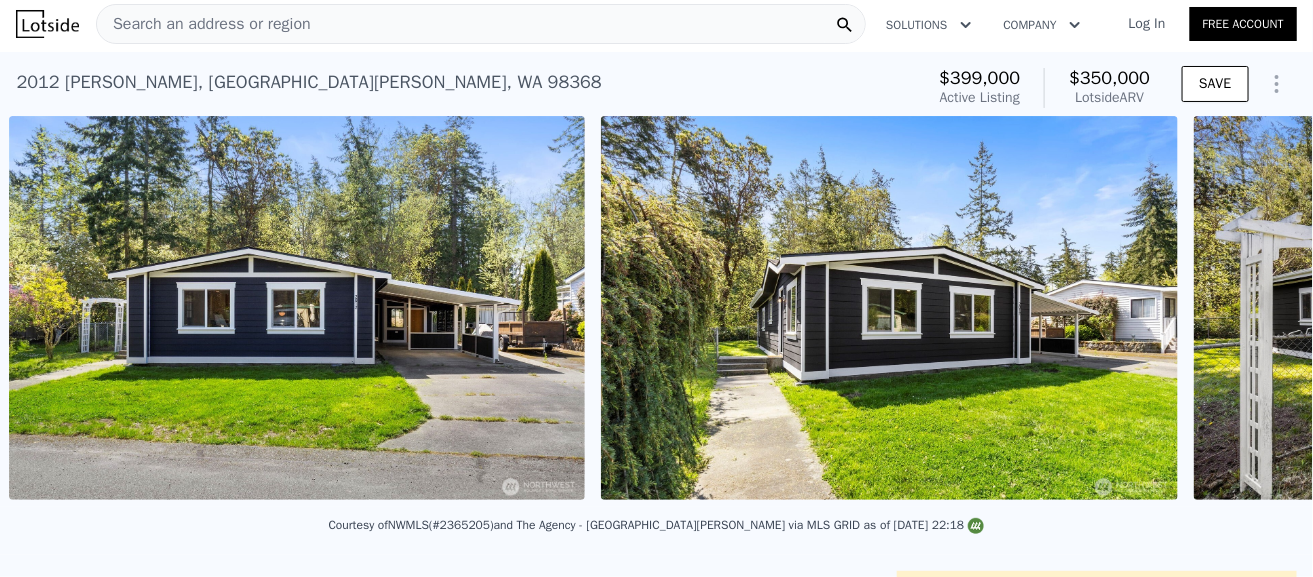 scroll, scrollTop: 0, scrollLeft: 1507, axis: horizontal 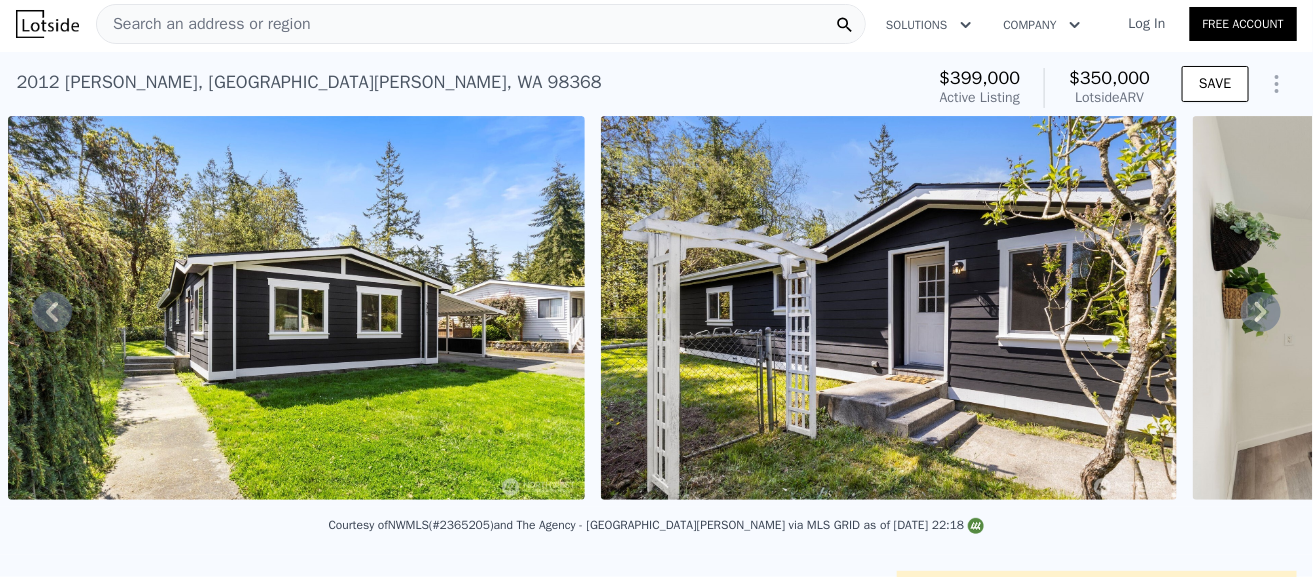 click 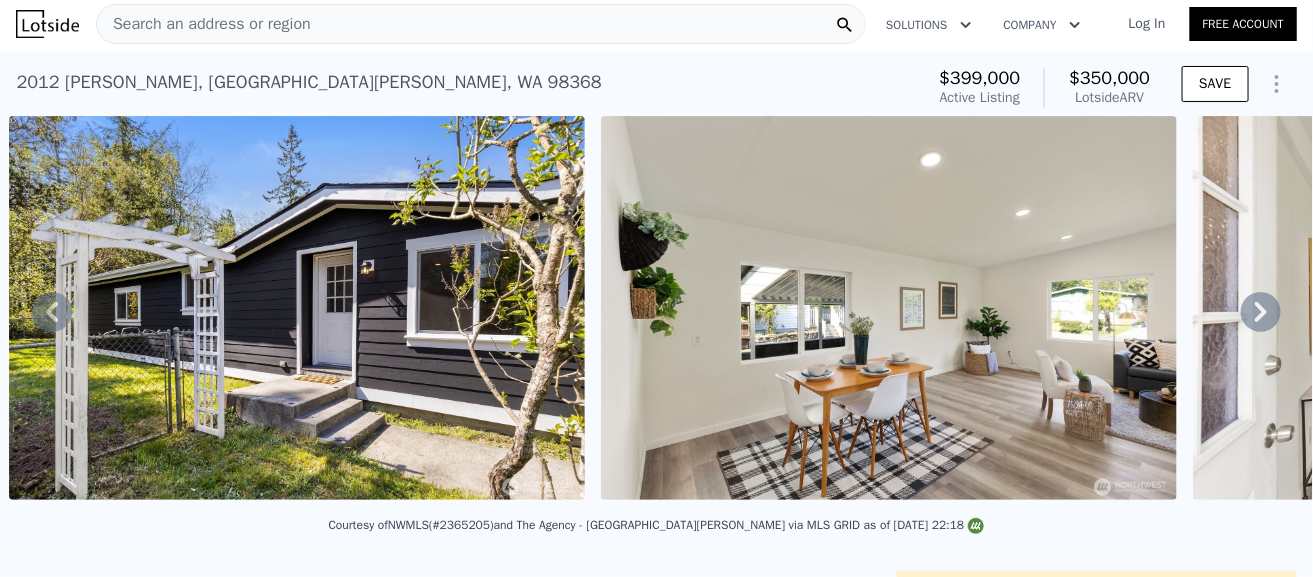 click 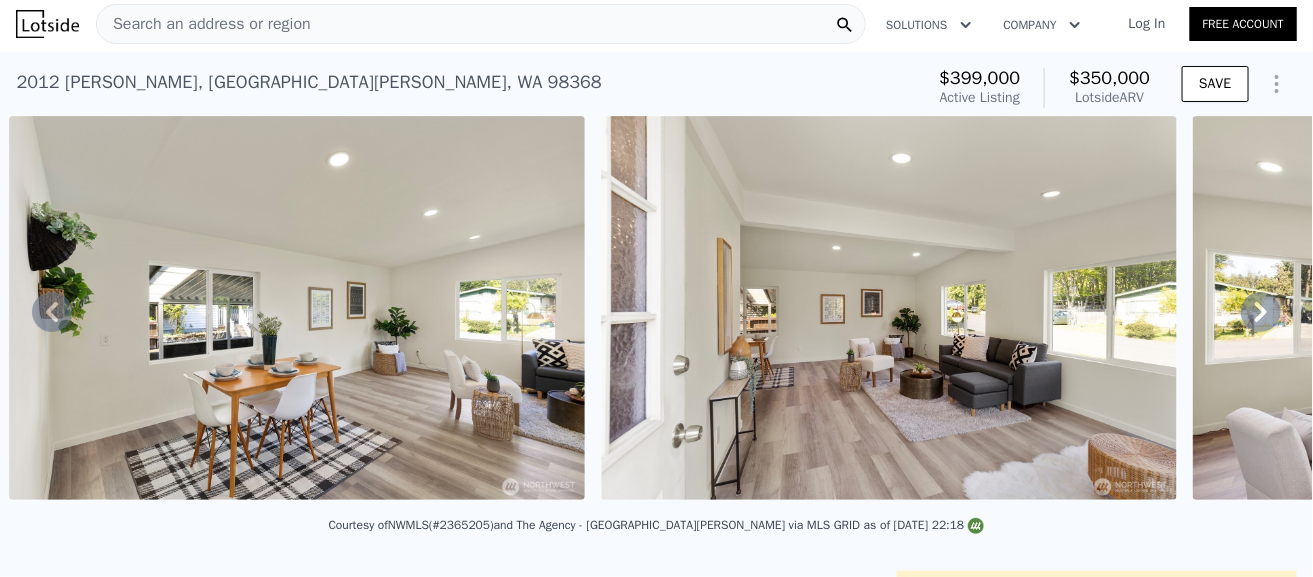 click 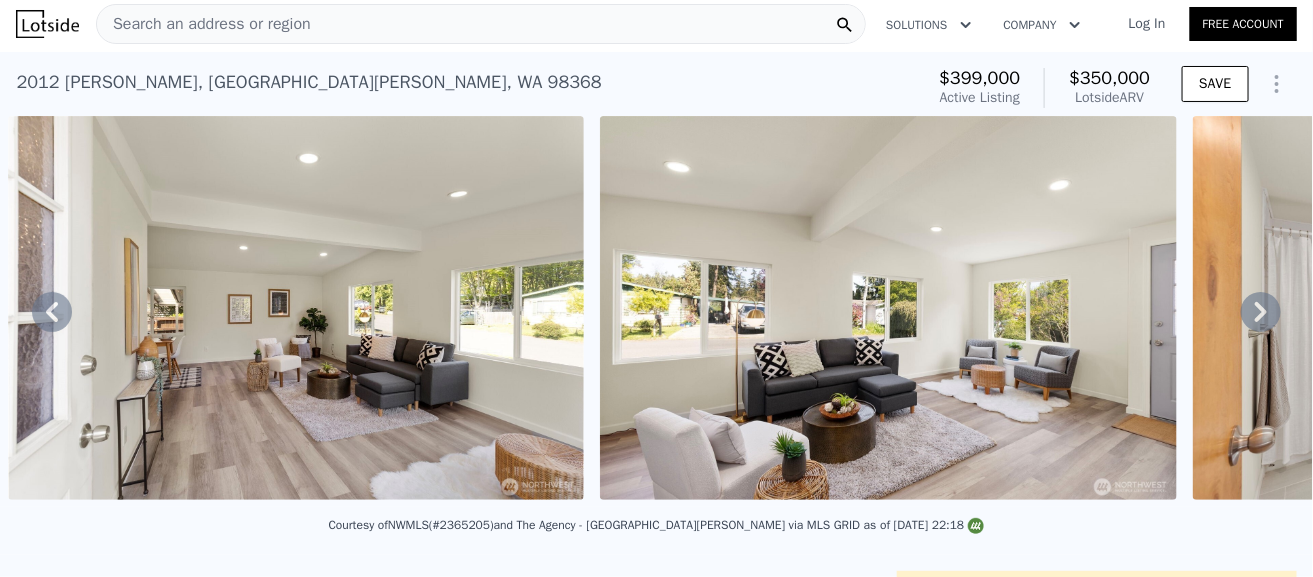 click 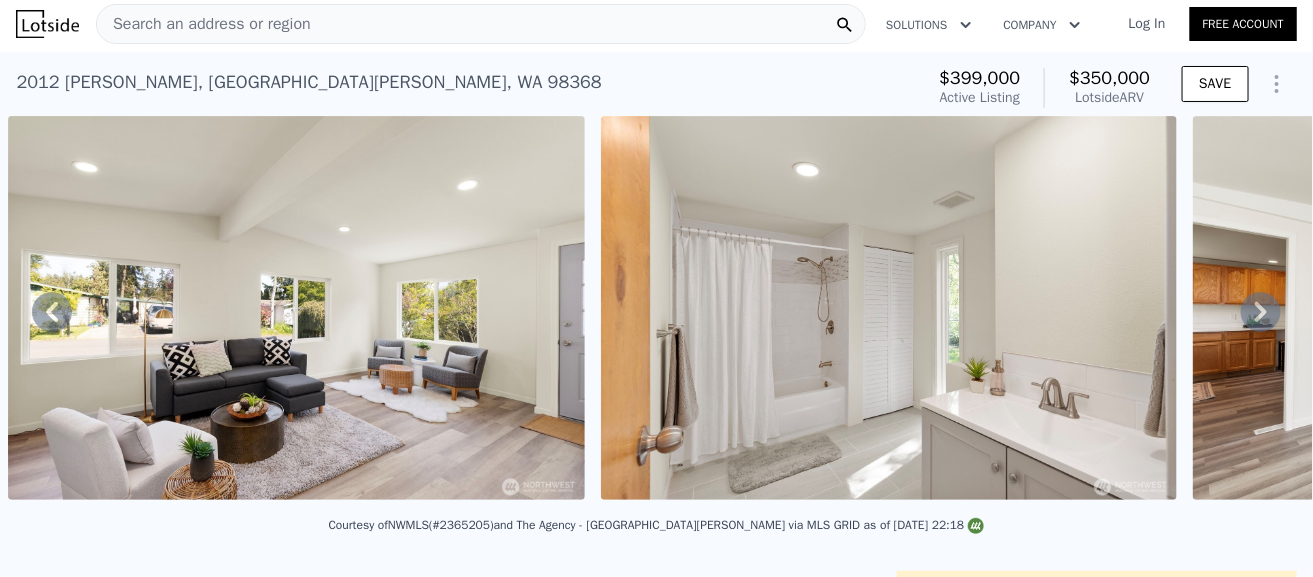 click 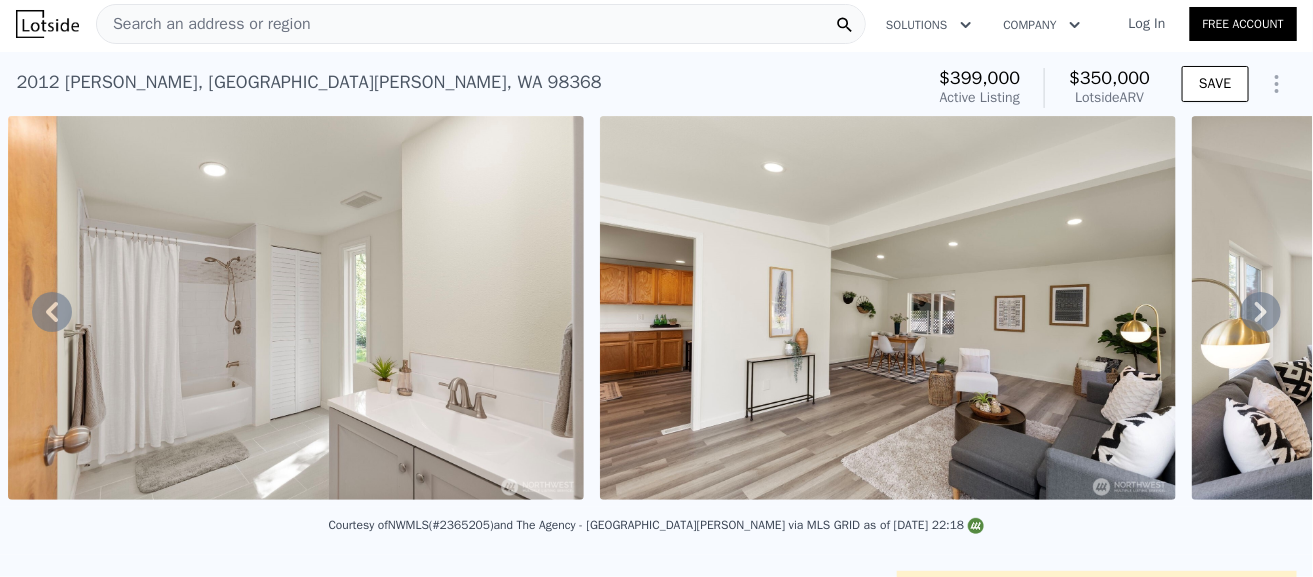 click 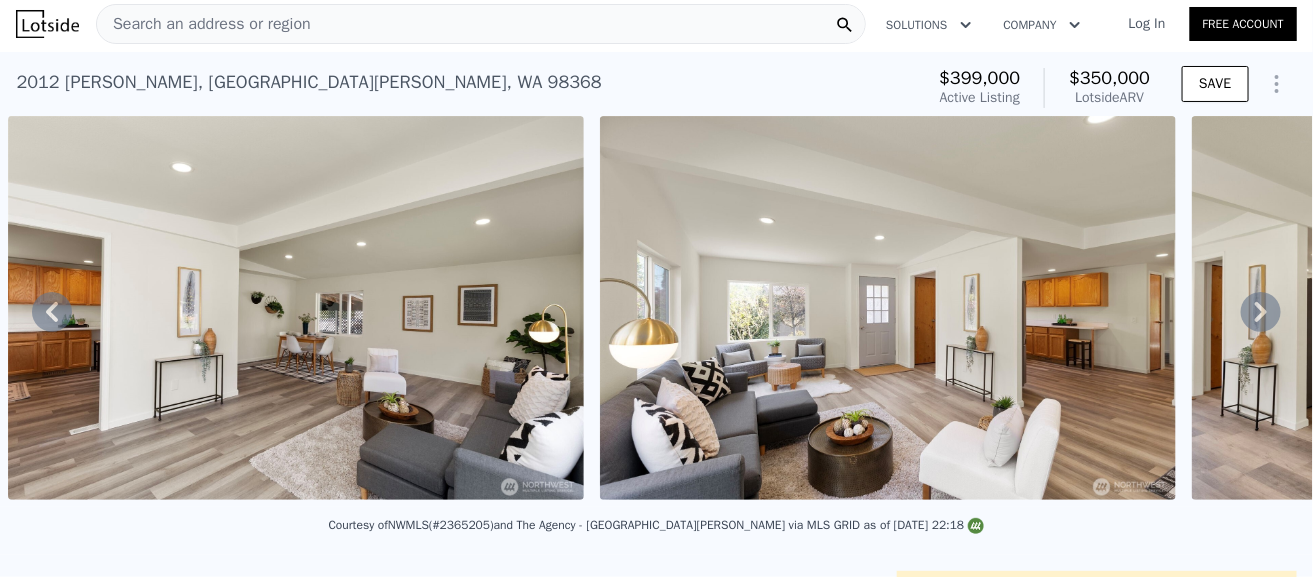 click 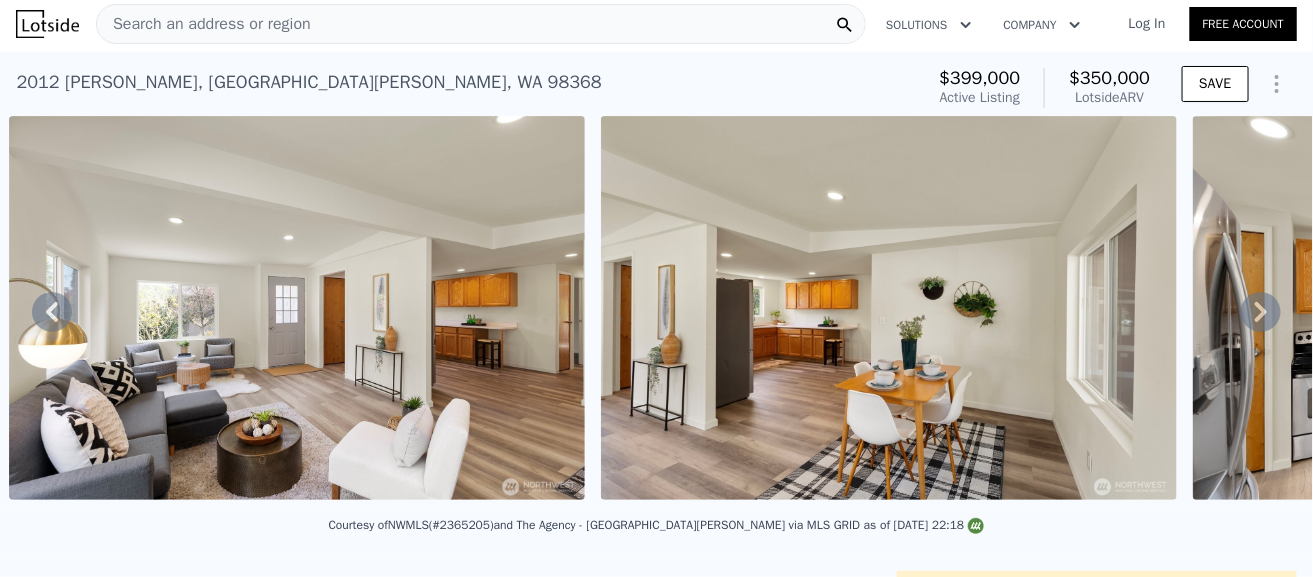 click 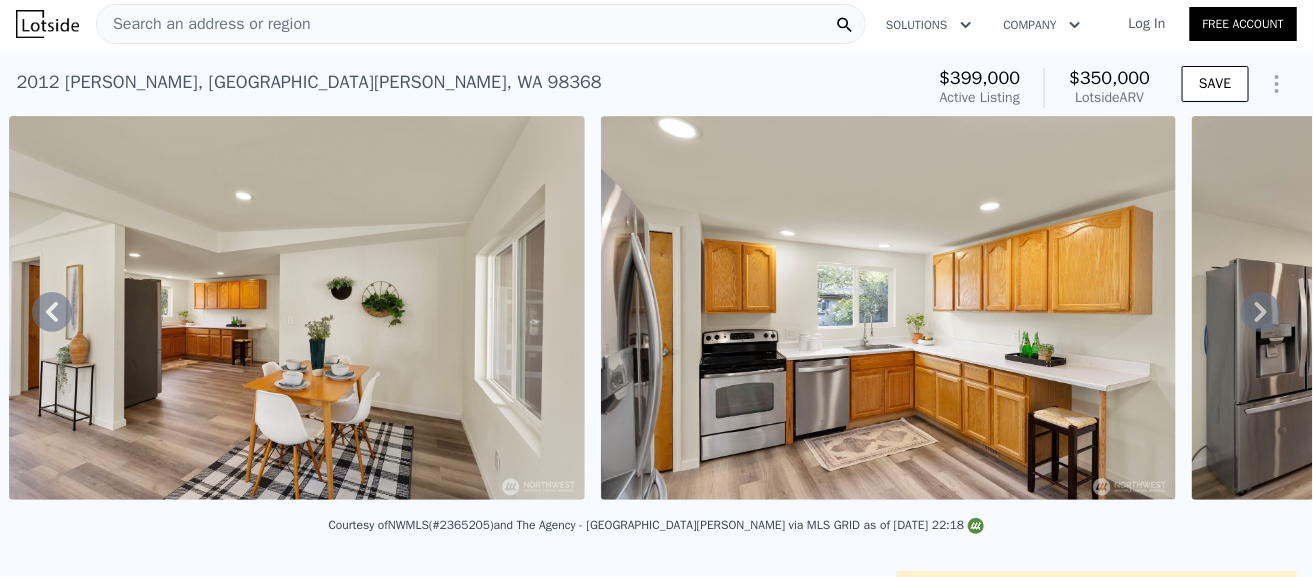 click 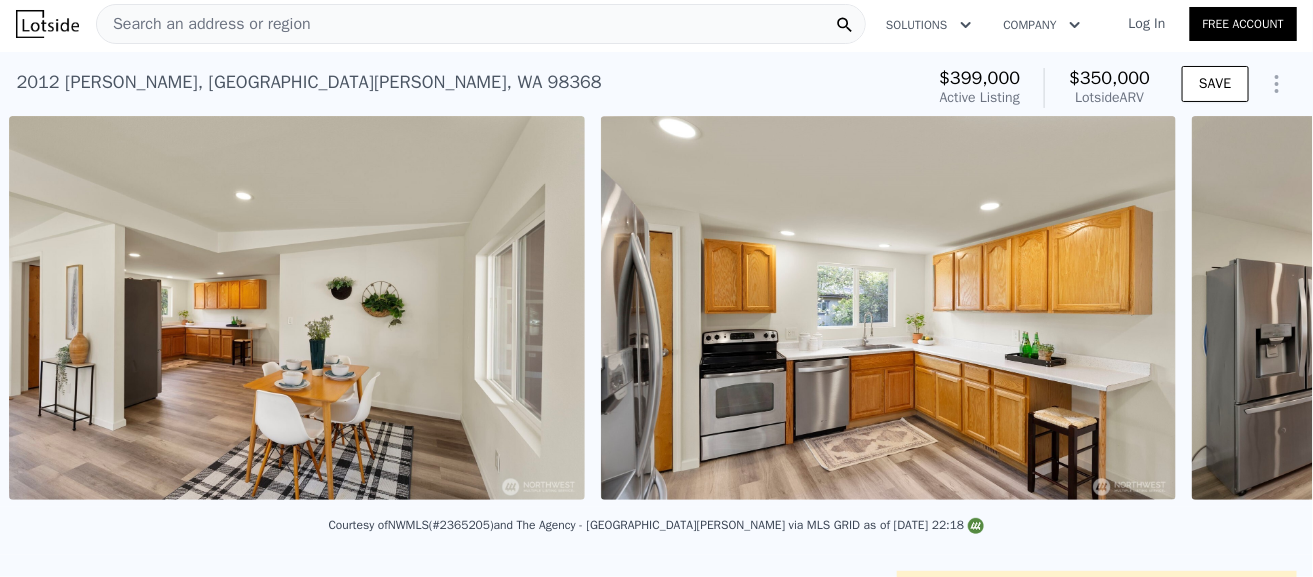 scroll, scrollTop: 0, scrollLeft: 6836, axis: horizontal 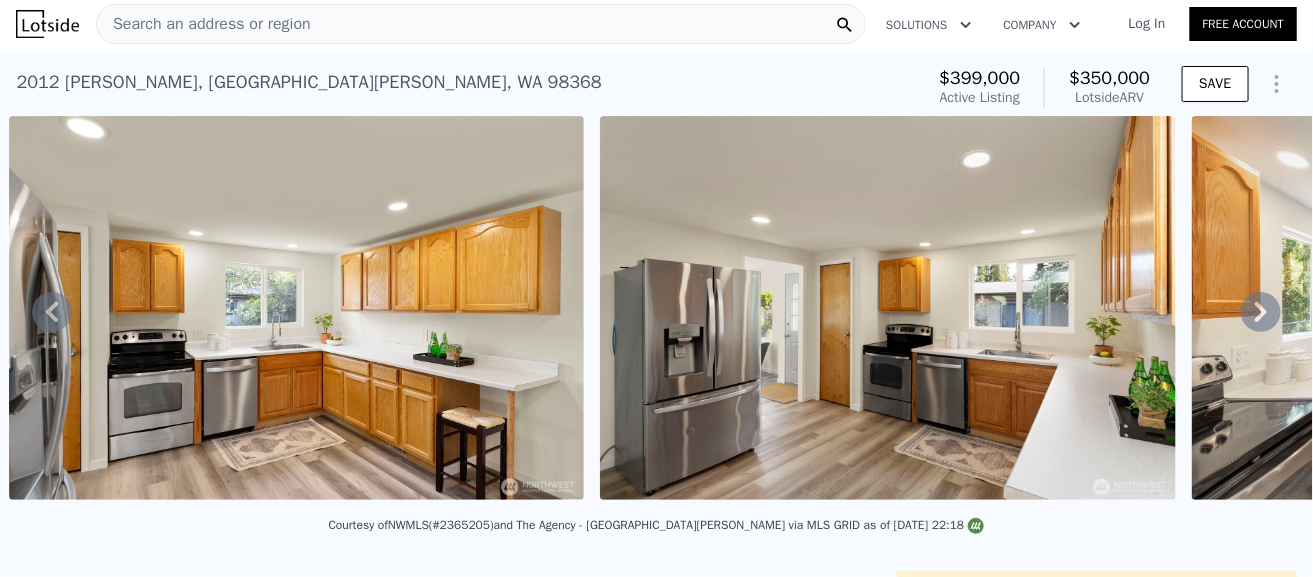 click 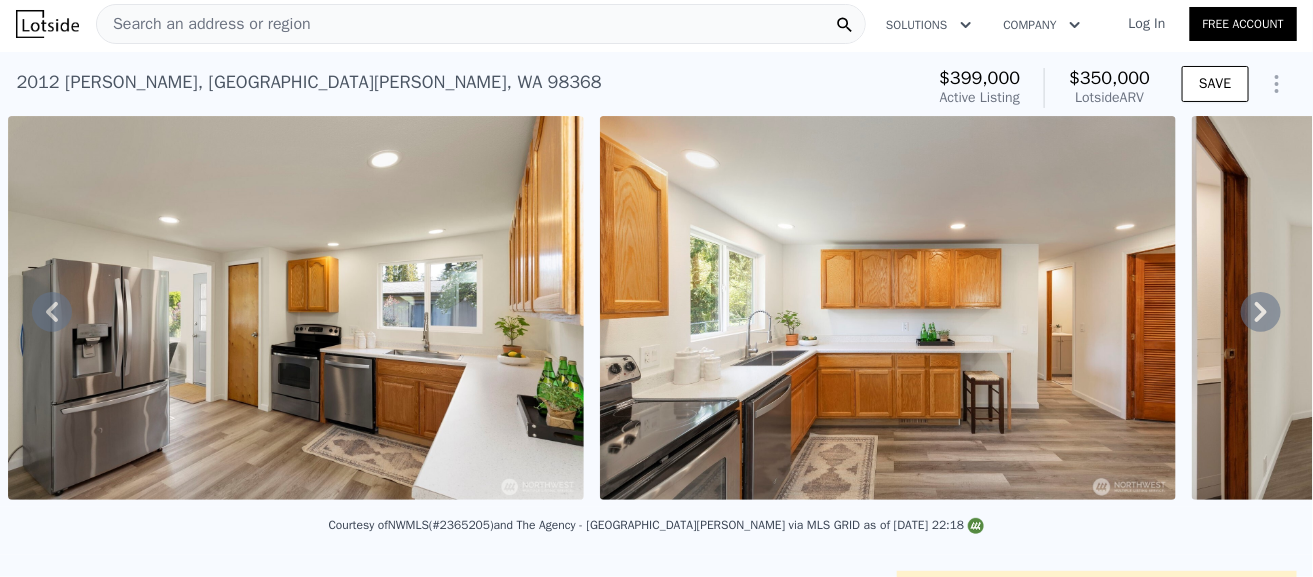click 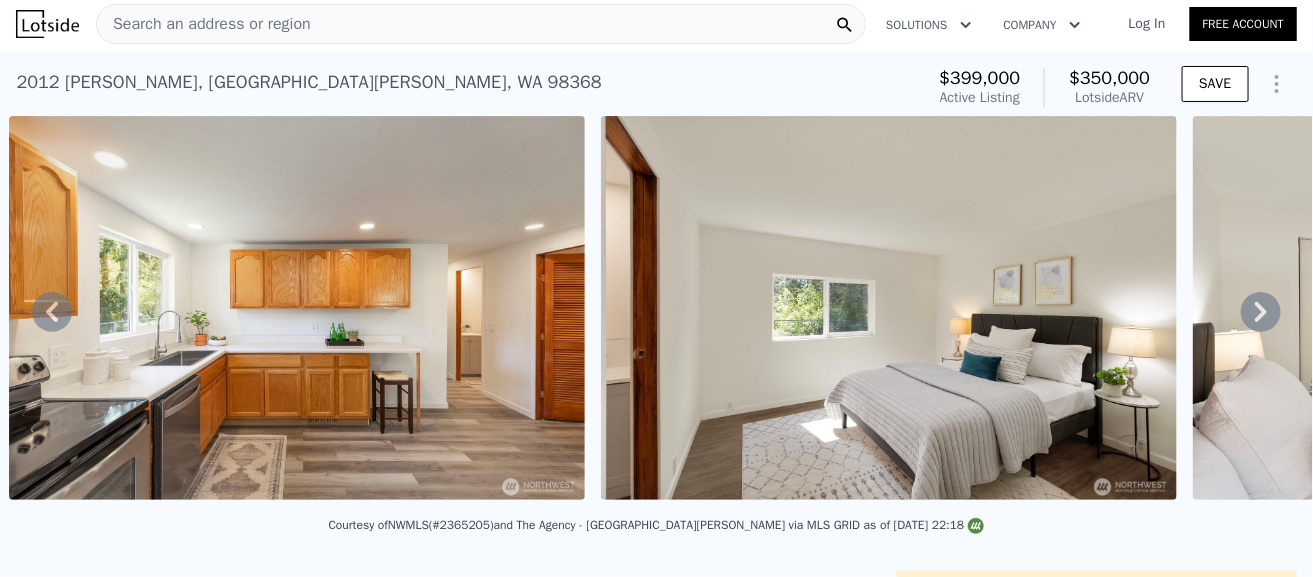 click 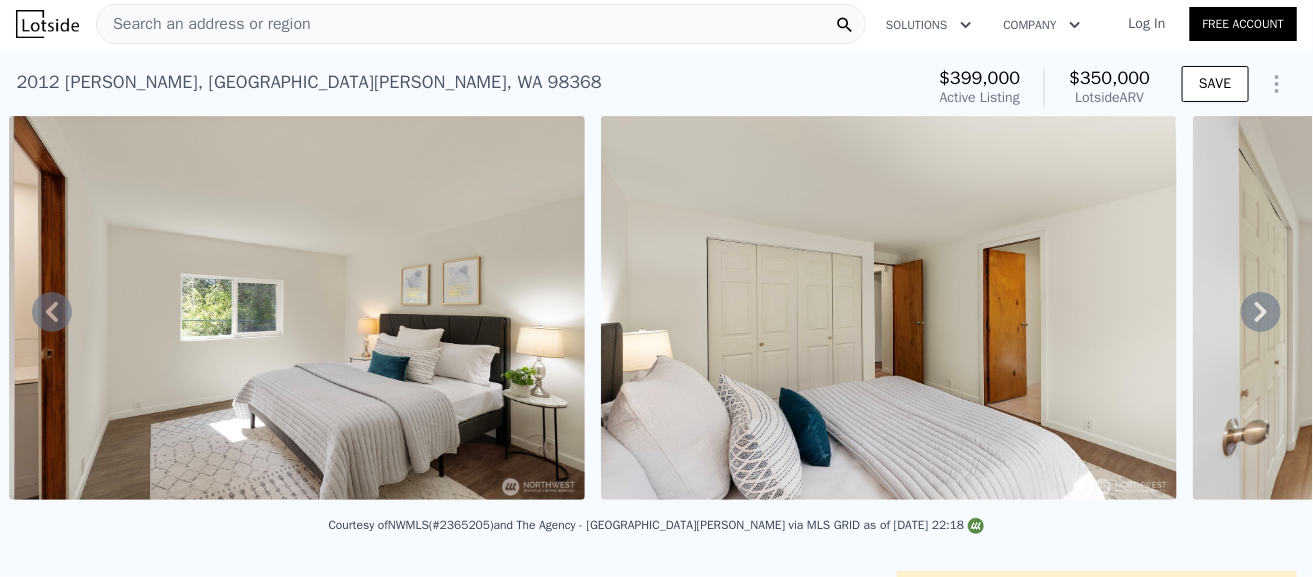 click 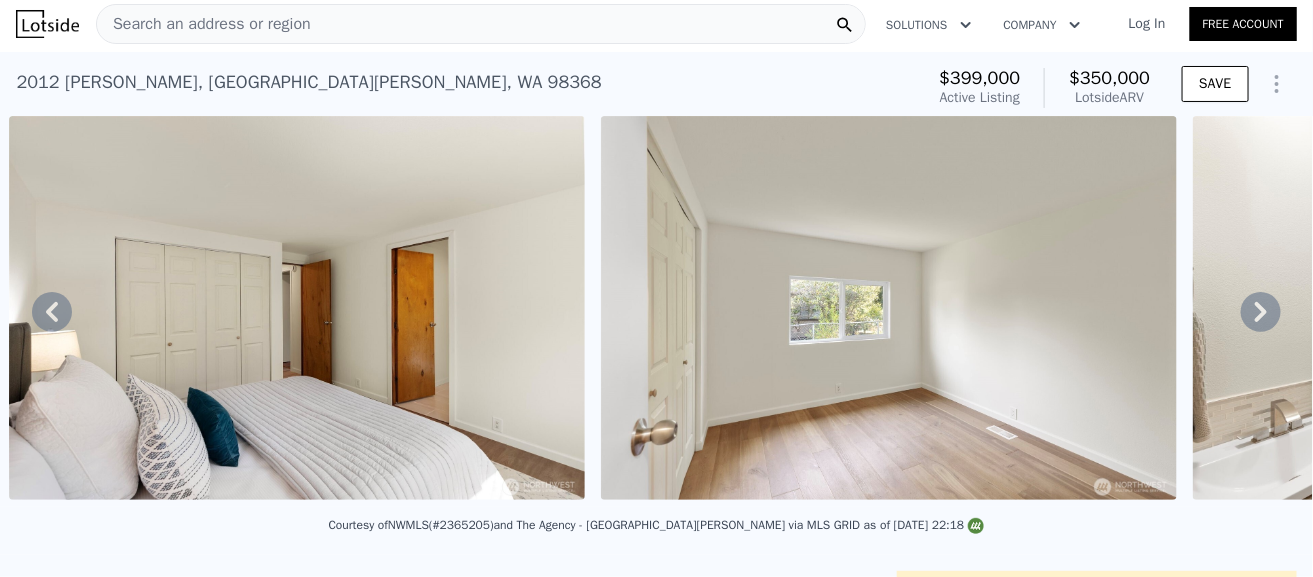 click 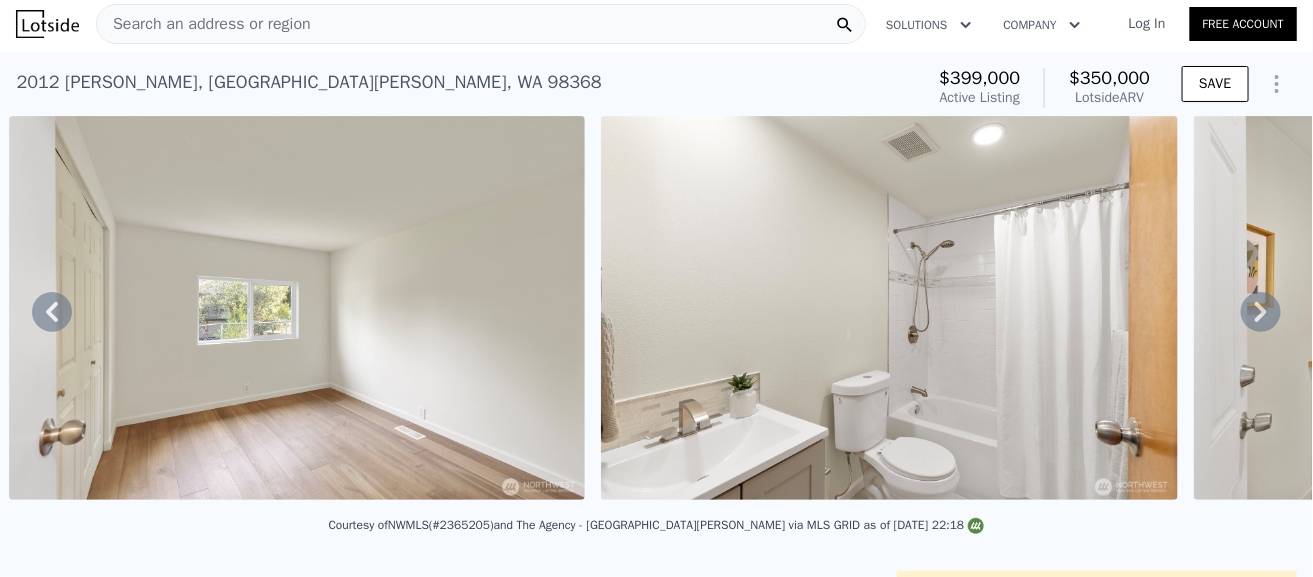 click 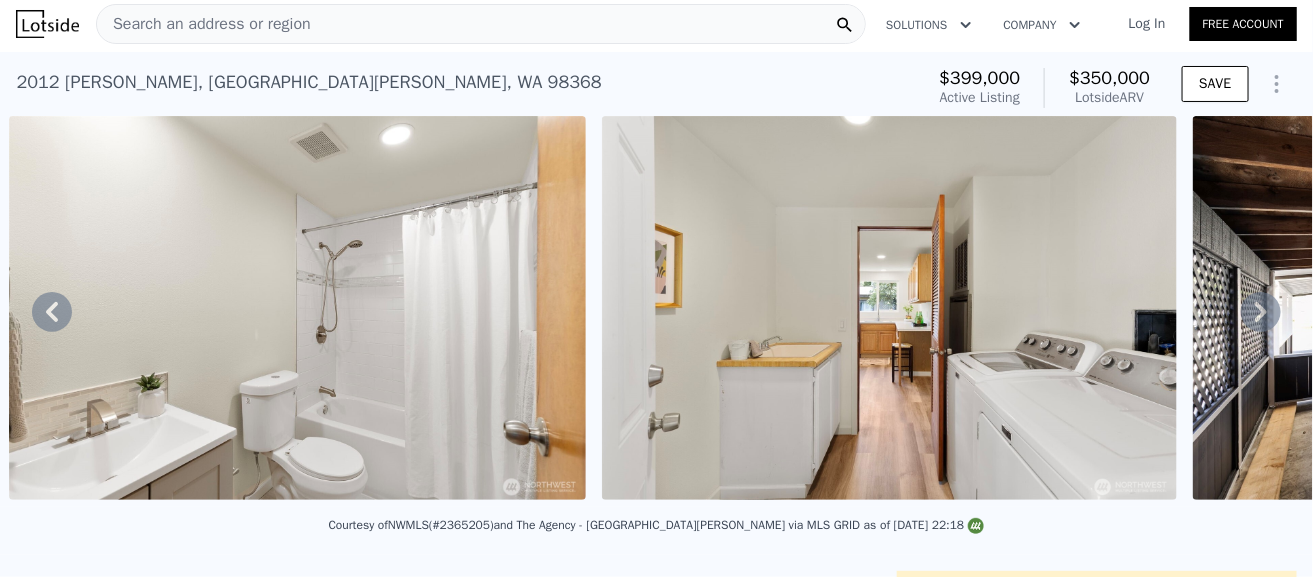 click 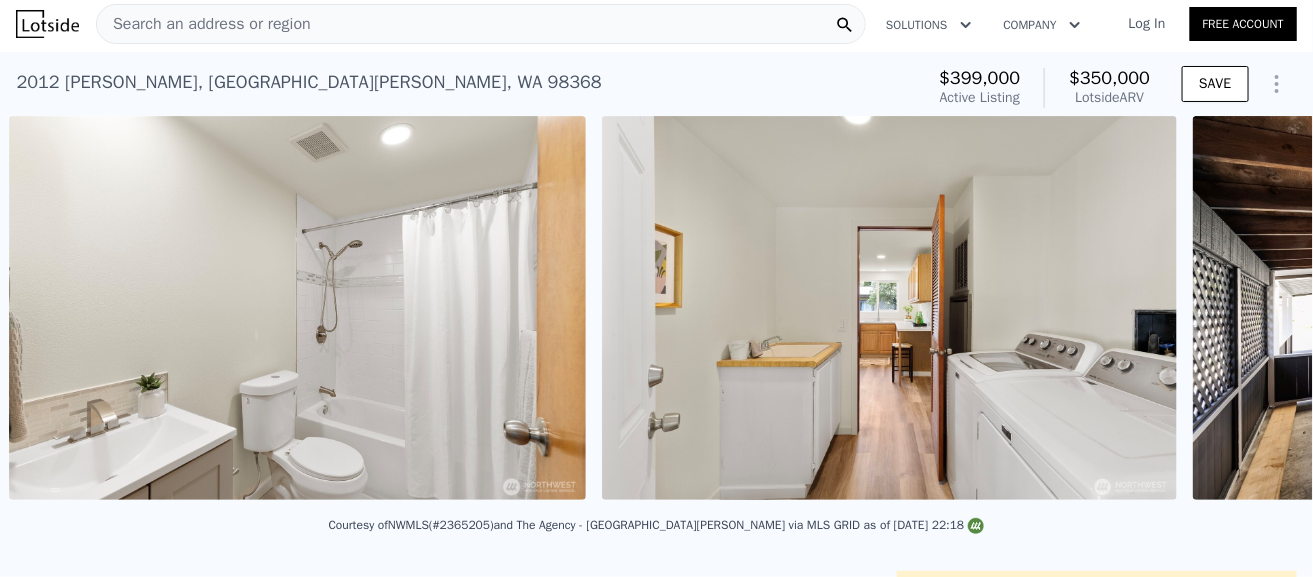 scroll, scrollTop: 0, scrollLeft: 10979, axis: horizontal 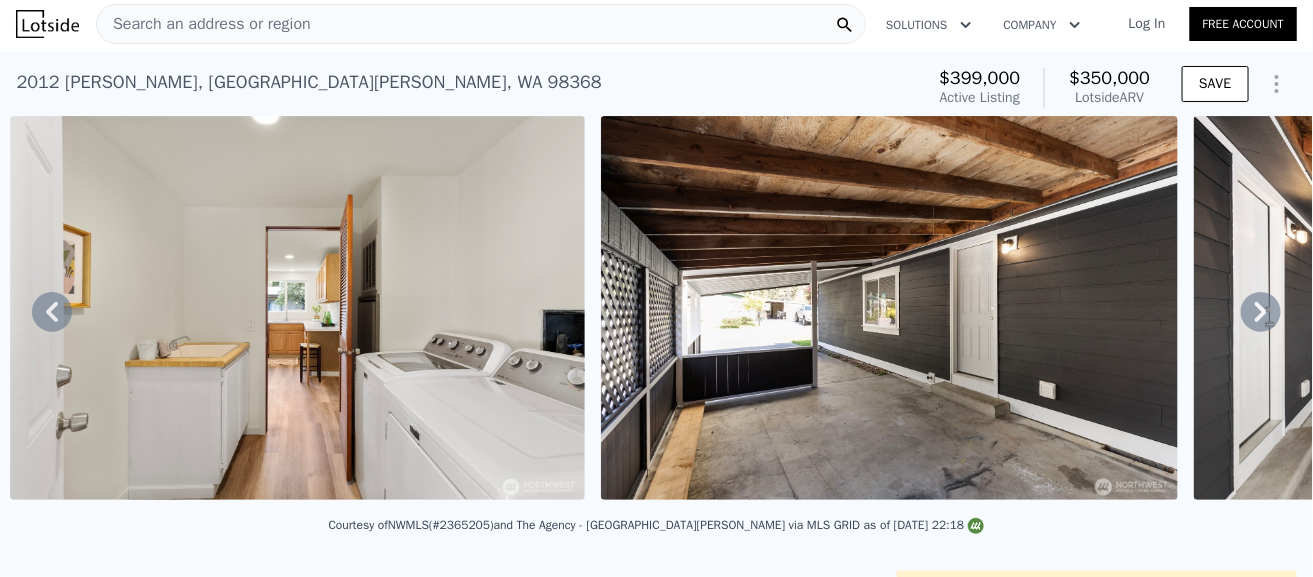 click 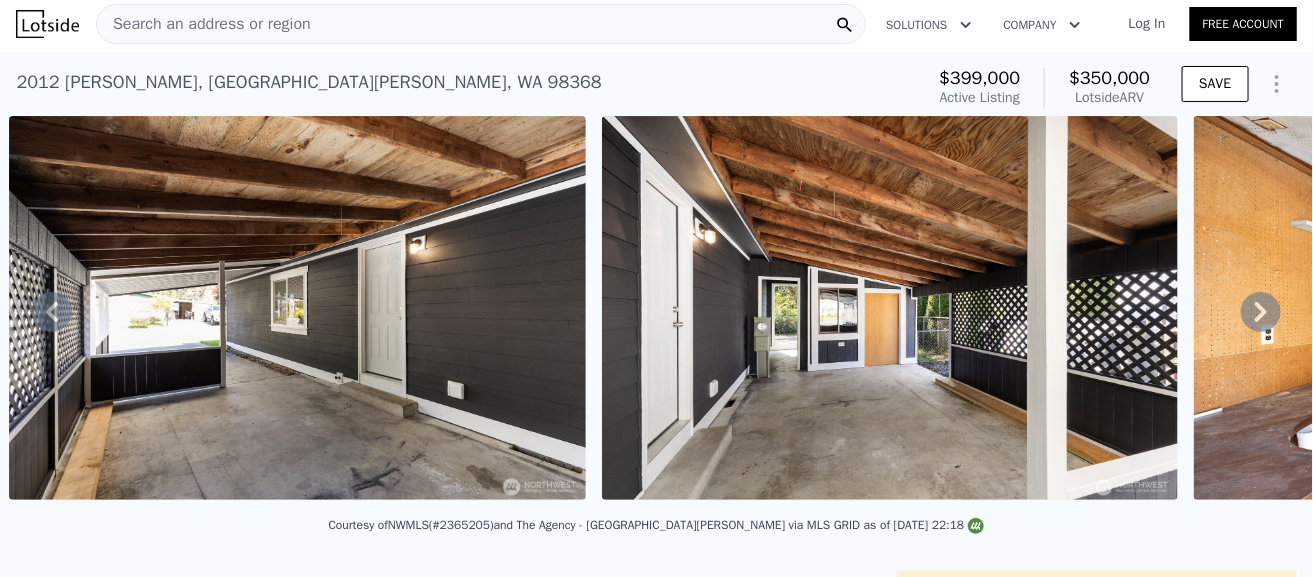 click 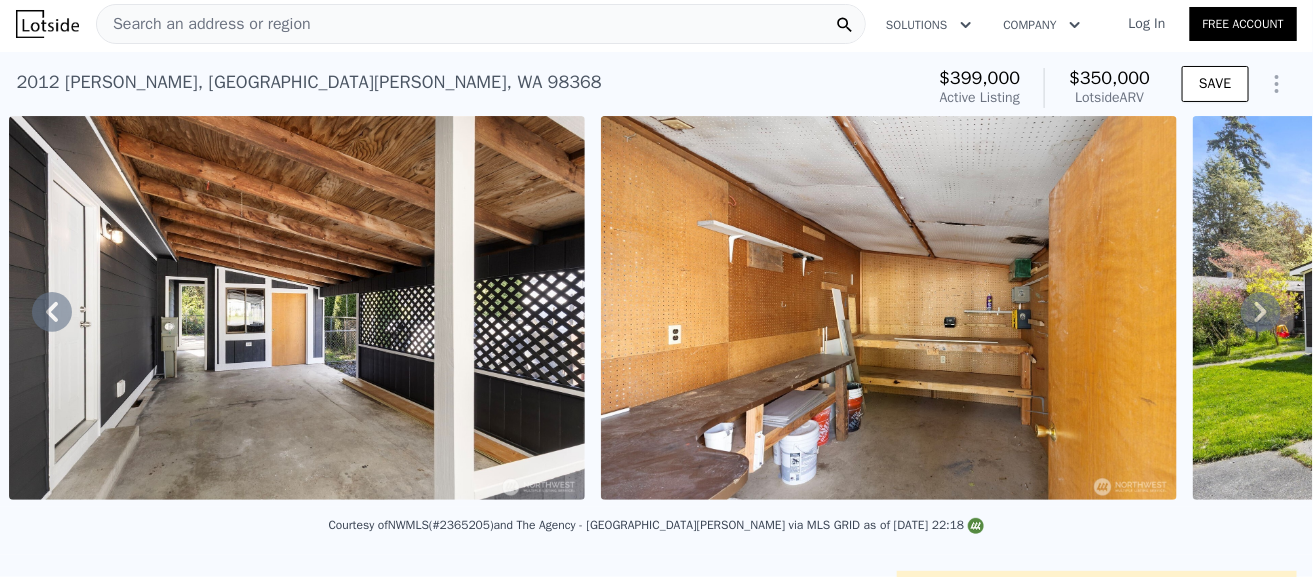 click 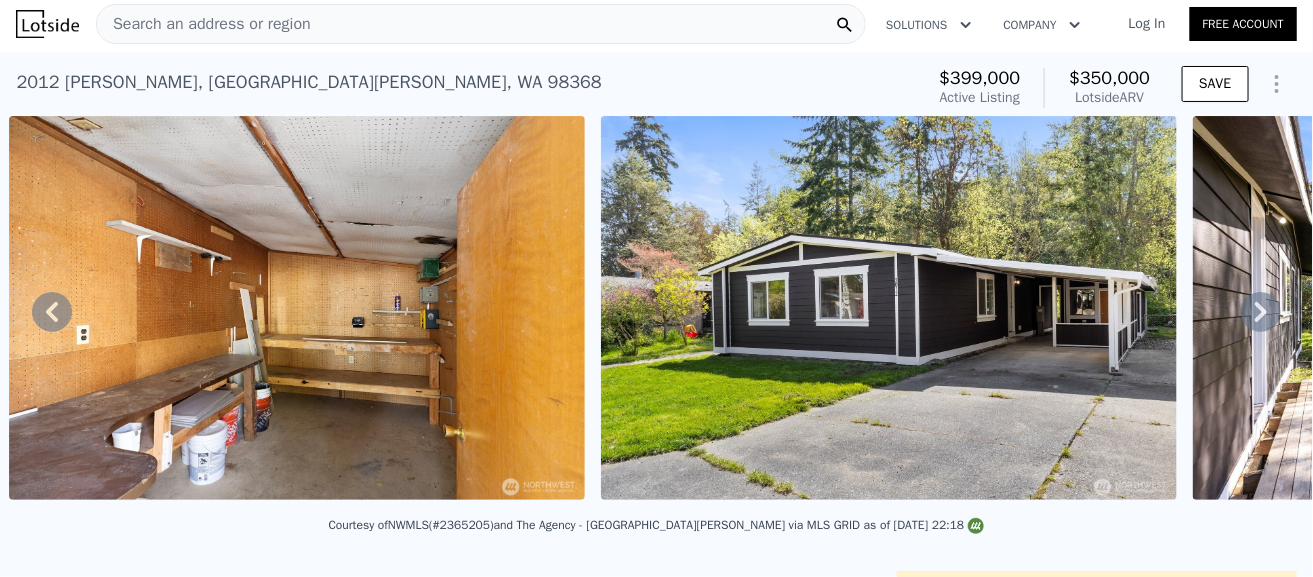 click 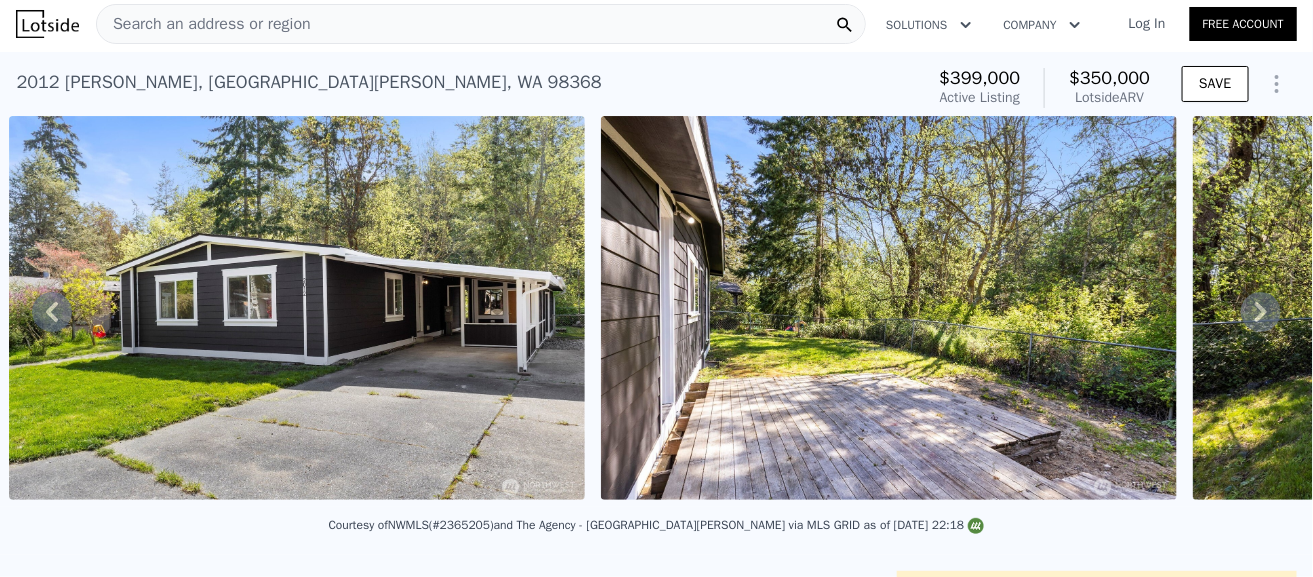click 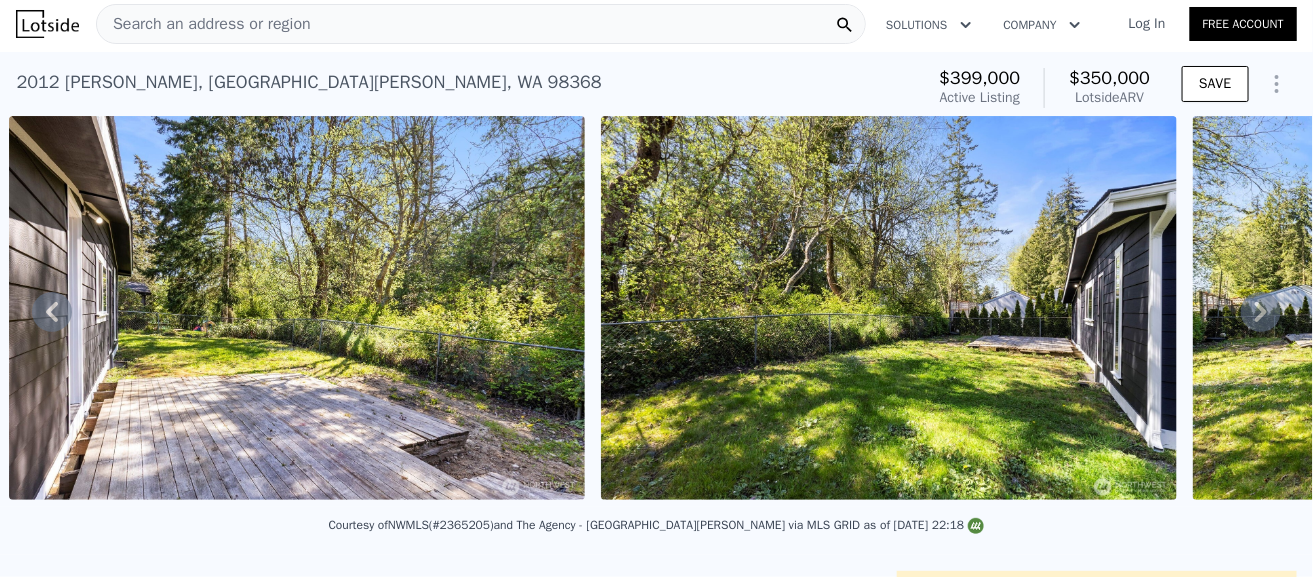 click 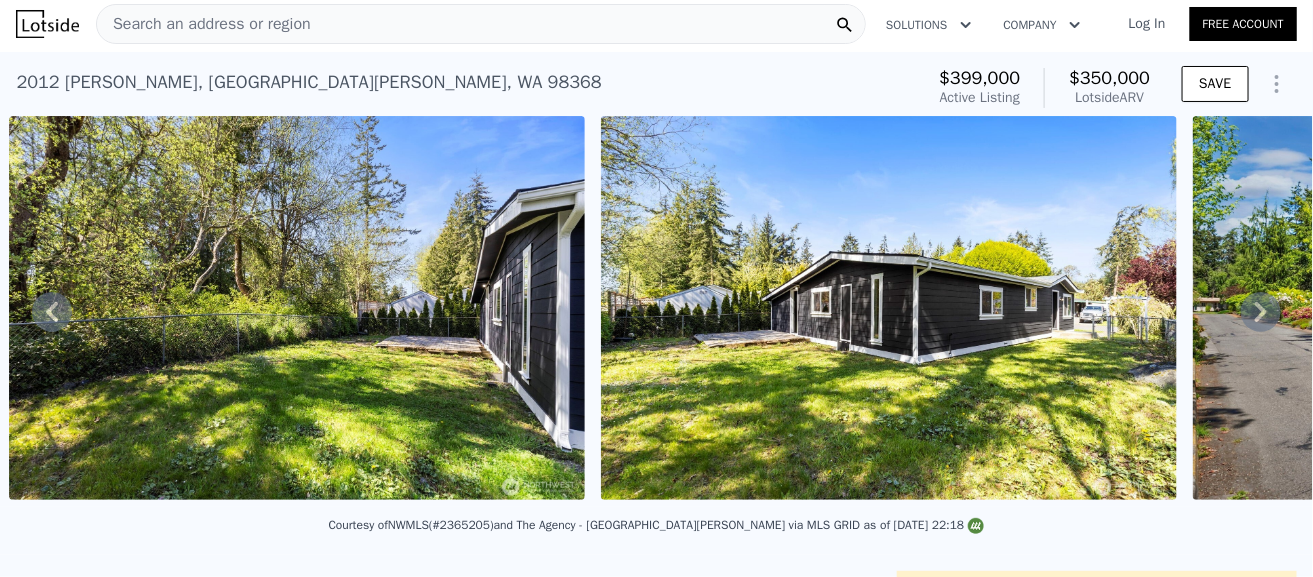 click 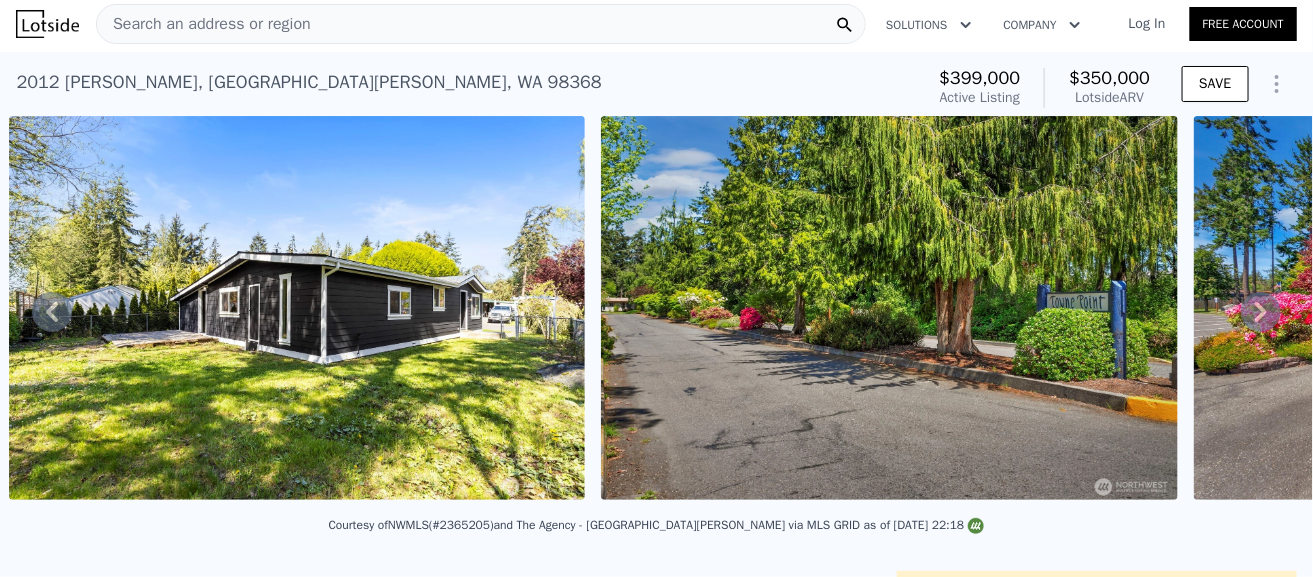 click 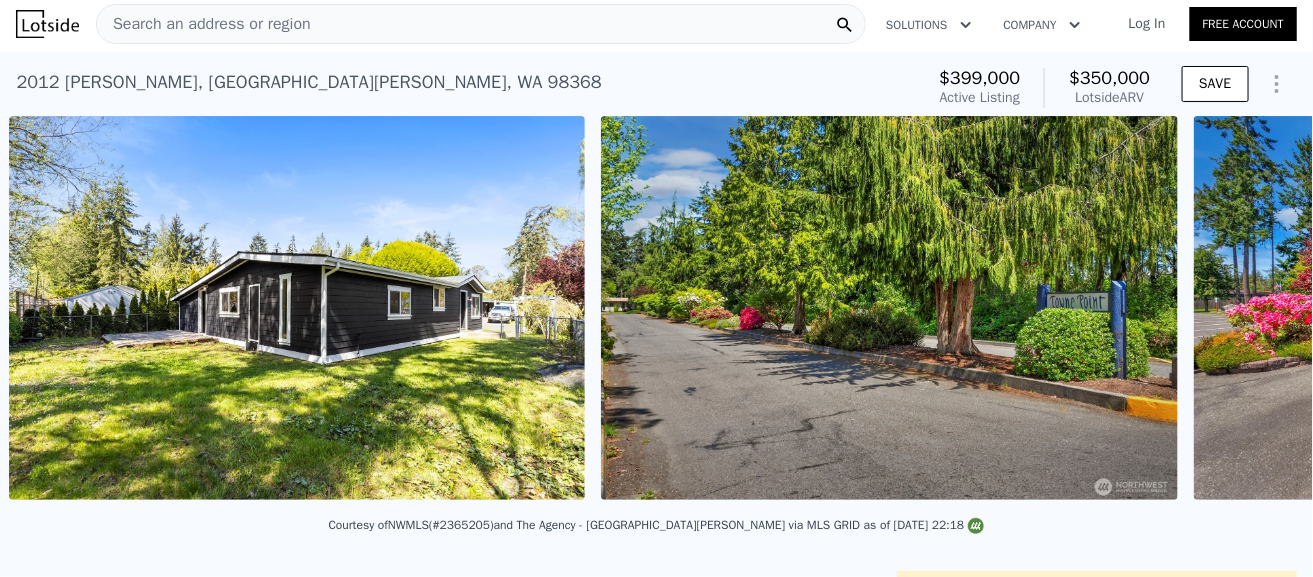 scroll, scrollTop: 0, scrollLeft: 15716, axis: horizontal 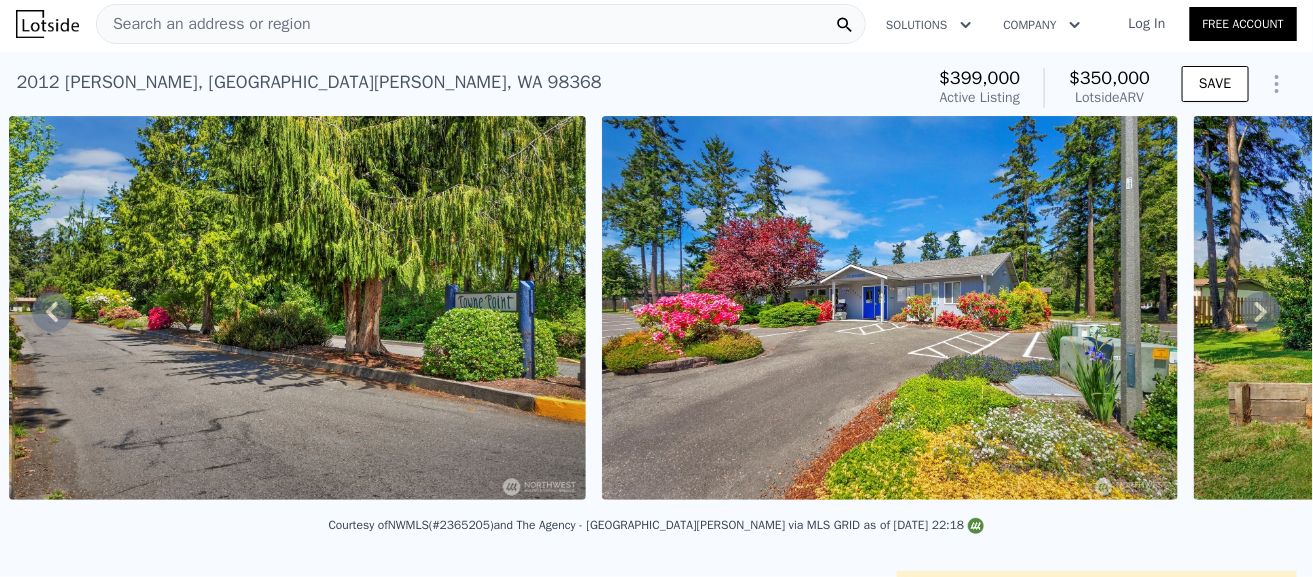 click 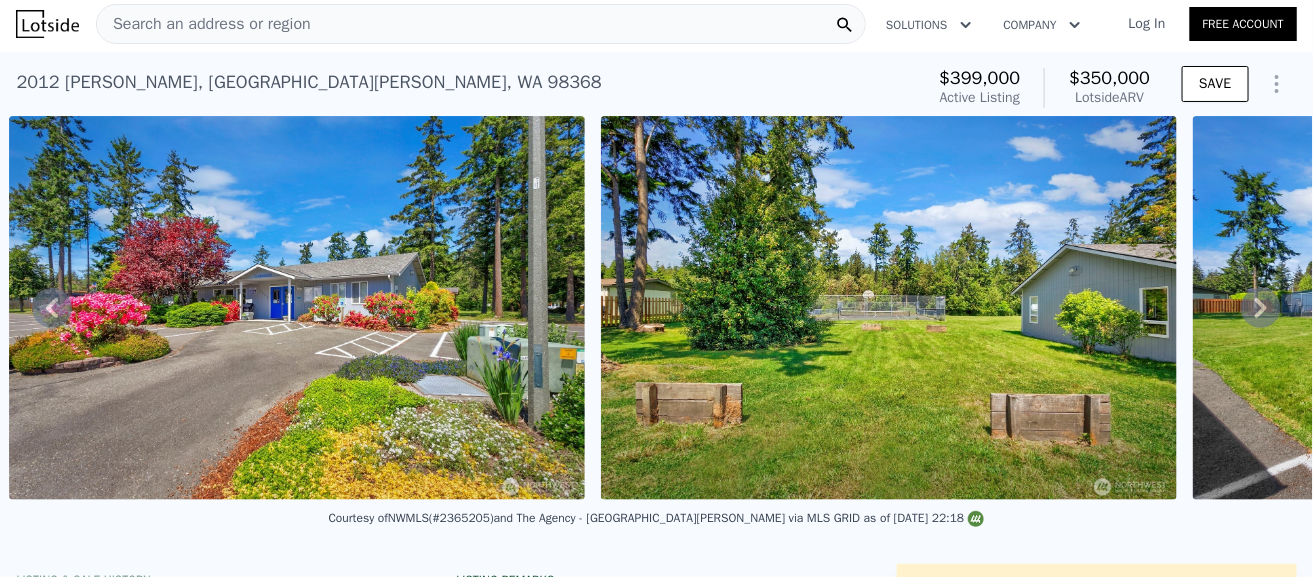 click 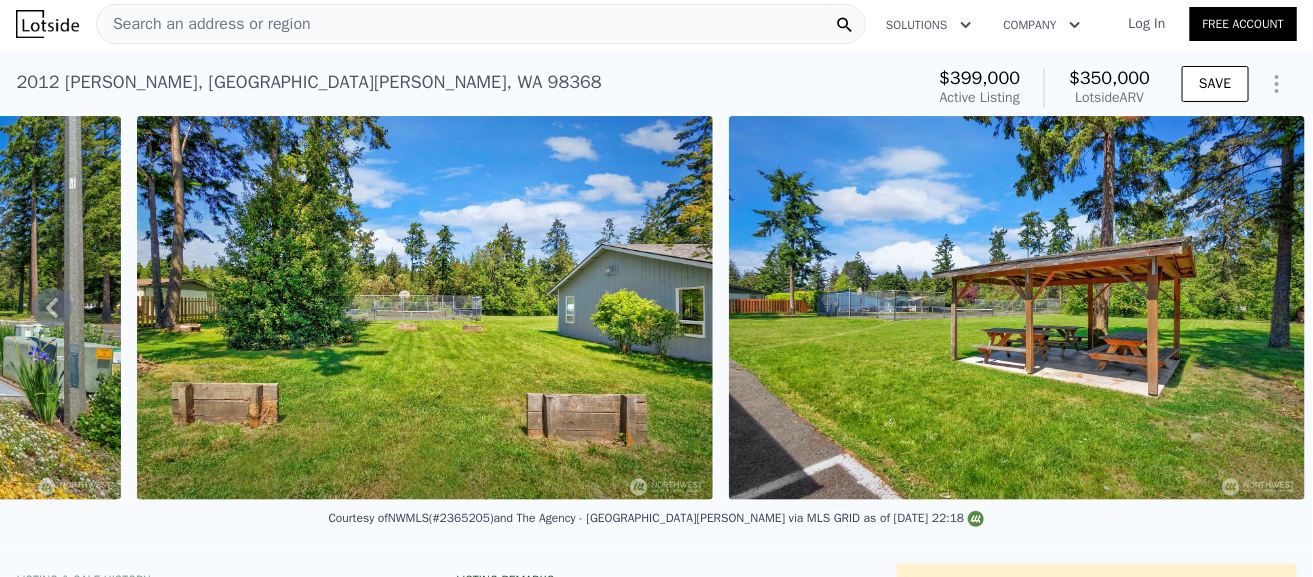 click at bounding box center (1017, 308) 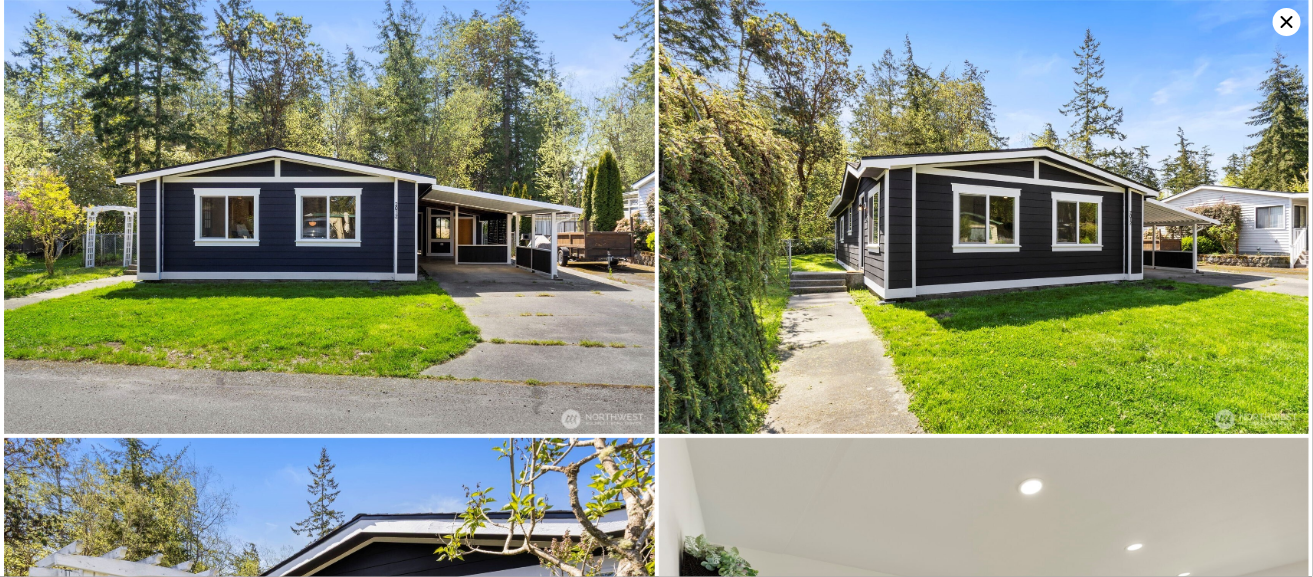 scroll, scrollTop: 5909, scrollLeft: 0, axis: vertical 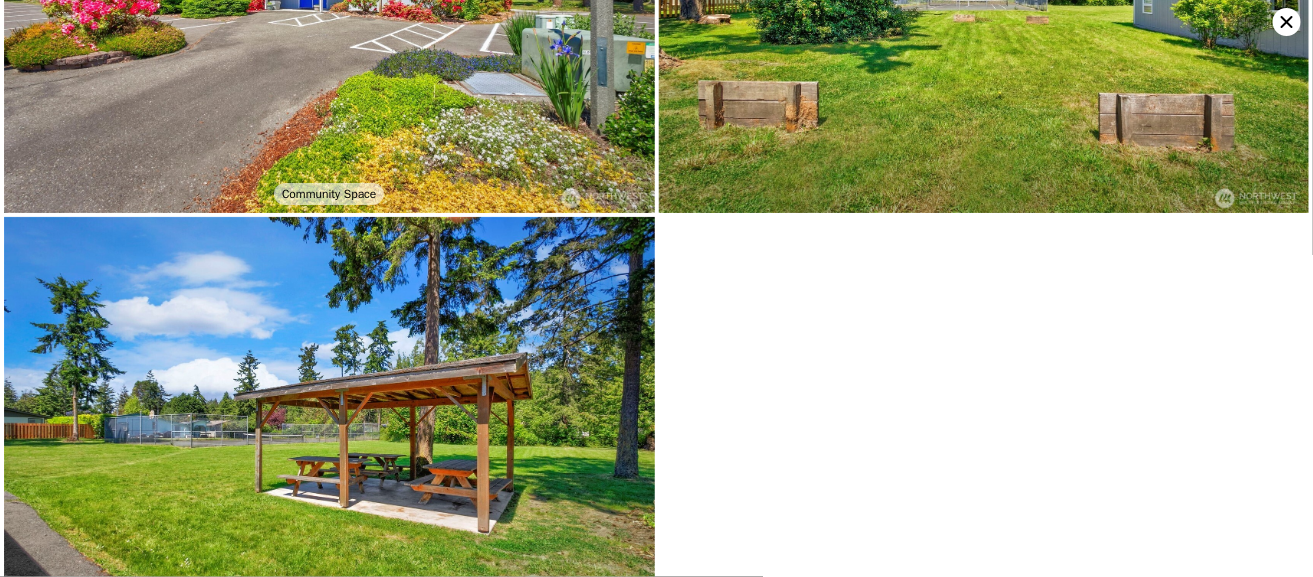 click 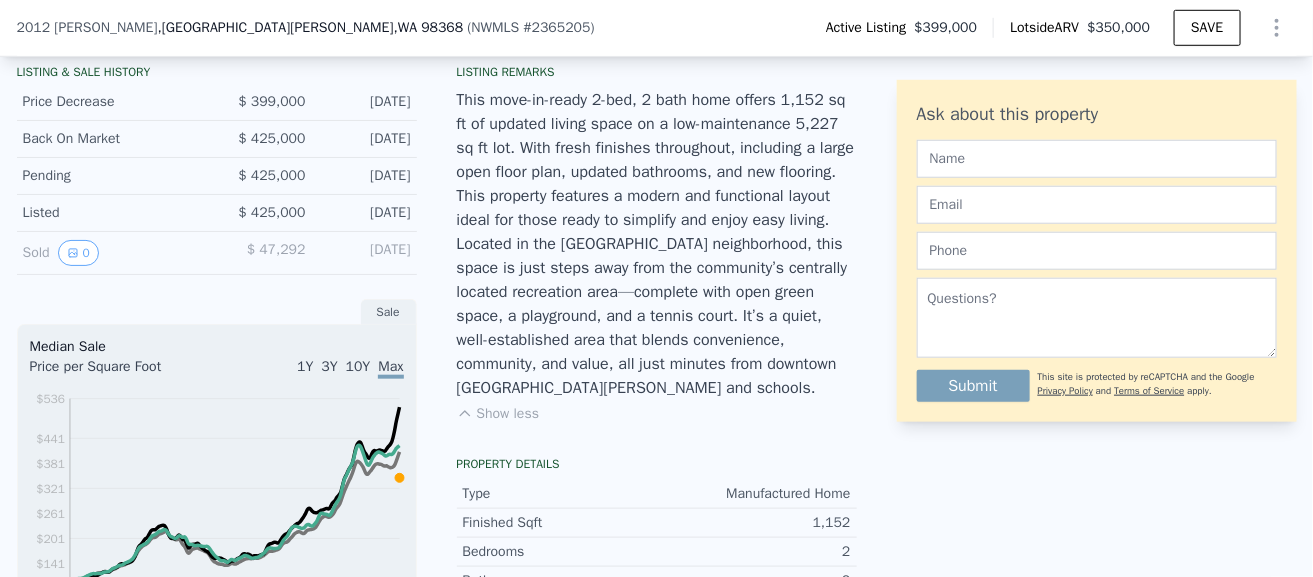 scroll, scrollTop: 514, scrollLeft: 0, axis: vertical 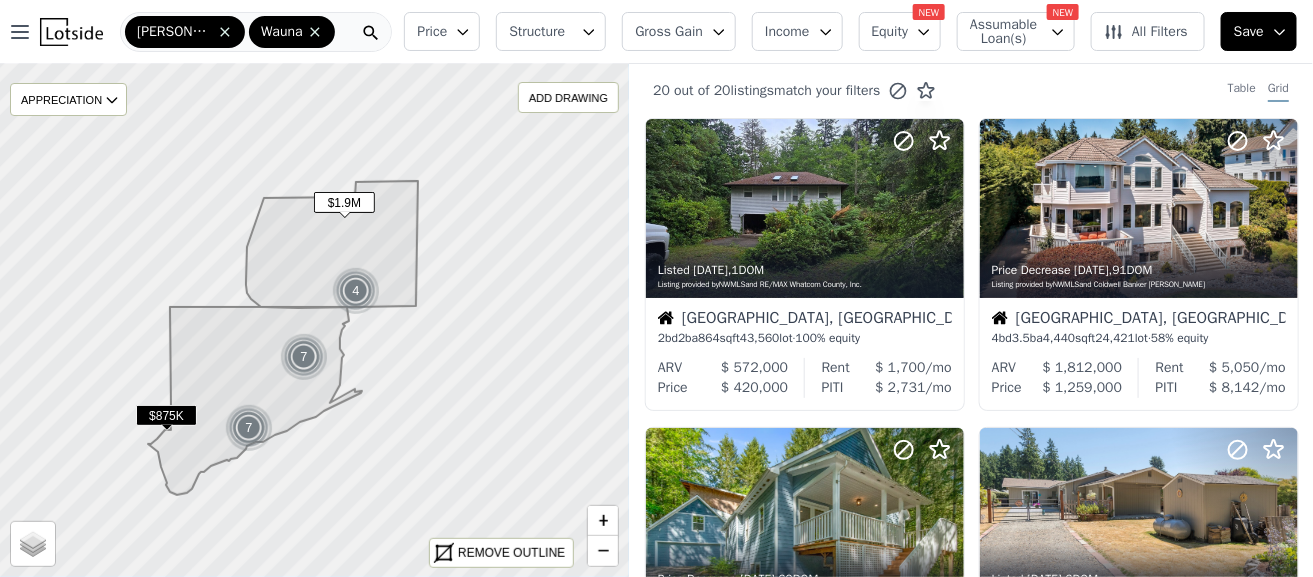 click on "Wauna" at bounding box center (292, 32) 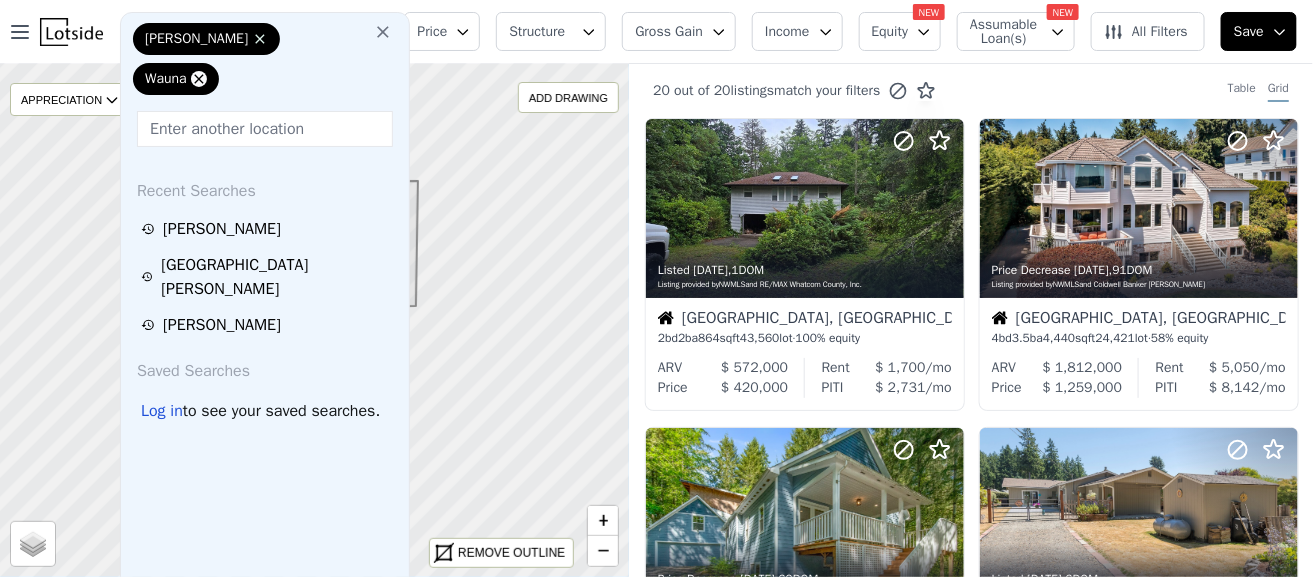 click 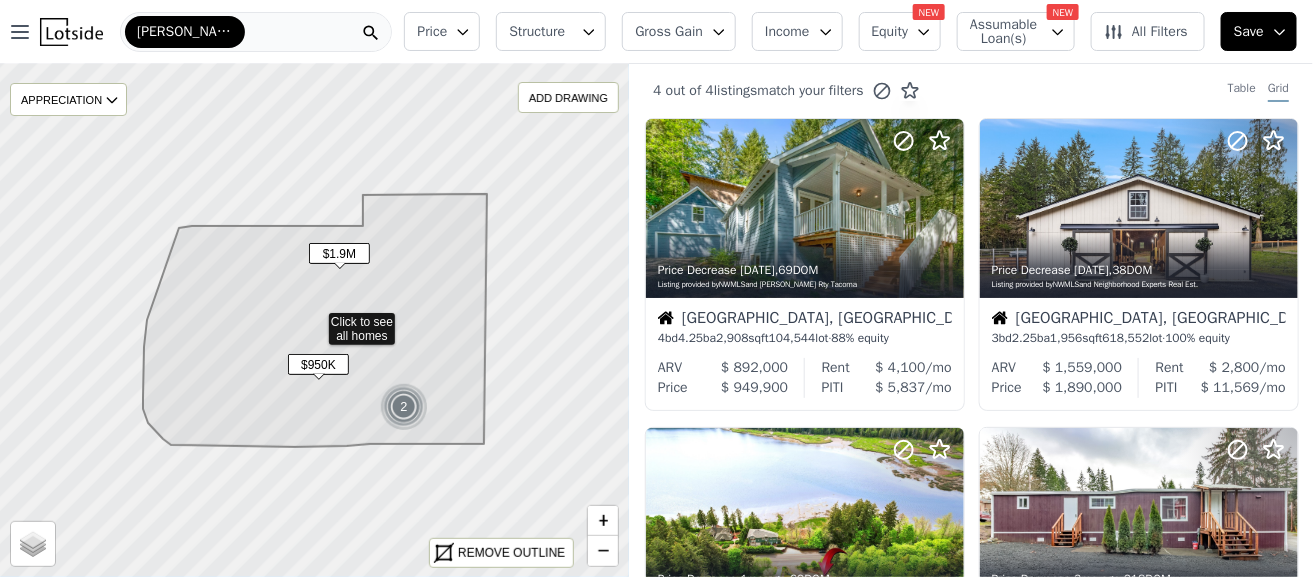 click on "[PERSON_NAME]" at bounding box center (256, 32) 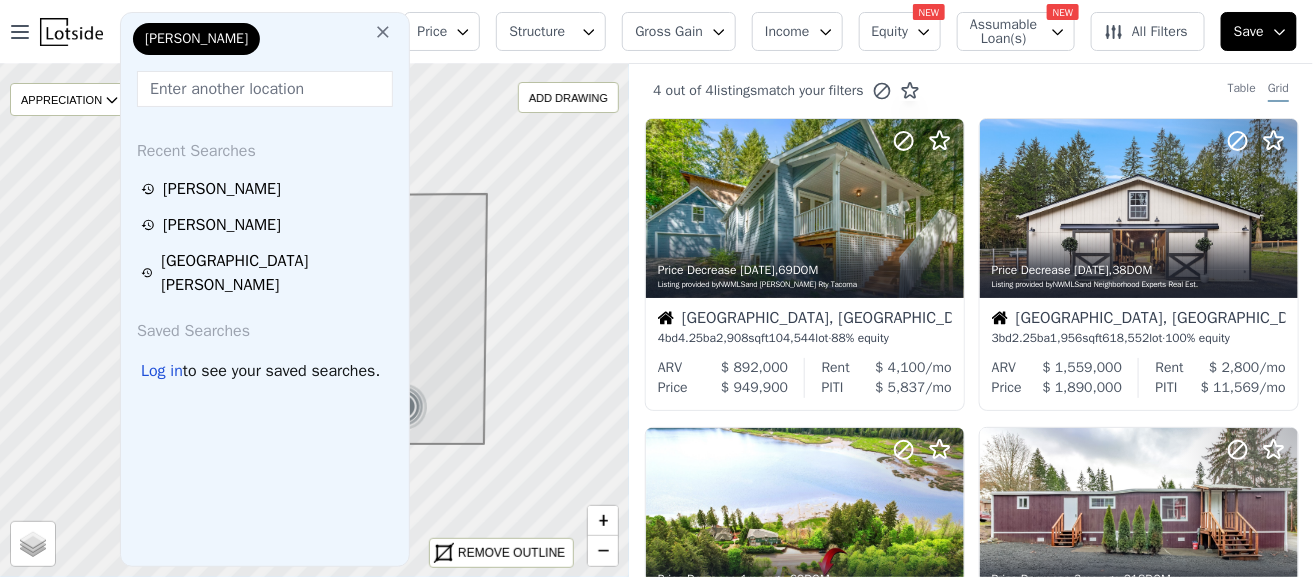click at bounding box center (265, 89) 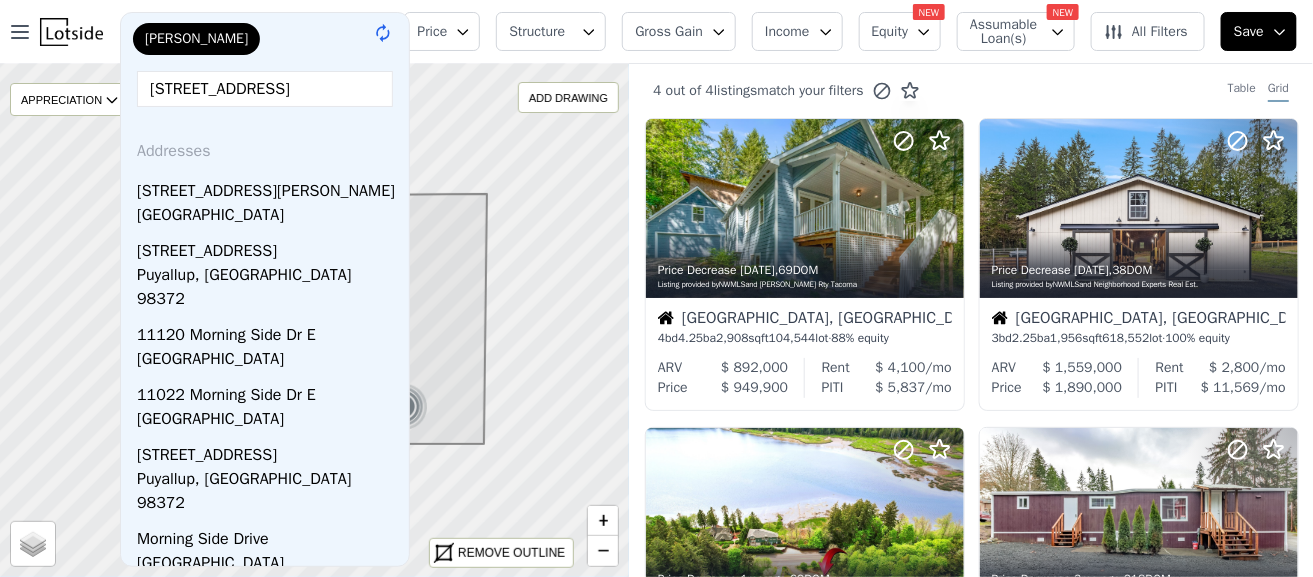 scroll, scrollTop: 0, scrollLeft: 35, axis: horizontal 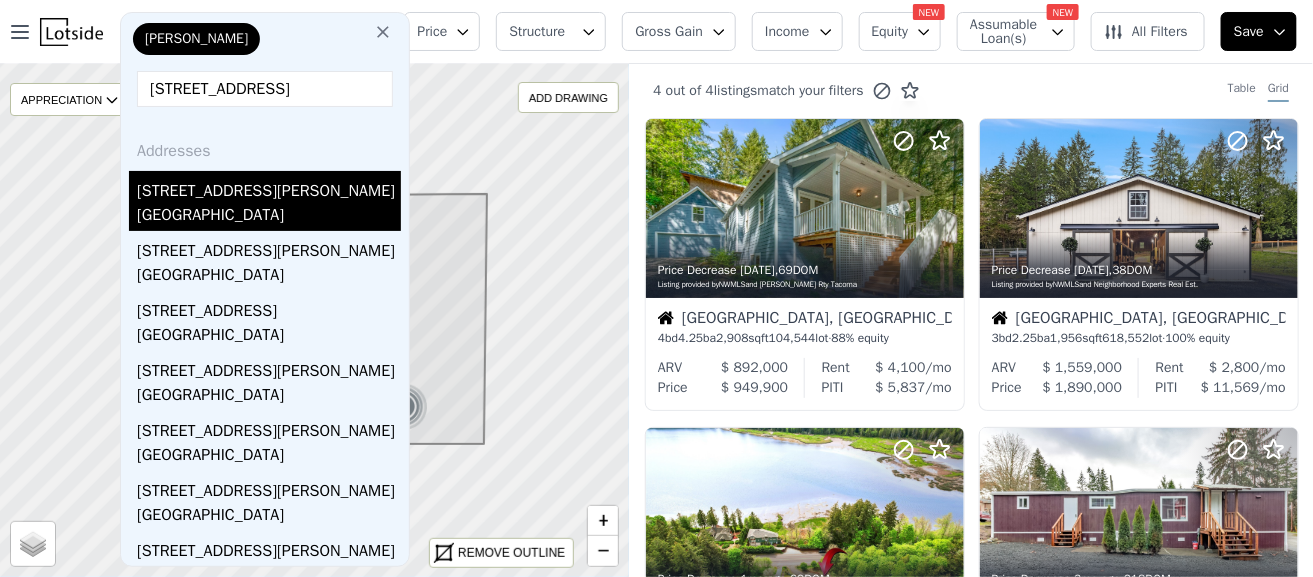 type on "[STREET_ADDRESS]" 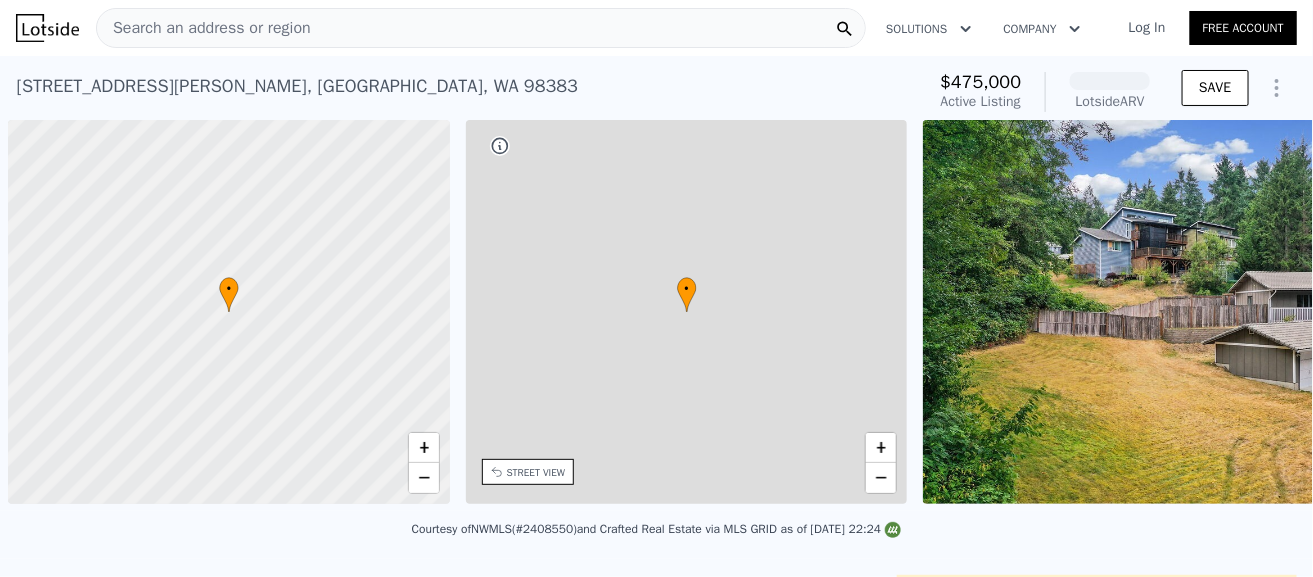 scroll, scrollTop: 0, scrollLeft: 8, axis: horizontal 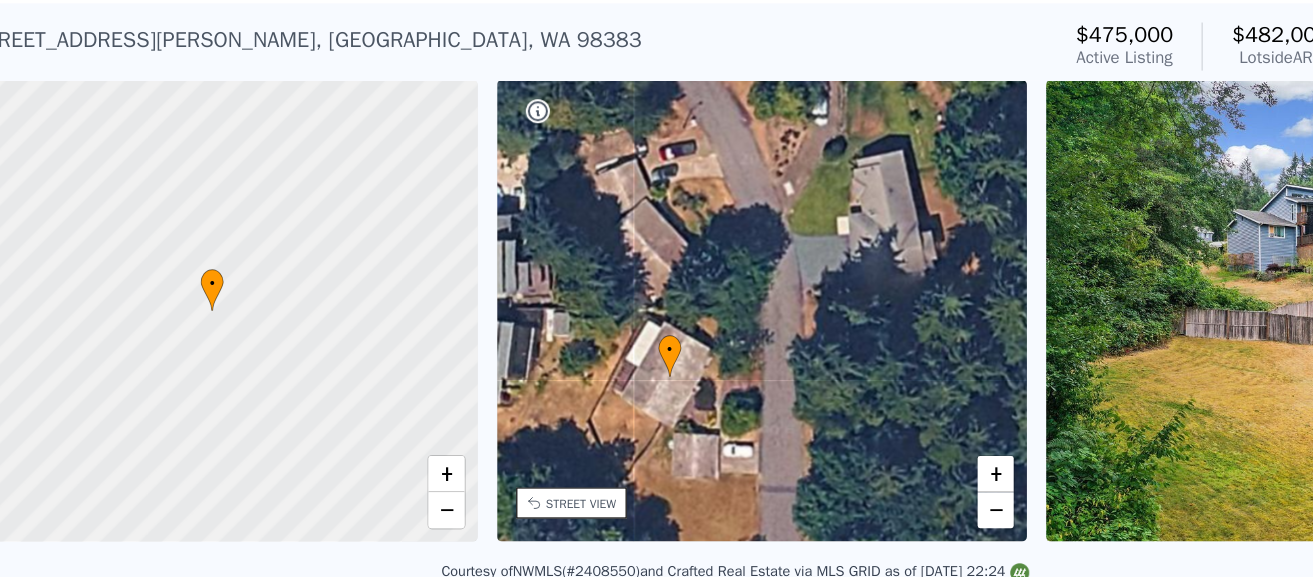drag, startPoint x: 622, startPoint y: 388, endPoint x: 545, endPoint y: 442, distance: 94.04786 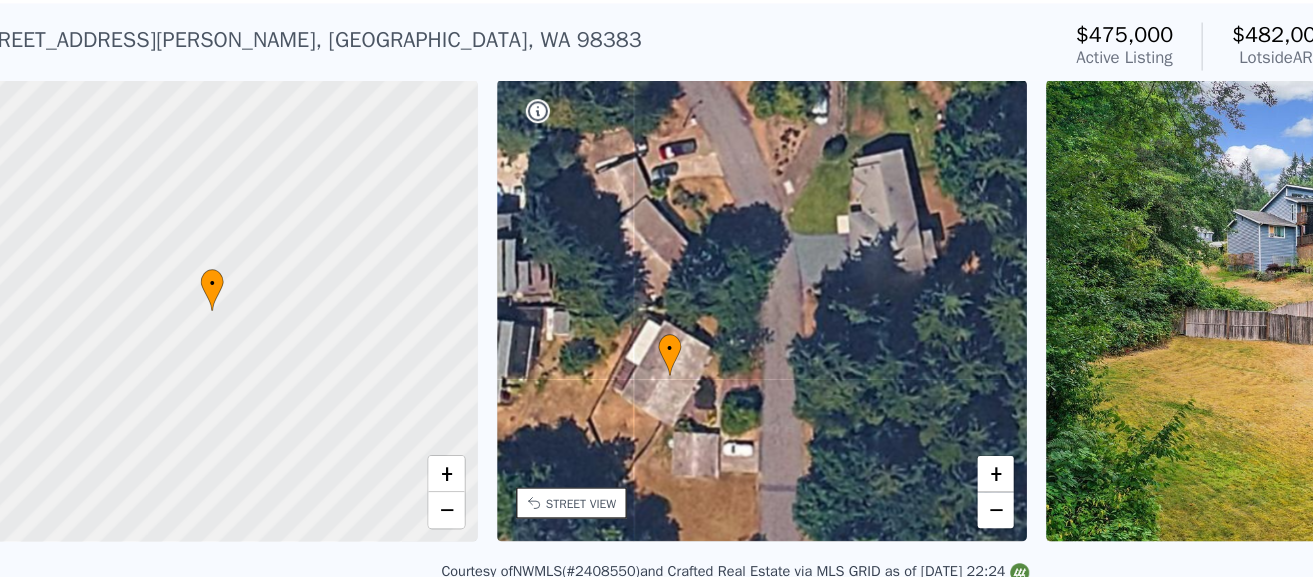 click on "STREET VIEW" at bounding box center [528, 472] 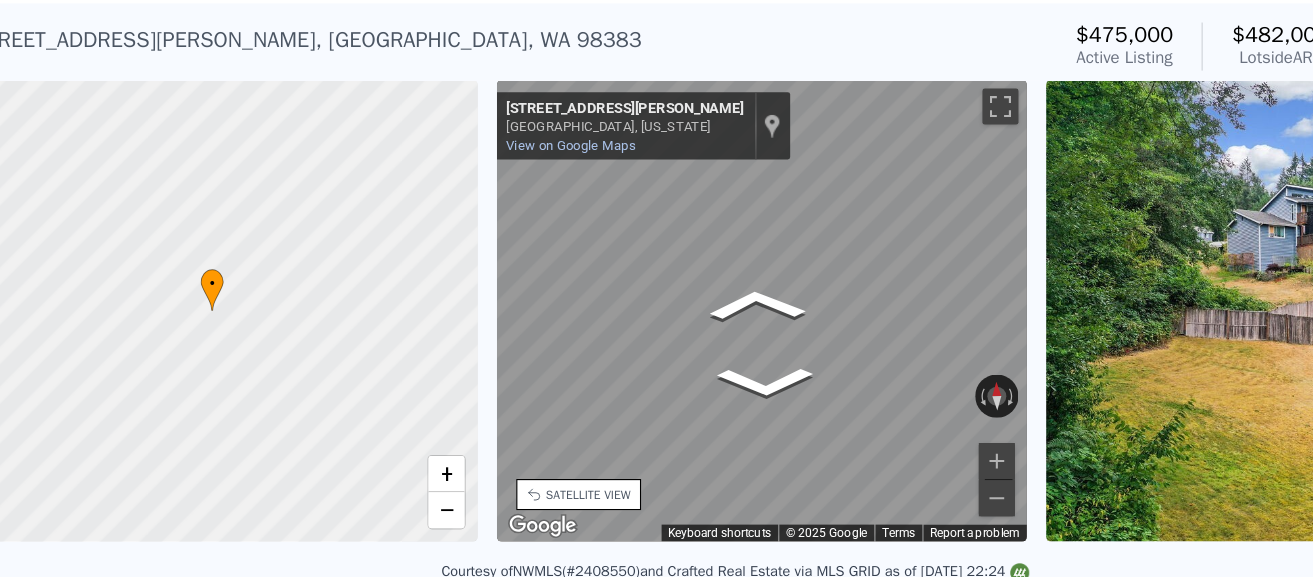 click on "•
+ −
•
+ − STREET VIEW                 ← Move left → Move right ↑ Move up ↓ Move down + Zoom in - Zoom out             [STREET_ADDRESS][US_STATE]            View on Google Maps        Custom Imagery                 This image is no longer available                                      Rotate the view          Keyboard shortcuts Map Data © 2025 Google © 2025 Google Terms Report a problem   SATELLITE VIEW" at bounding box center (656, 315) 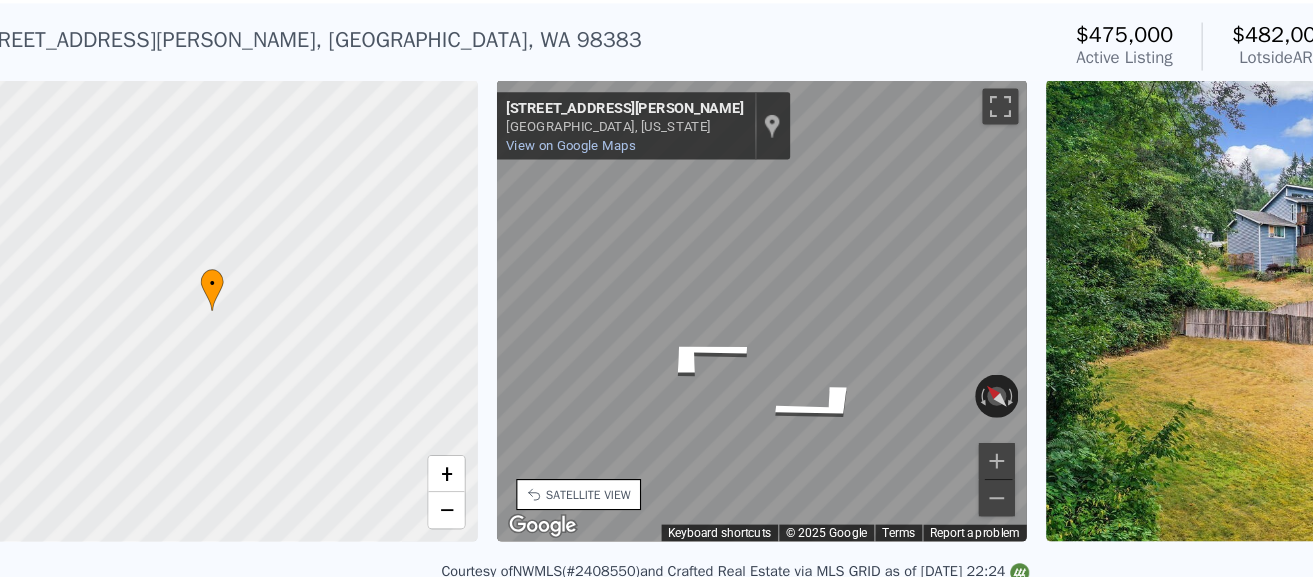 click on "•
+ −
•
+ − STREET VIEW                 ← Move left → Move right ↑ Move up ↓ Move down + Zoom in - Zoom out             [STREET_ADDRESS][US_STATE]            View on Google Maps        Custom Imagery                 This image is no longer available                                      Rotate the view          Keyboard shortcuts Map Data © 2025 Google © 2025 Google Terms Report a problem   SATELLITE VIEW" at bounding box center [656, 315] 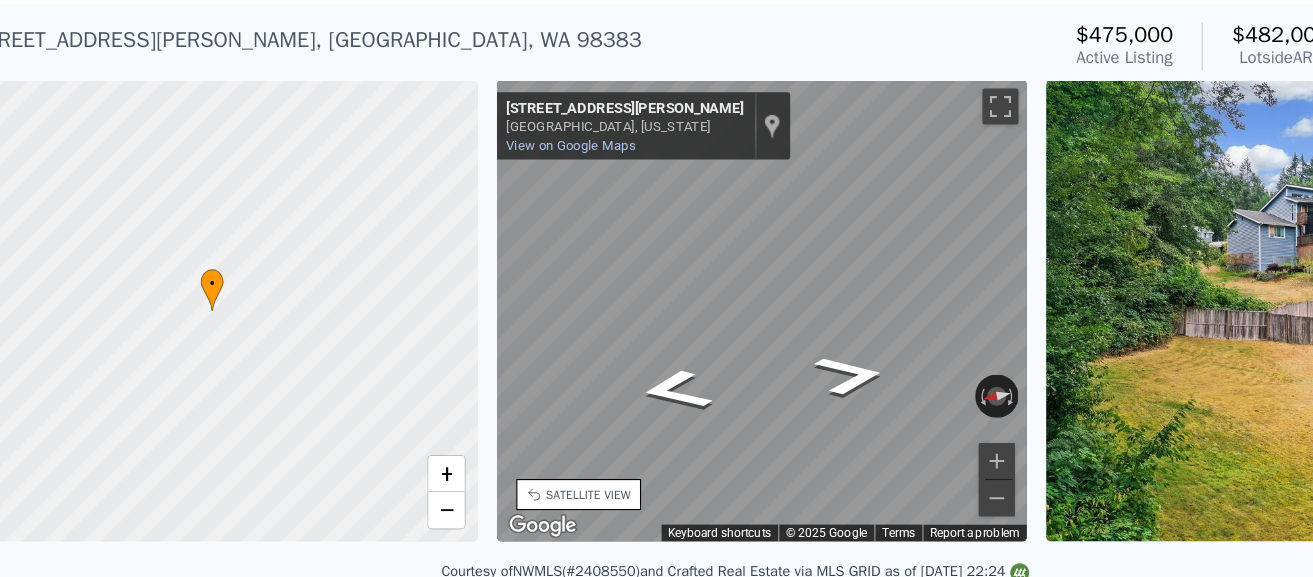 click on "← Move left → Move right ↑ Move up ↓ Move down + Zoom in - Zoom out             [STREET_ADDRESS][US_STATE]            View on Google Maps        Custom Imagery                 This image is no longer available                                      Rotate the view          Keyboard shortcuts Map Data © 2025 Google © 2025 Google Terms Report a problem   SATELLITE VIEW" at bounding box center [679, 315] 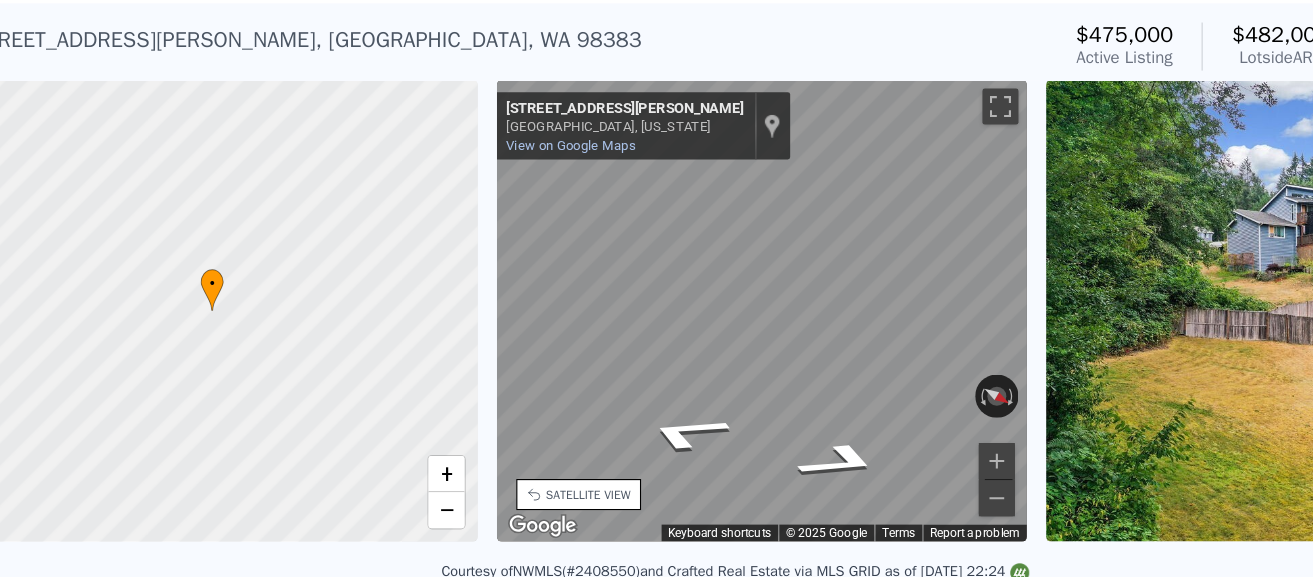 click on "•
+ −
•
+ − STREET VIEW                 ← Move left → Move right ↑ Move up ↓ Move down + Zoom in - Zoom out             [STREET_ADDRESS][US_STATE]            View on Google Maps        Custom Imagery                 This image is no longer available                                      Rotate the view          Keyboard shortcuts Map Data © 2025 Google © 2025 Google Terms Report a problem   SATELLITE VIEW" at bounding box center (656, 315) 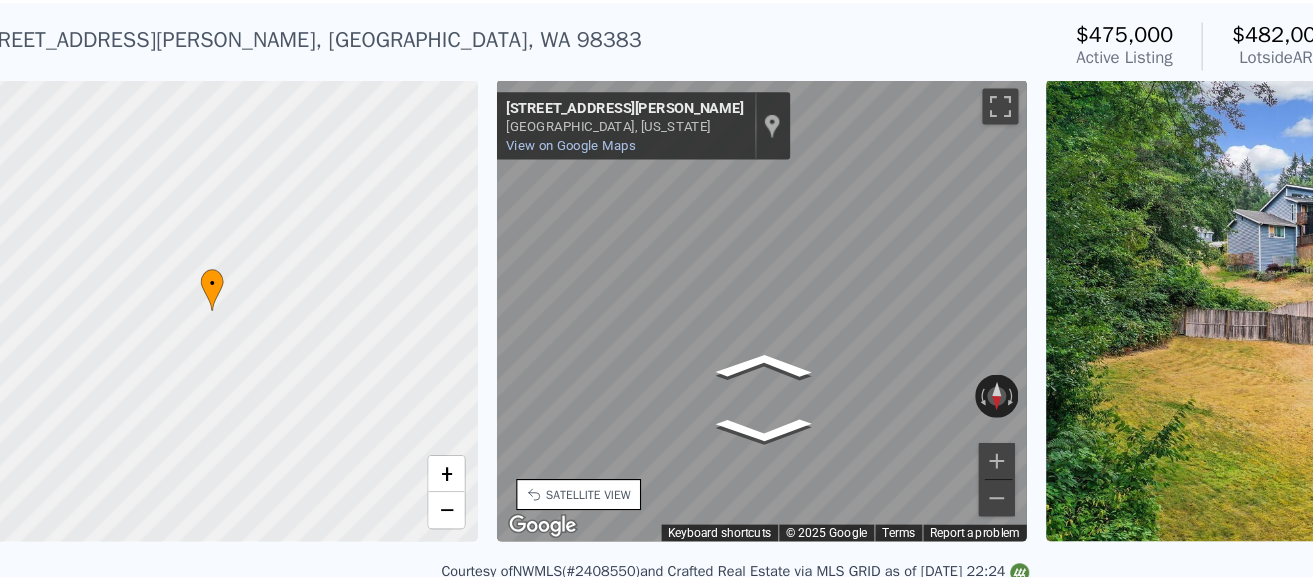 click on "•
+ −
•
+ − STREET VIEW                 ← Move left → Move right ↑ Move up ↓ Move down + Zoom in - Zoom out             [STREET_ADDRESS][US_STATE]            View on Google Maps        Custom Imagery                 This image is no longer available                                      Rotate the view          Keyboard shortcuts Map Data © 2025 Google © 2025 Google Terms Report a problem   SATELLITE VIEW" at bounding box center [656, 315] 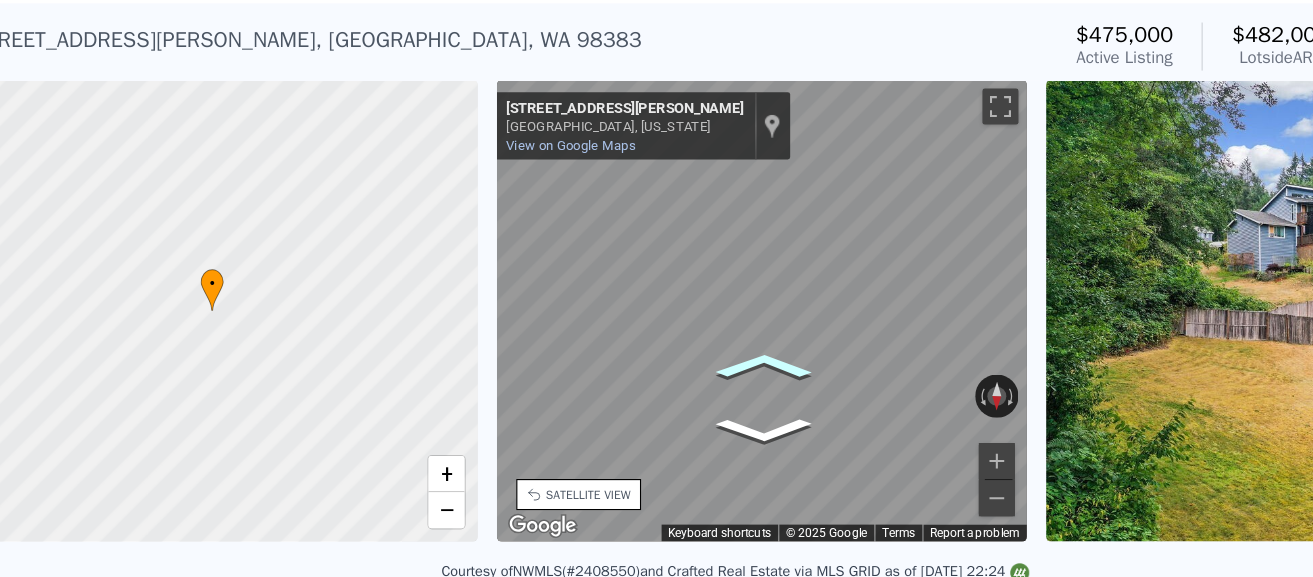 click 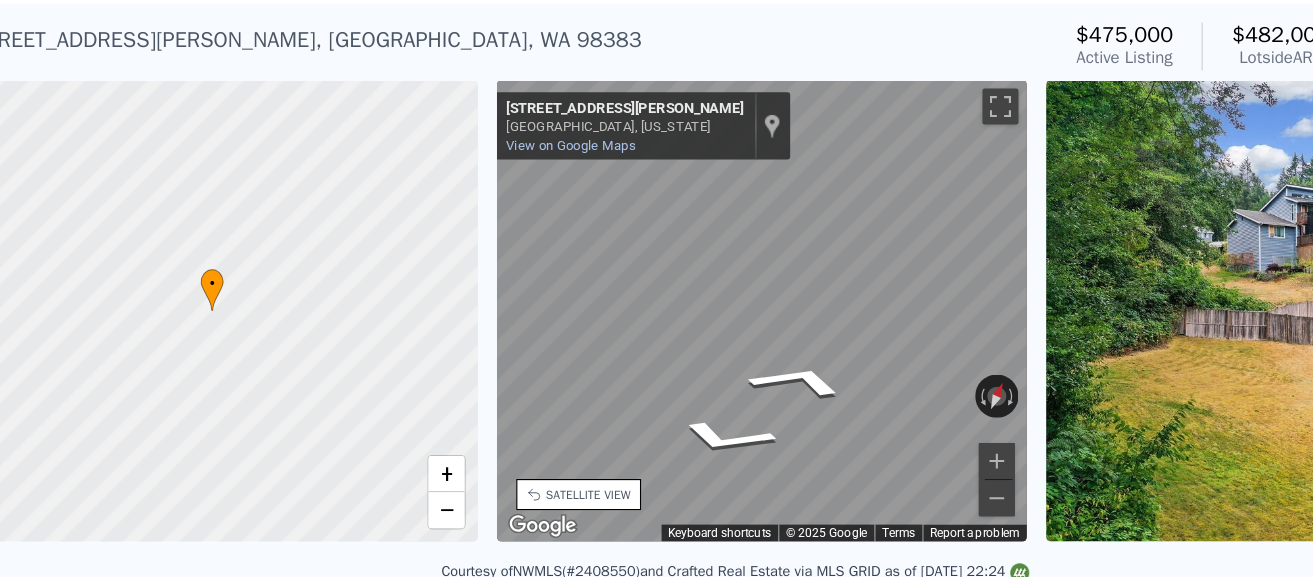 click on "← Move left → Move right ↑ Move up ↓ Move down + Zoom in - Zoom out             [STREET_ADDRESS][US_STATE]            View on Google Maps        Custom Imagery                 This image is no longer available                                      Rotate the view          Keyboard shortcuts Map Data © 2025 Google © 2025 Google Terms Report a problem   SATELLITE VIEW" at bounding box center [679, 315] 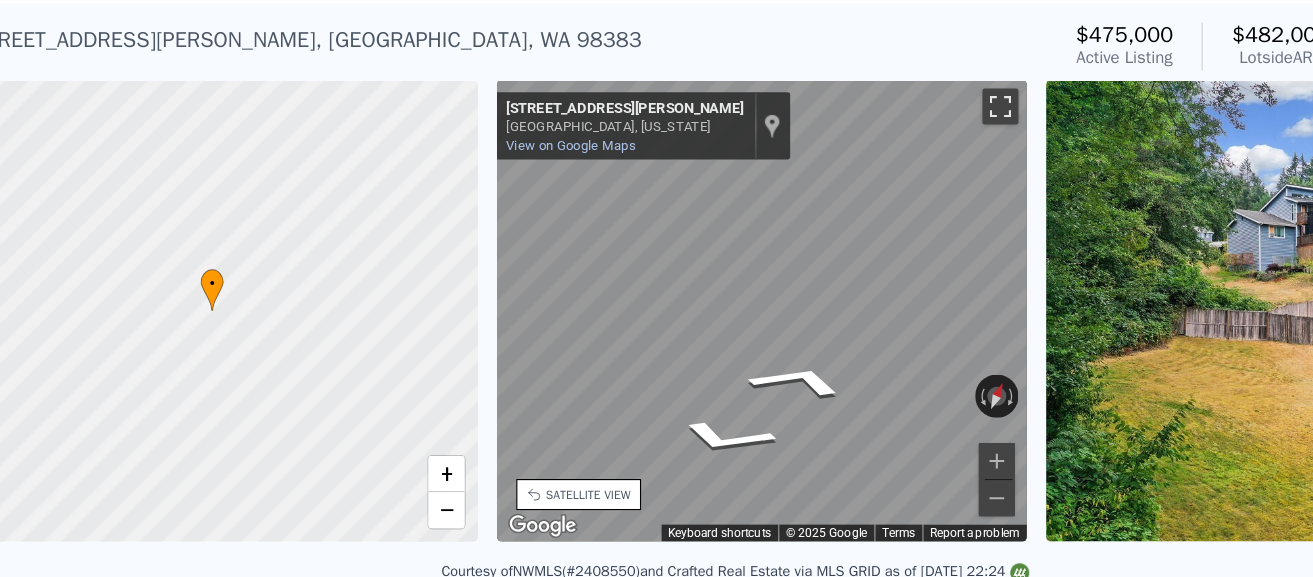 click at bounding box center [877, 142] 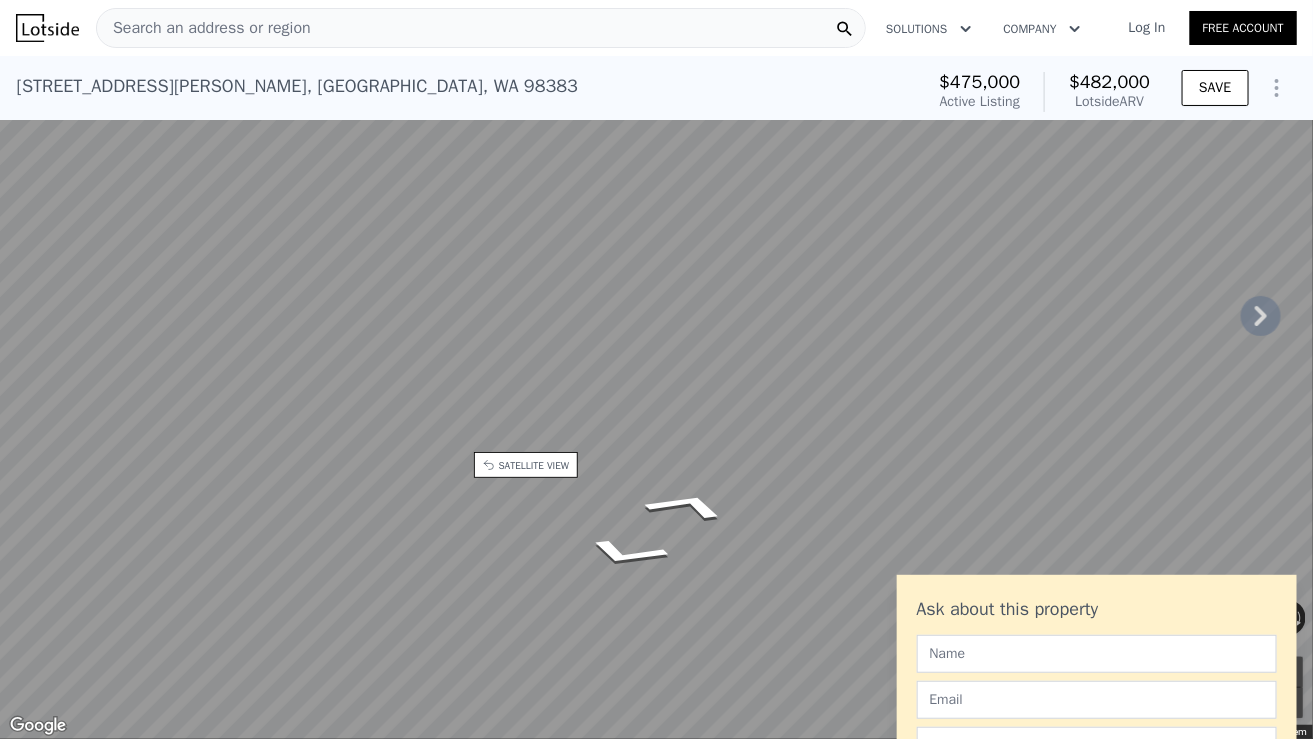 click at bounding box center [1291, 22] 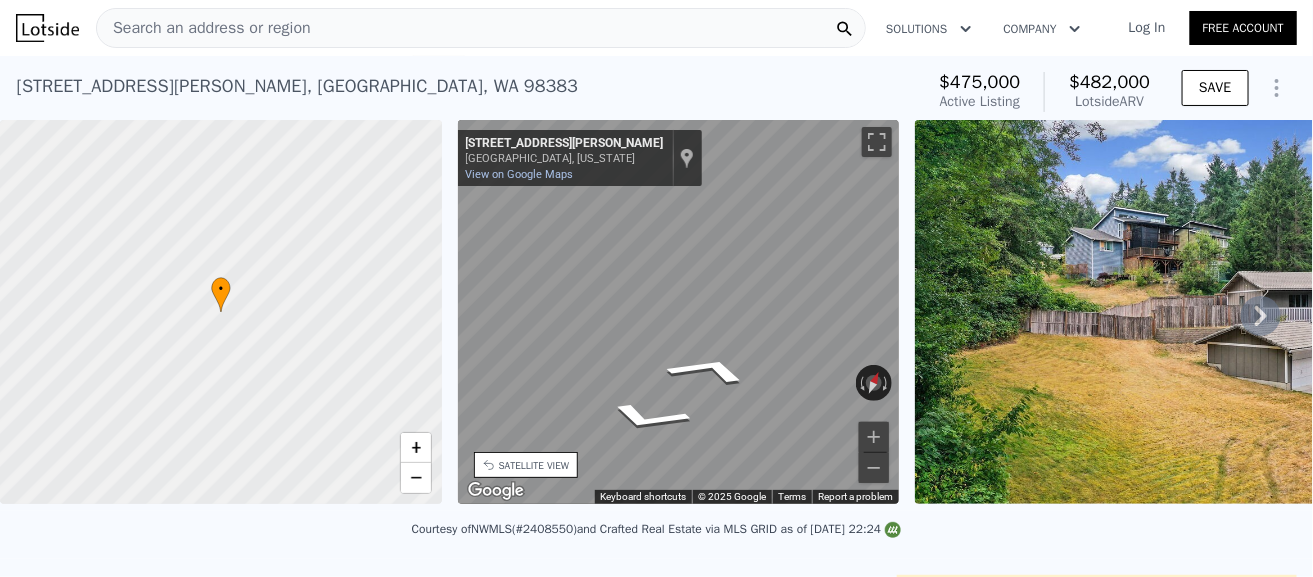 click at bounding box center [1203, 312] 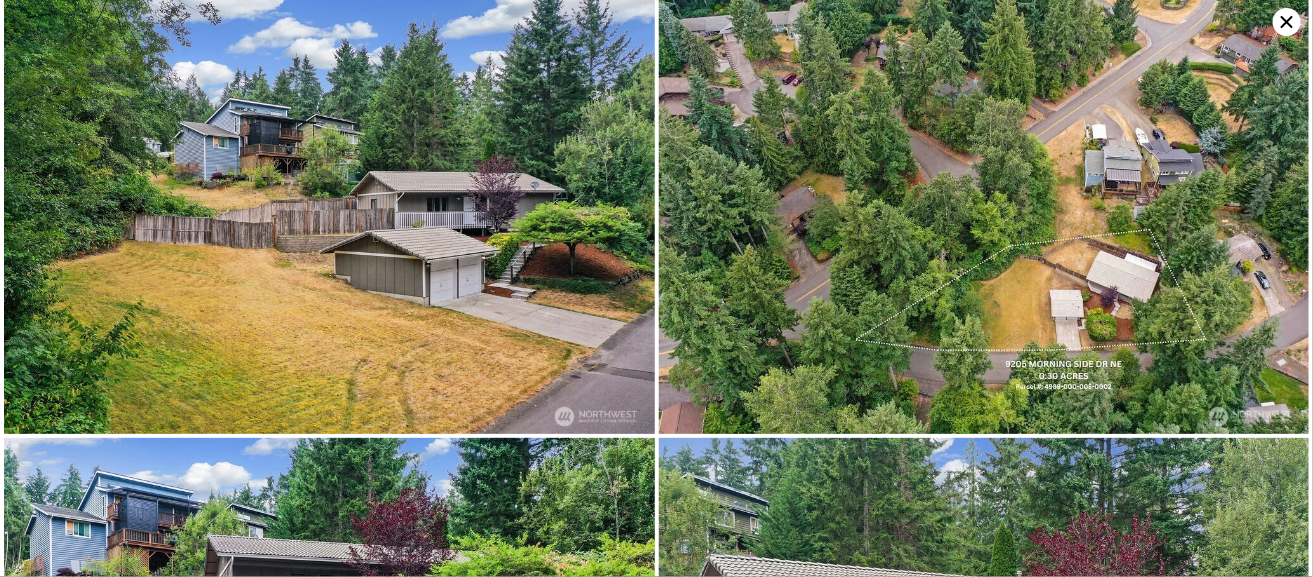 click at bounding box center (329, 217) 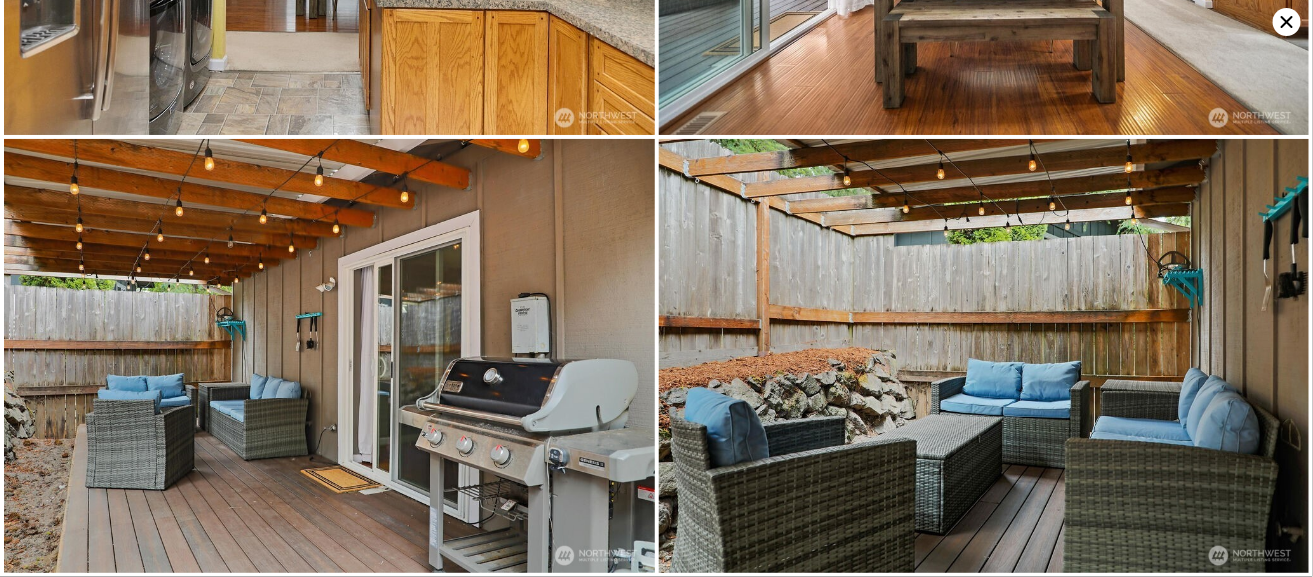 scroll, scrollTop: 2510, scrollLeft: 0, axis: vertical 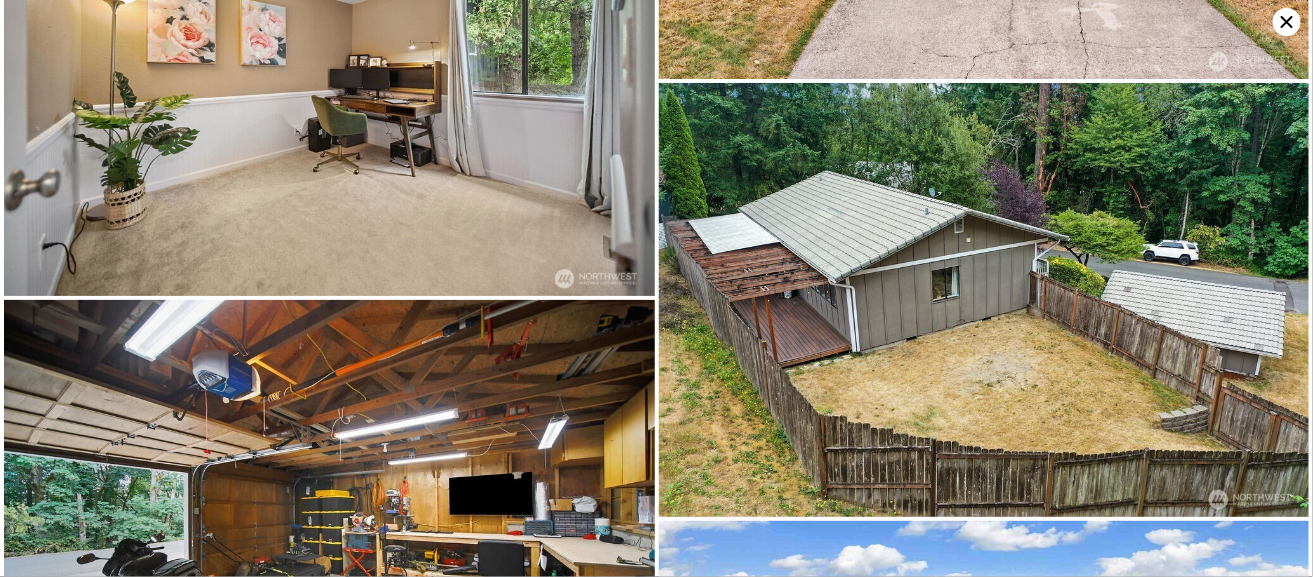 click at bounding box center (984, 738) 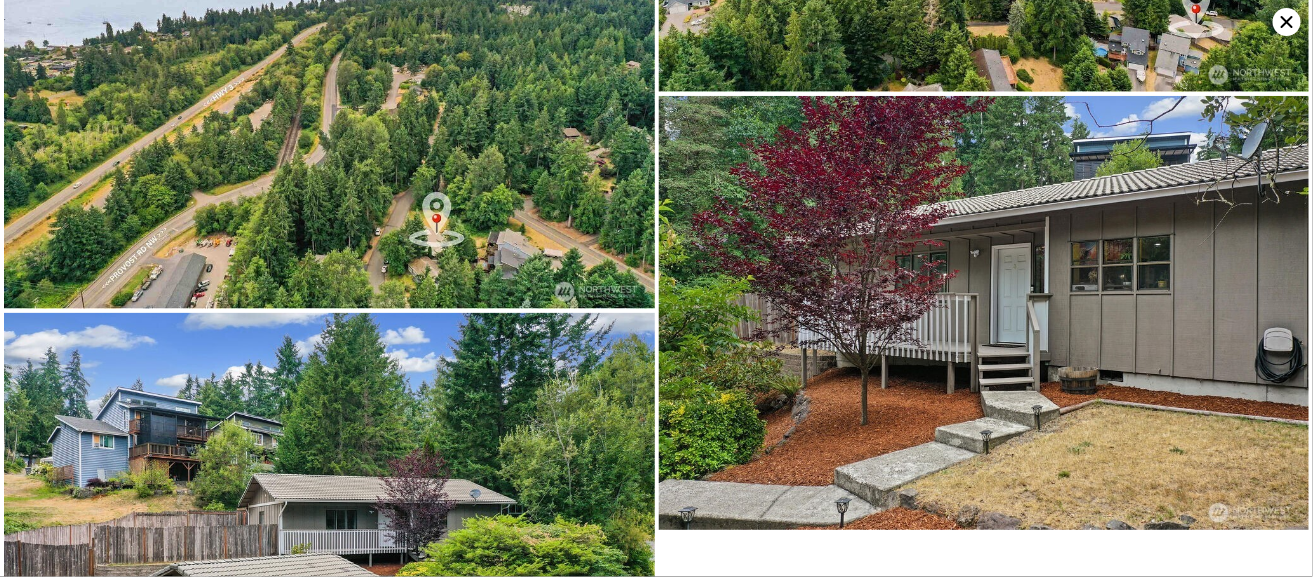 scroll, scrollTop: 8294, scrollLeft: 0, axis: vertical 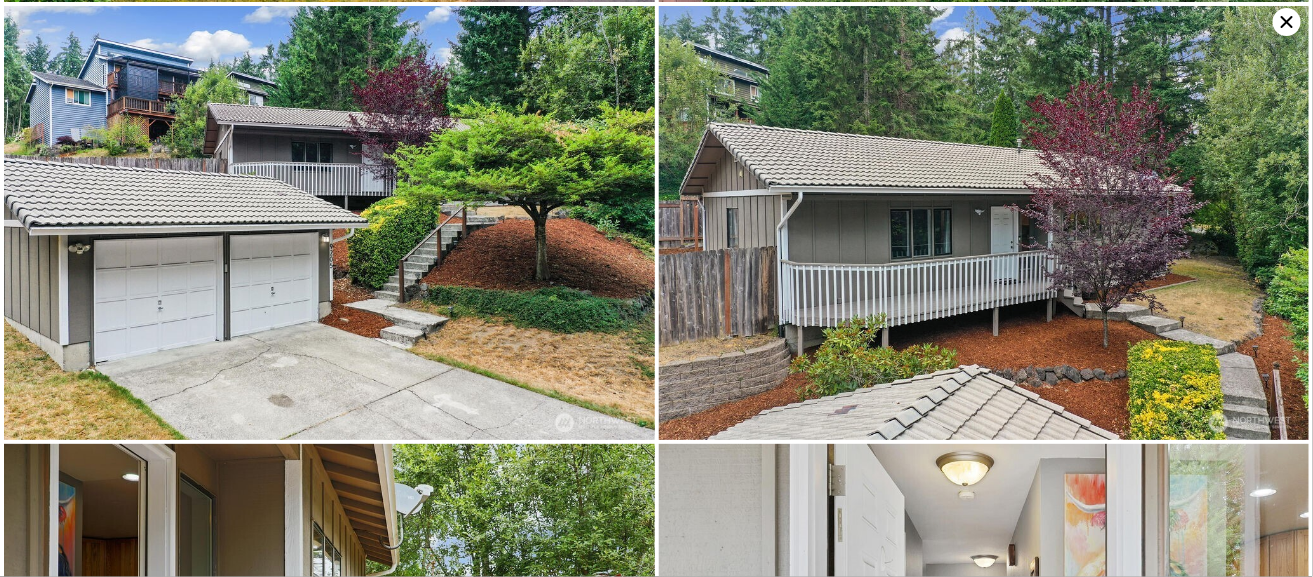 click 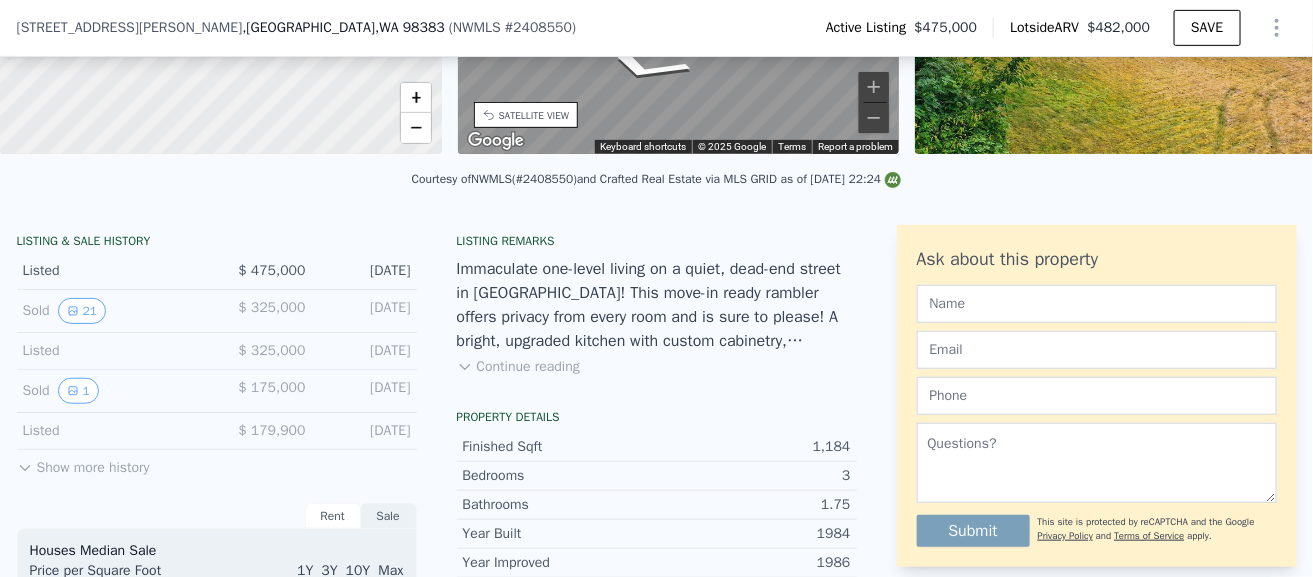 scroll, scrollTop: 360, scrollLeft: 0, axis: vertical 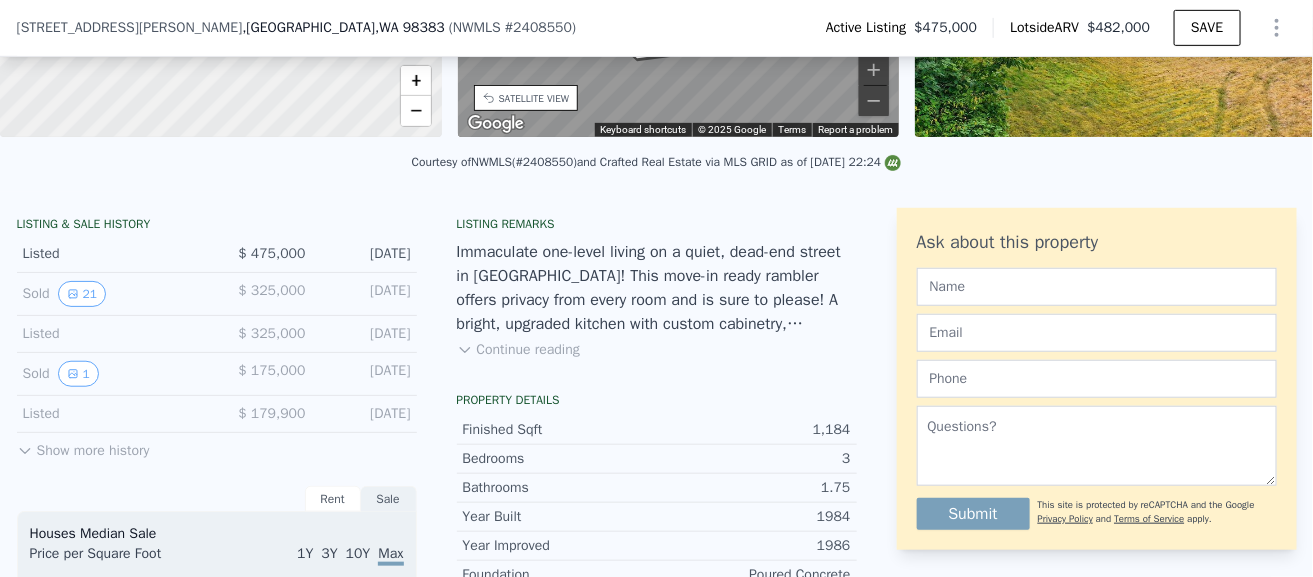 click on "Continue reading" at bounding box center [518, 350] 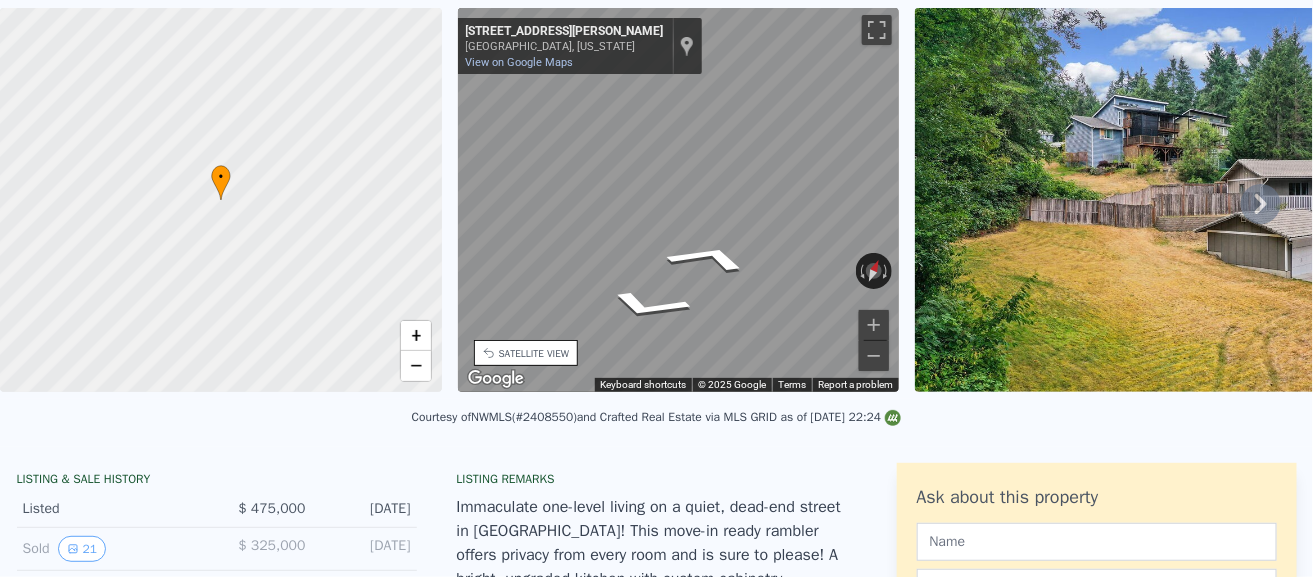 scroll, scrollTop: 0, scrollLeft: 0, axis: both 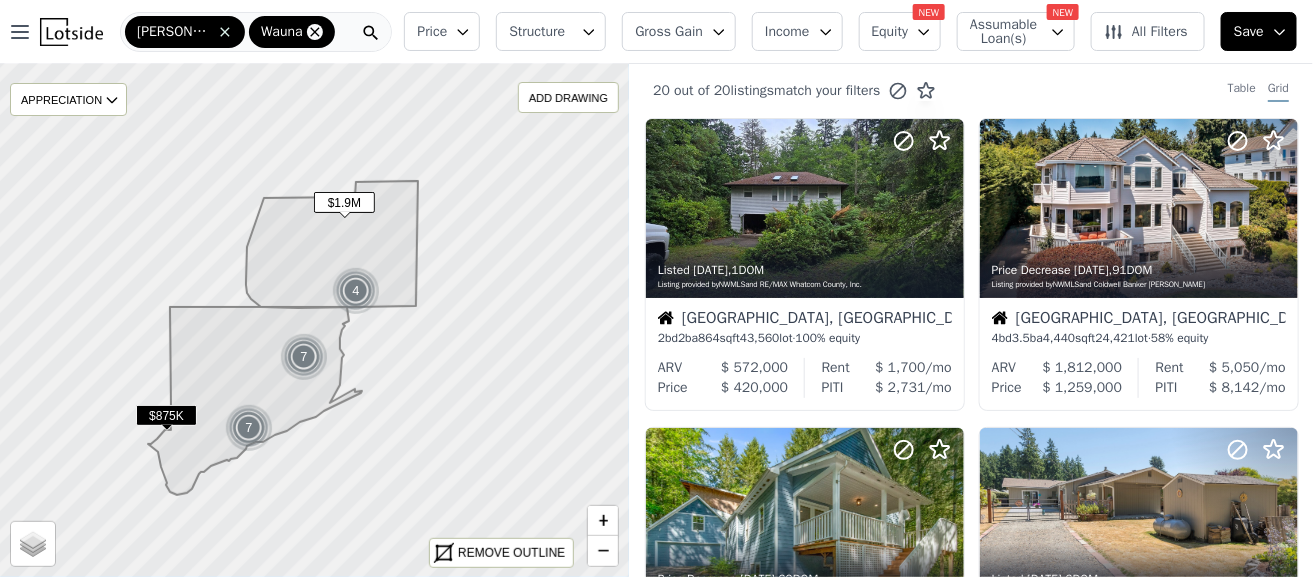 click 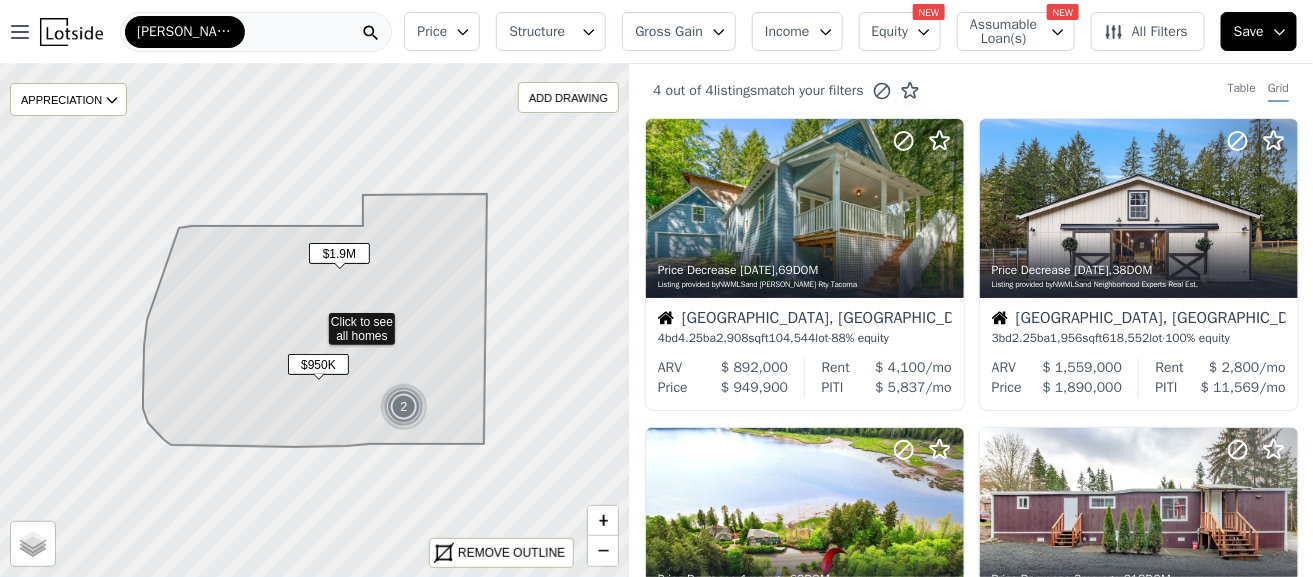 click on "[PERSON_NAME]" at bounding box center (185, 32) 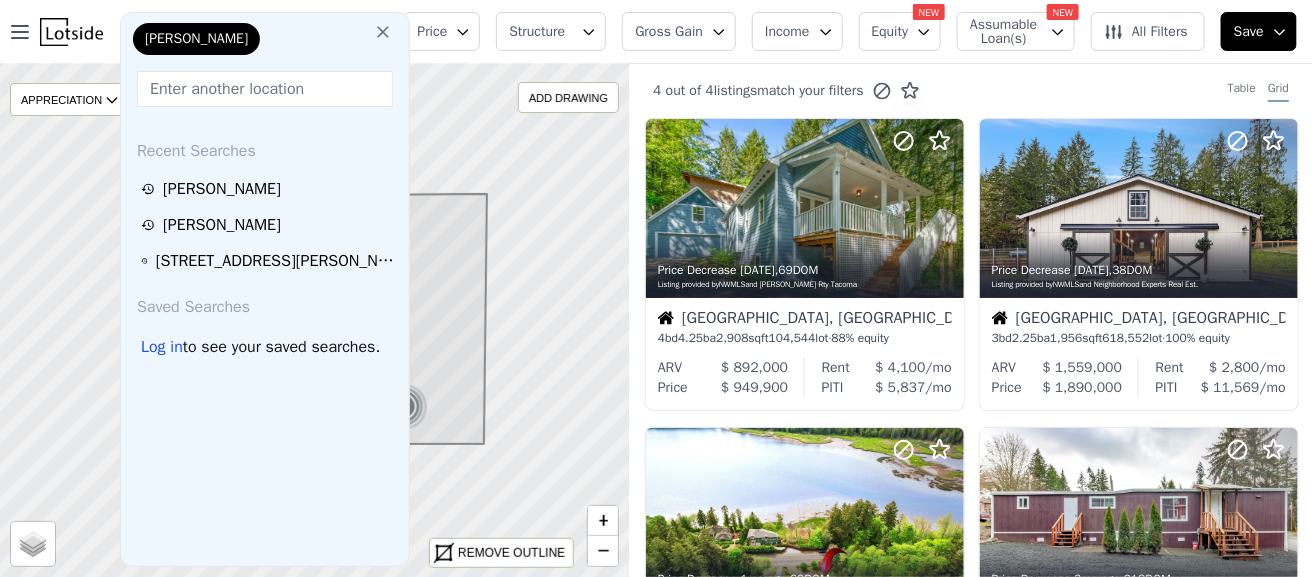 click at bounding box center (265, 89) 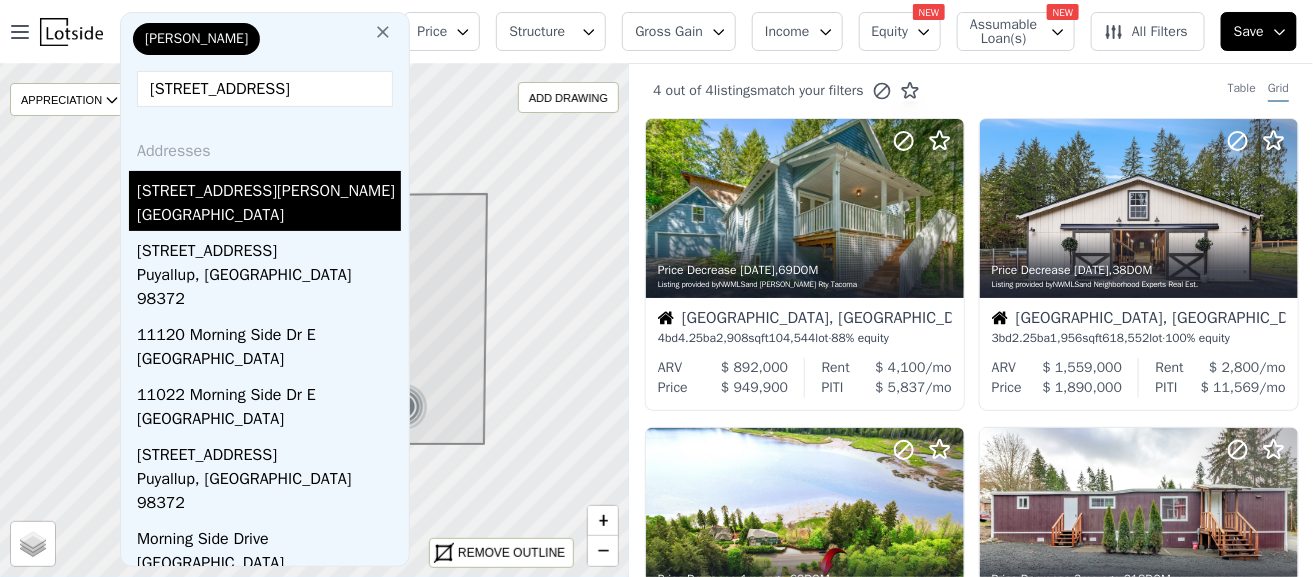 type on "[STREET_ADDRESS]" 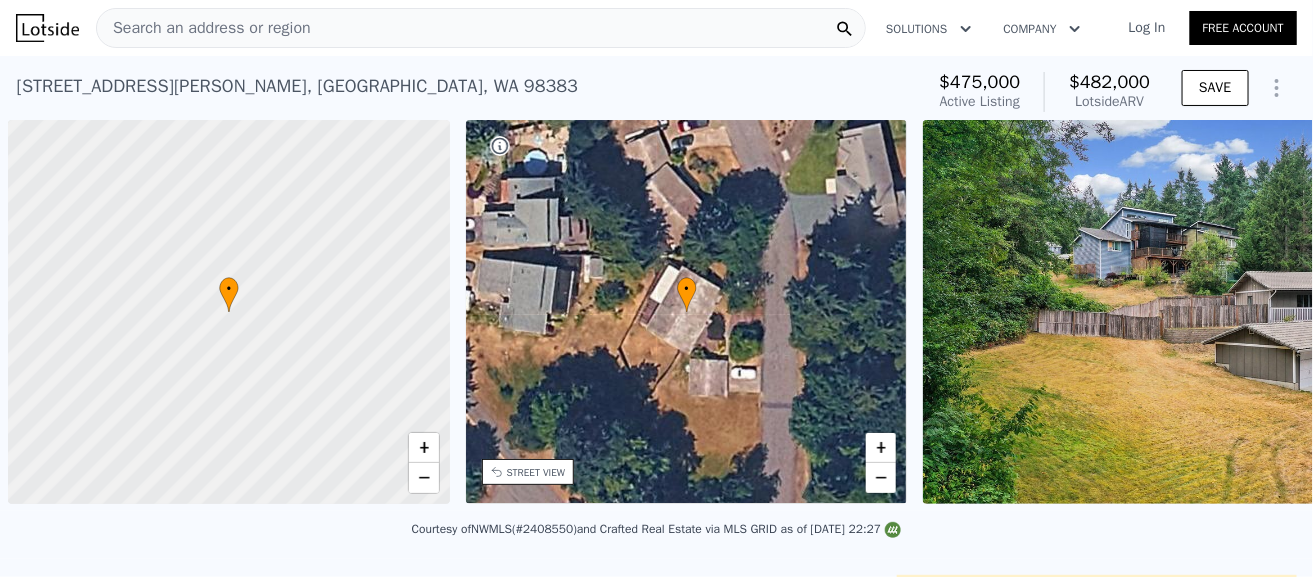scroll, scrollTop: 0, scrollLeft: 8, axis: horizontal 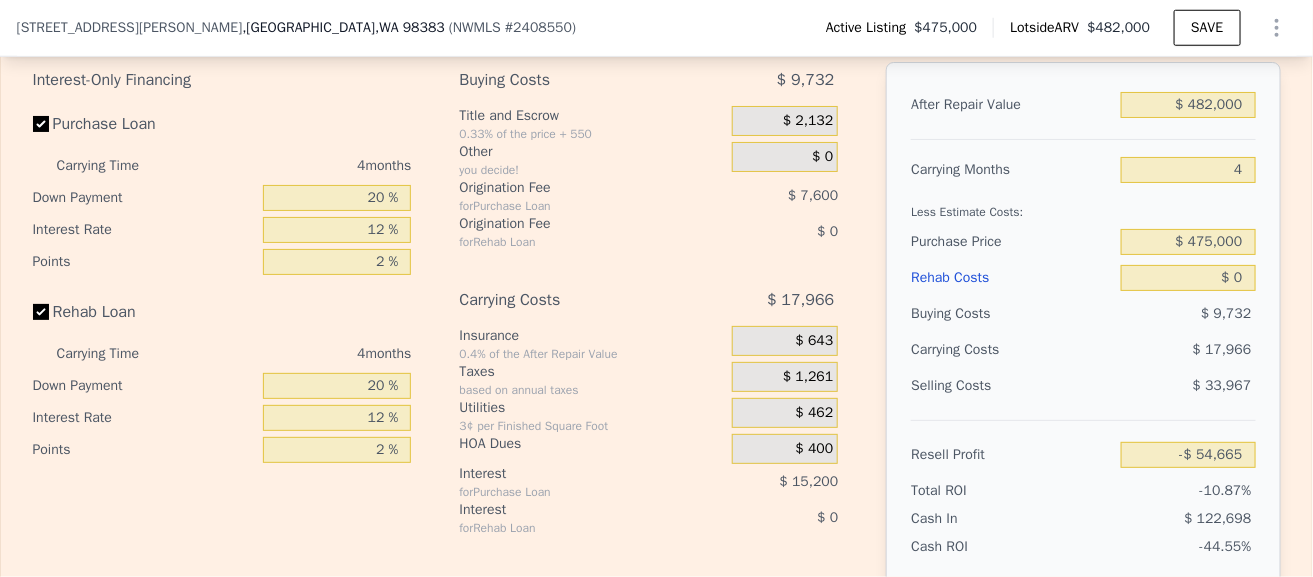 click on "After Repair Value $ 482,000 Carrying Months 4 Less Estimate Costs: Purchase Price $ 475,000 Rehab Costs $ 0 Buying Costs $ 9,732 Carrying Costs $ 17,966 Selling Costs $ 33,967 Resell Profit -$ 54,665 Total ROI -10.87% Cash In $ 122,698 Cash ROI ROIs are not annualized -44.55%" at bounding box center [1083, 340] 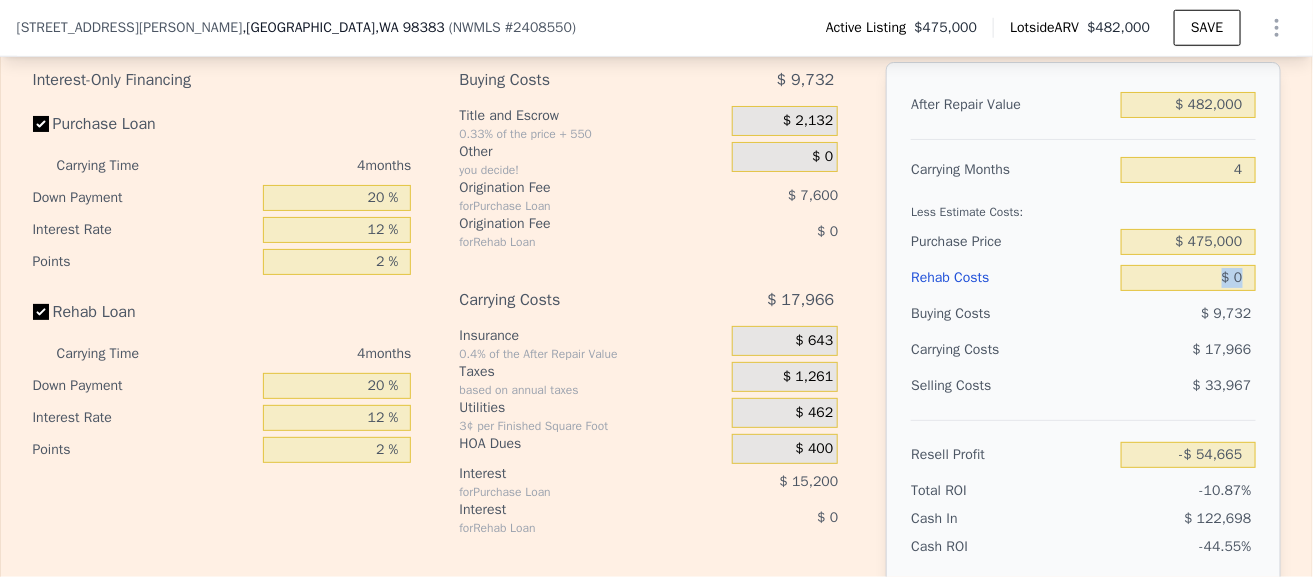 click on "After Repair Value $ 482,000 Carrying Months 4 Less Estimate Costs: Purchase Price $ 475,000 Rehab Costs $ 0 Buying Costs $ 9,732 Carrying Costs $ 17,966 Selling Costs $ 33,967 Resell Profit -$ 54,665 Total ROI -10.87% Cash In $ 122,698 Cash ROI ROIs are not annualized -44.55%" at bounding box center (1083, 340) 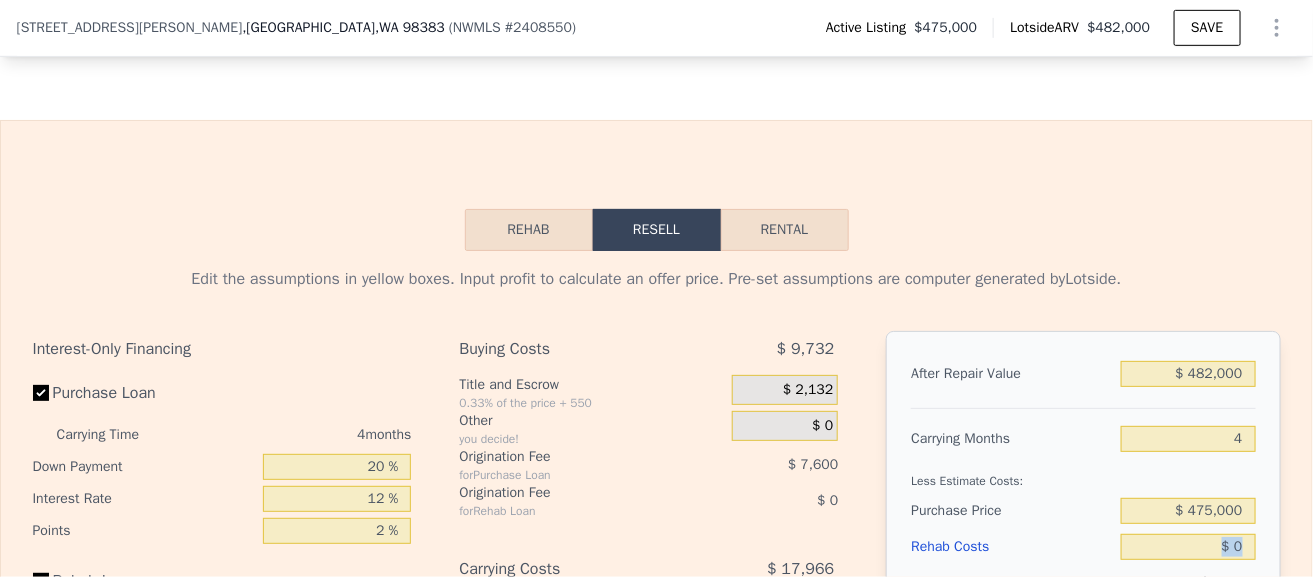 scroll, scrollTop: 2903, scrollLeft: 0, axis: vertical 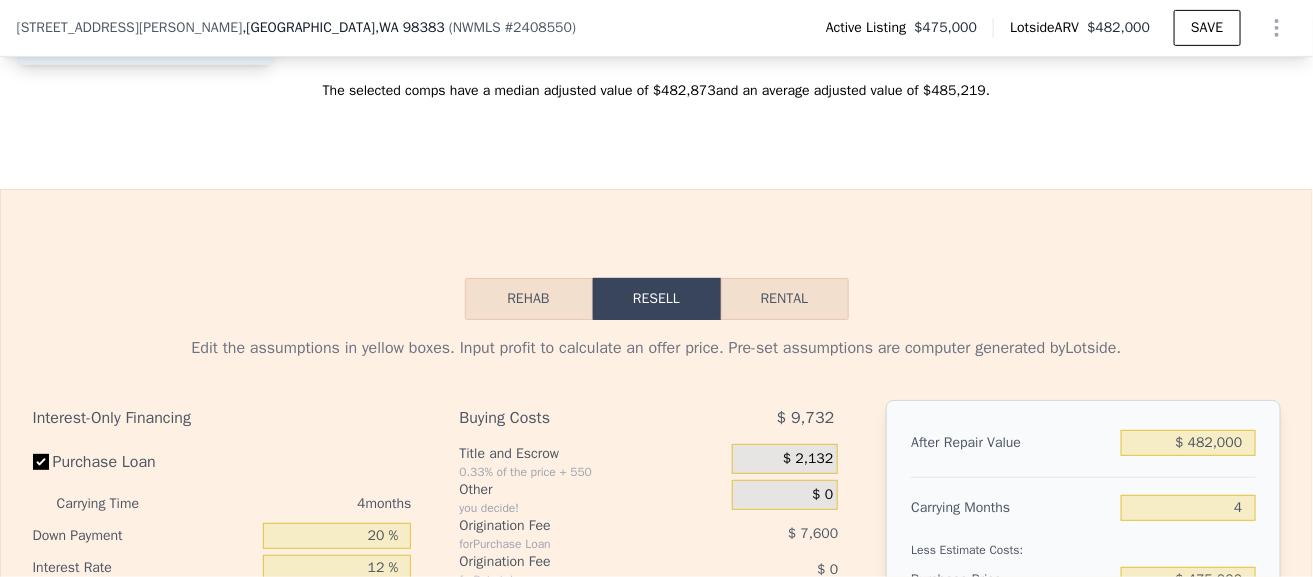 click on "Rental" at bounding box center [785, 299] 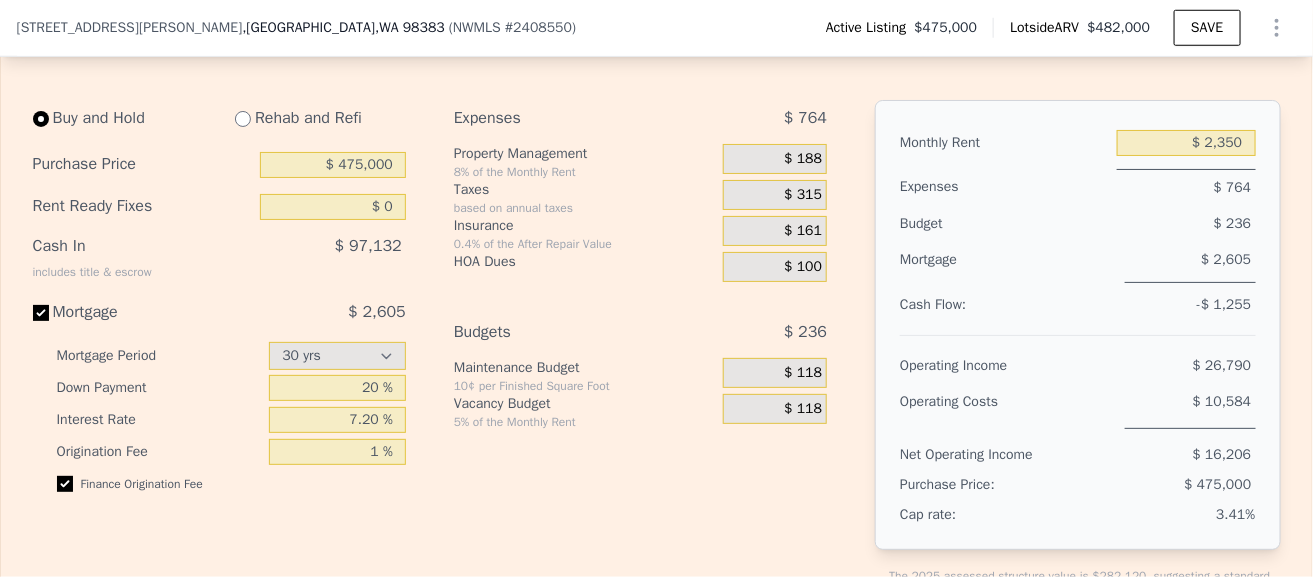 scroll, scrollTop: 3212, scrollLeft: 0, axis: vertical 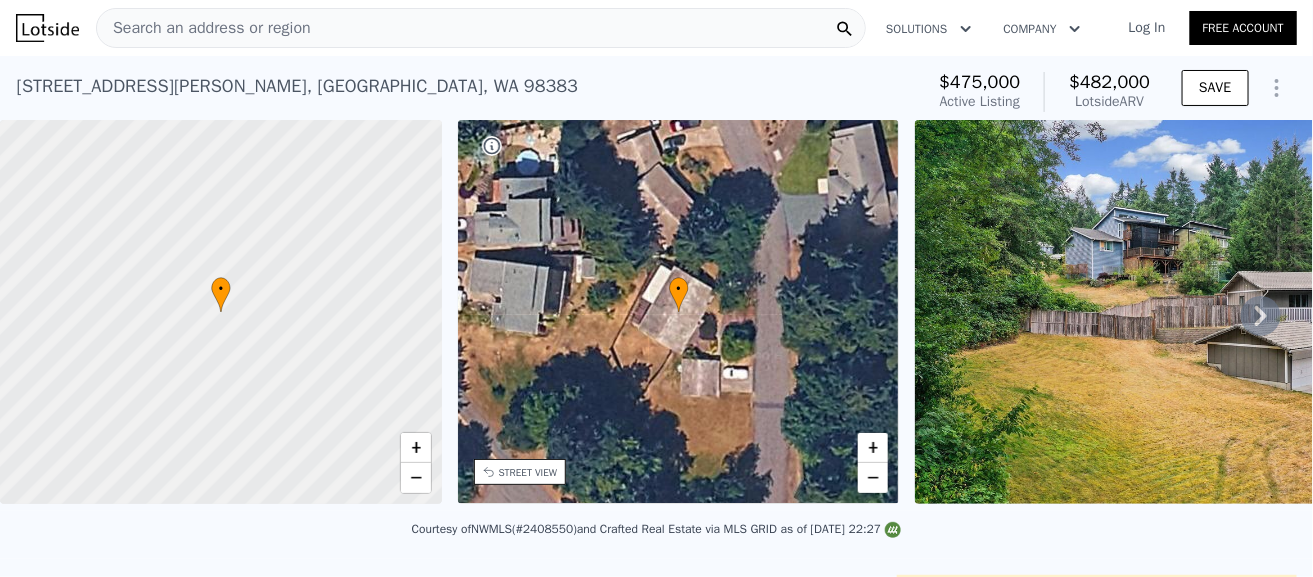 click on "Search an address or region" at bounding box center [204, 28] 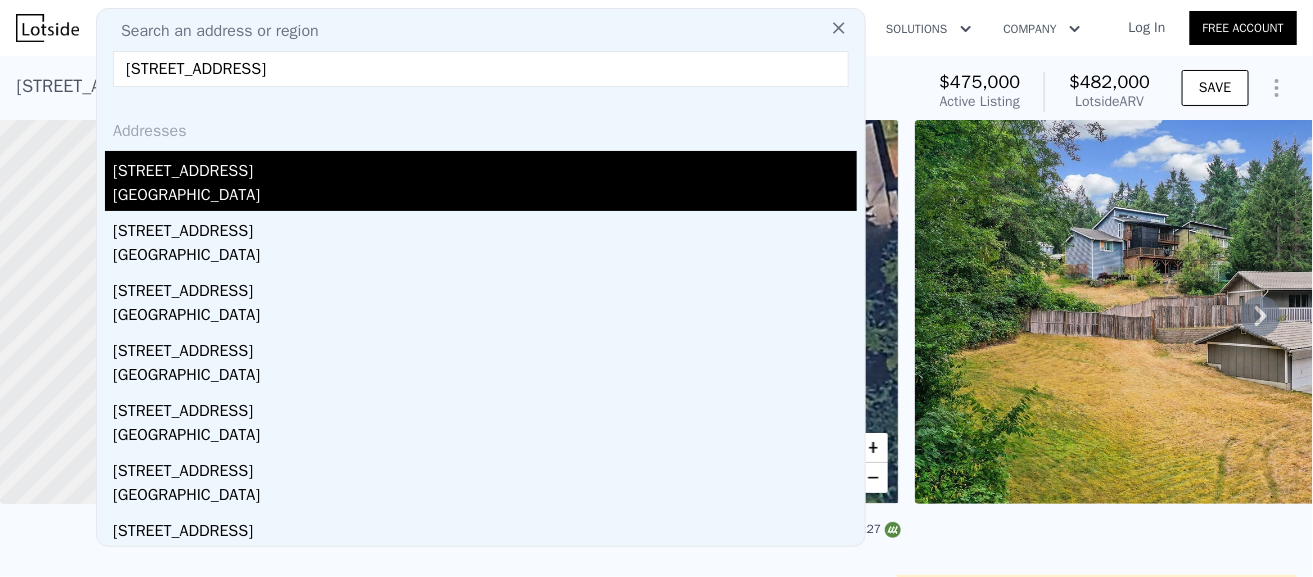 type on "[STREET_ADDRESS]" 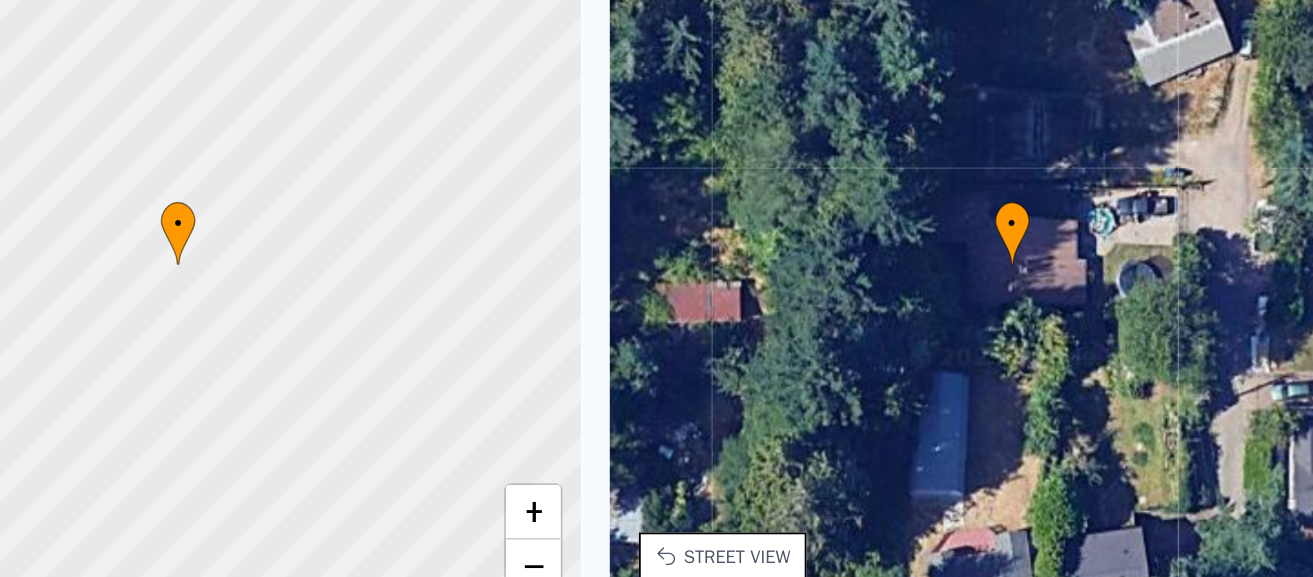 scroll, scrollTop: 0, scrollLeft: 0, axis: both 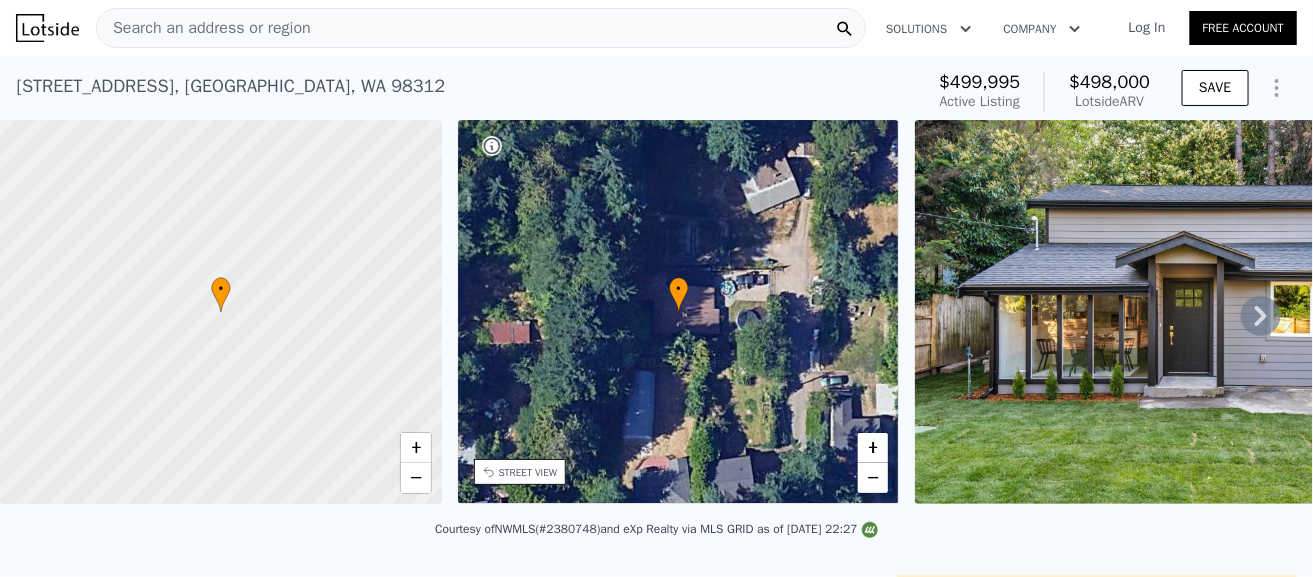 click on "•
+ −" at bounding box center (679, 312) 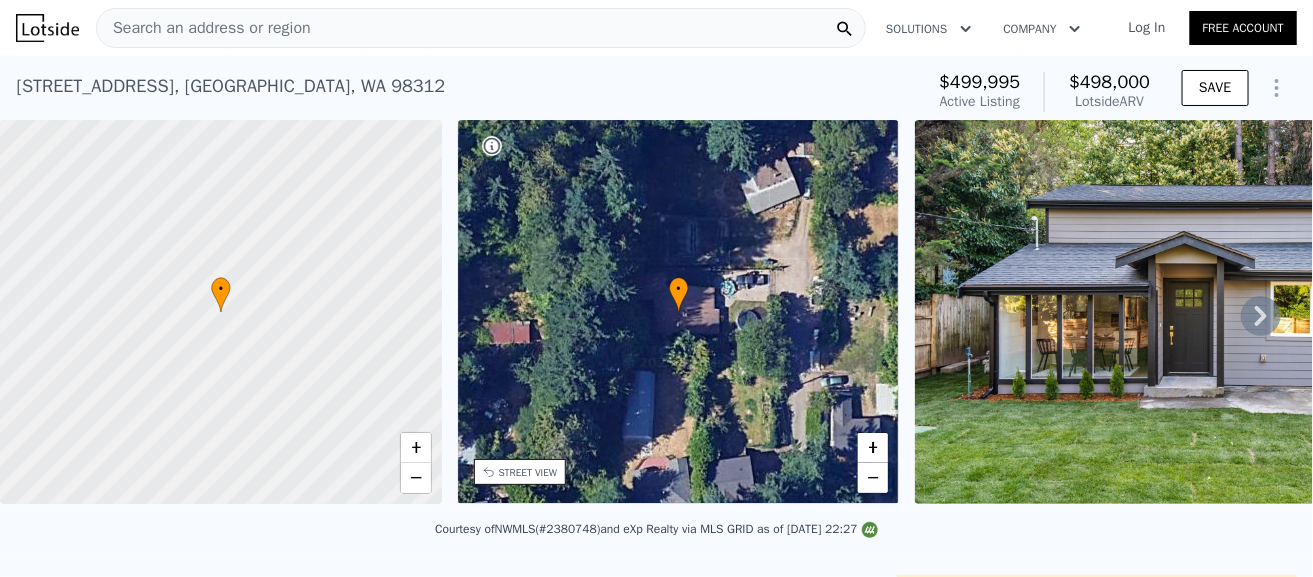 click on "•
+ −" at bounding box center [679, 312] 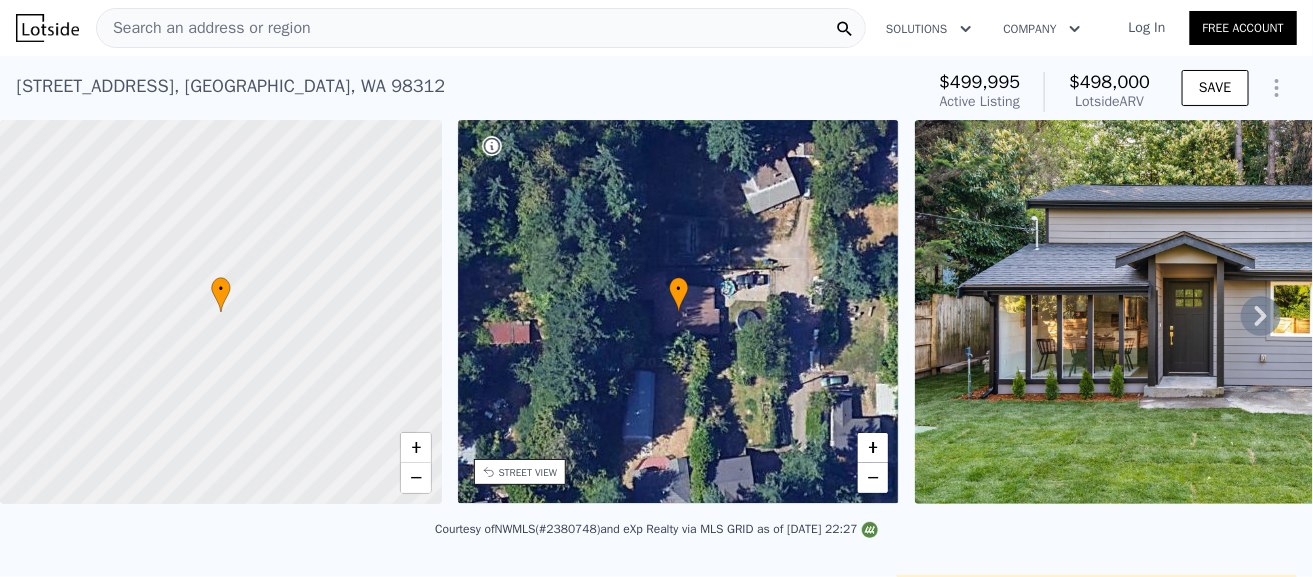 click on "STREET VIEW" at bounding box center [520, 472] 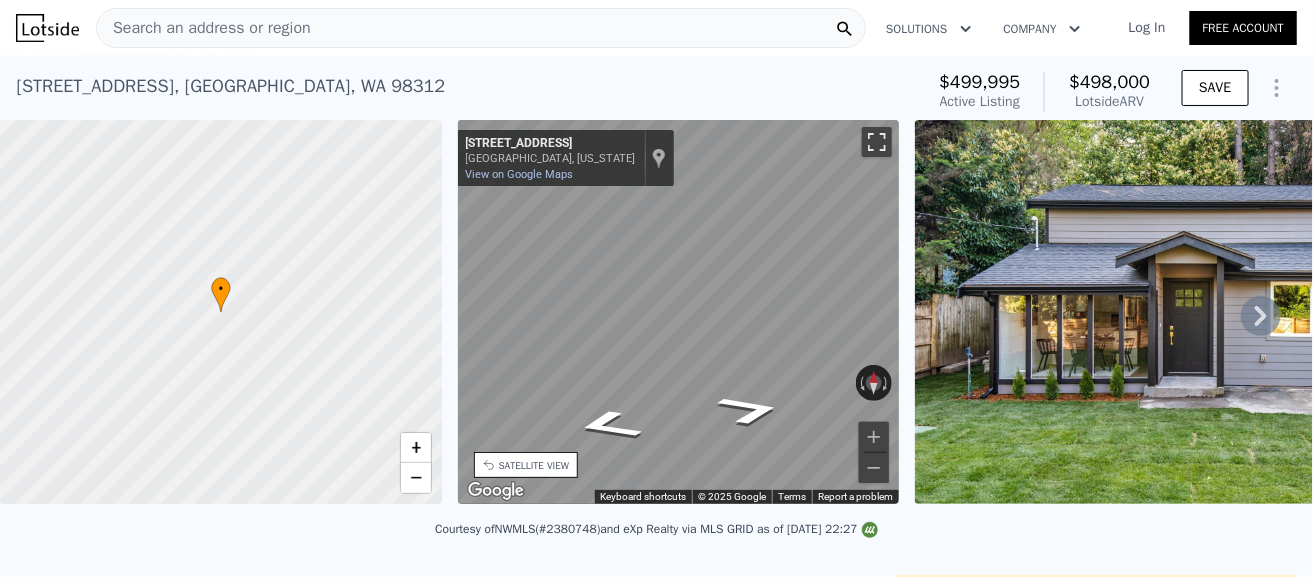 click at bounding box center (877, 142) 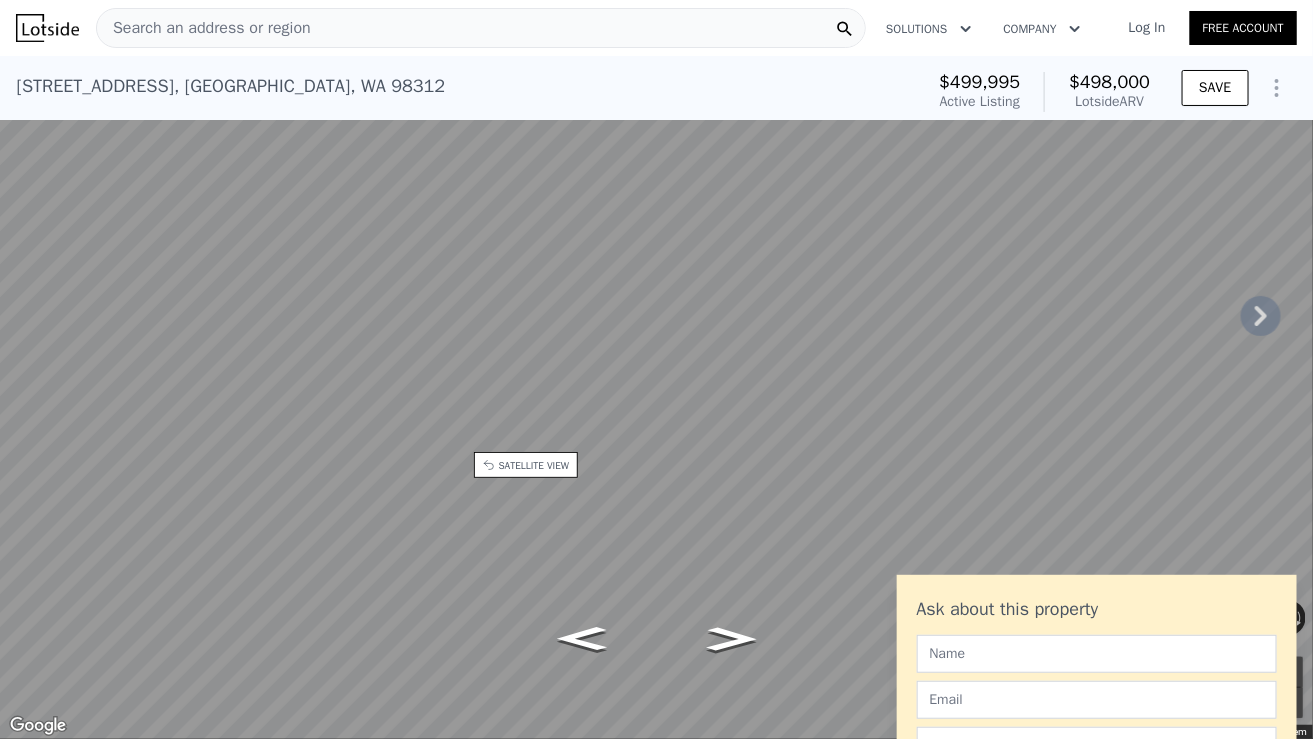 click at bounding box center (1291, 22) 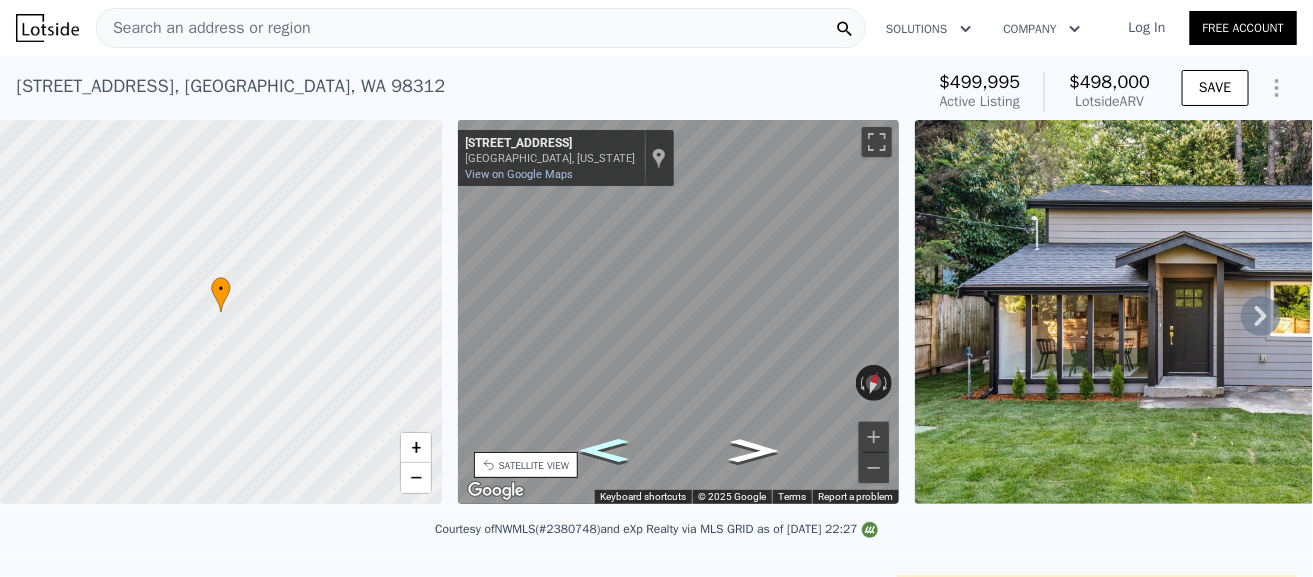 click 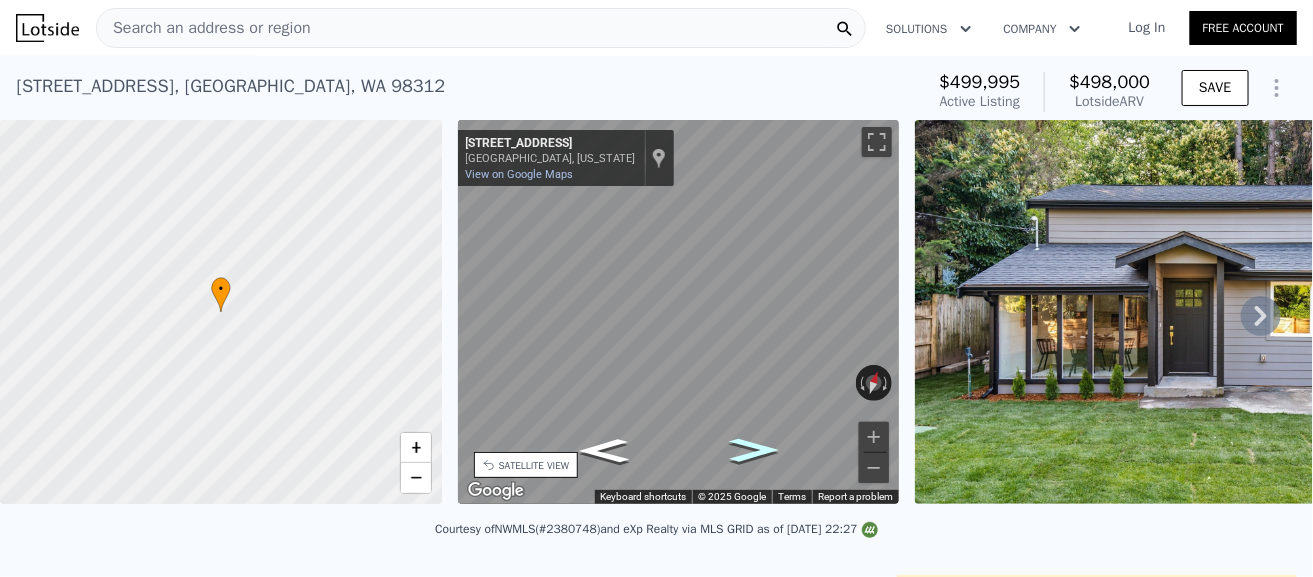 click 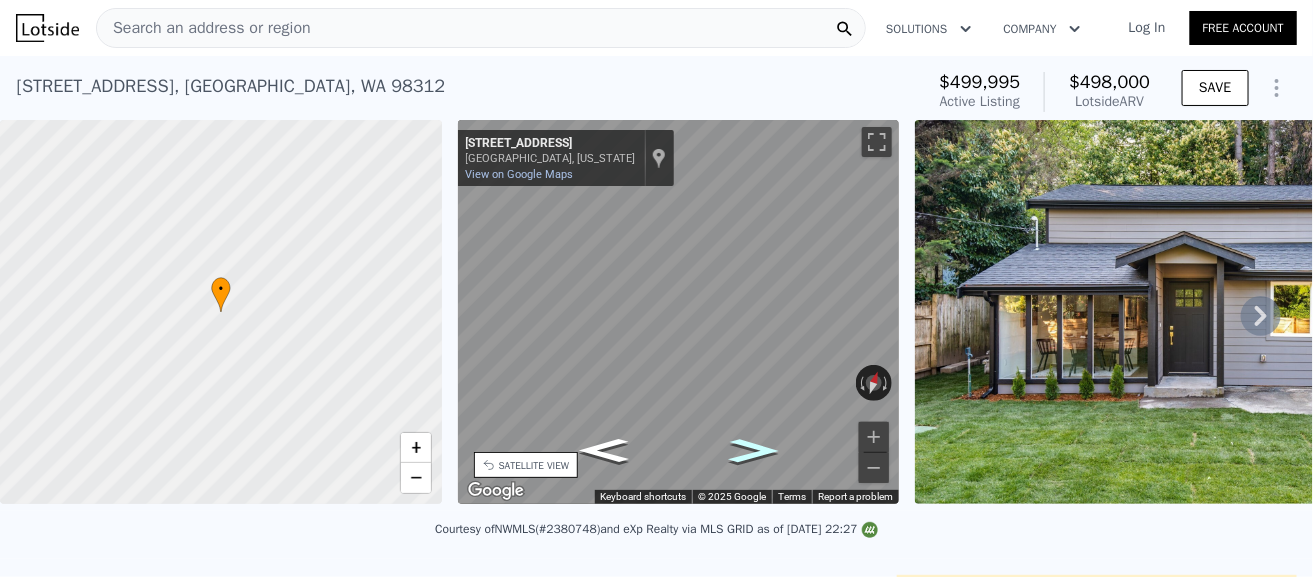 click 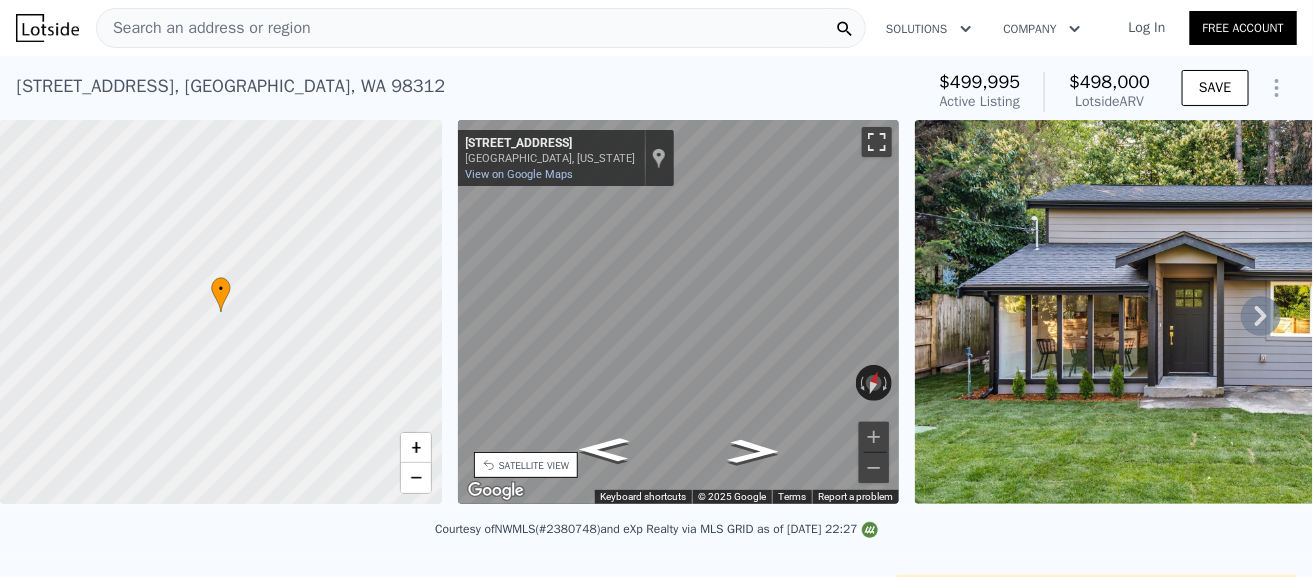 click at bounding box center (877, 142) 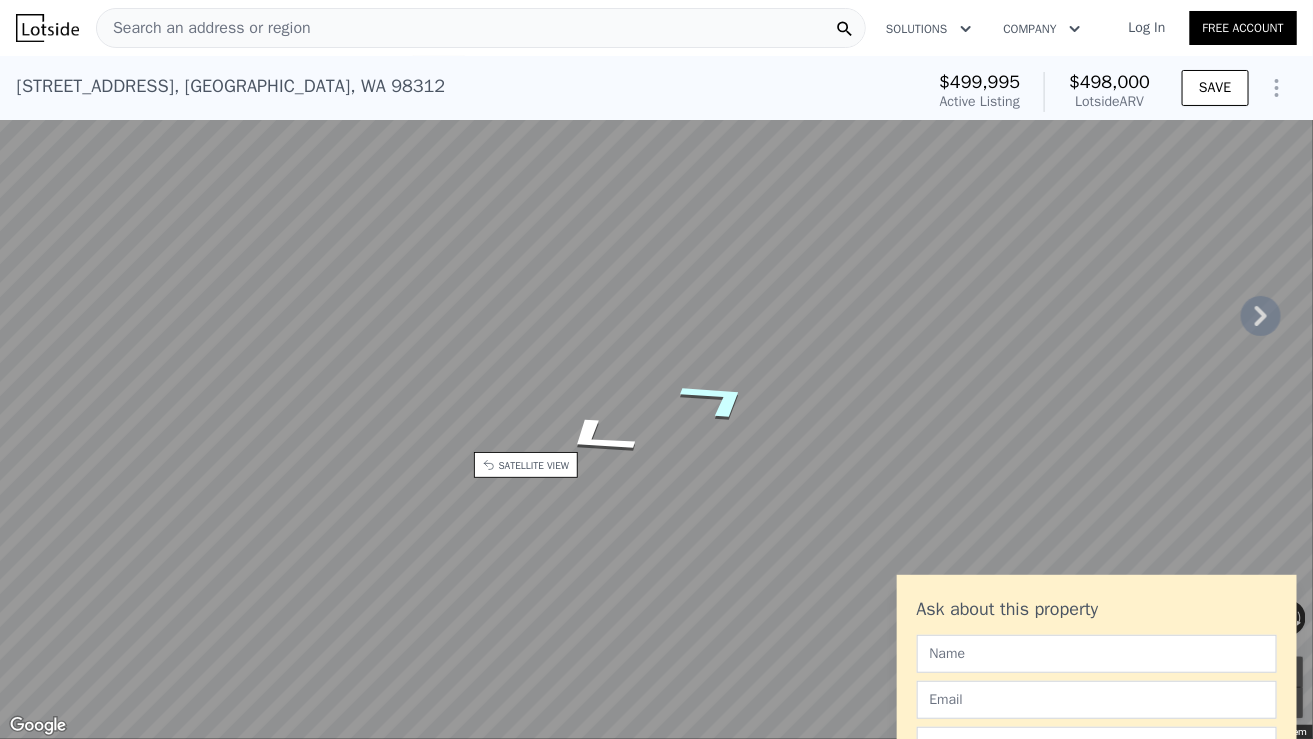 click 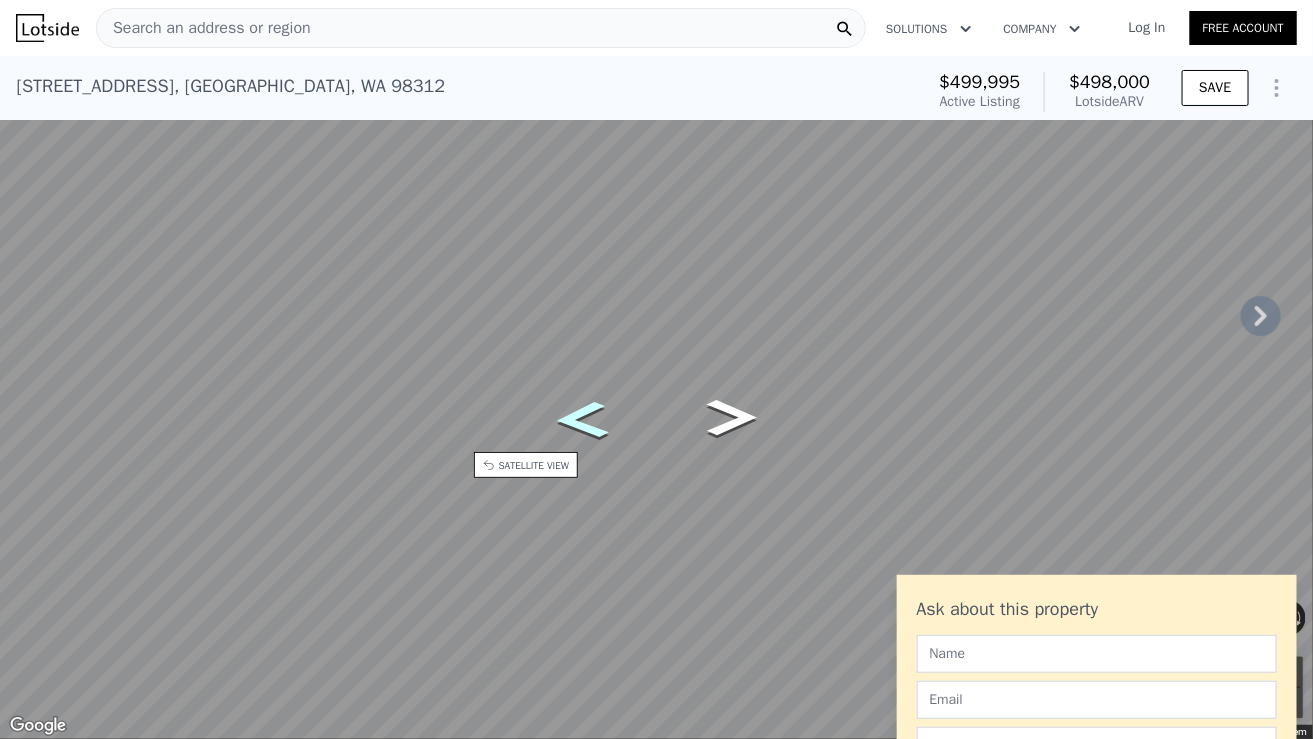 click 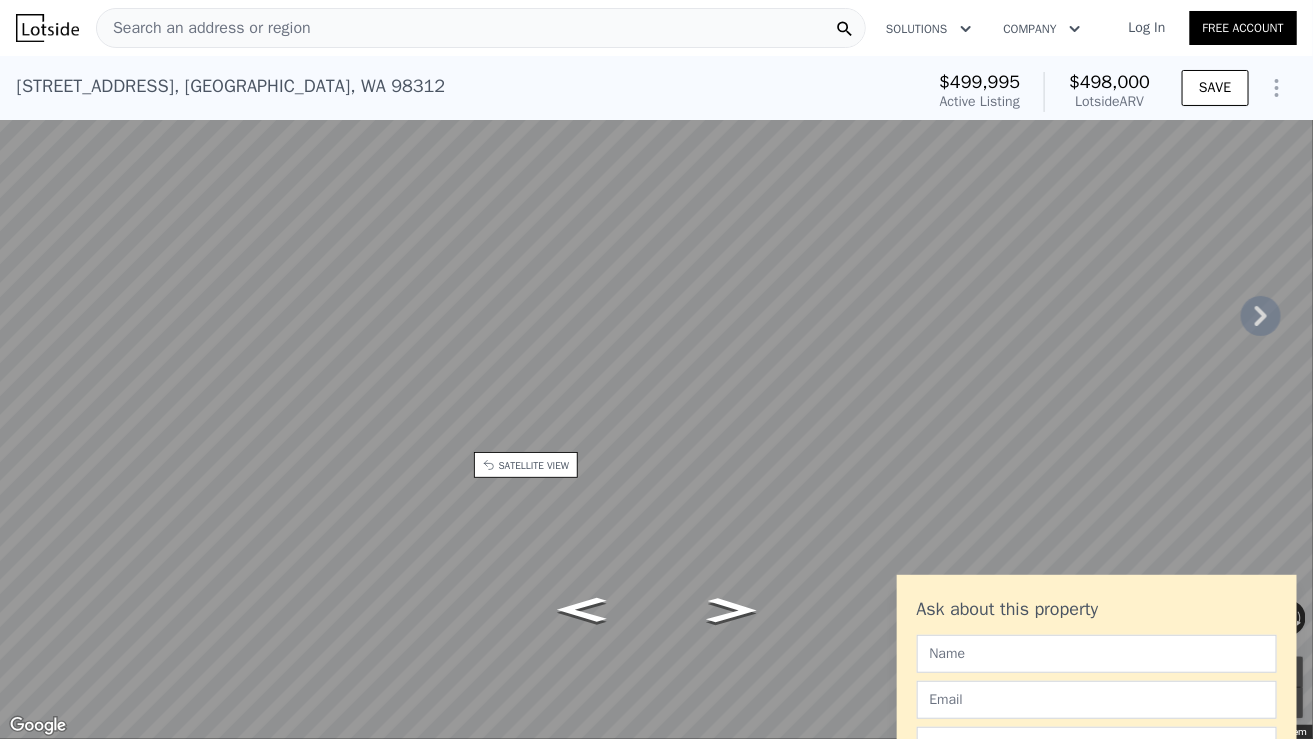 click at bounding box center (1291, 22) 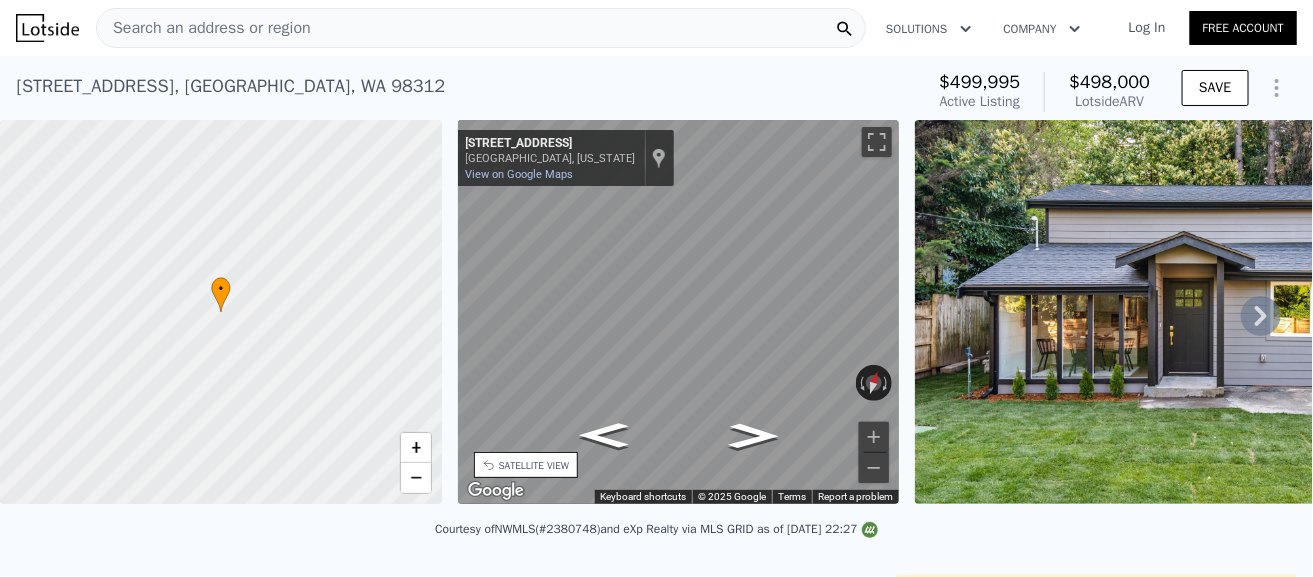 click at bounding box center [1202, 312] 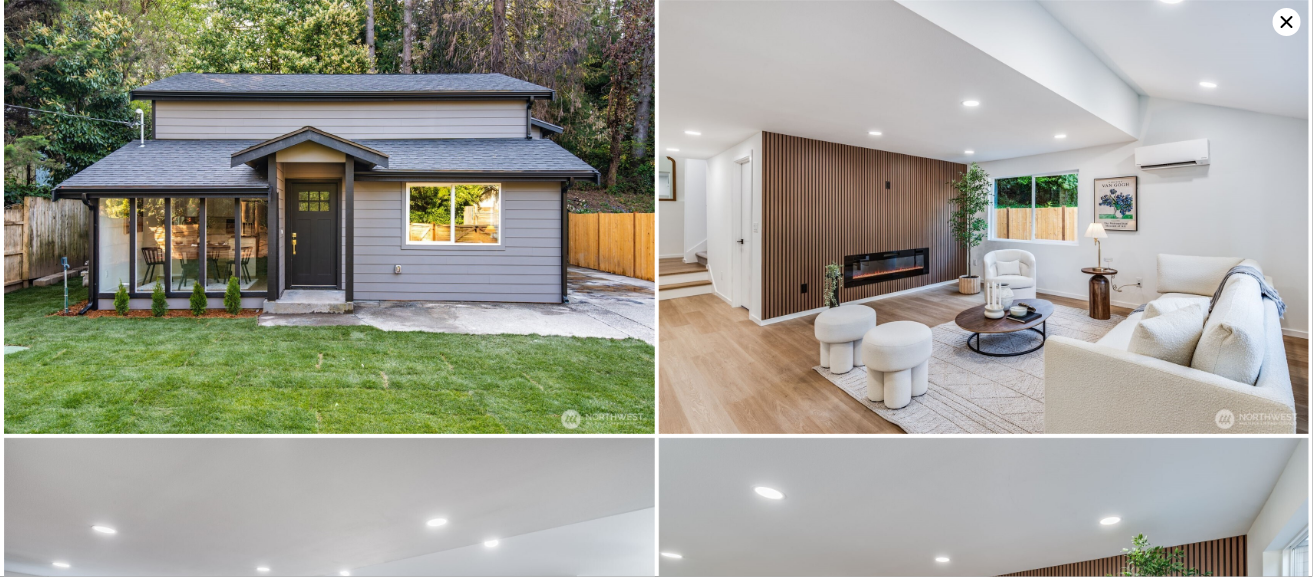 scroll, scrollTop: 8085, scrollLeft: 0, axis: vertical 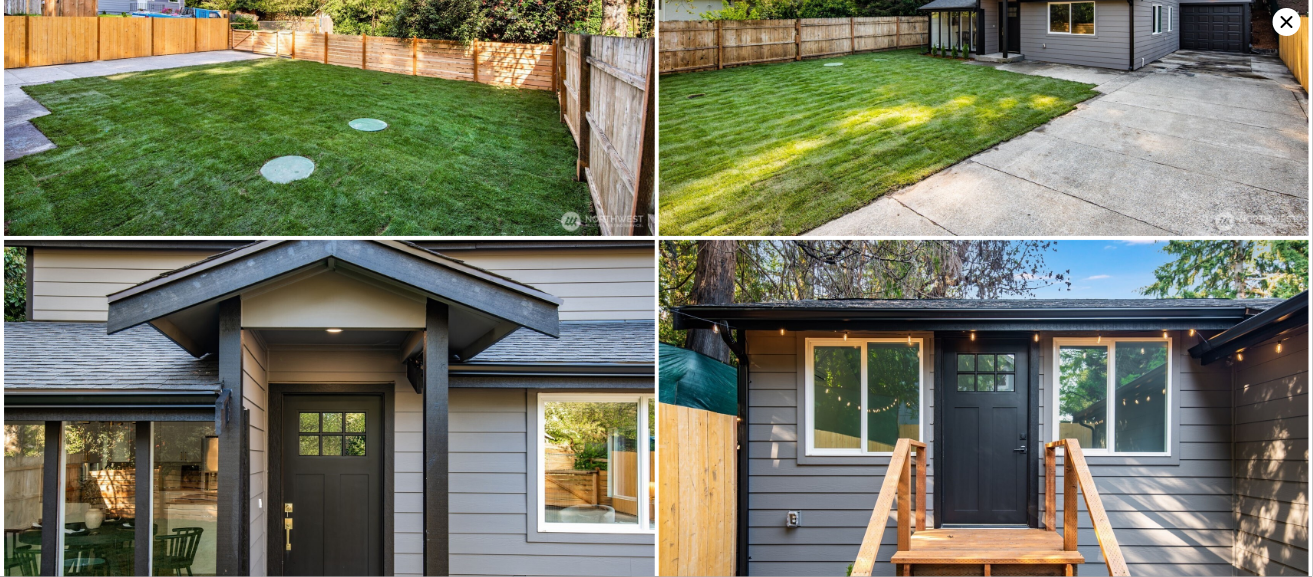 type on "3" 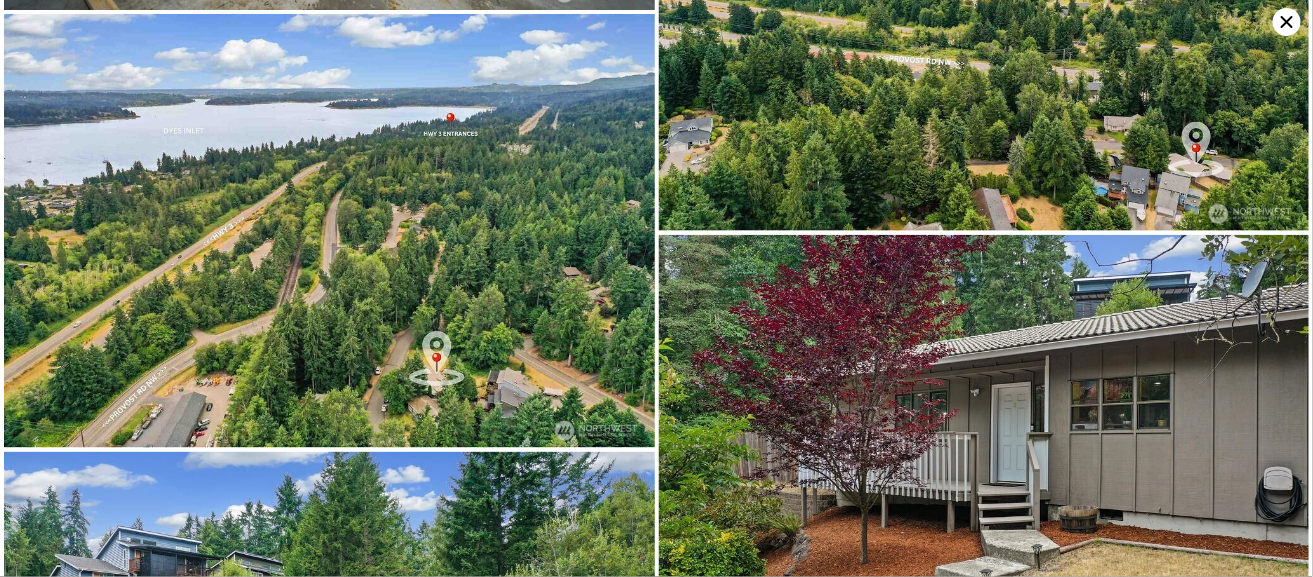 scroll, scrollTop: 8294, scrollLeft: 0, axis: vertical 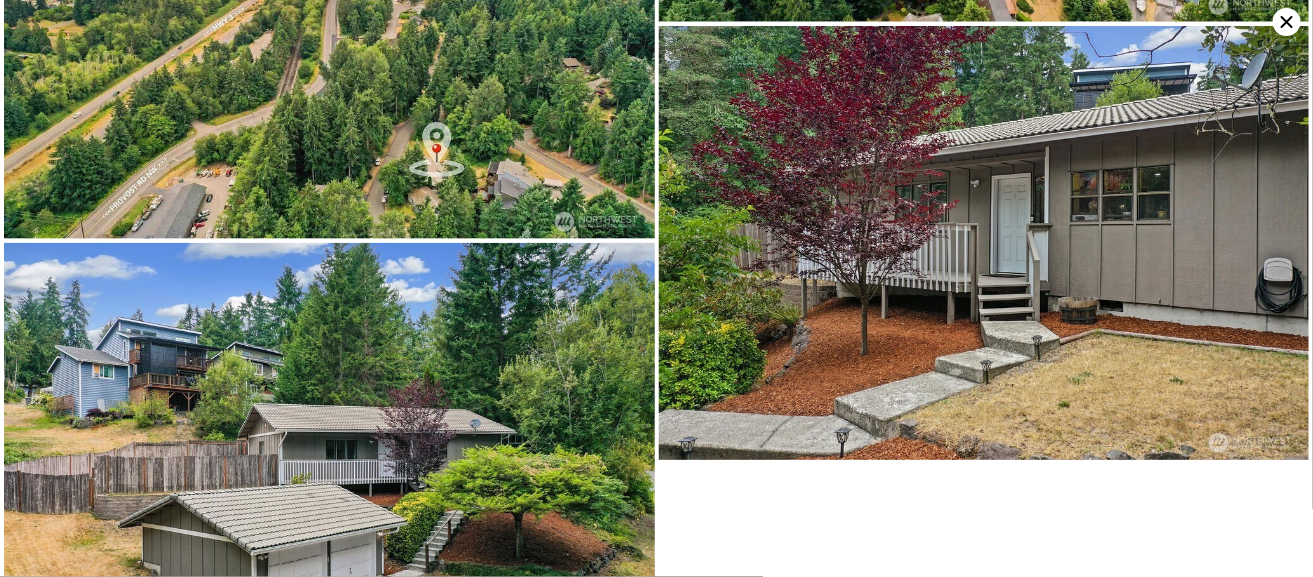 click 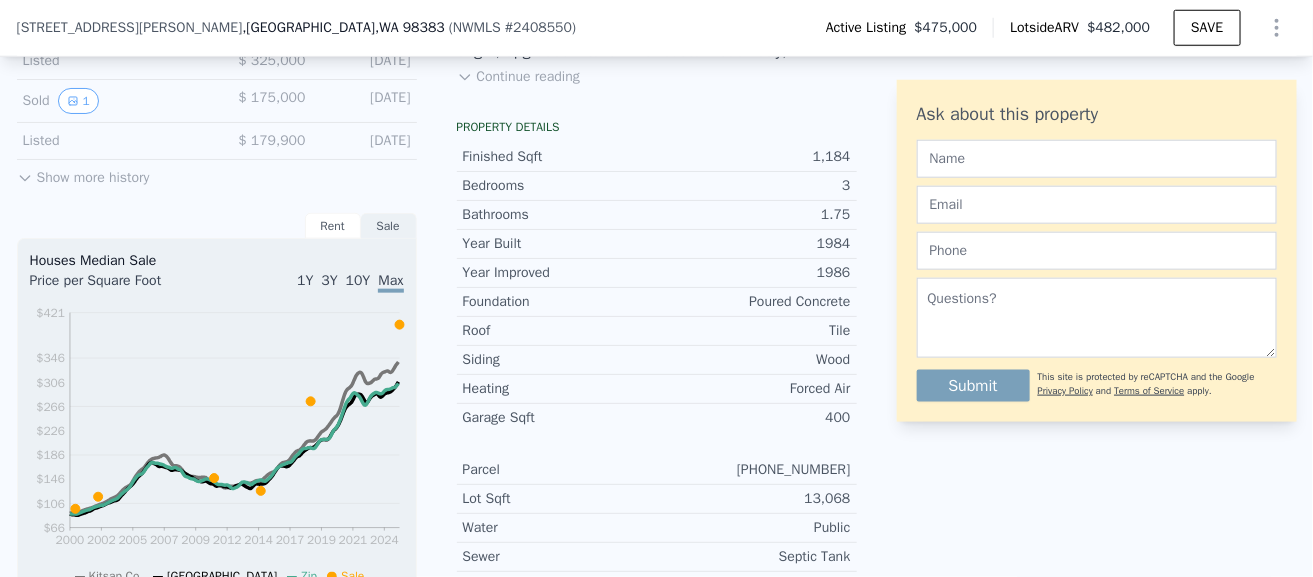 scroll, scrollTop: 642, scrollLeft: 0, axis: vertical 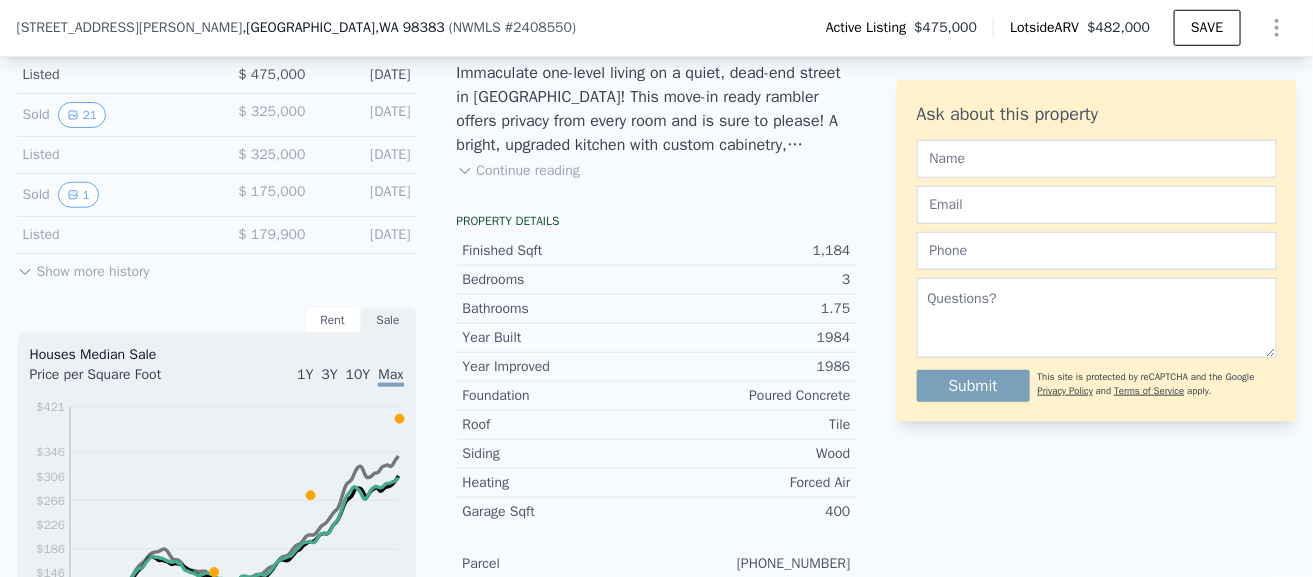 click on "Continue reading" at bounding box center [518, 171] 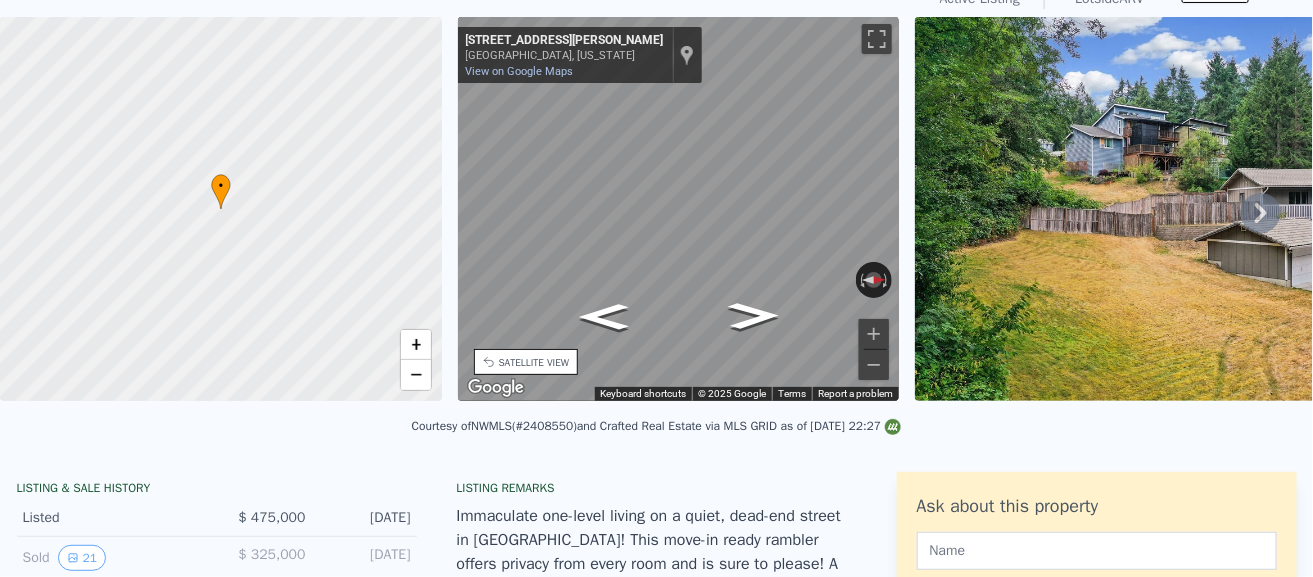 scroll, scrollTop: 0, scrollLeft: 0, axis: both 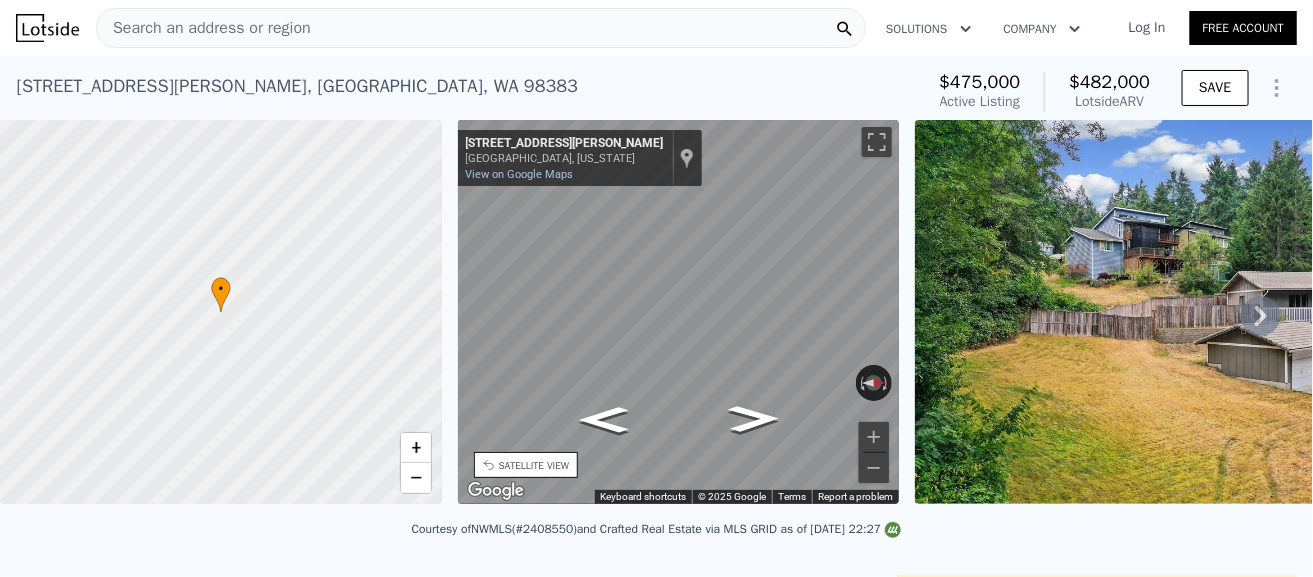 click on "Search an address or region" at bounding box center (481, 28) 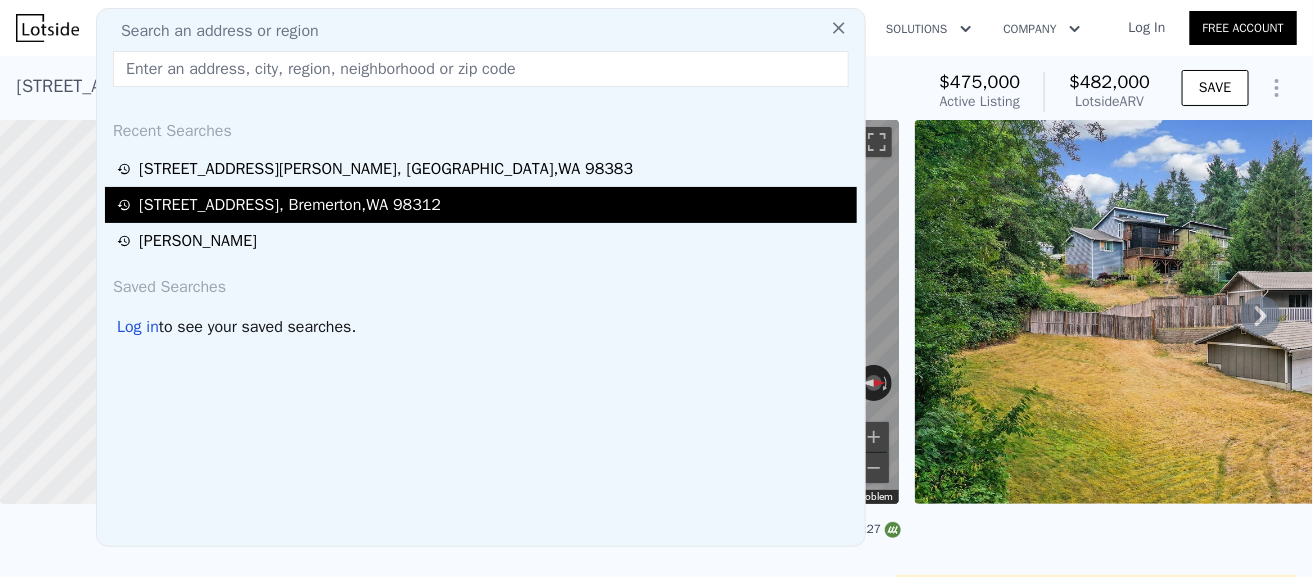 click on "[STREET_ADDRESS]" at bounding box center [481, 205] 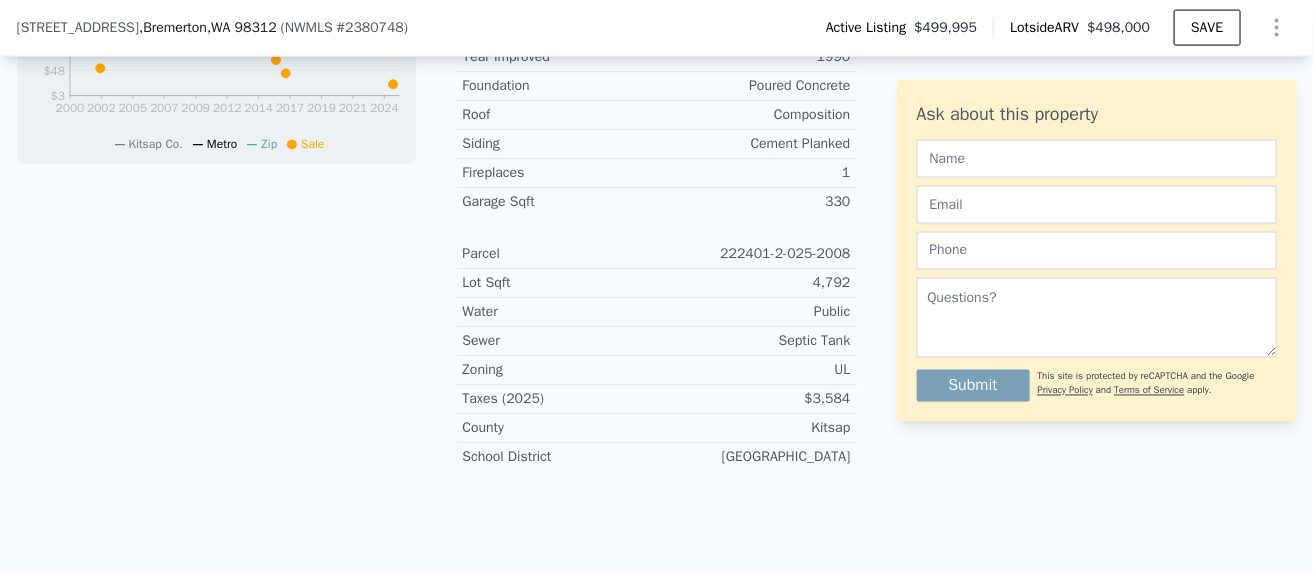scroll, scrollTop: 1073, scrollLeft: 0, axis: vertical 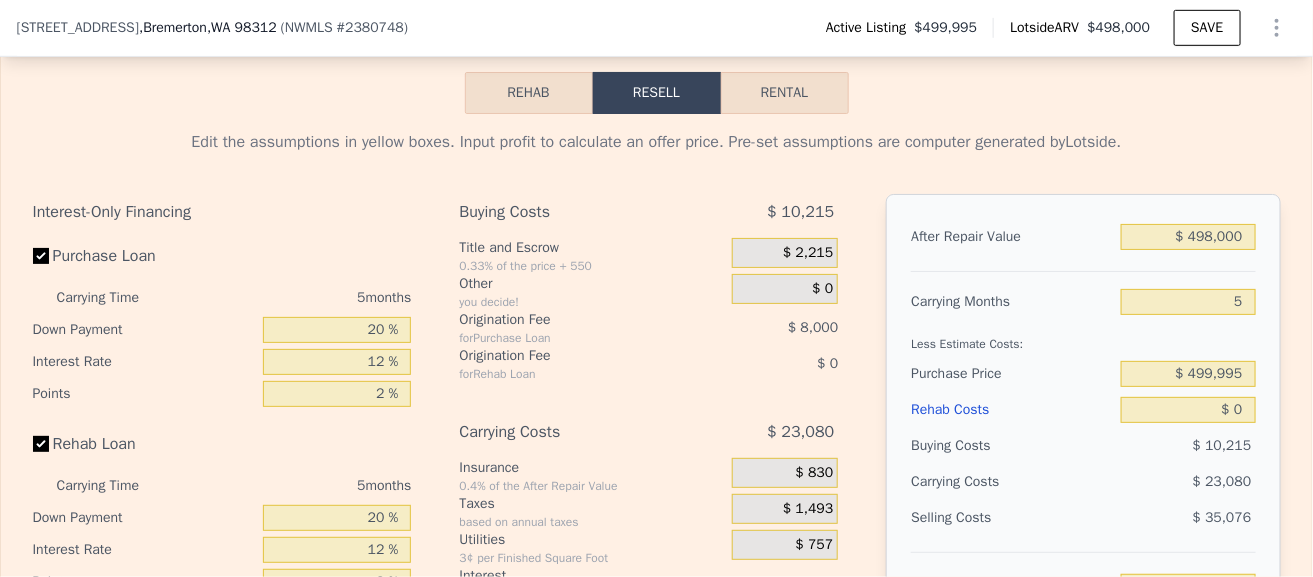 click on "Rental" at bounding box center (785, 93) 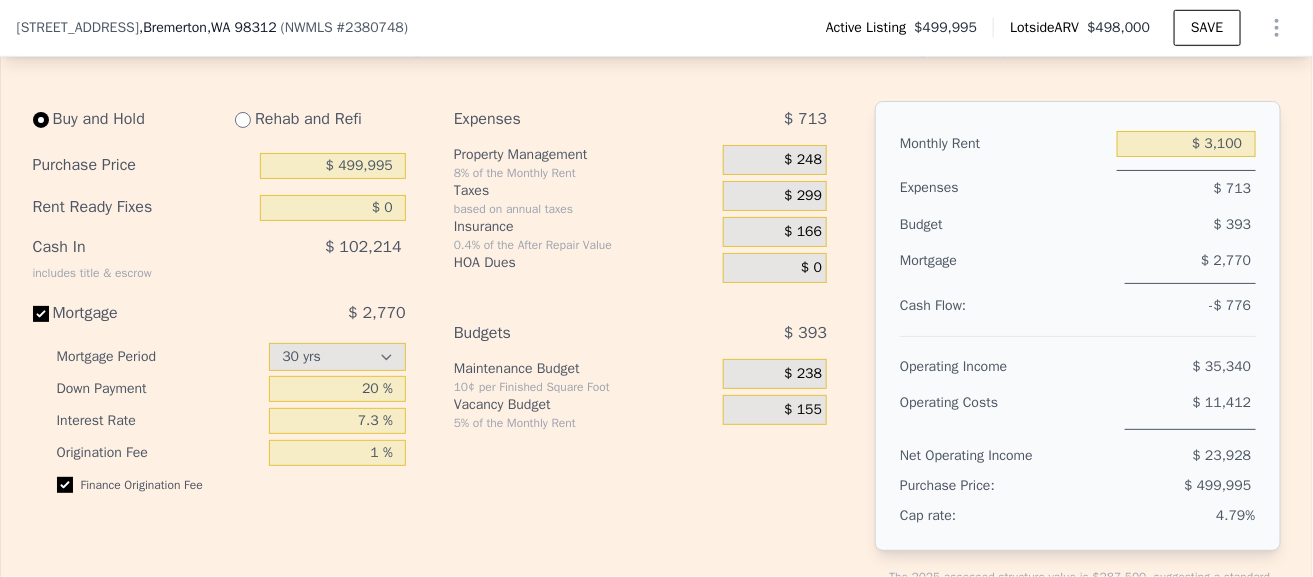 scroll, scrollTop: 3105, scrollLeft: 0, axis: vertical 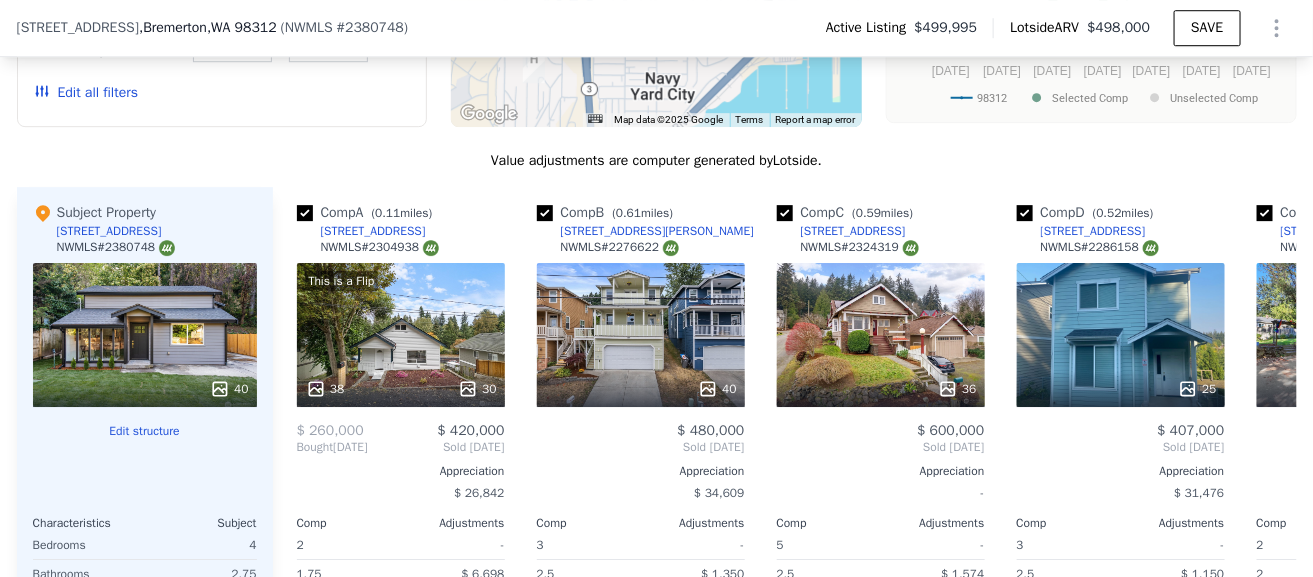 click on "40" at bounding box center (145, 335) 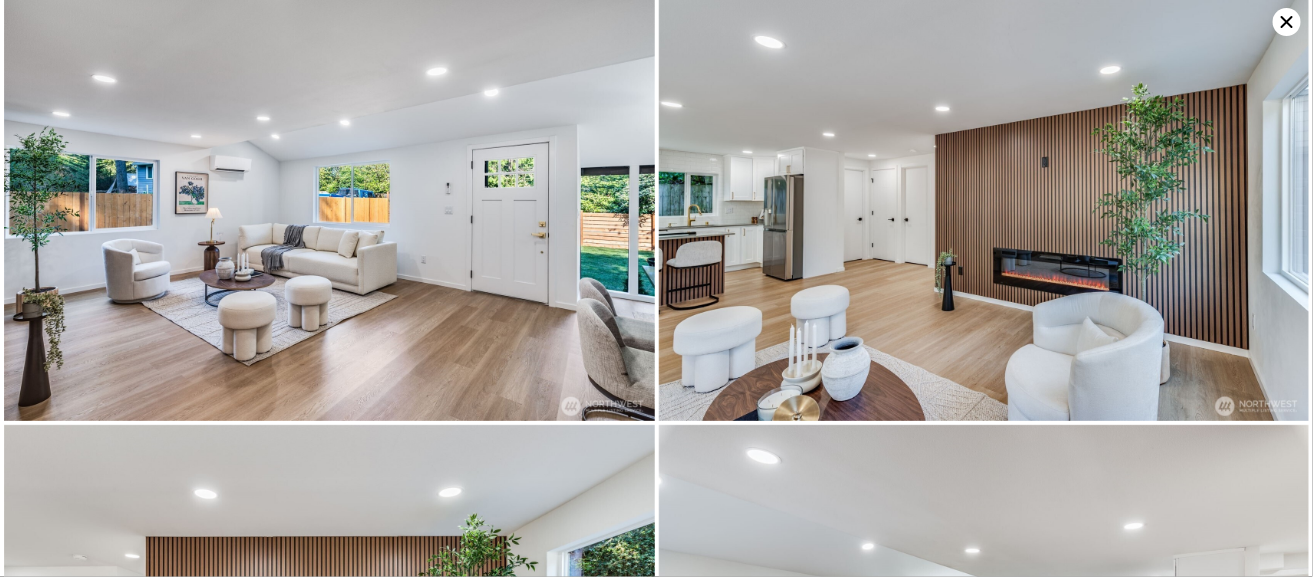 scroll, scrollTop: 433, scrollLeft: 0, axis: vertical 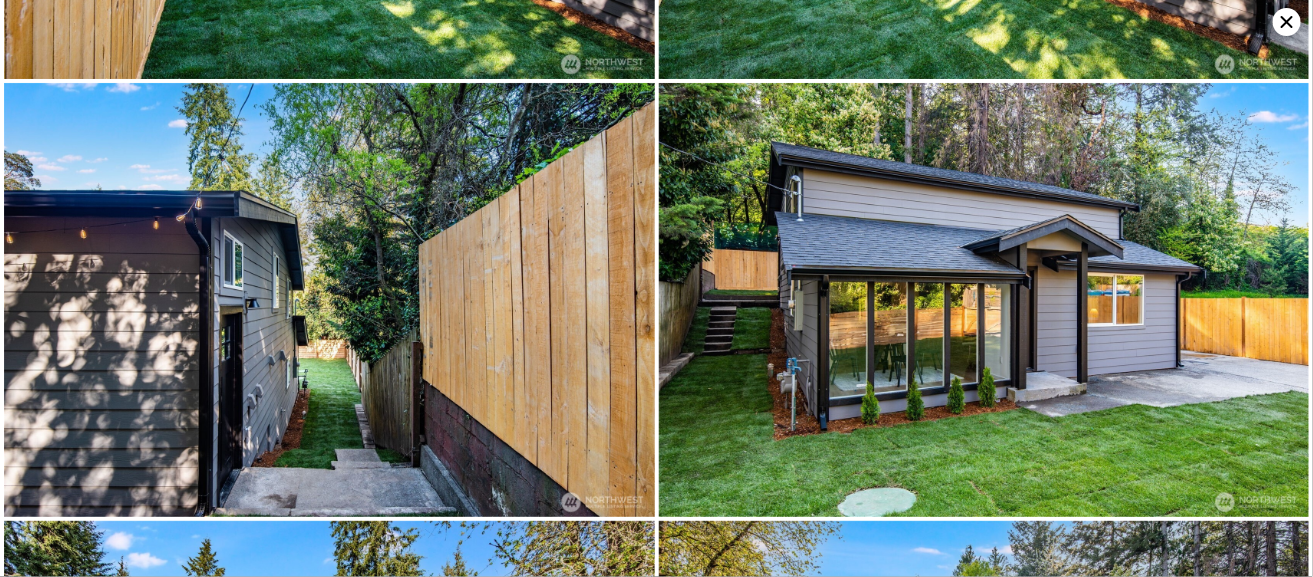 click at bounding box center [984, 300] 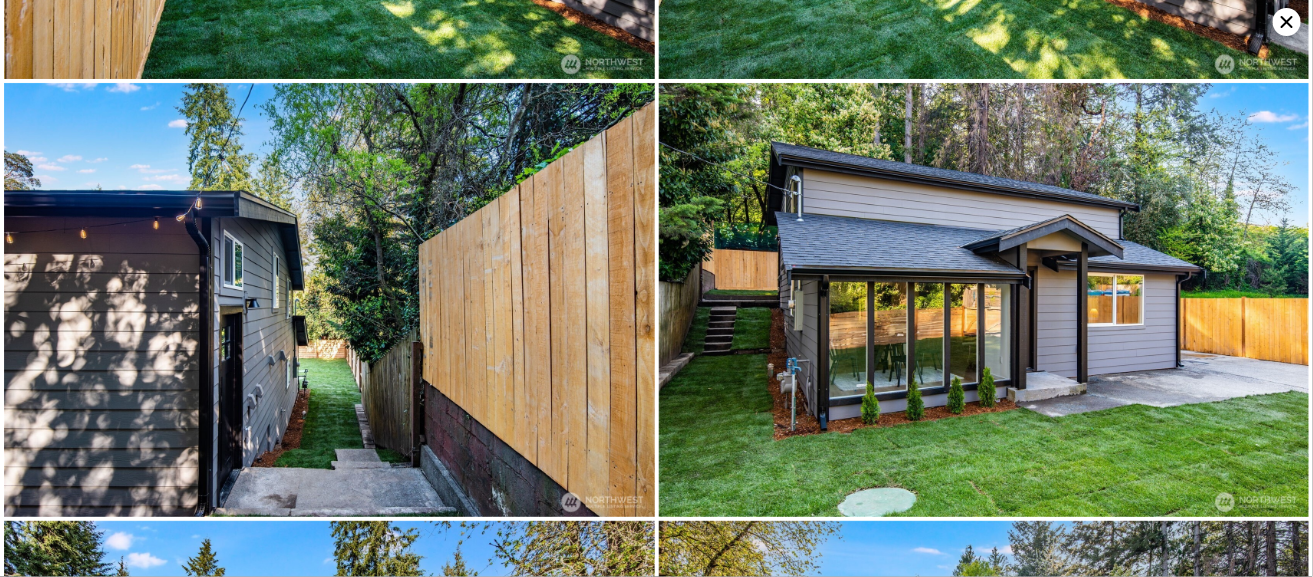 click at bounding box center [329, 300] 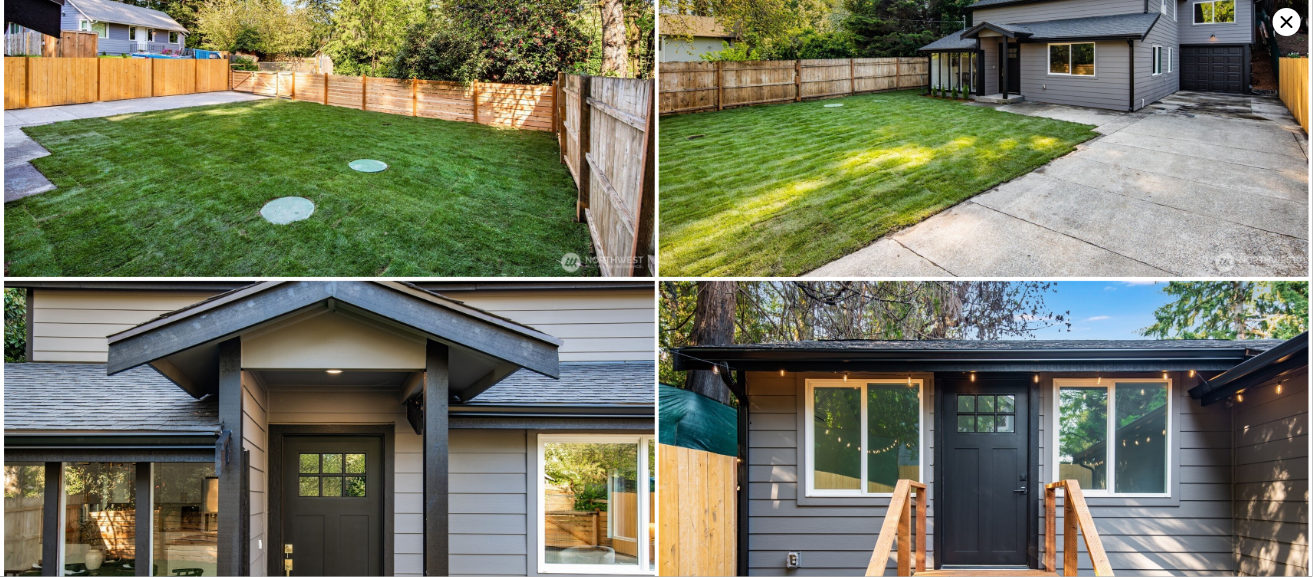 scroll, scrollTop: 8085, scrollLeft: 0, axis: vertical 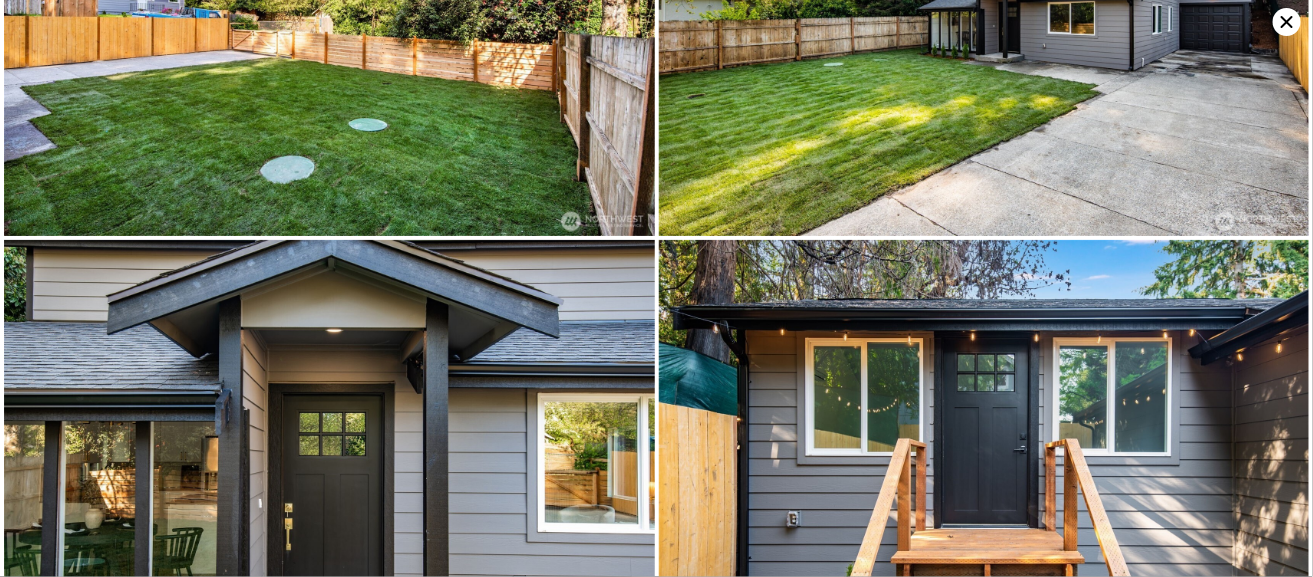 click 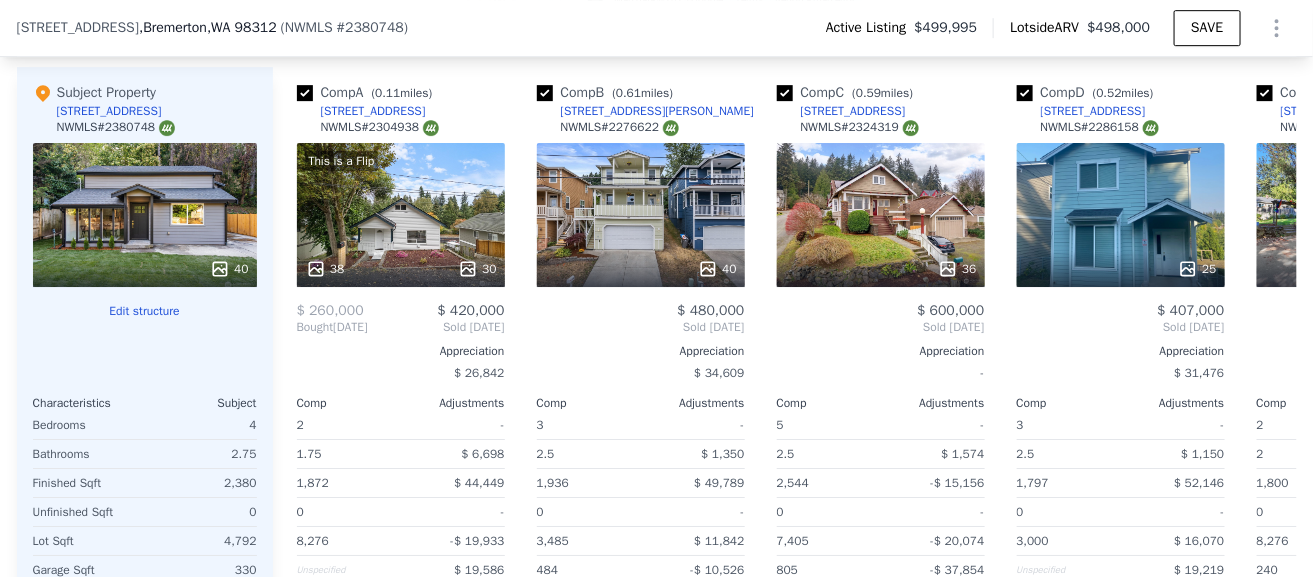 scroll, scrollTop: 2273, scrollLeft: 0, axis: vertical 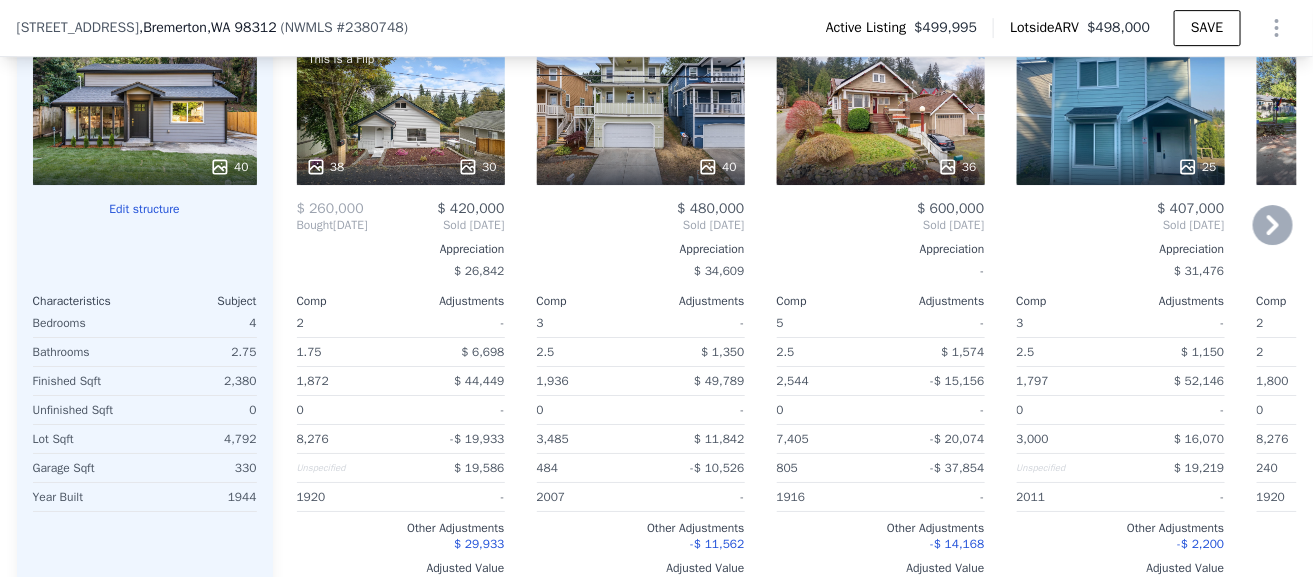 click 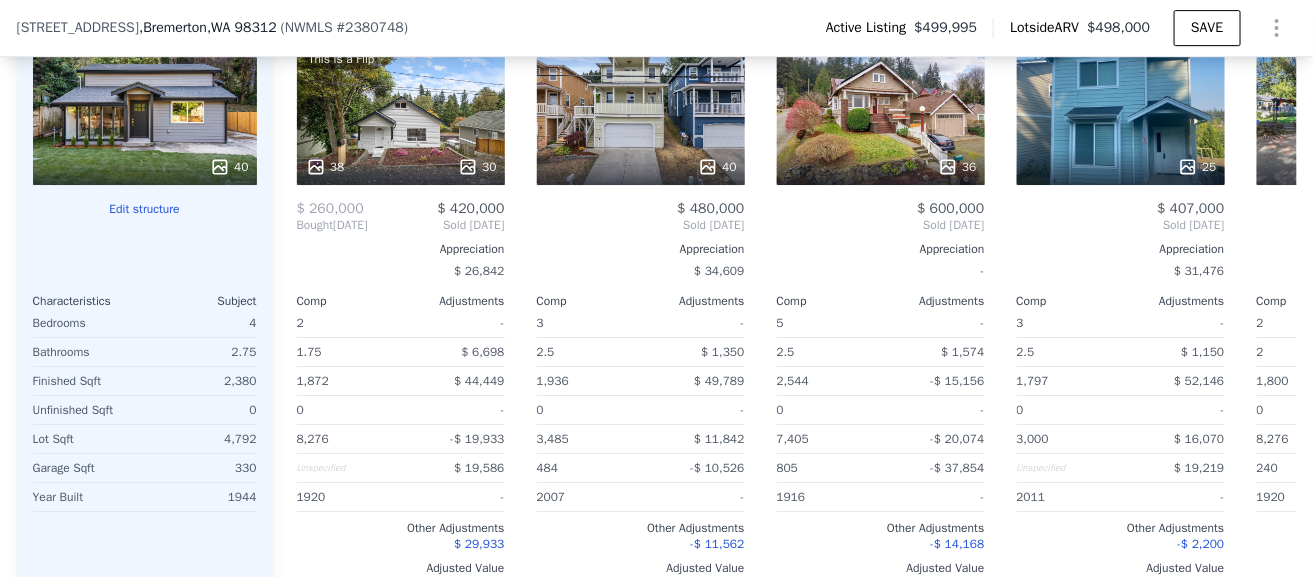 scroll, scrollTop: 0, scrollLeft: 480, axis: horizontal 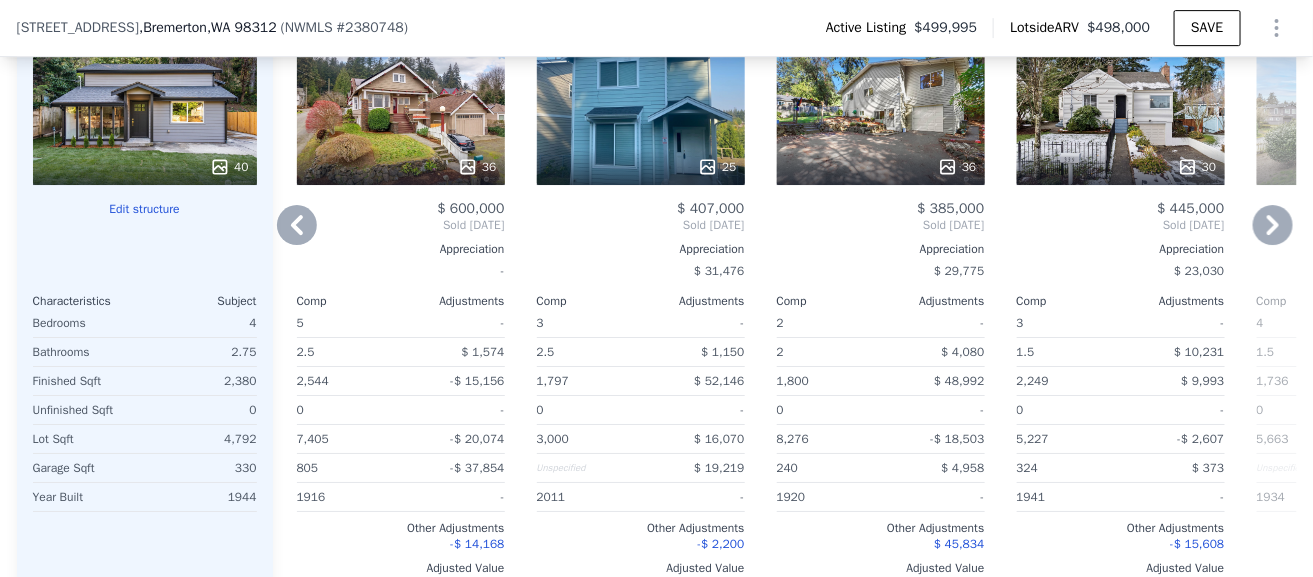 click 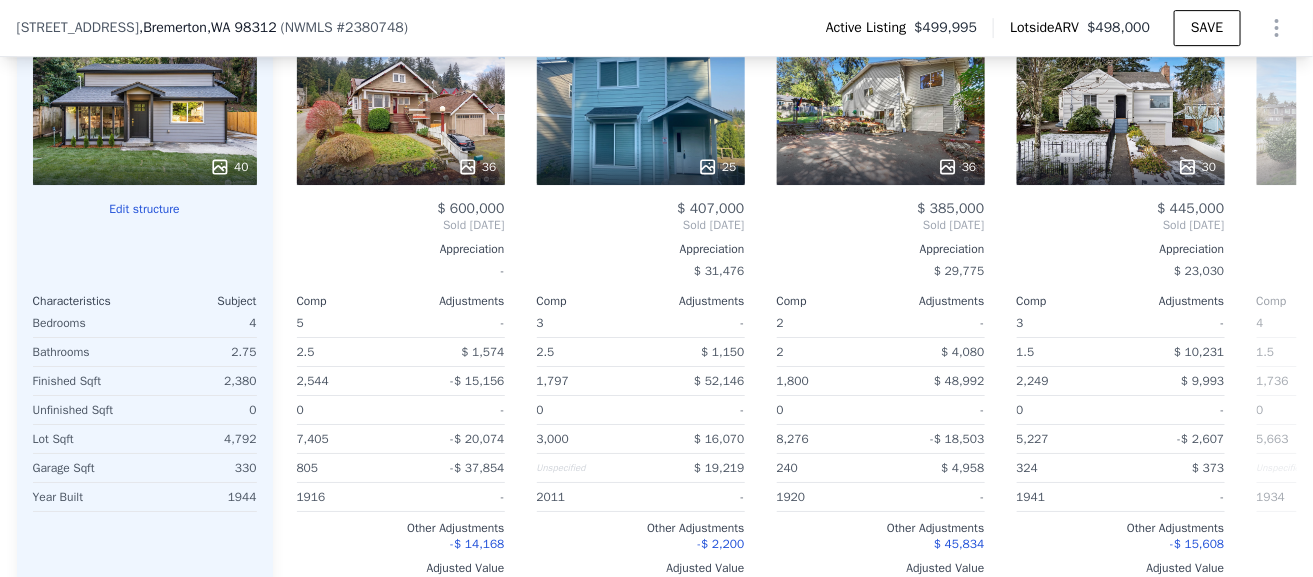scroll, scrollTop: 0, scrollLeft: 960, axis: horizontal 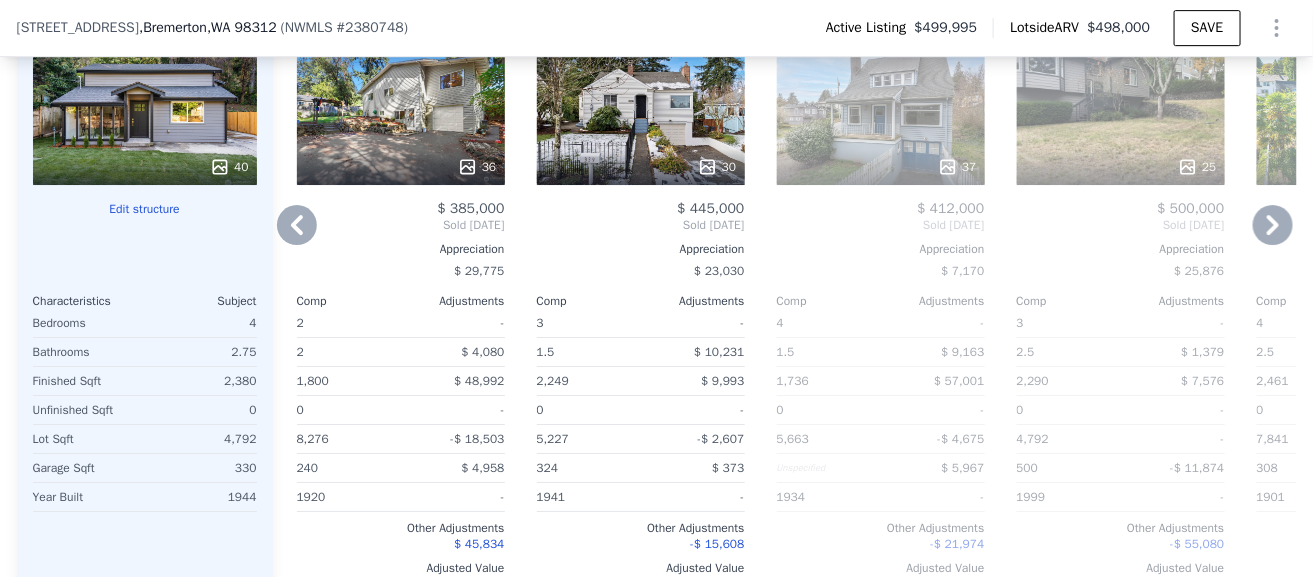 click 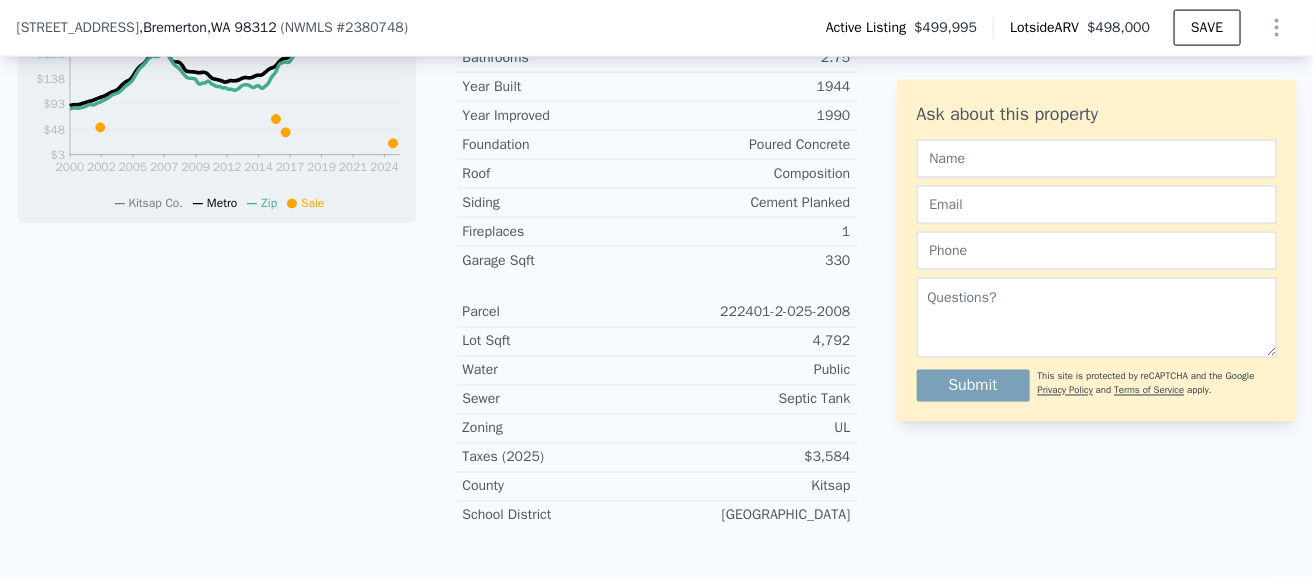 scroll, scrollTop: 1024, scrollLeft: 0, axis: vertical 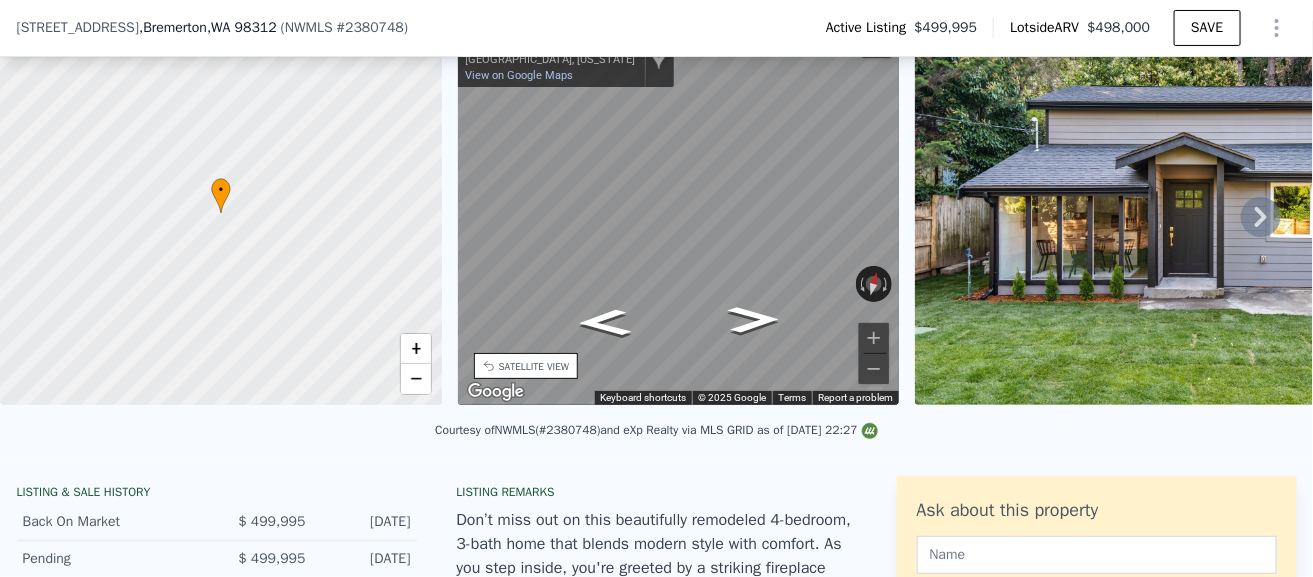 drag, startPoint x: 1244, startPoint y: 220, endPoint x: 958, endPoint y: 103, distance: 309.00647 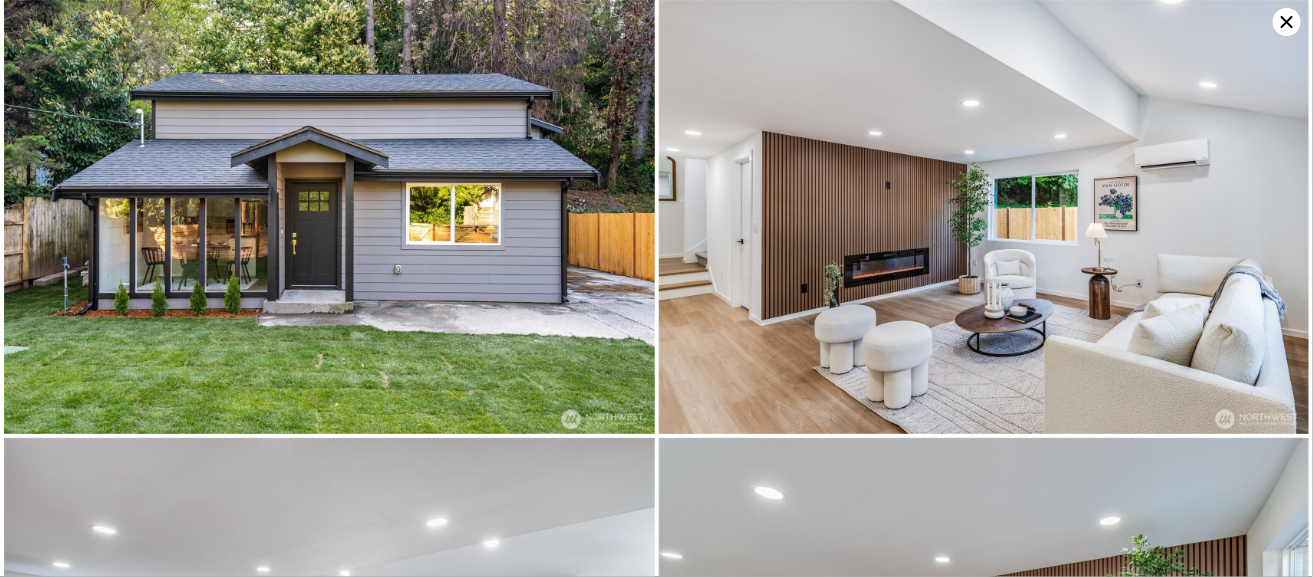 click 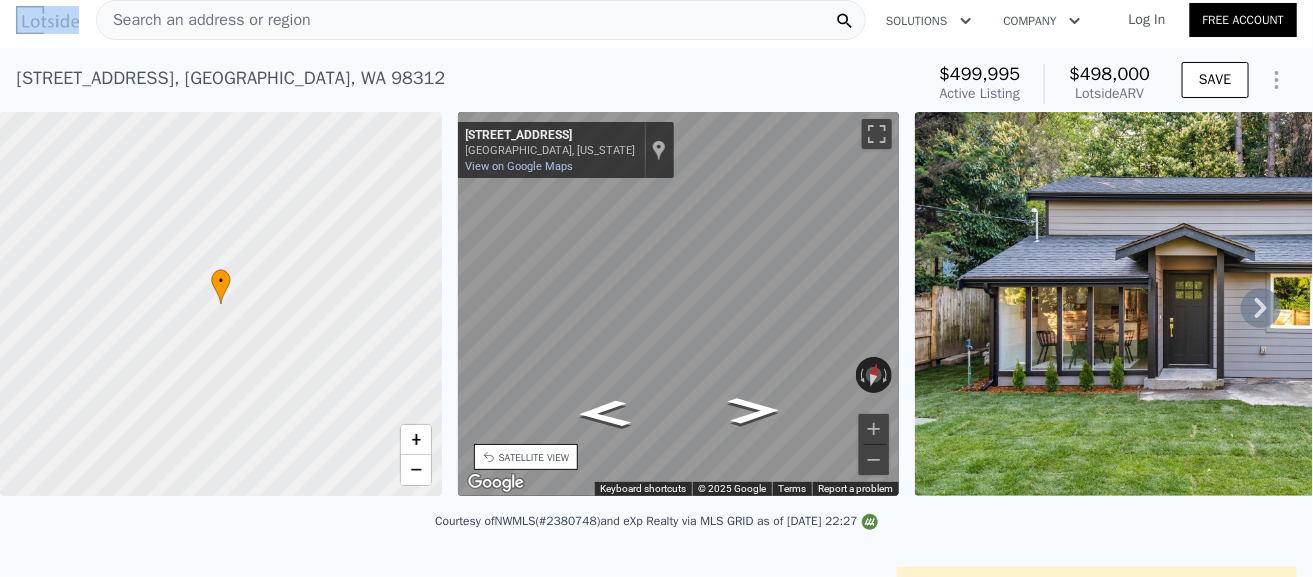 scroll, scrollTop: 0, scrollLeft: 0, axis: both 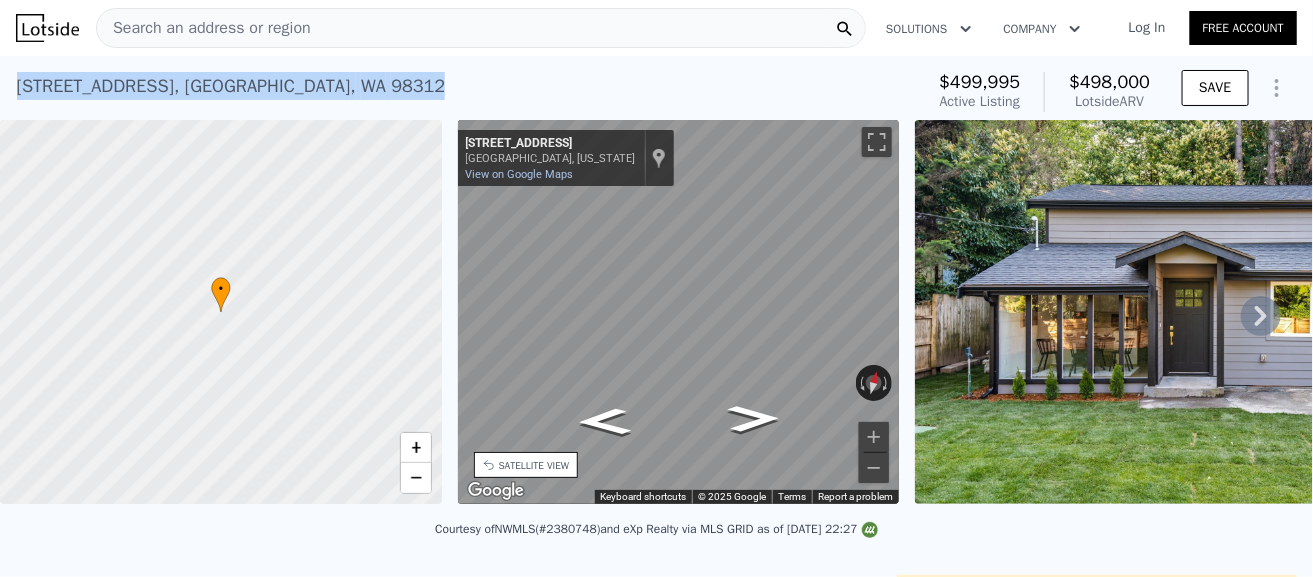 drag, startPoint x: 280, startPoint y: 20, endPoint x: 397, endPoint y: 110, distance: 147.61098 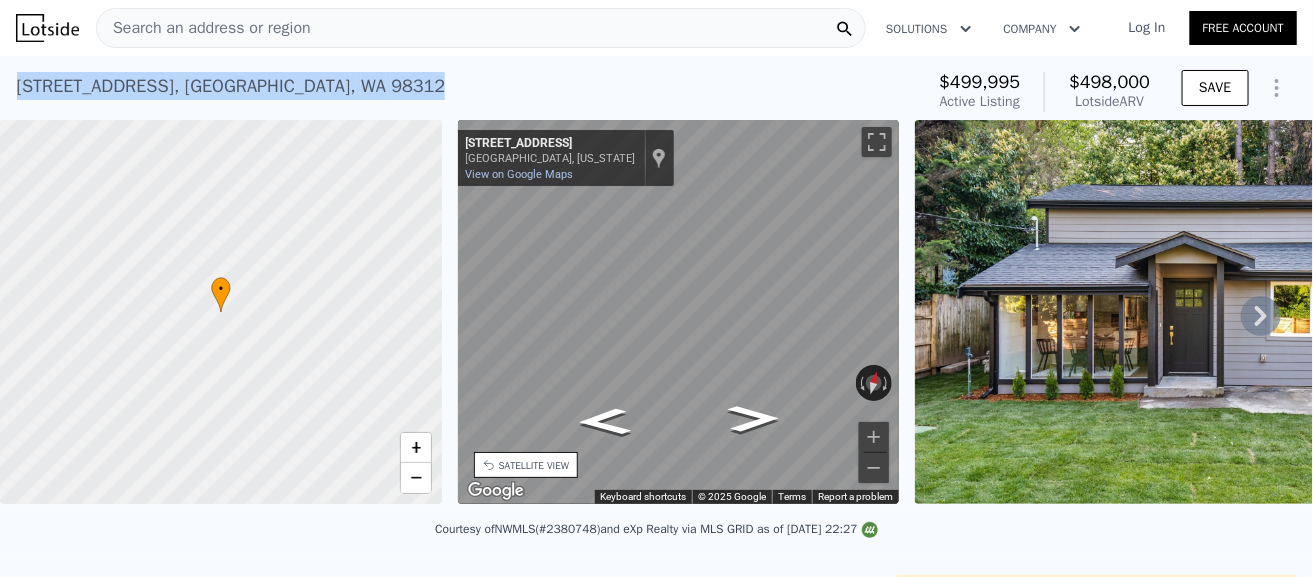 copy on "[STREET_ADDRESS]" 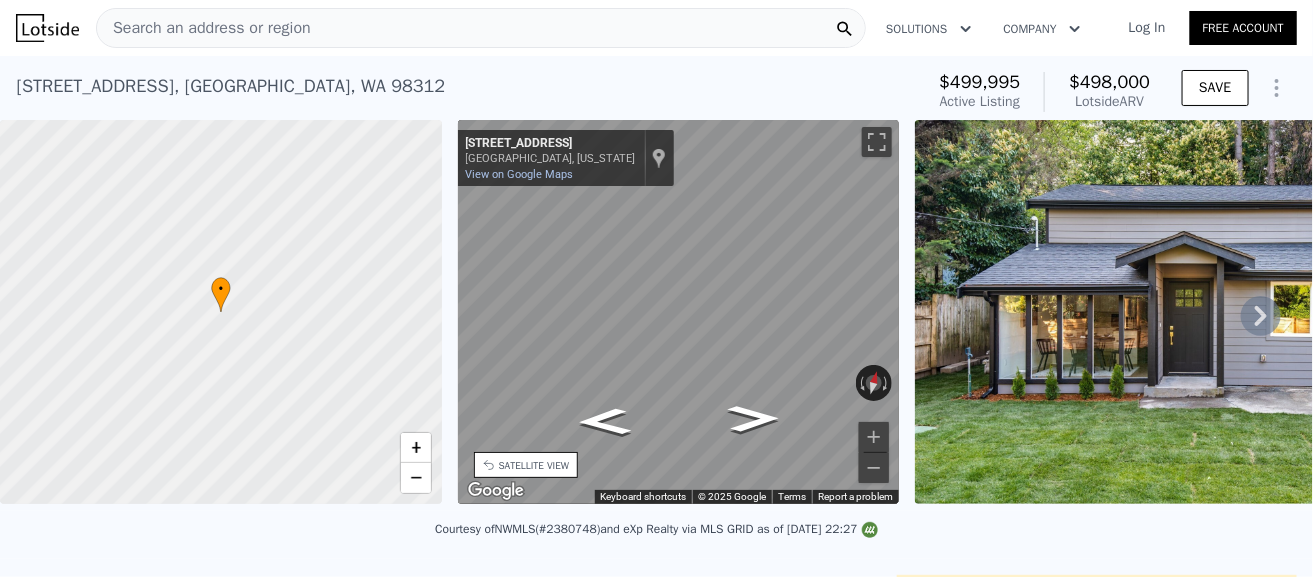 click on "Search an address or region" at bounding box center (481, 28) 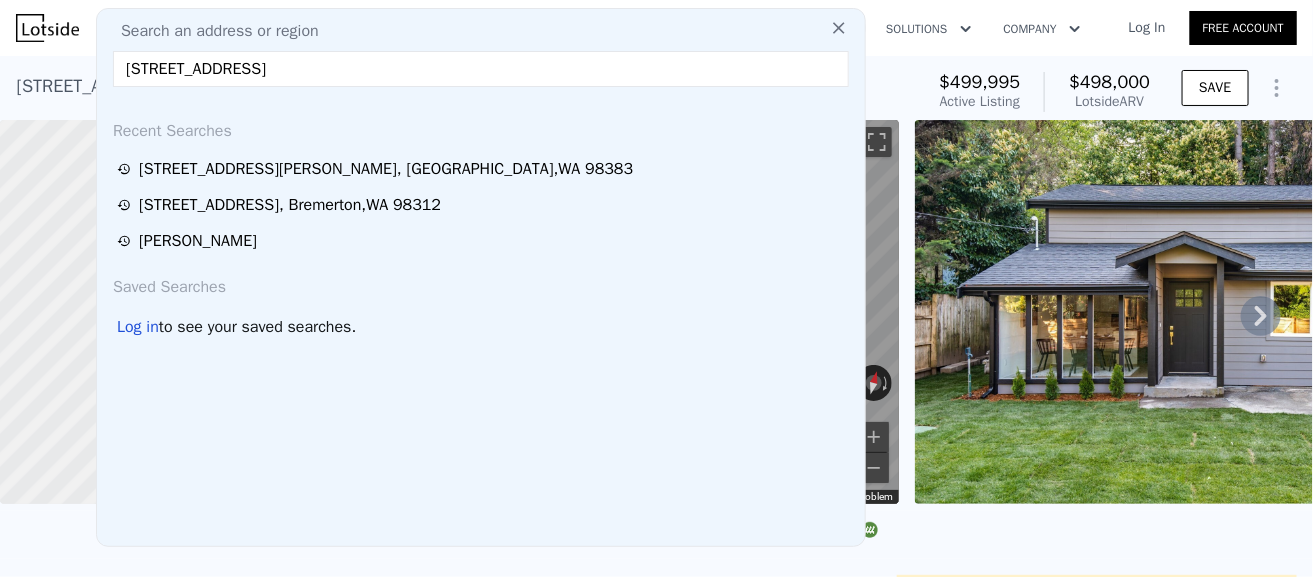 type on "[STREET_ADDRESS]" 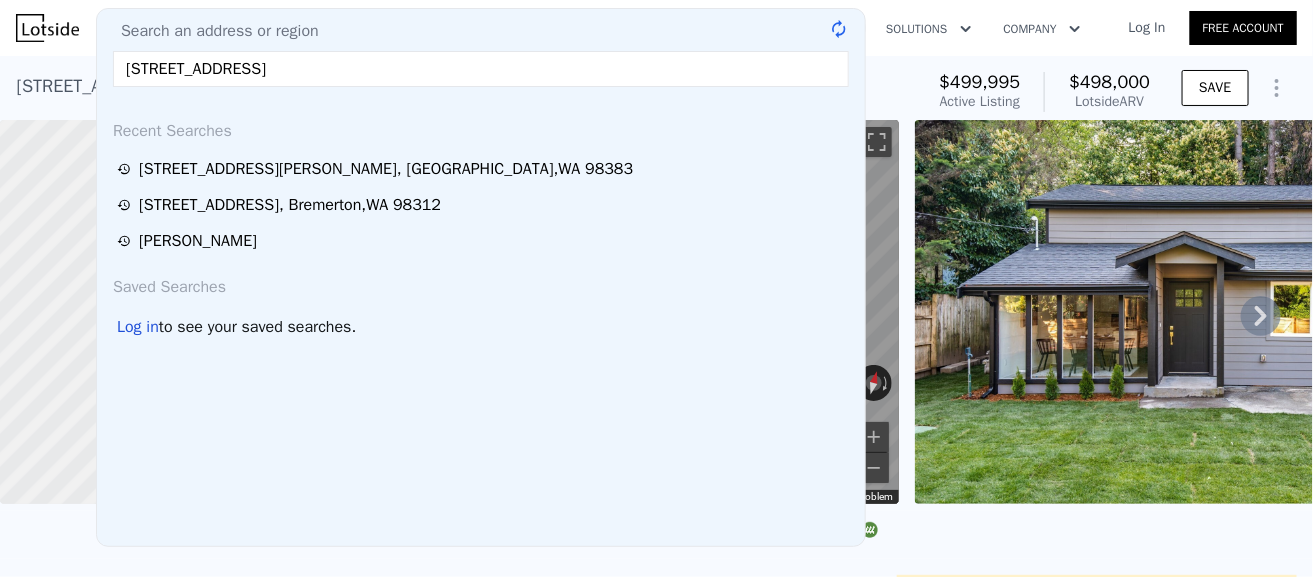 click on "Search an address or region [STREET_ADDRESS] @keyframes spin { from { transform: rotate(0deg) } to { transform: rotate(360deg) } } Recent Searches [STREET_ADDRESS] [STREET_ADDRESS] [PERSON_NAME] Saved Searches Log in  to see your saved searches." at bounding box center [481, 277] 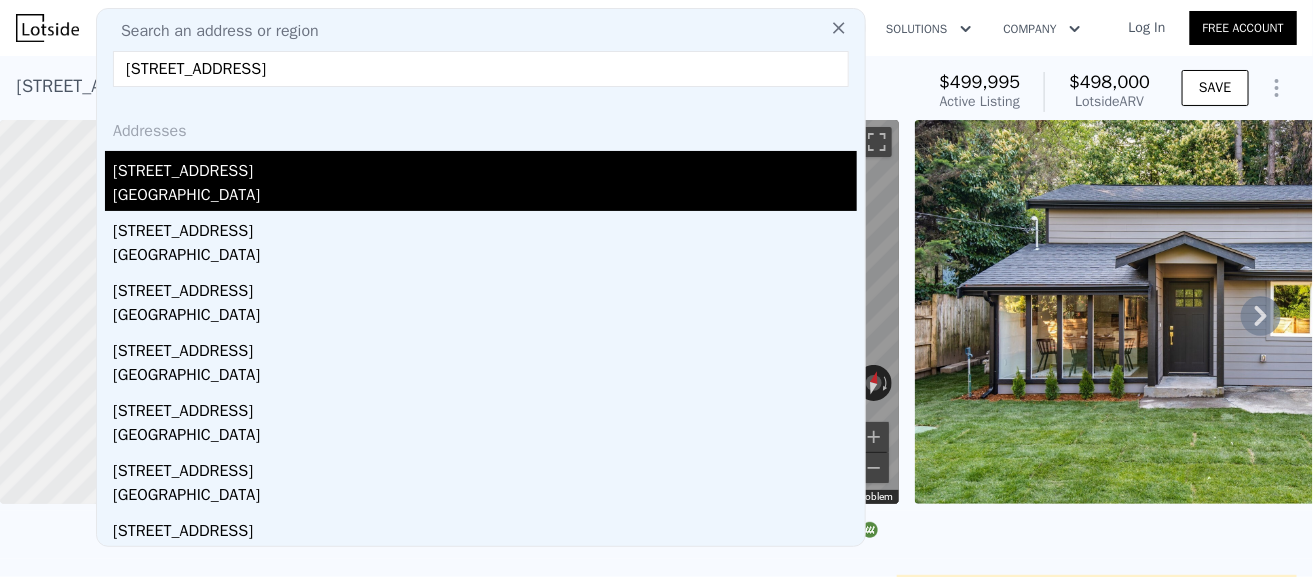 click on "[GEOGRAPHIC_DATA]" at bounding box center [485, 197] 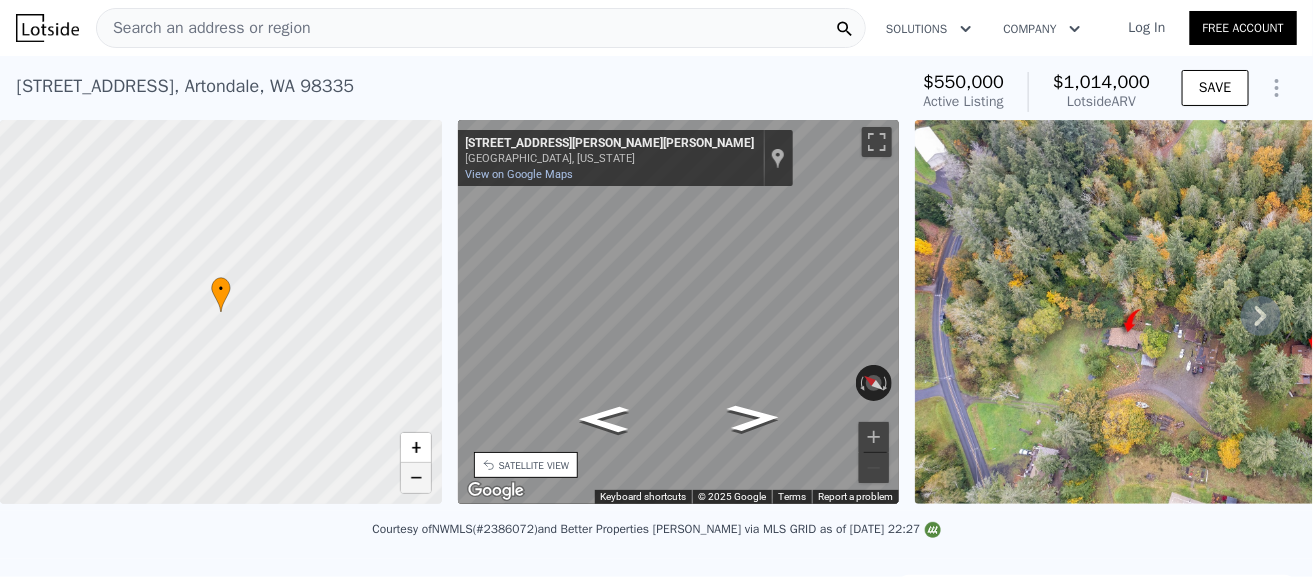 click on "−" at bounding box center [416, 478] 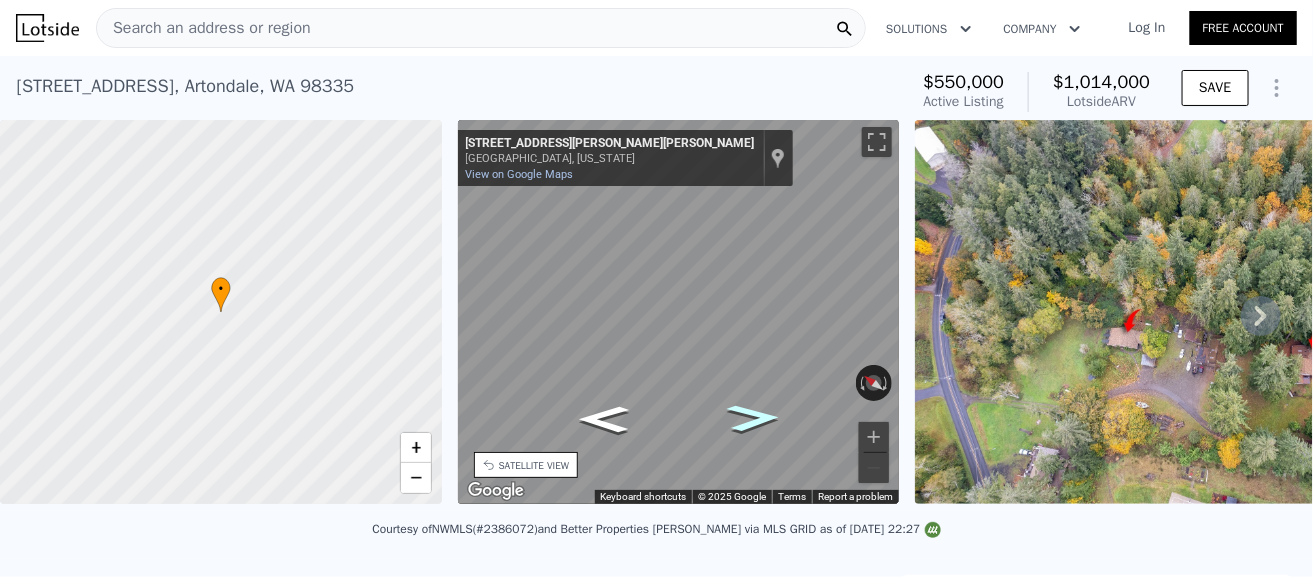 click 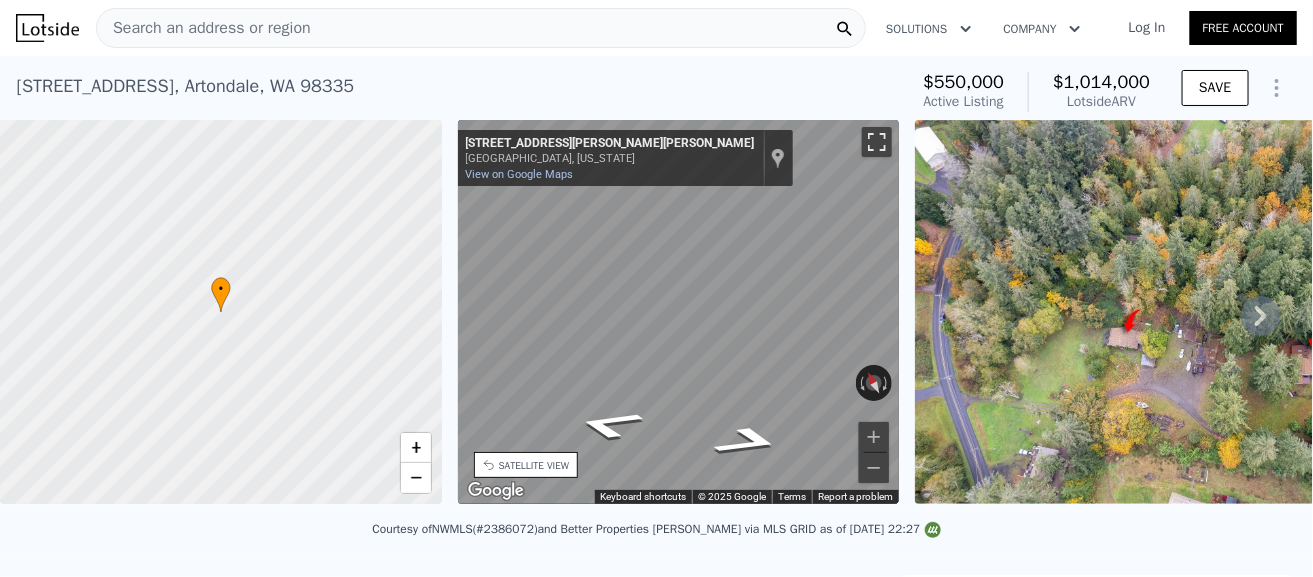 click at bounding box center [877, 142] 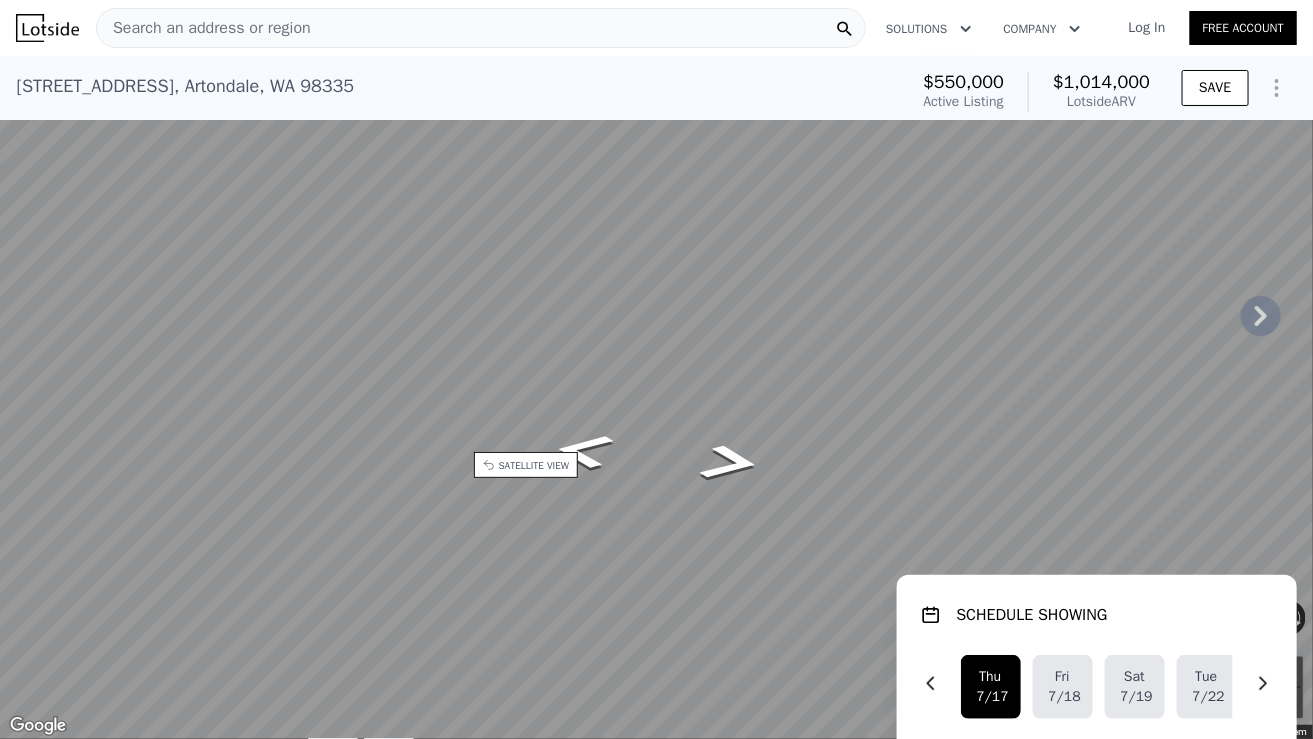 click at bounding box center [1291, 22] 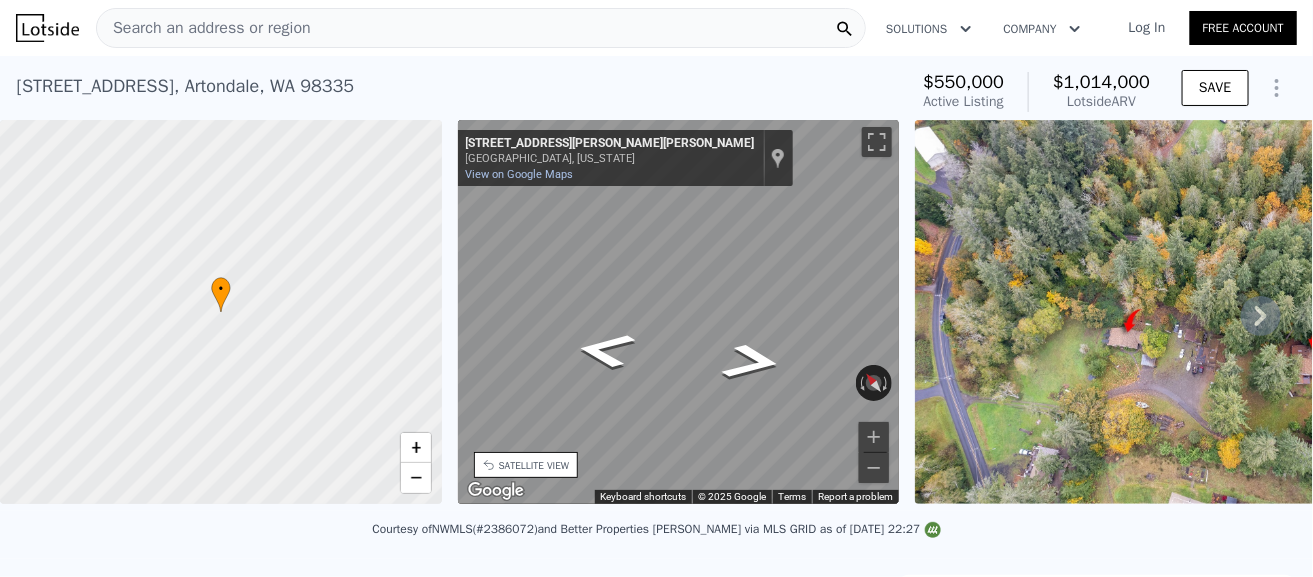 click at bounding box center (1203, 312) 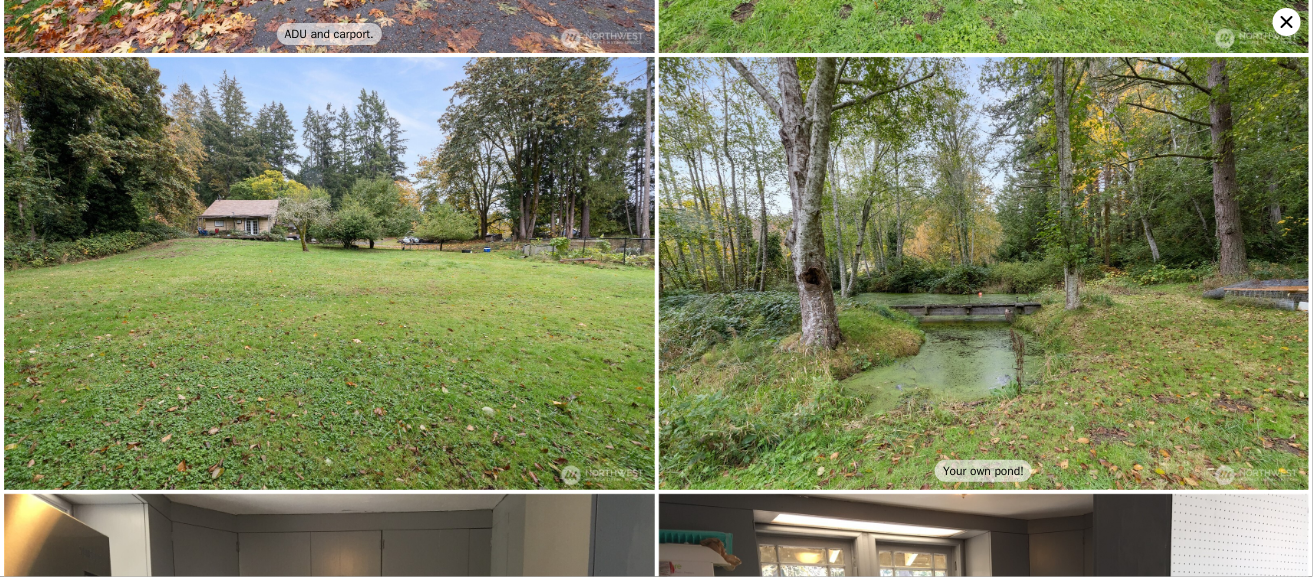 scroll, scrollTop: 5965, scrollLeft: 0, axis: vertical 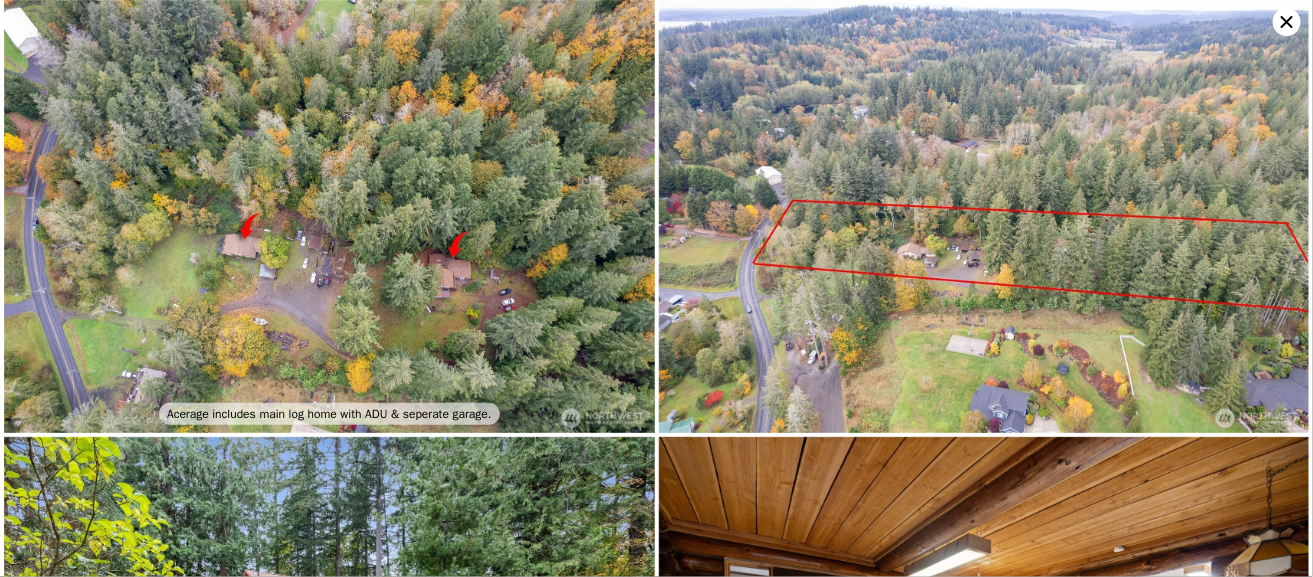 click 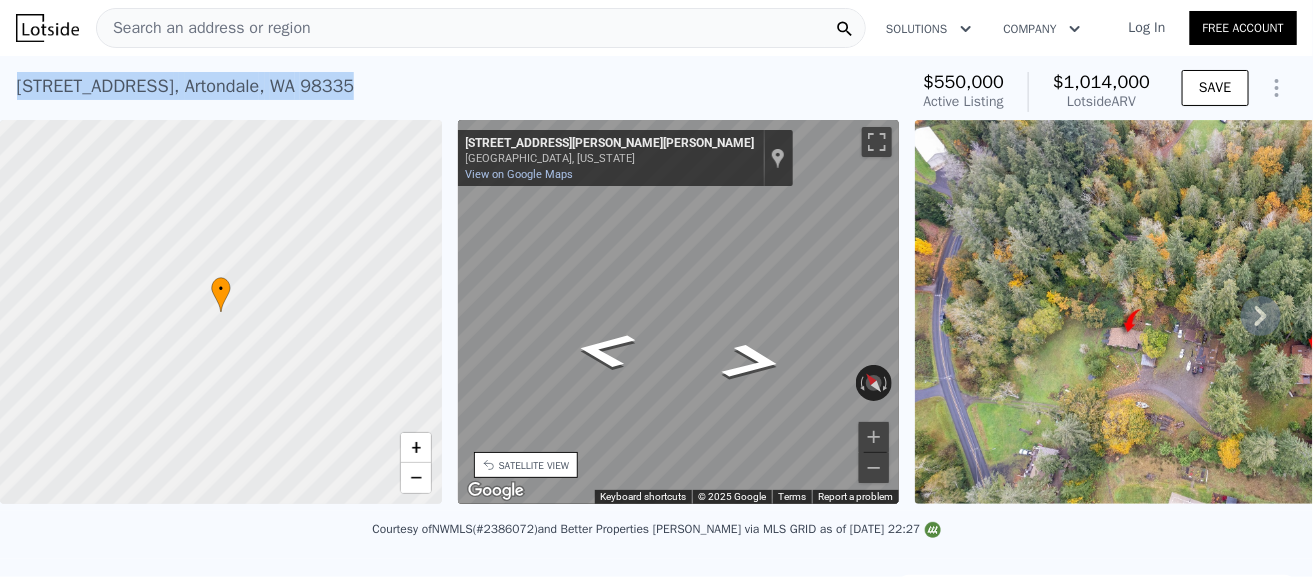 drag, startPoint x: 361, startPoint y: 84, endPoint x: 4, endPoint y: 68, distance: 357.35837 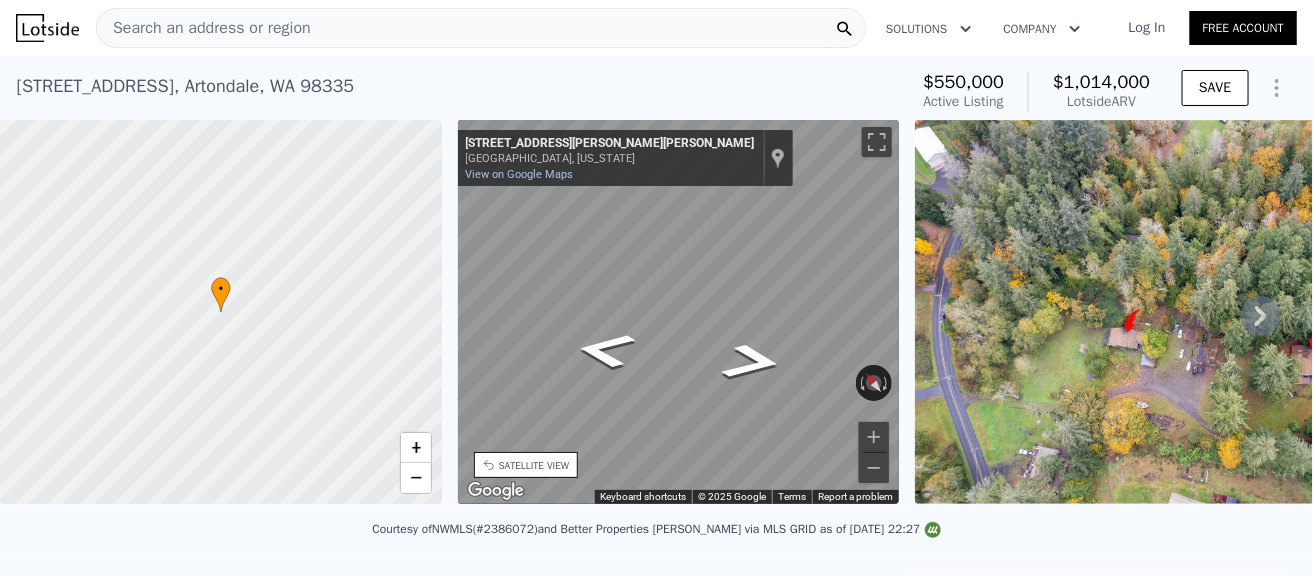 scroll, scrollTop: 165, scrollLeft: 0, axis: vertical 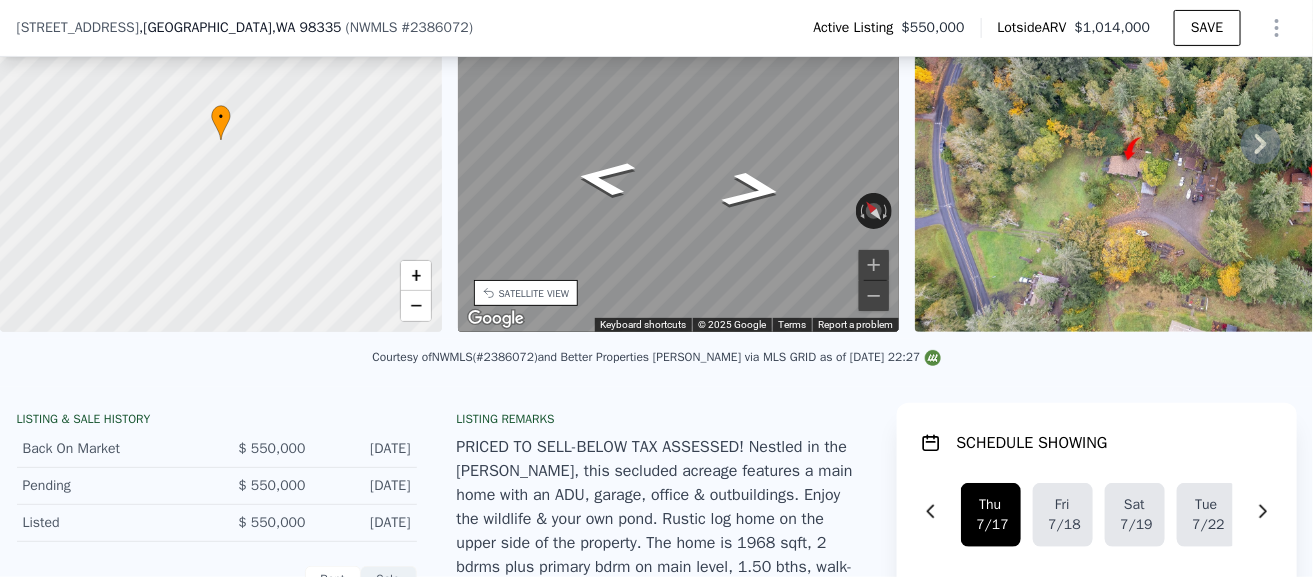 click 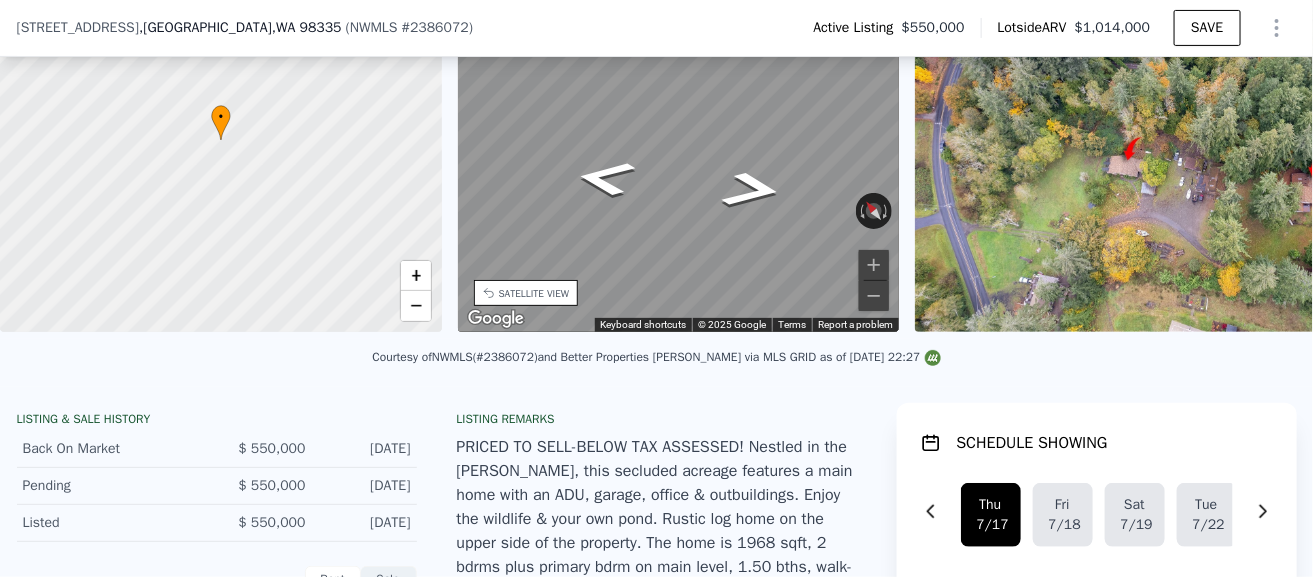 scroll, scrollTop: 0, scrollLeft: 465, axis: horizontal 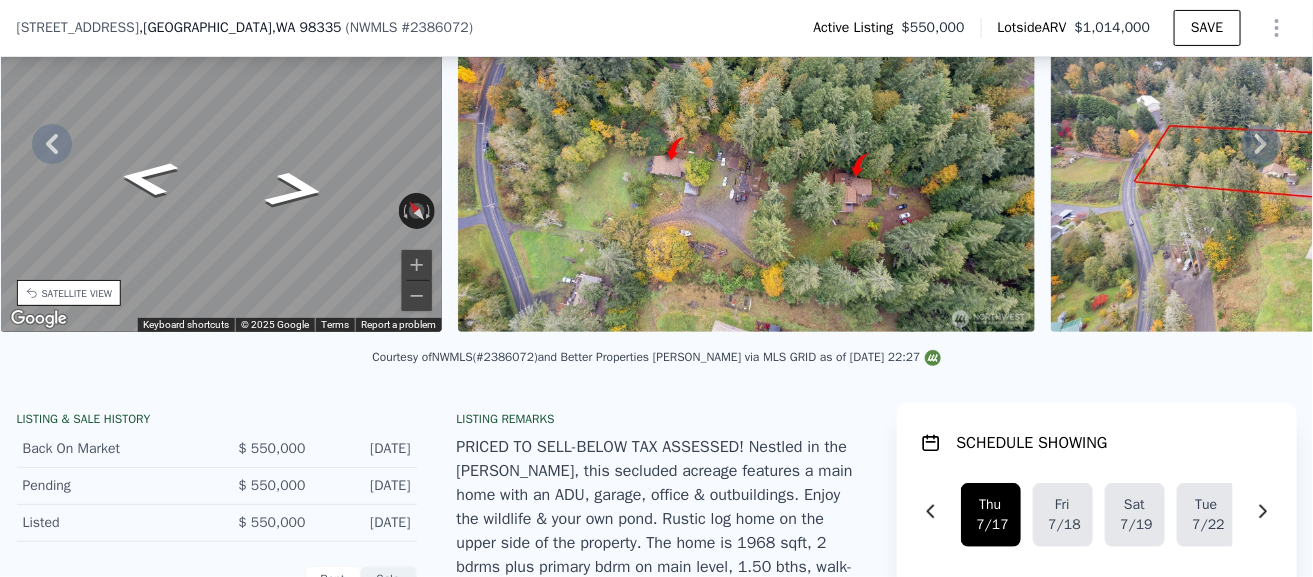 click 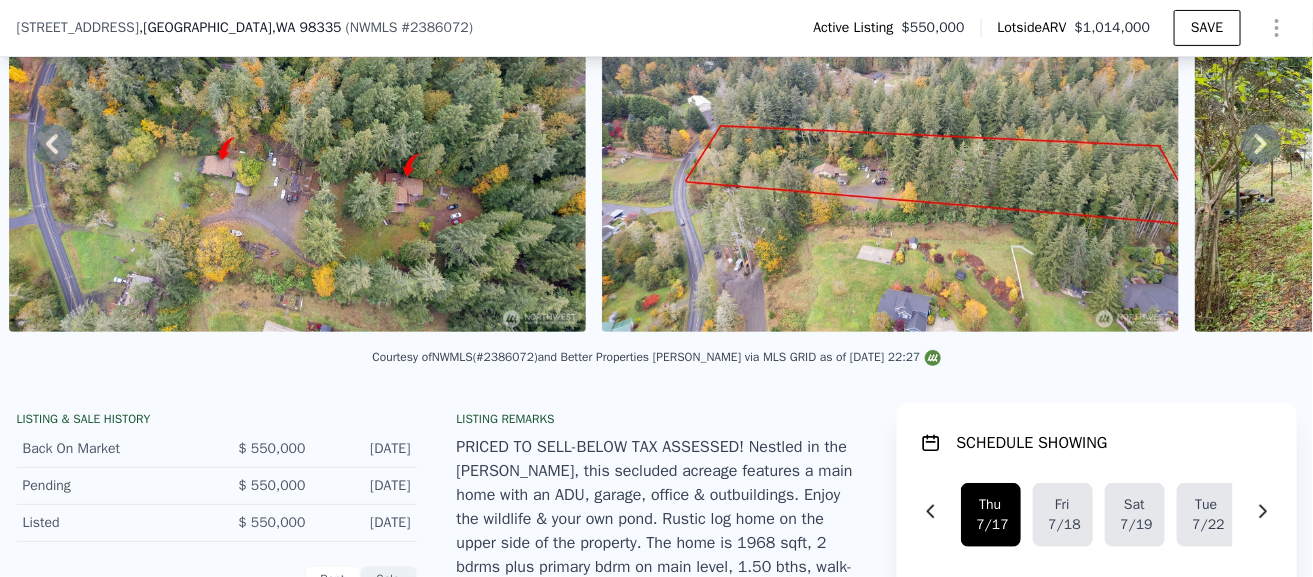 click 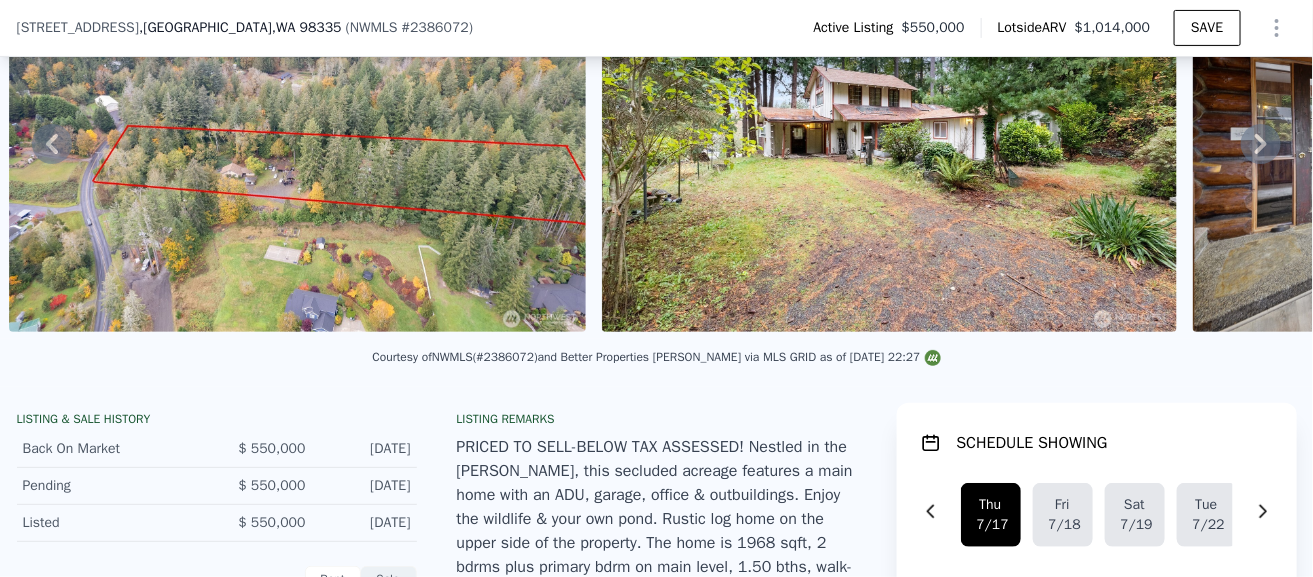 click 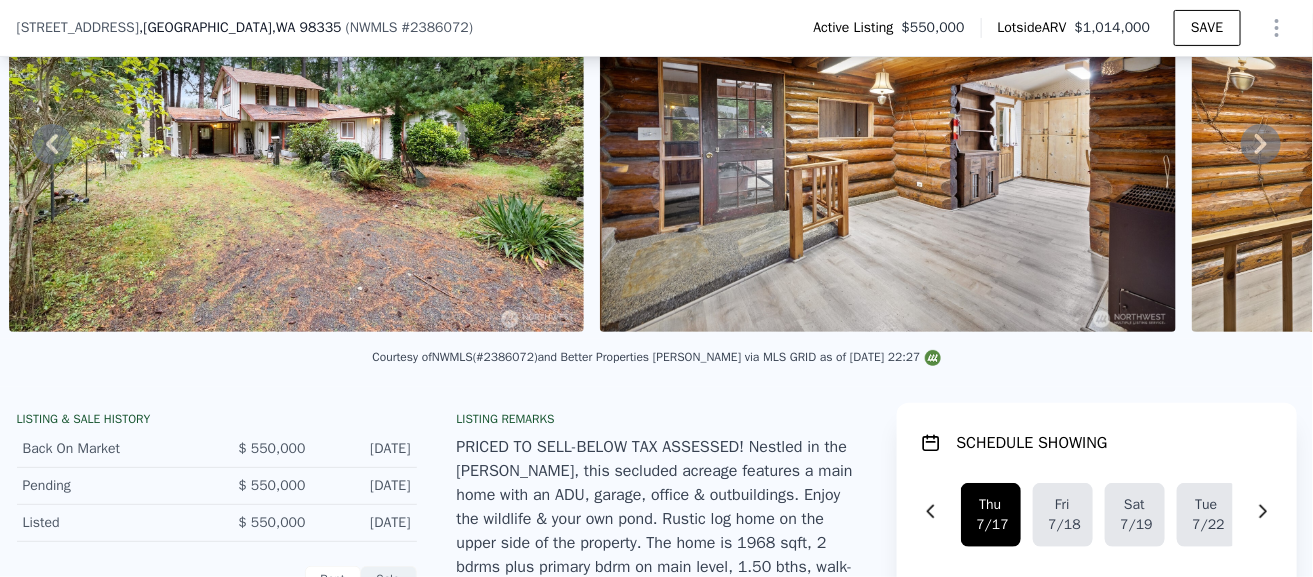 click 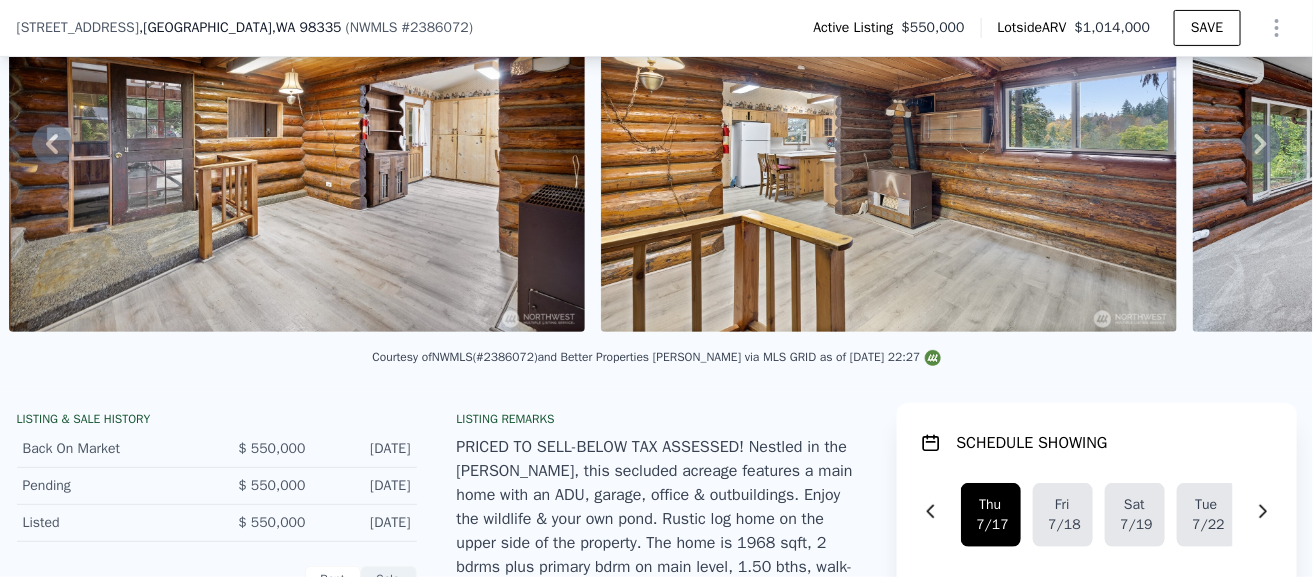 click on "•
+ −
•
+ − STREET VIEW                 ← Move left → Move right ↑ Move up ↓ Move down + Zoom in - Zoom out             [STREET_ADDRESS][GEOGRAPHIC_DATA][US_STATE][STREET_ADDRESS]            View on Google Maps        Custom Imagery                 This image is no longer available                                      Rotate the view          Keyboard shortcuts Map Data © 2025 Google © 2025 Google Terms Report a problem                 ← Move left → Move right ↑ Move up ↓ Move down + Zoom in - Zoom out             [STREET_ADDRESS][US_STATE] Morning Side Dr NW            View on Google Maps        Custom Imagery                 This image is no longer available                                      Rotate the view          Keyboard shortcuts Map Data © 2025 Google © 2025 Google Terms Report a problem                 ← Move left → Move right ↑" at bounding box center (656, 143) 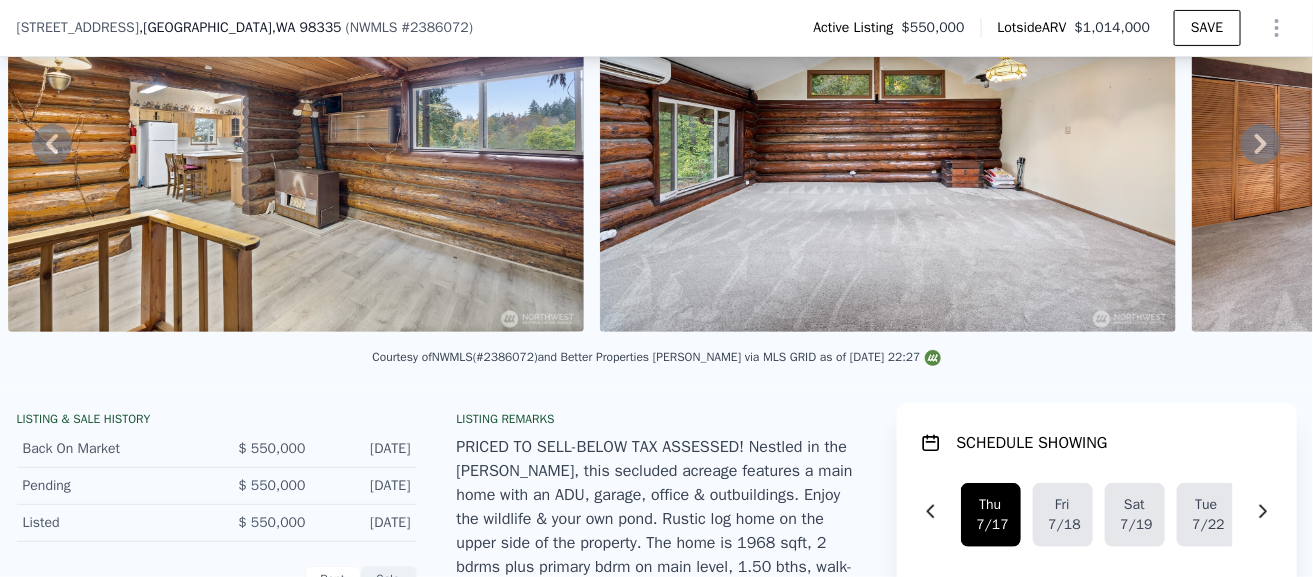 click 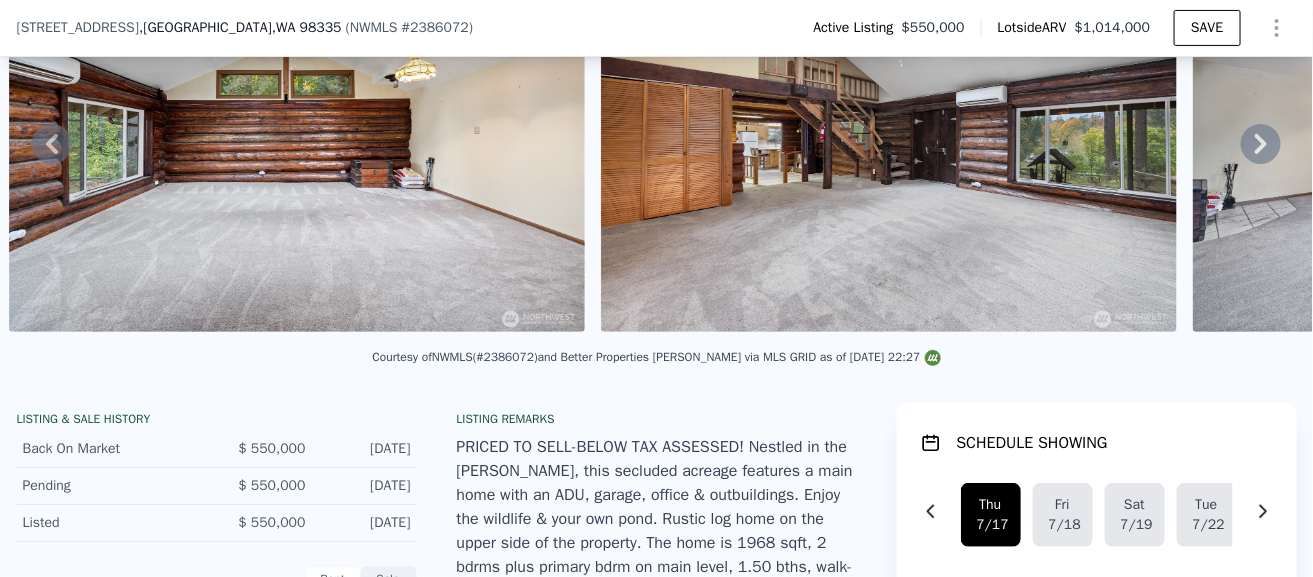 click 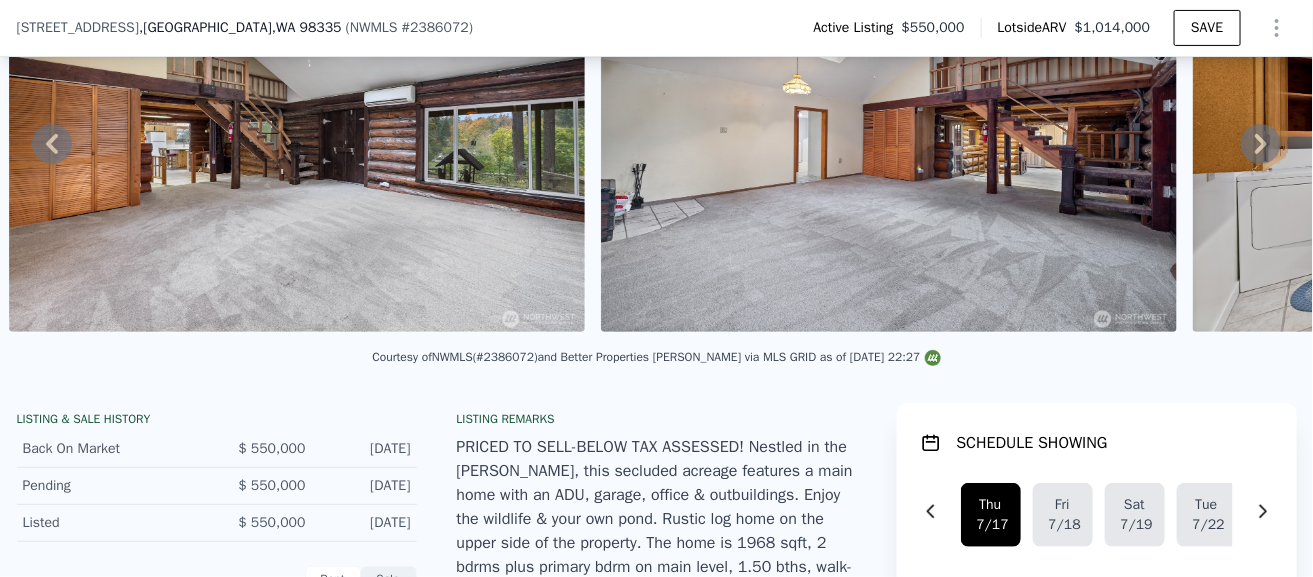 click 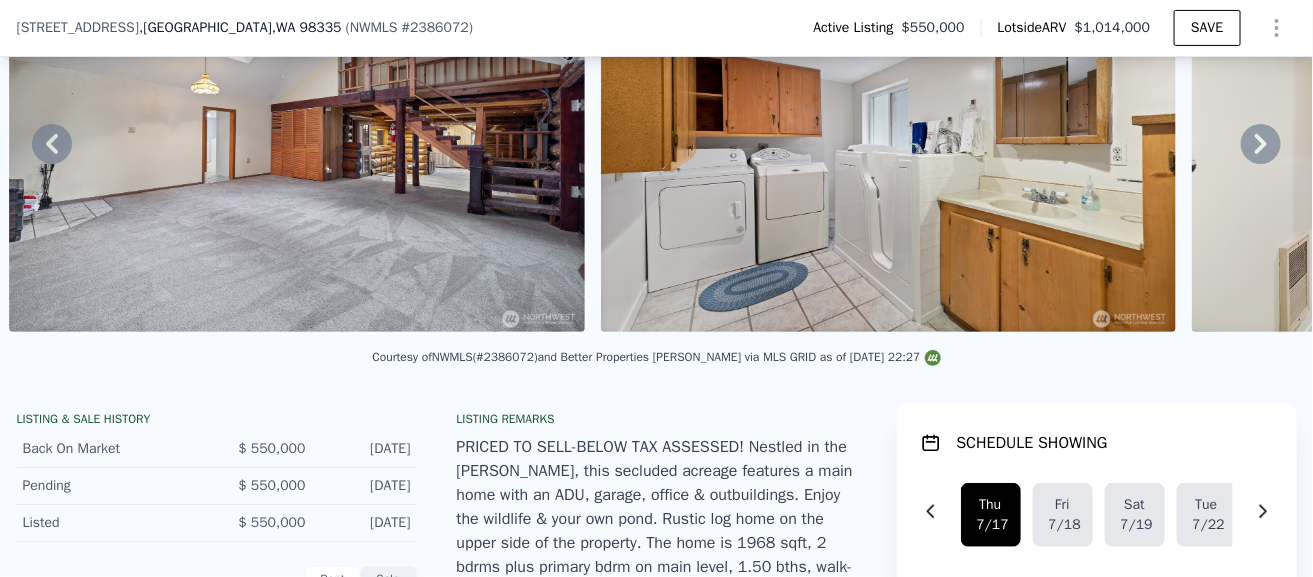 click 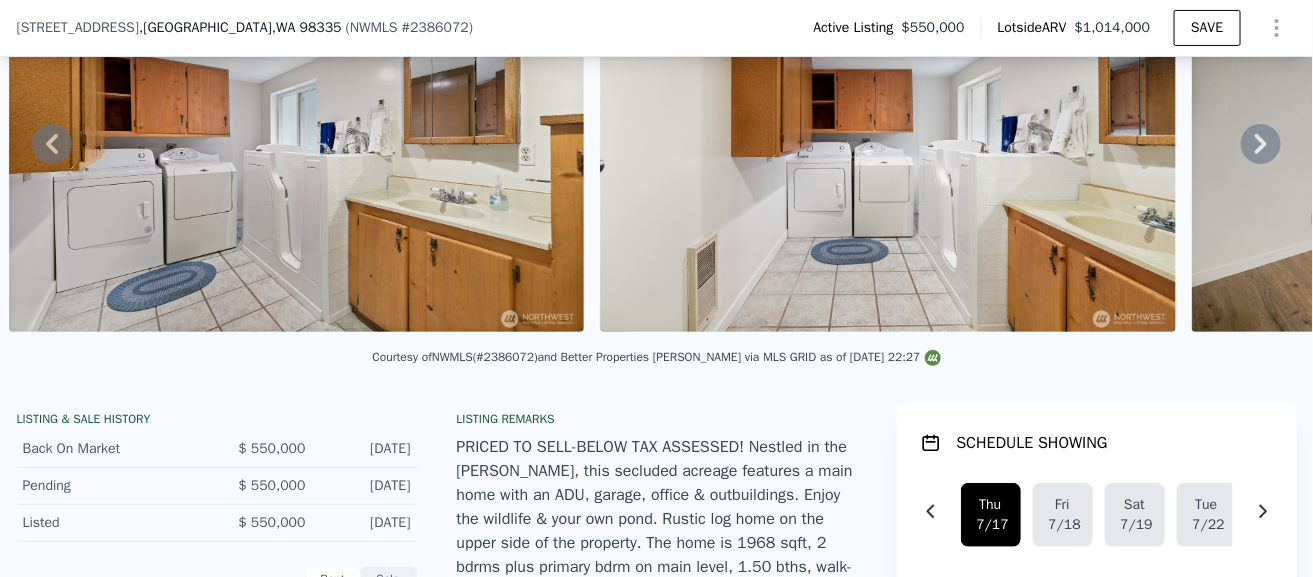 click 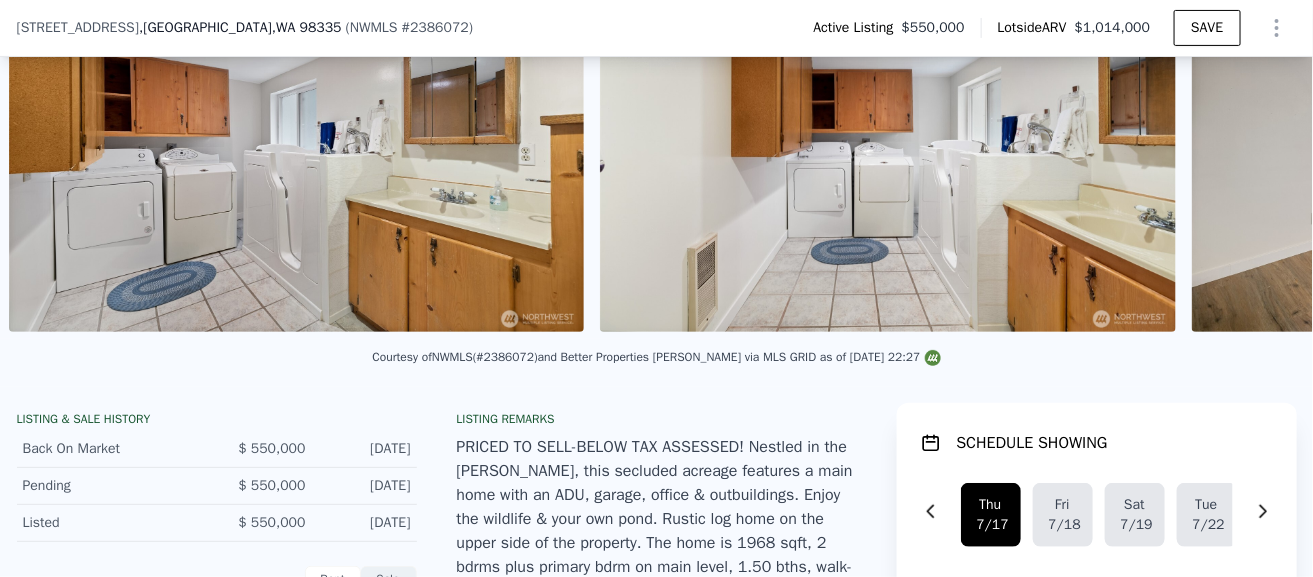 scroll, scrollTop: 0, scrollLeft: 6243, axis: horizontal 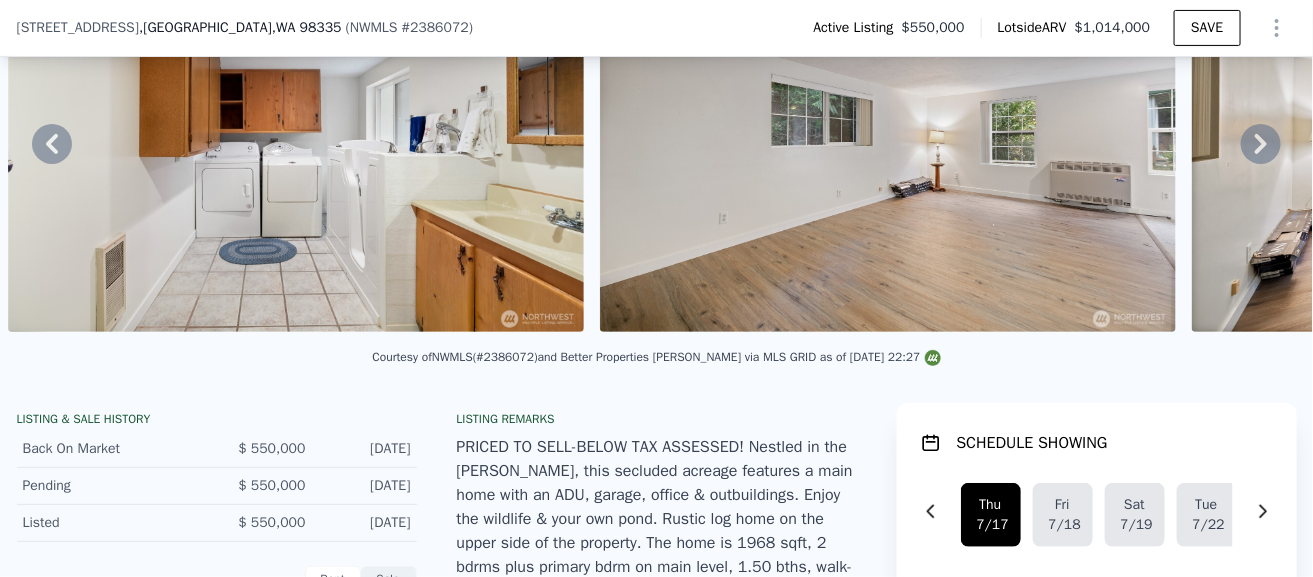 click 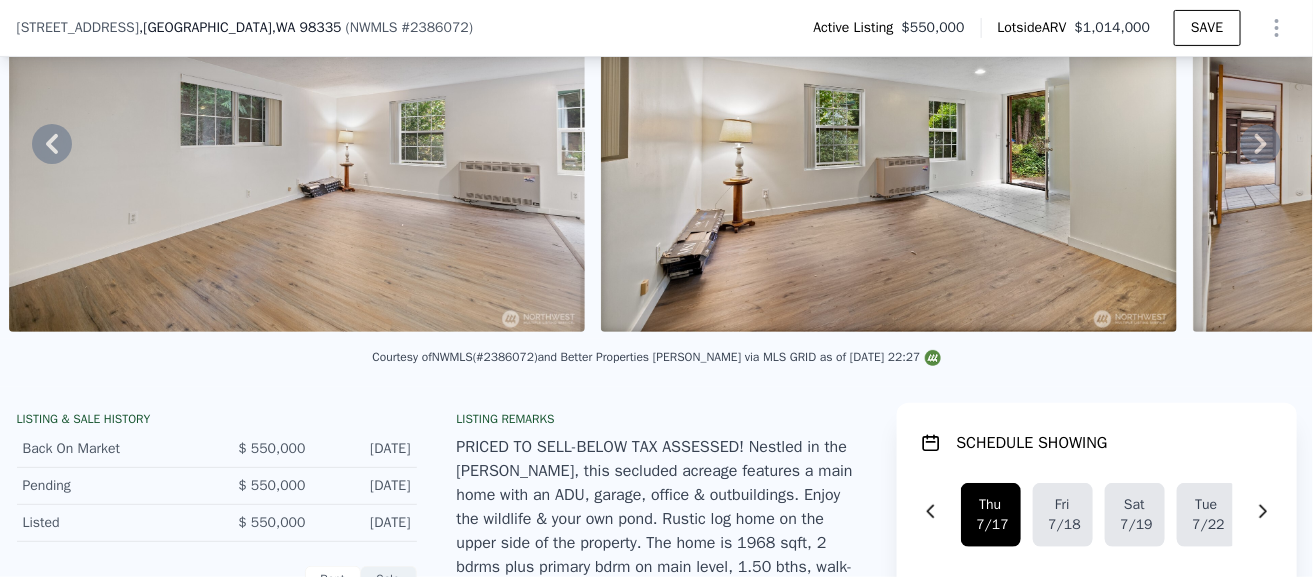 click 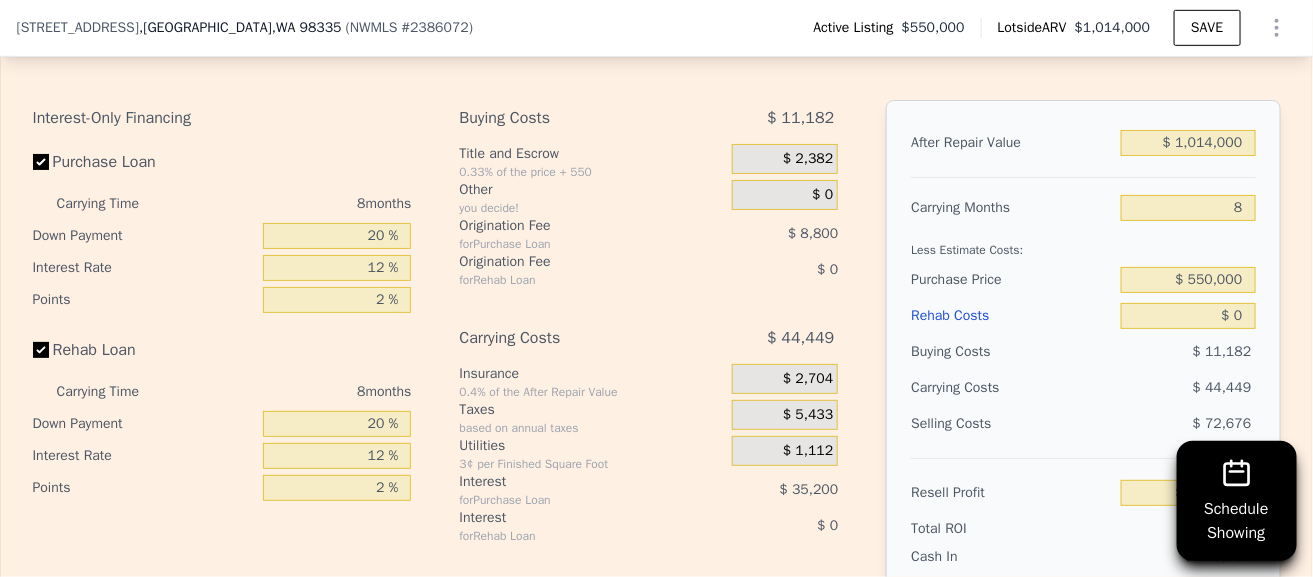 scroll, scrollTop: 3027, scrollLeft: 0, axis: vertical 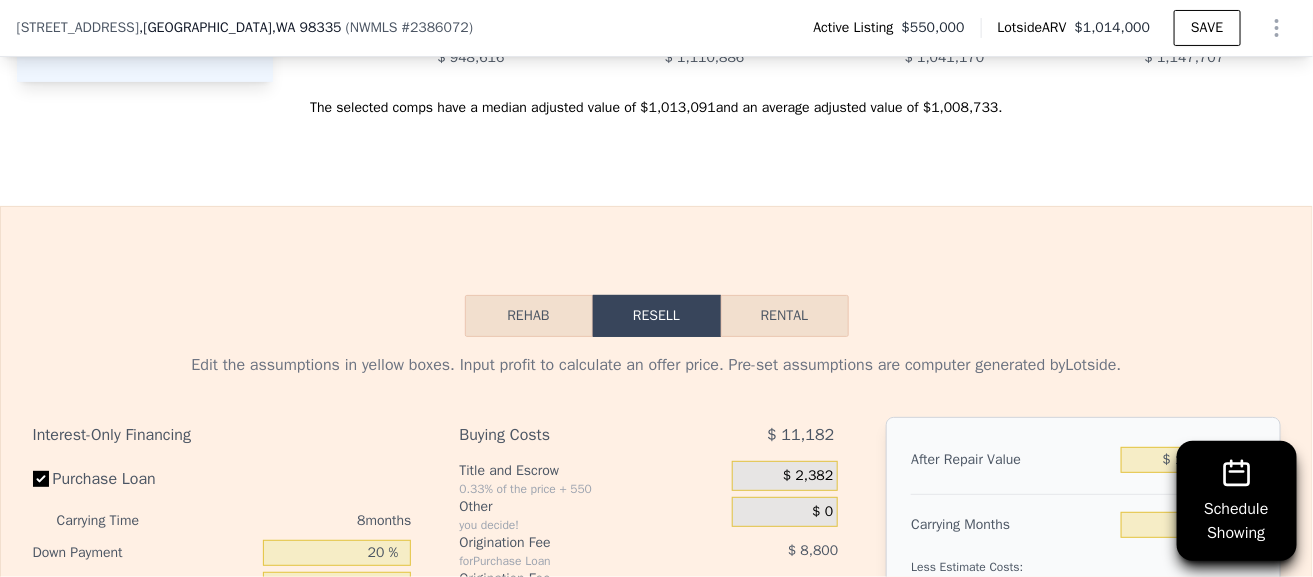 click on "Rental" at bounding box center (785, 316) 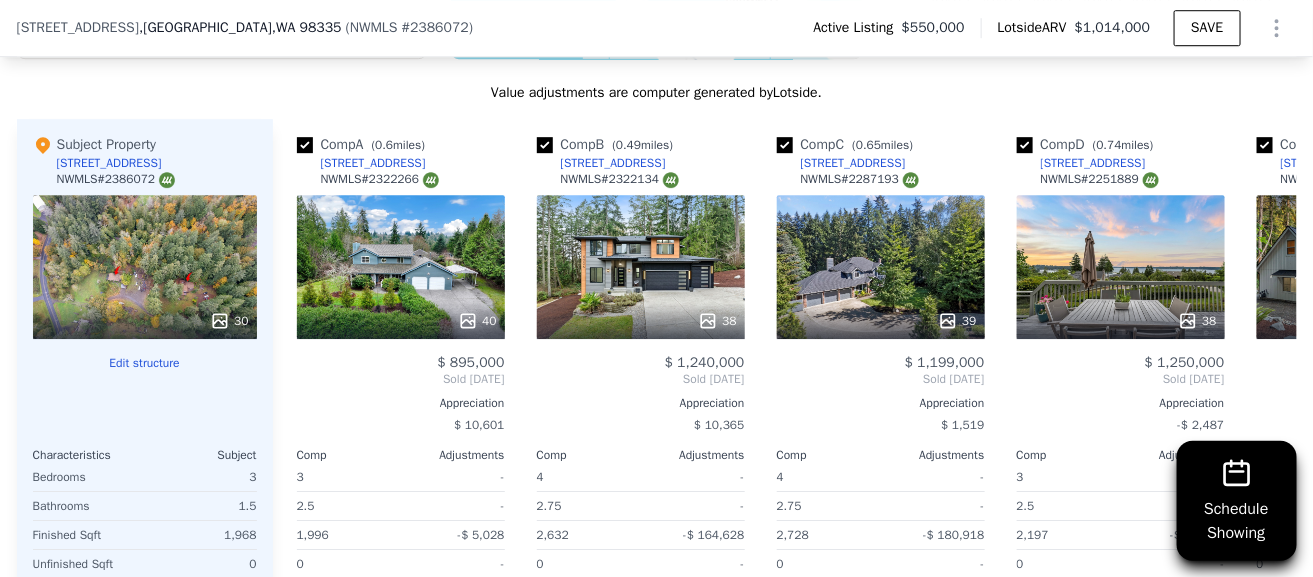 scroll, scrollTop: 2061, scrollLeft: 0, axis: vertical 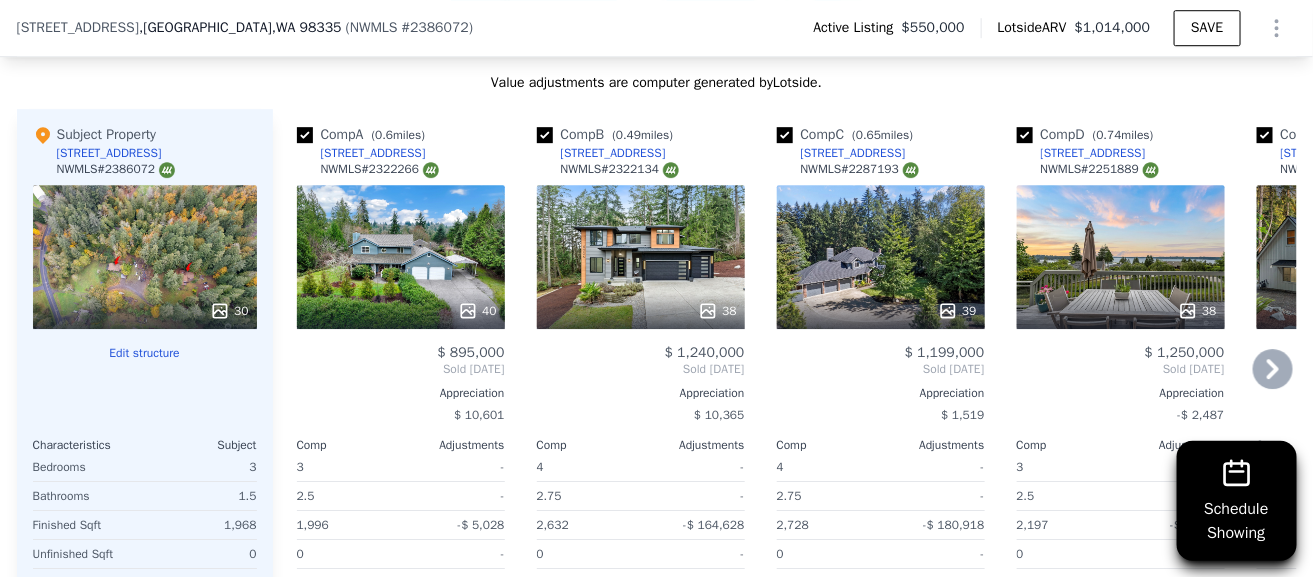 click 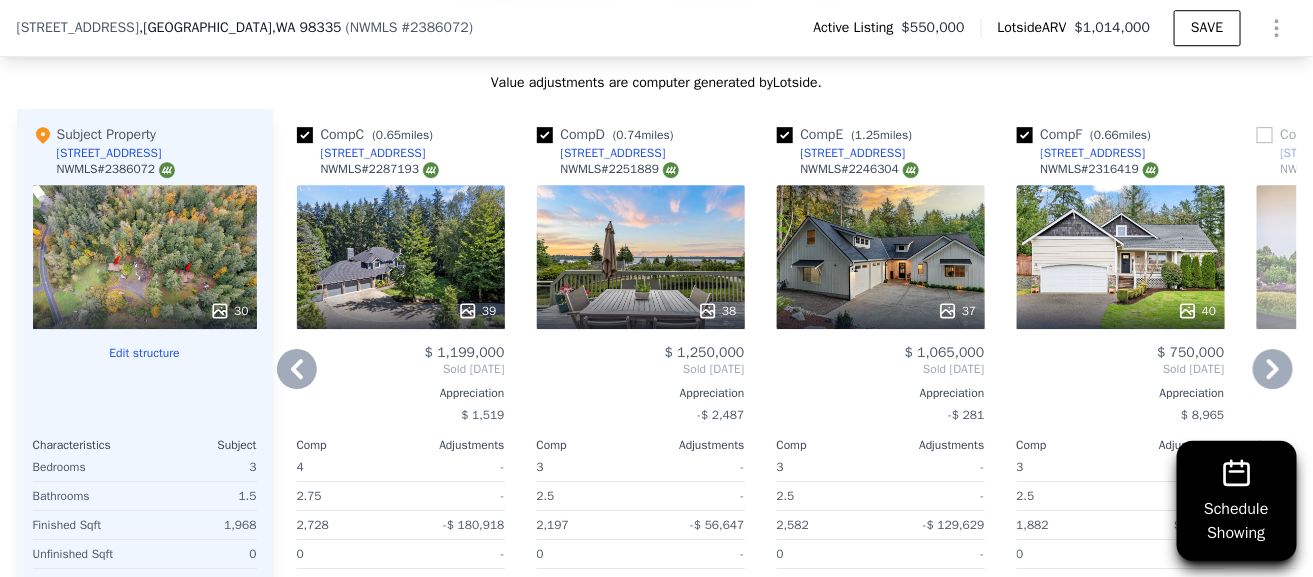 click 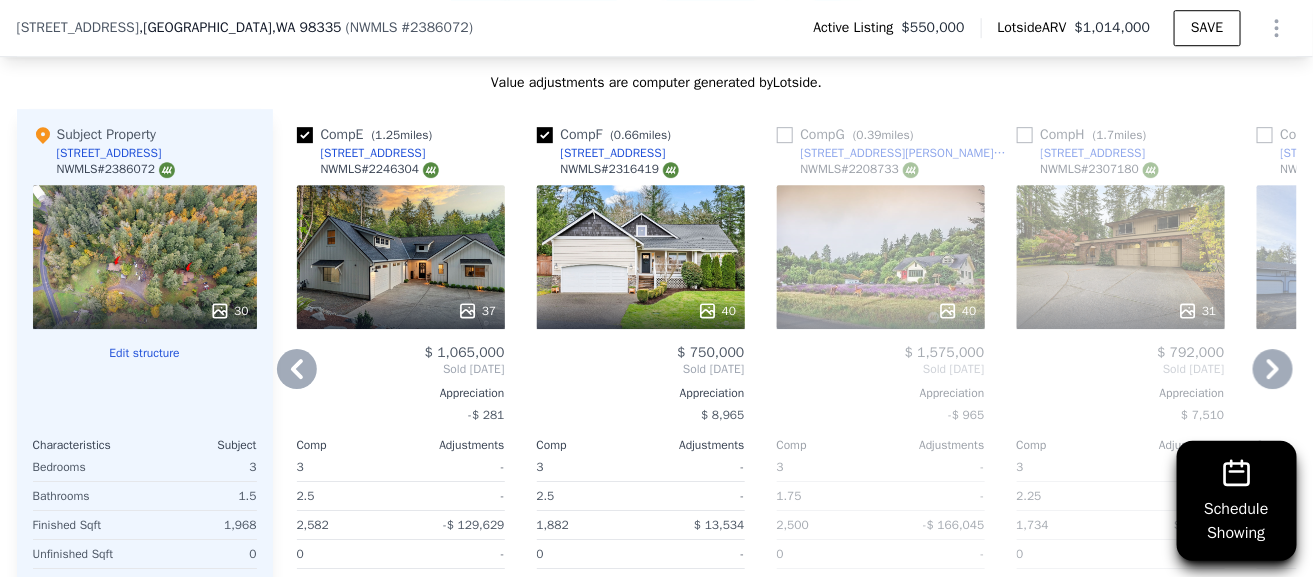 click 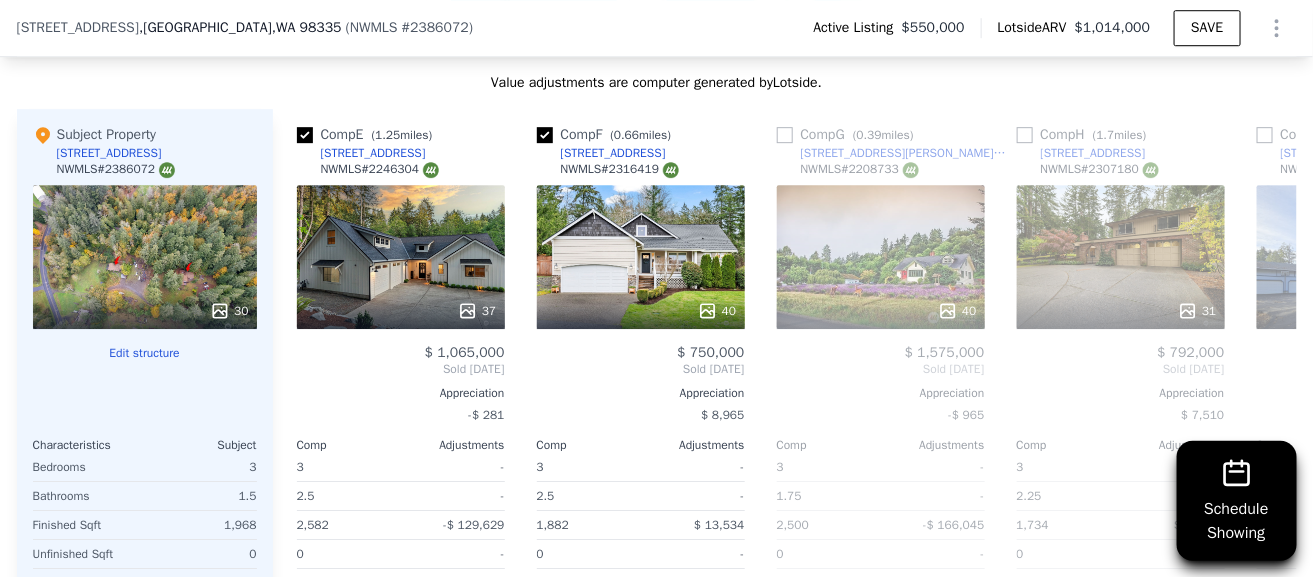 scroll, scrollTop: 0, scrollLeft: 1440, axis: horizontal 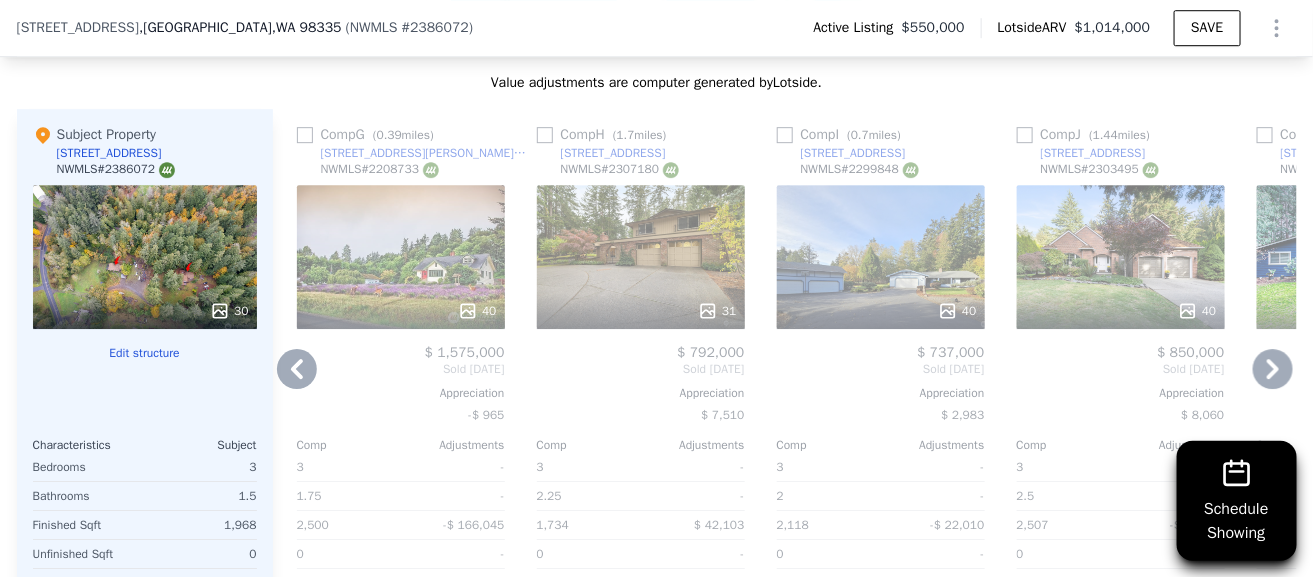 click 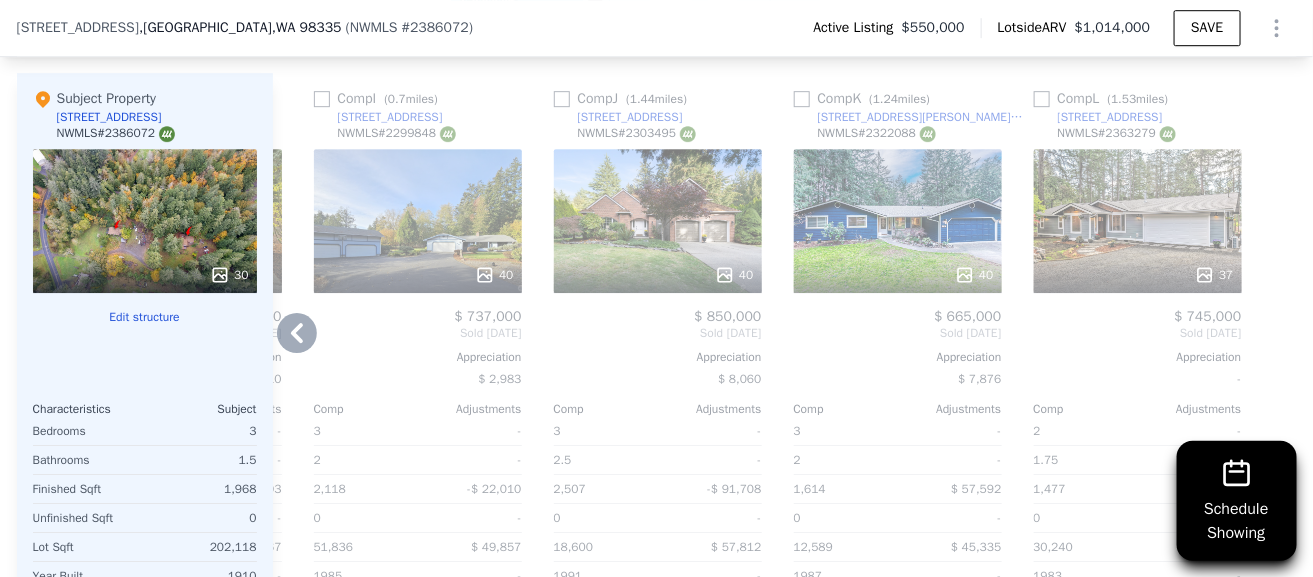 scroll, scrollTop: 2024, scrollLeft: 0, axis: vertical 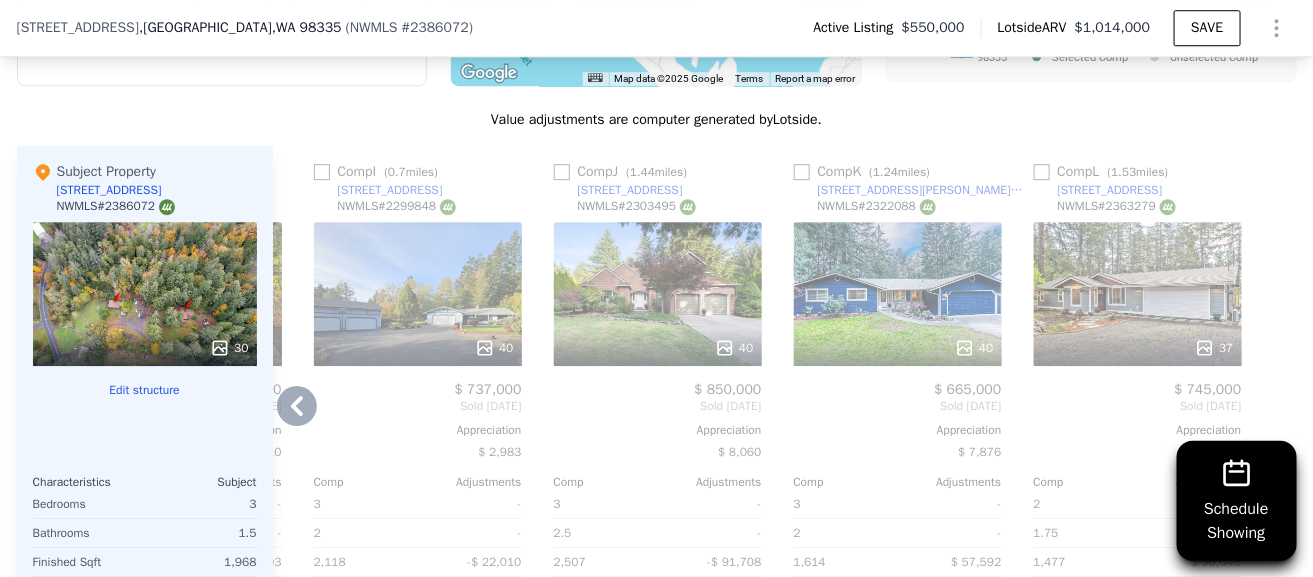 click on "30" at bounding box center (145, 294) 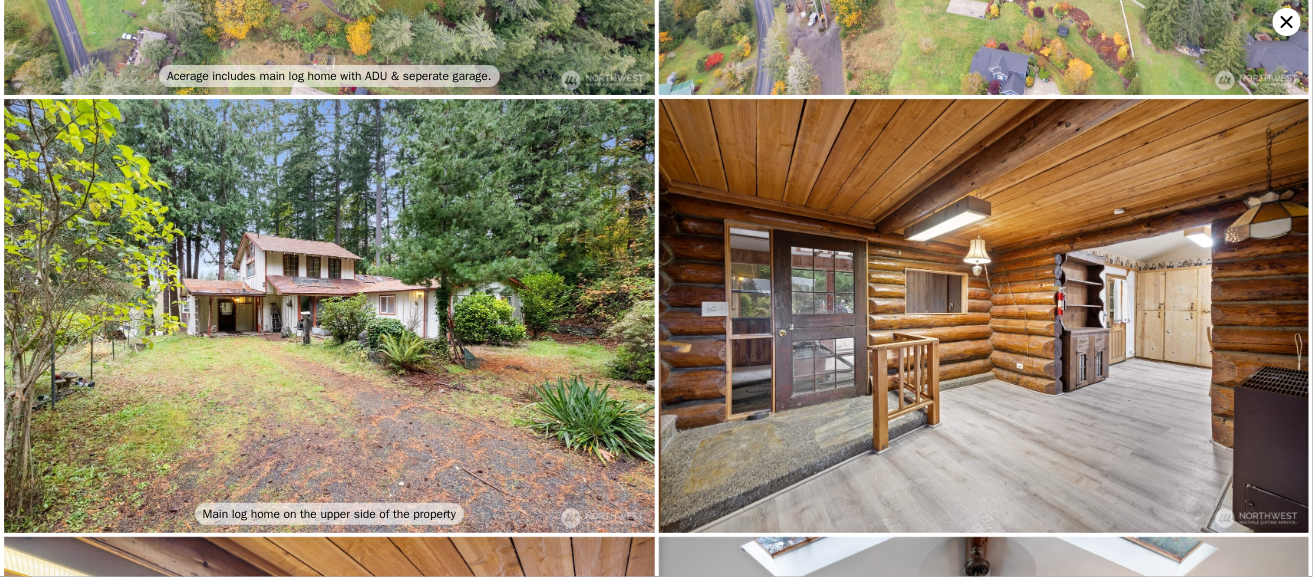 scroll, scrollTop: 404, scrollLeft: 0, axis: vertical 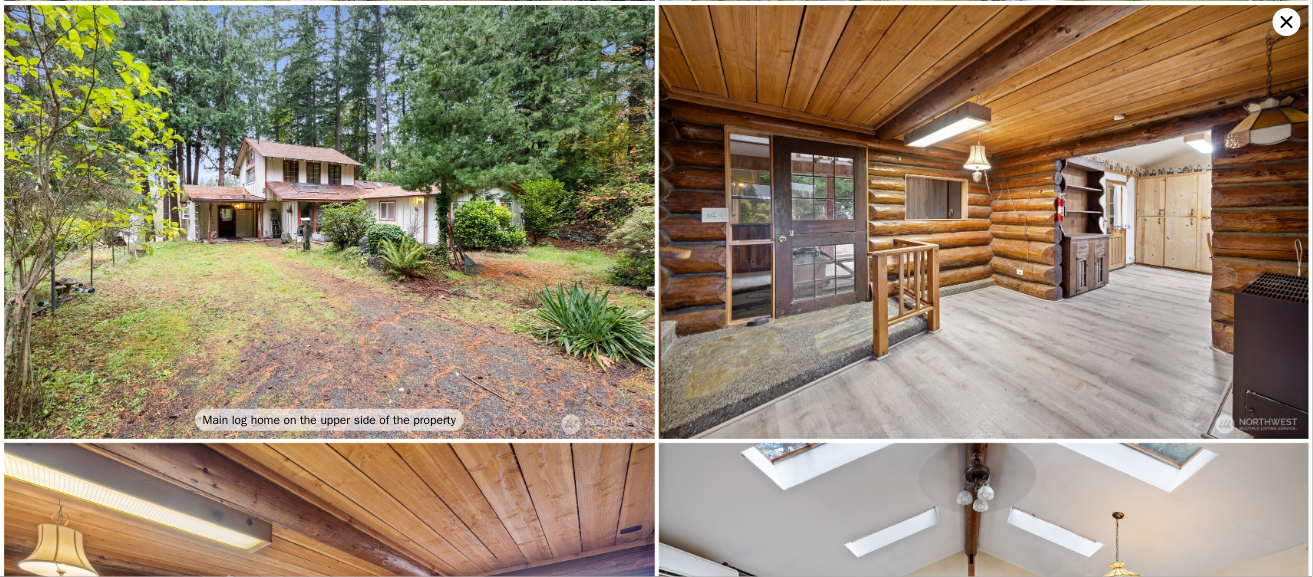 click at bounding box center [329, 222] 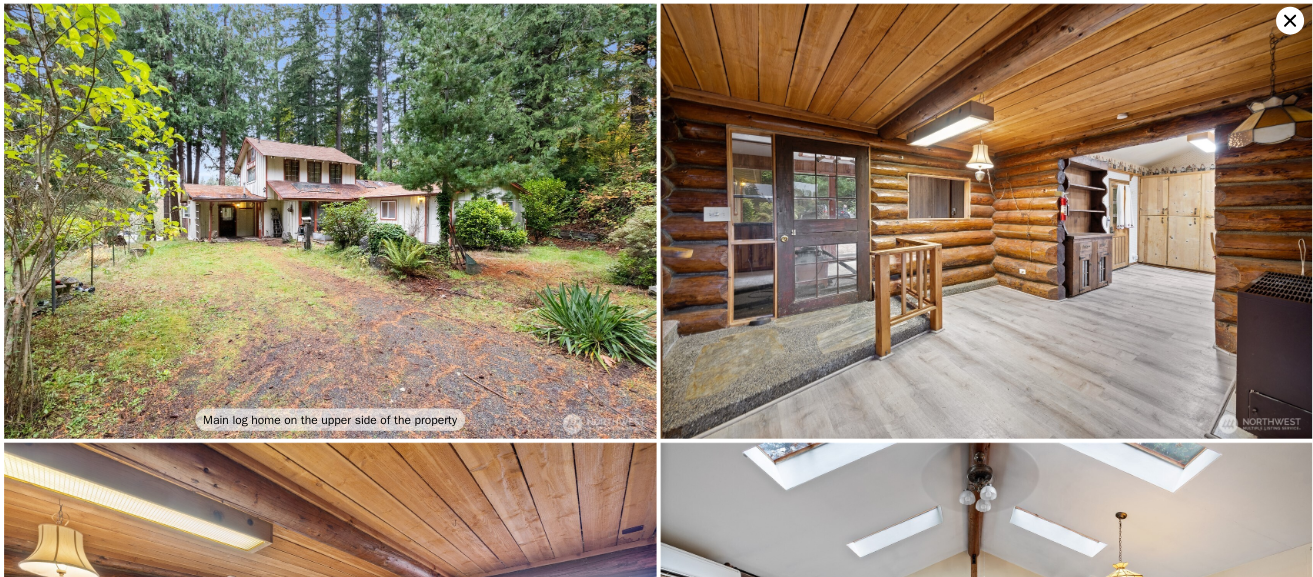 scroll, scrollTop: 0, scrollLeft: 0, axis: both 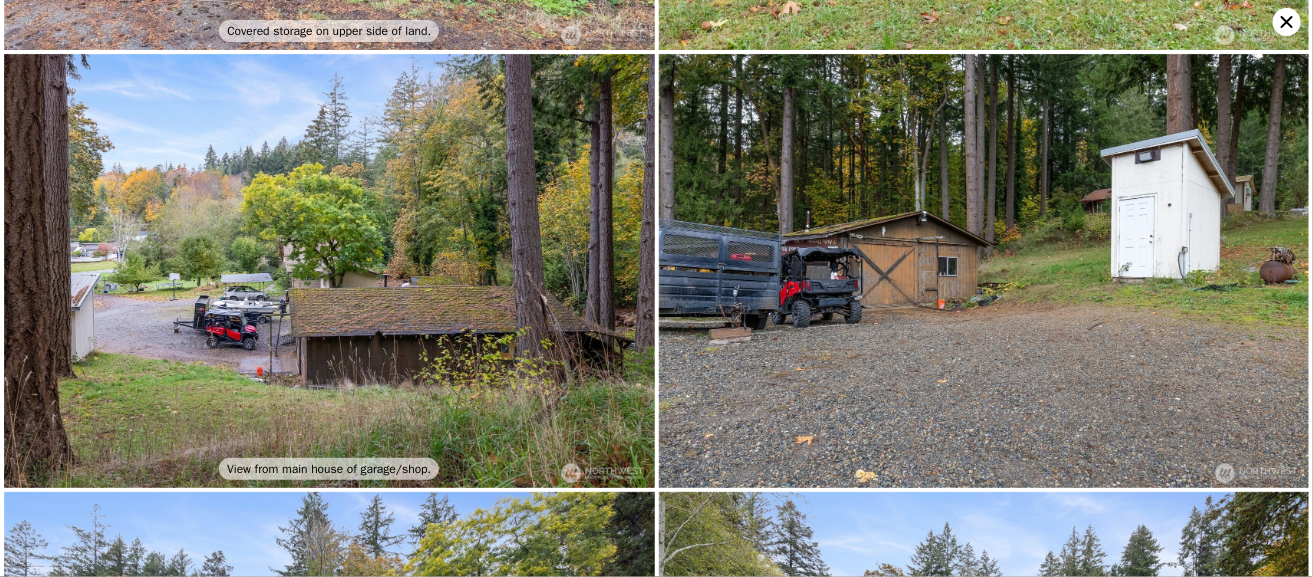 click at bounding box center [329, 271] 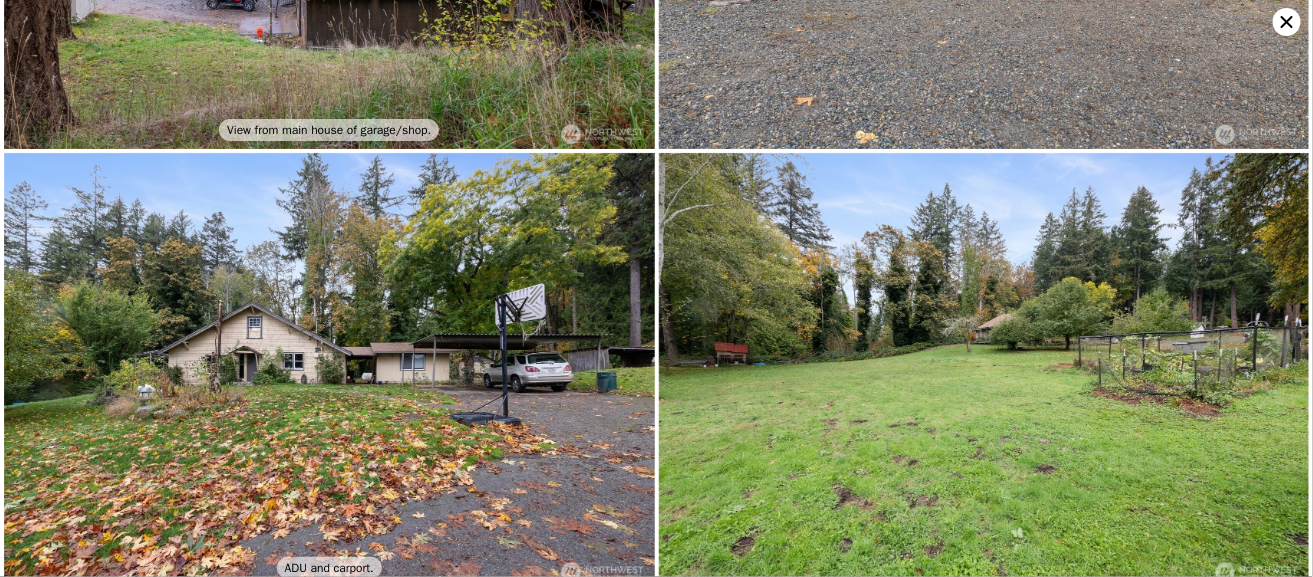 scroll, scrollTop: 5124, scrollLeft: 0, axis: vertical 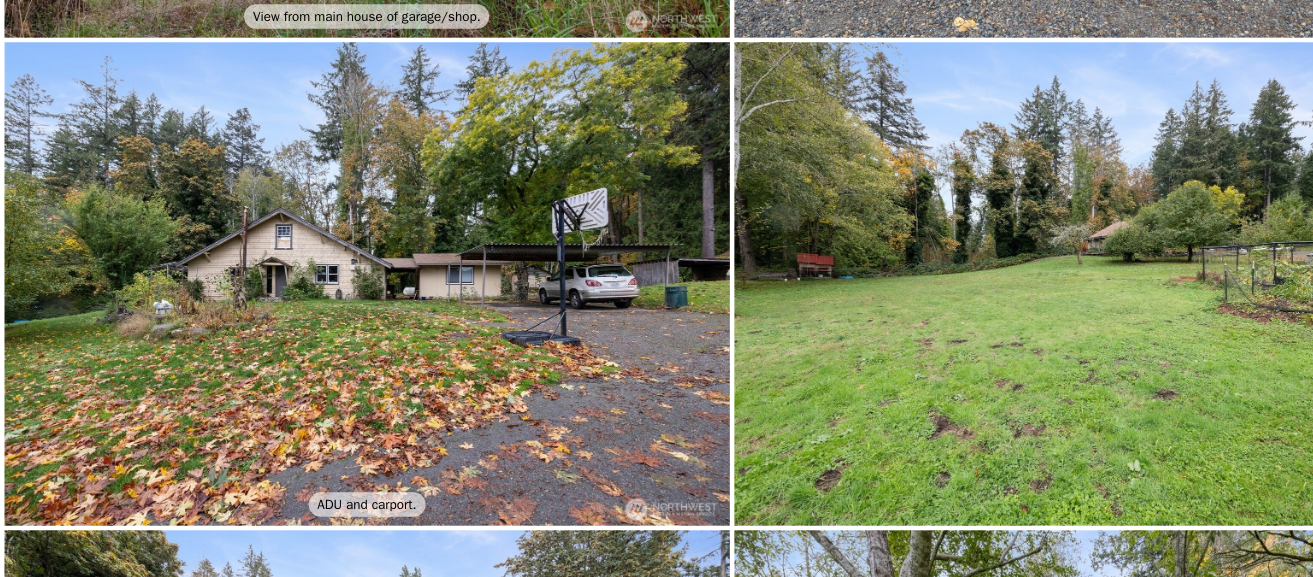 type on "5" 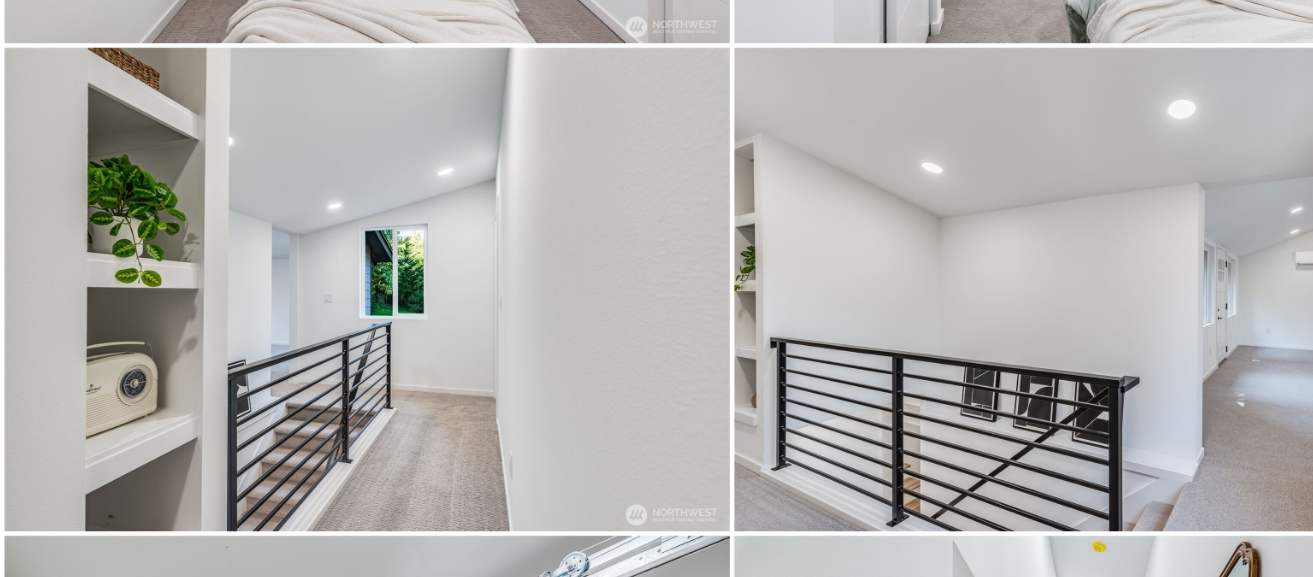 scroll, scrollTop: 0, scrollLeft: 7321, axis: horizontal 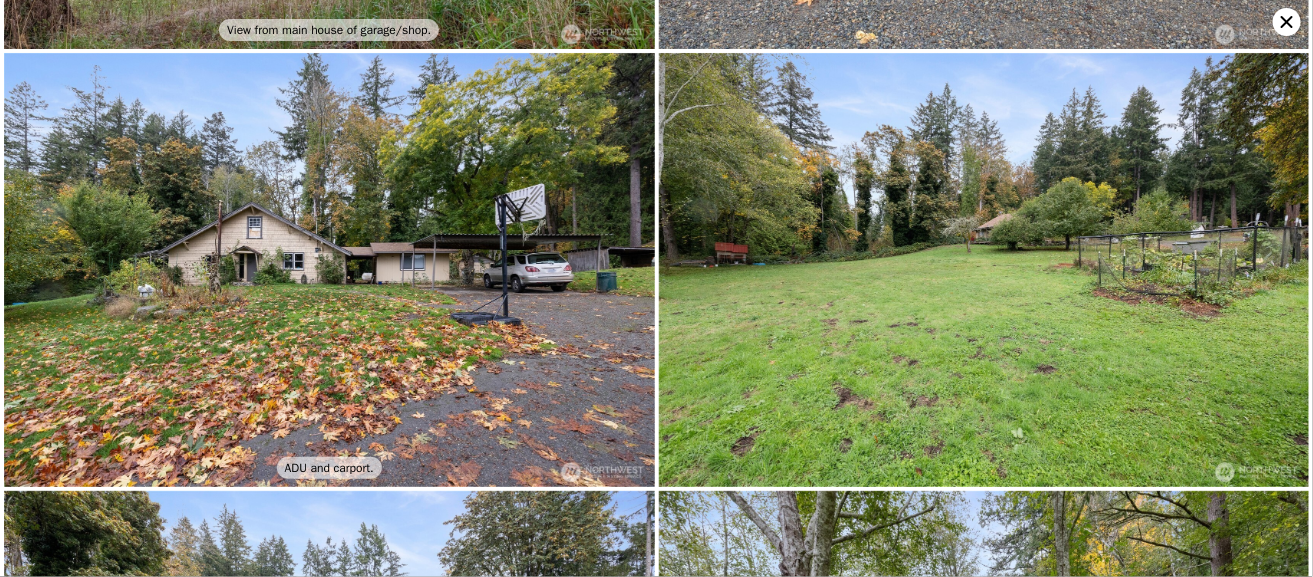 type on "4" 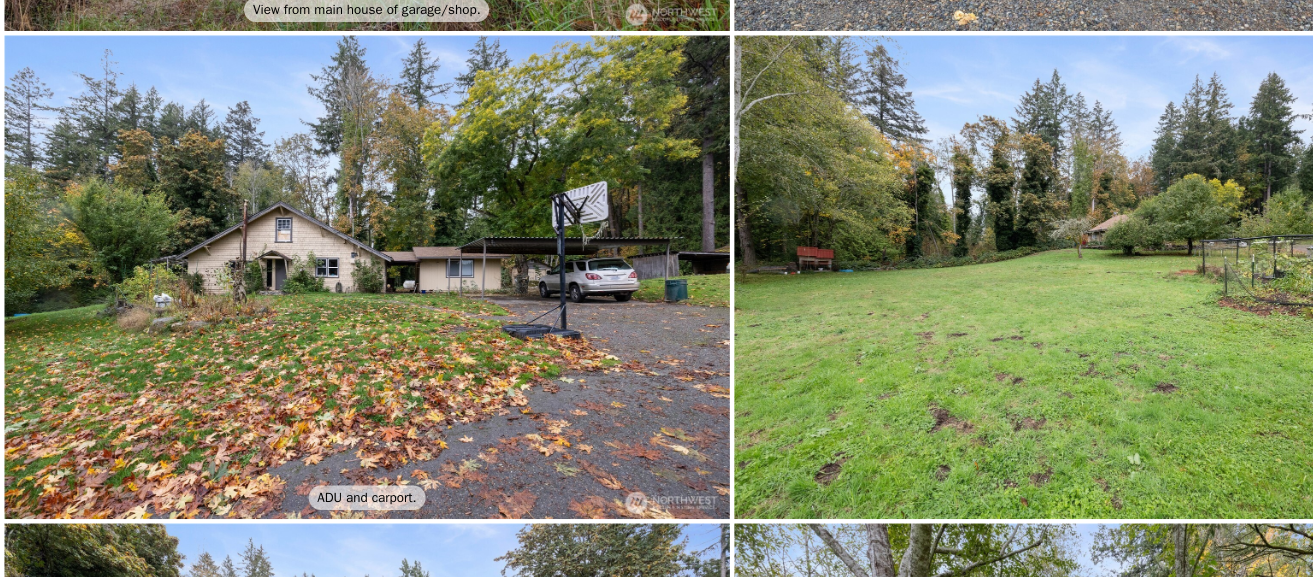 scroll, scrollTop: 2024, scrollLeft: 0, axis: vertical 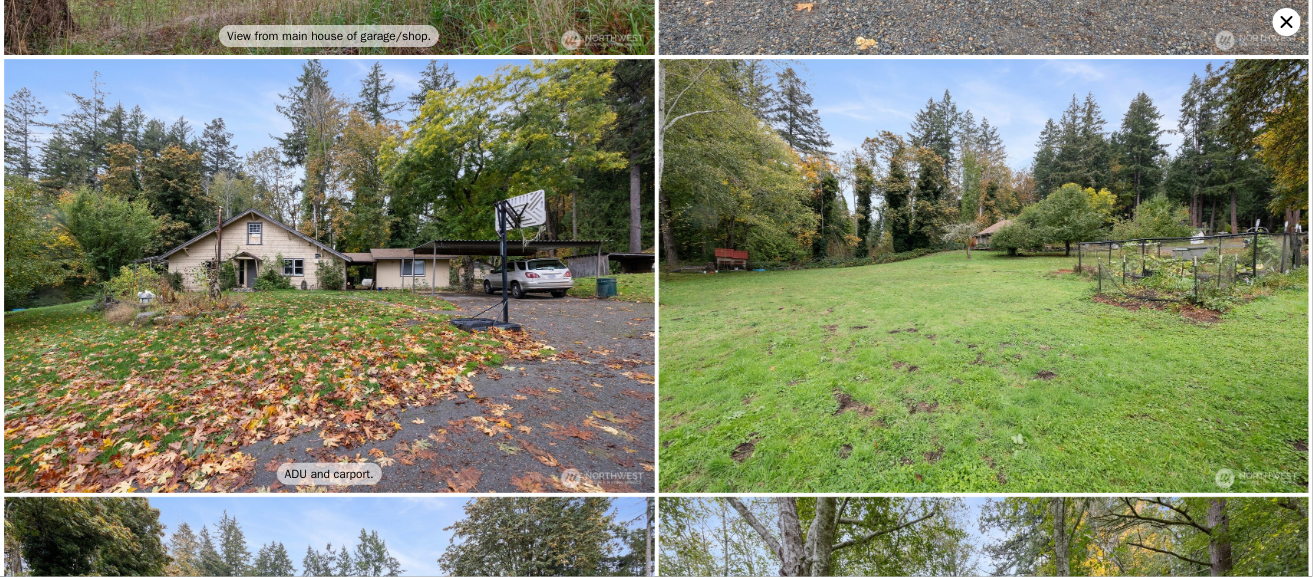 click 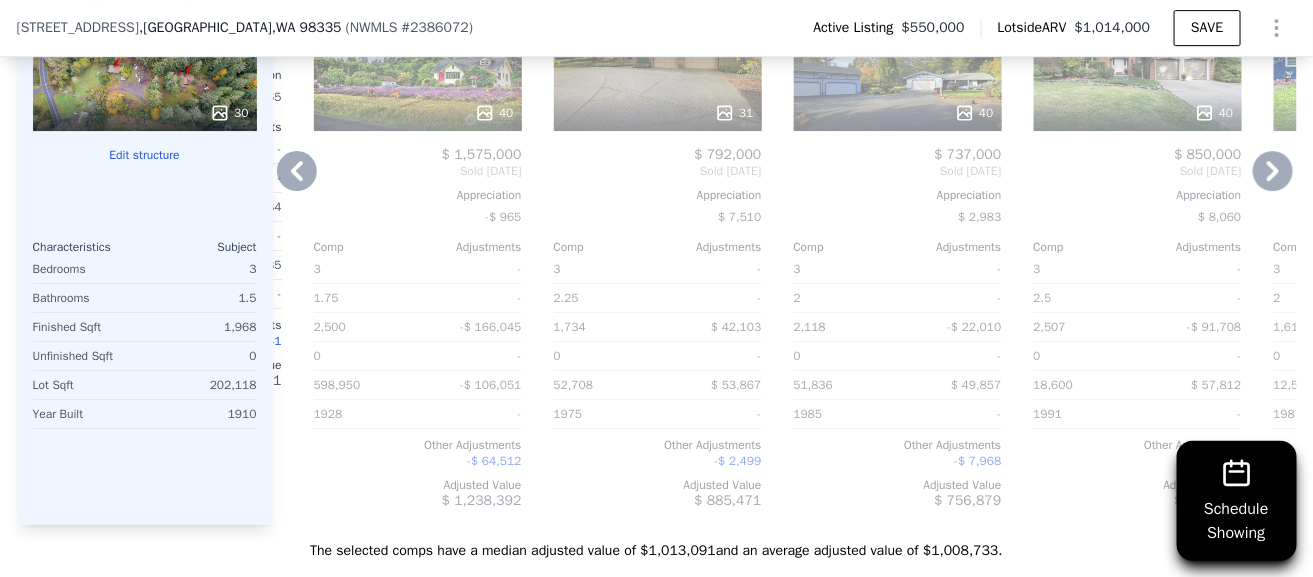 scroll, scrollTop: 2358, scrollLeft: 0, axis: vertical 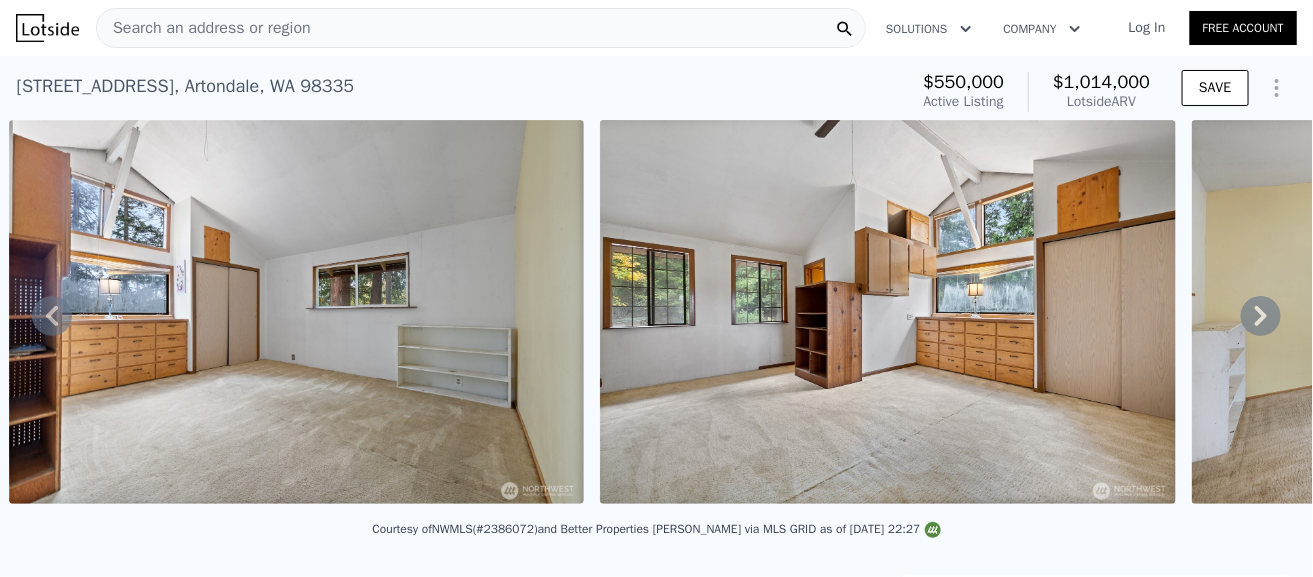 click 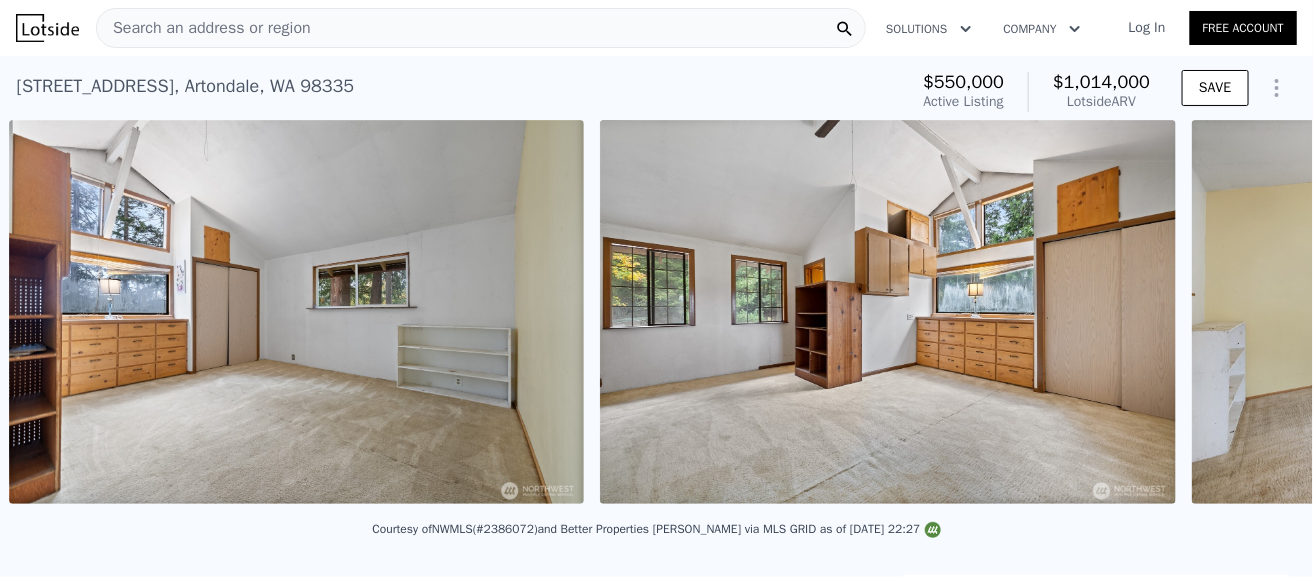 scroll, scrollTop: 0, scrollLeft: 7913, axis: horizontal 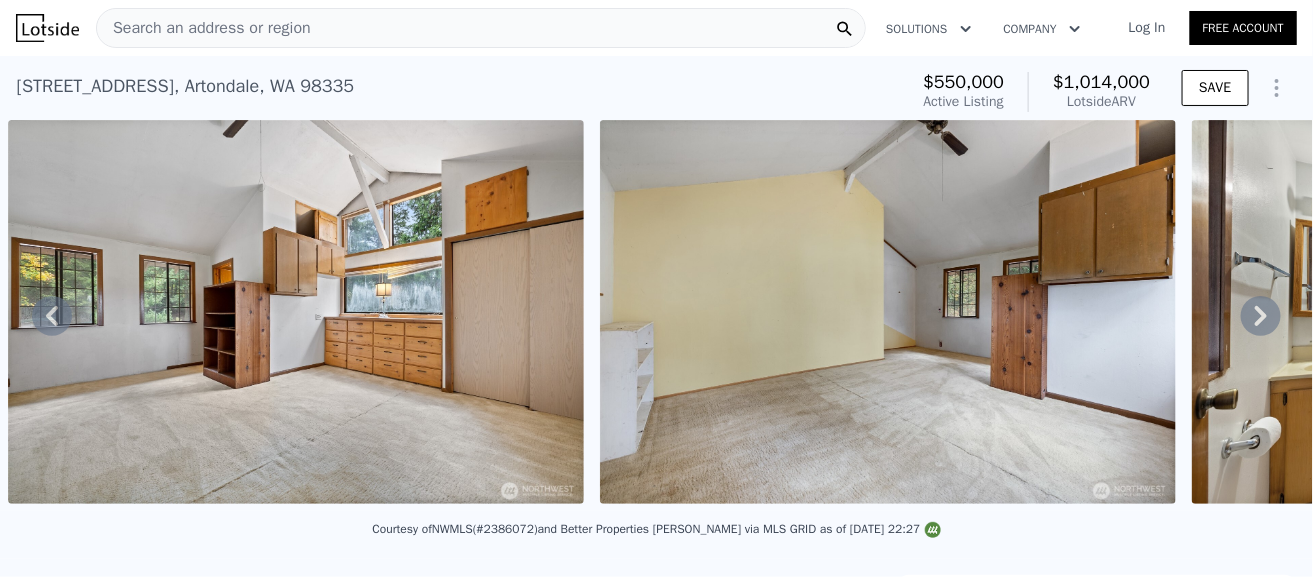 click 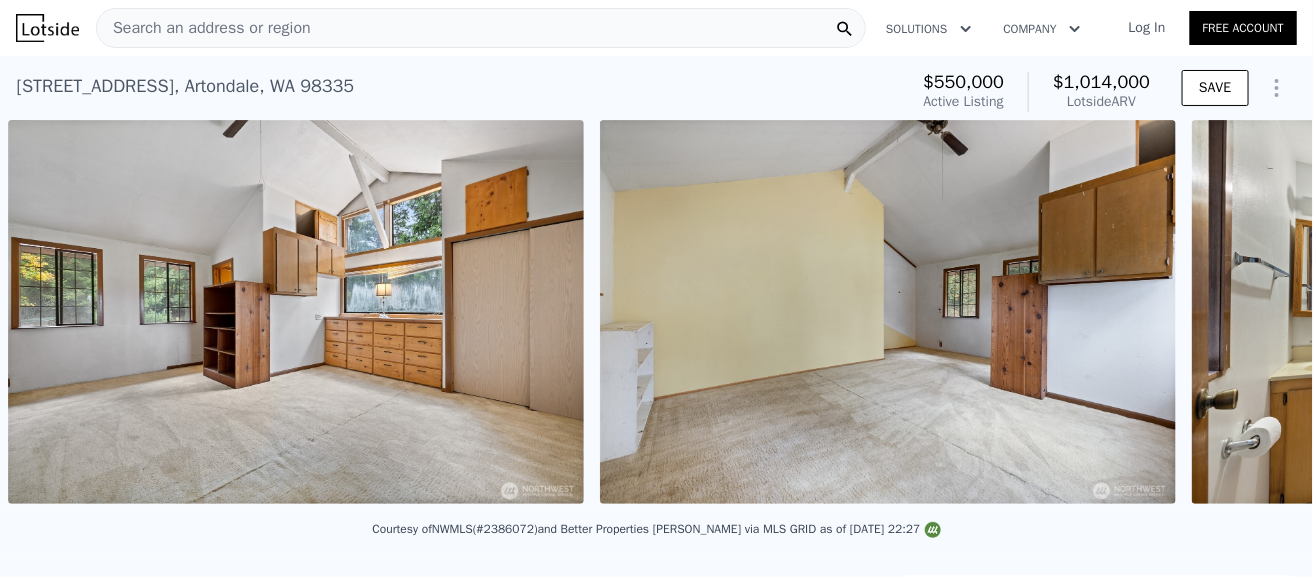 scroll, scrollTop: 0, scrollLeft: 8504, axis: horizontal 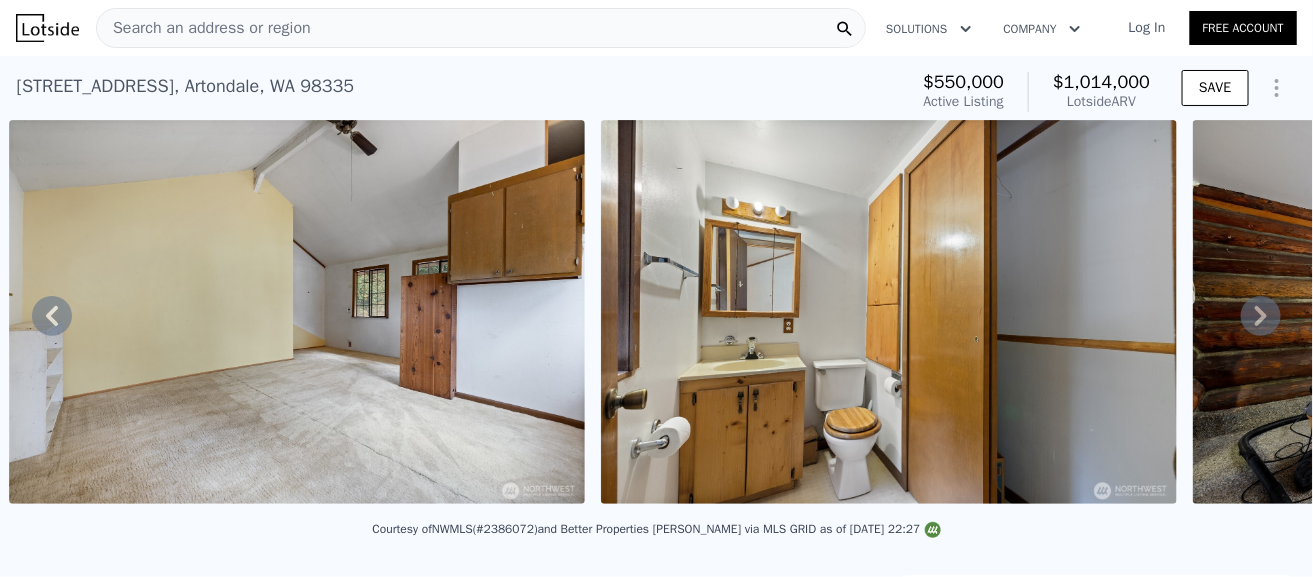 click 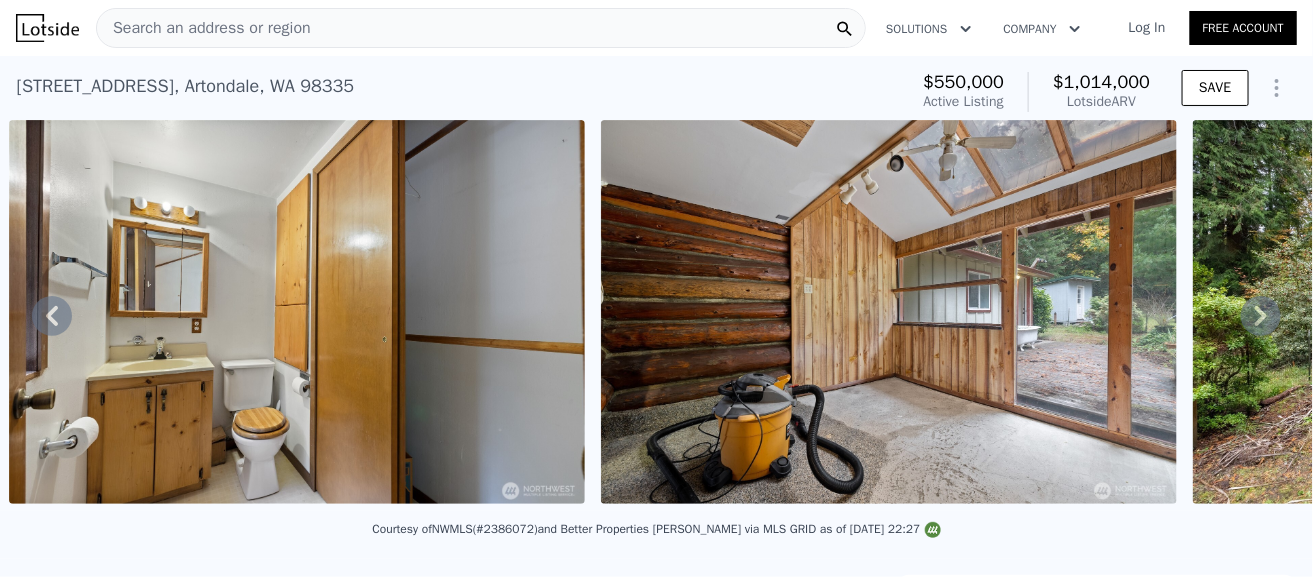click 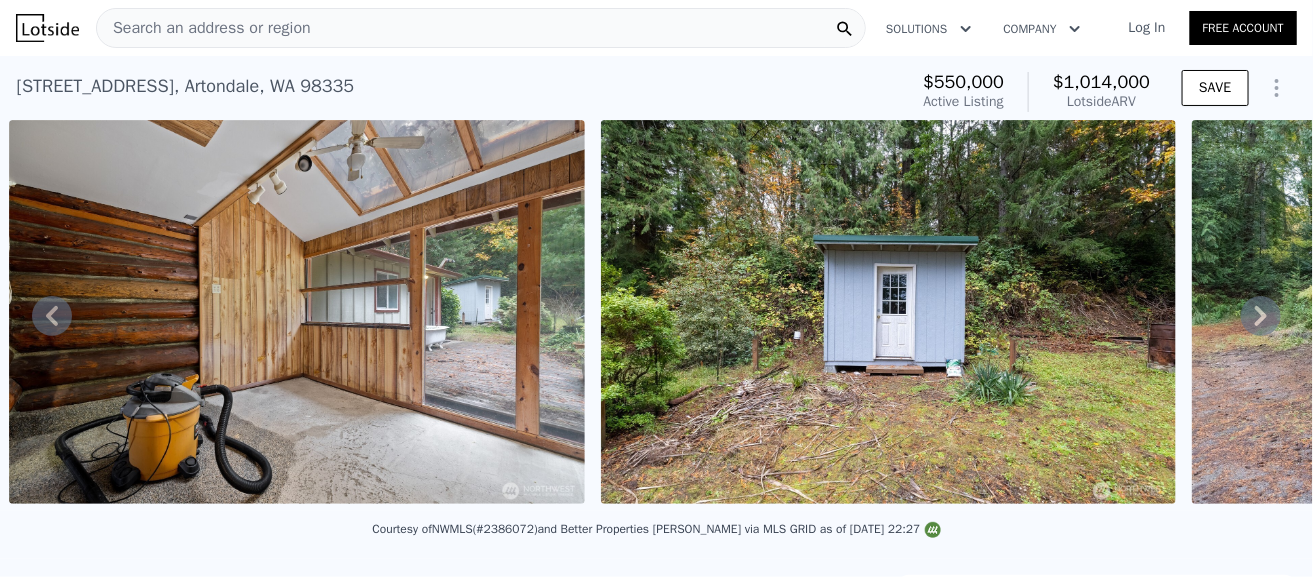 click 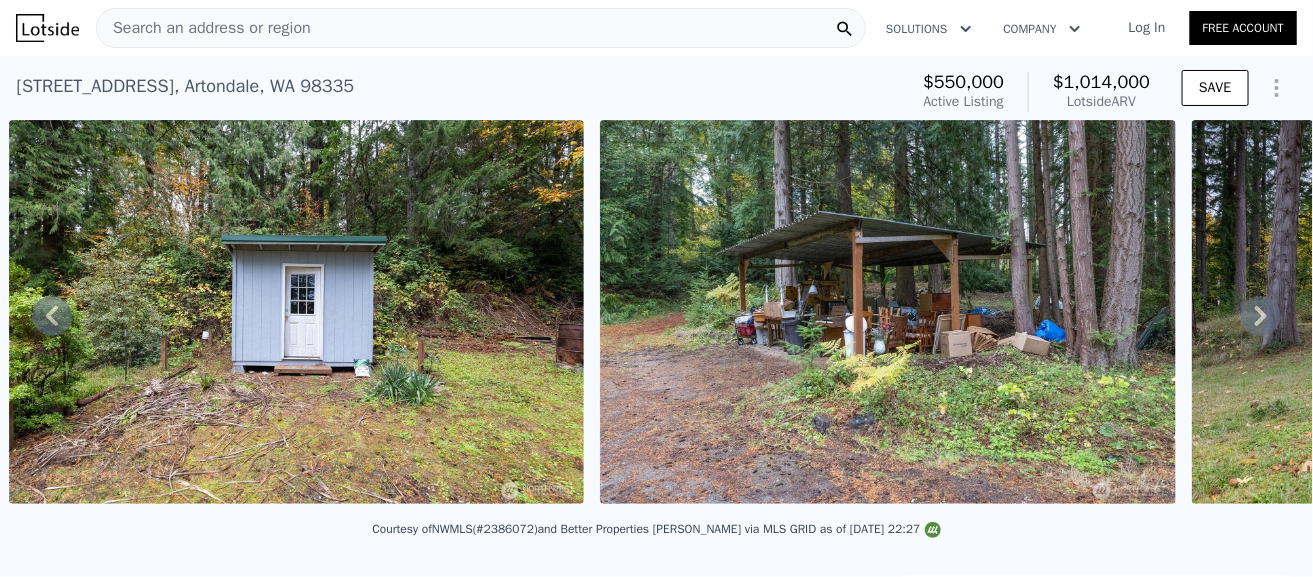 click 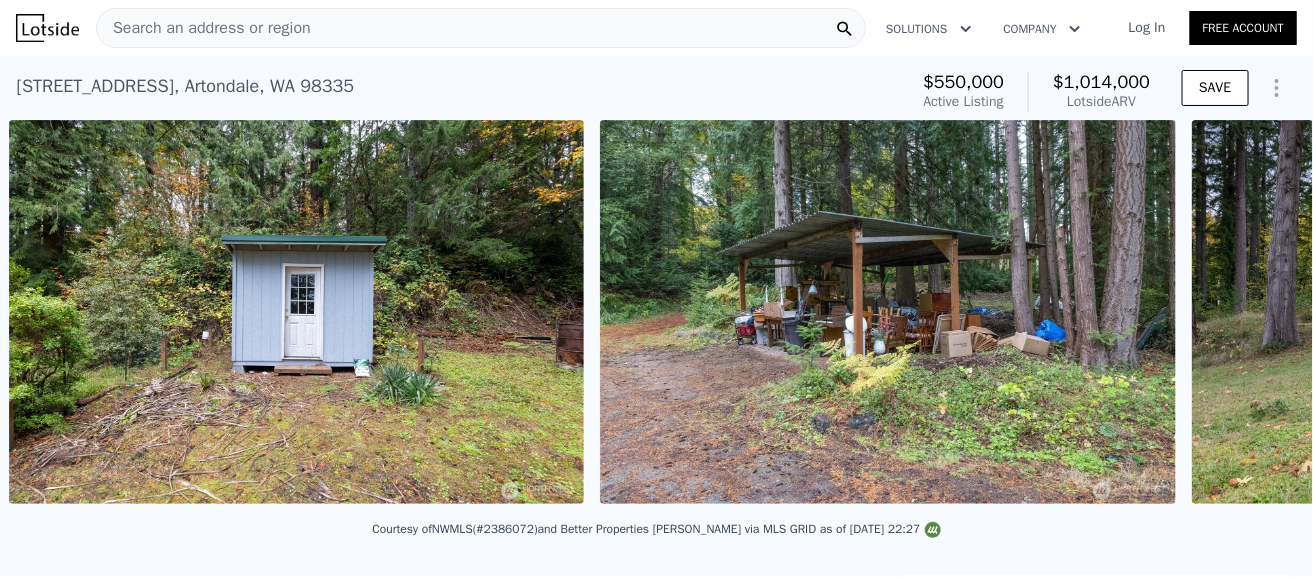 scroll, scrollTop: 0, scrollLeft: 10871, axis: horizontal 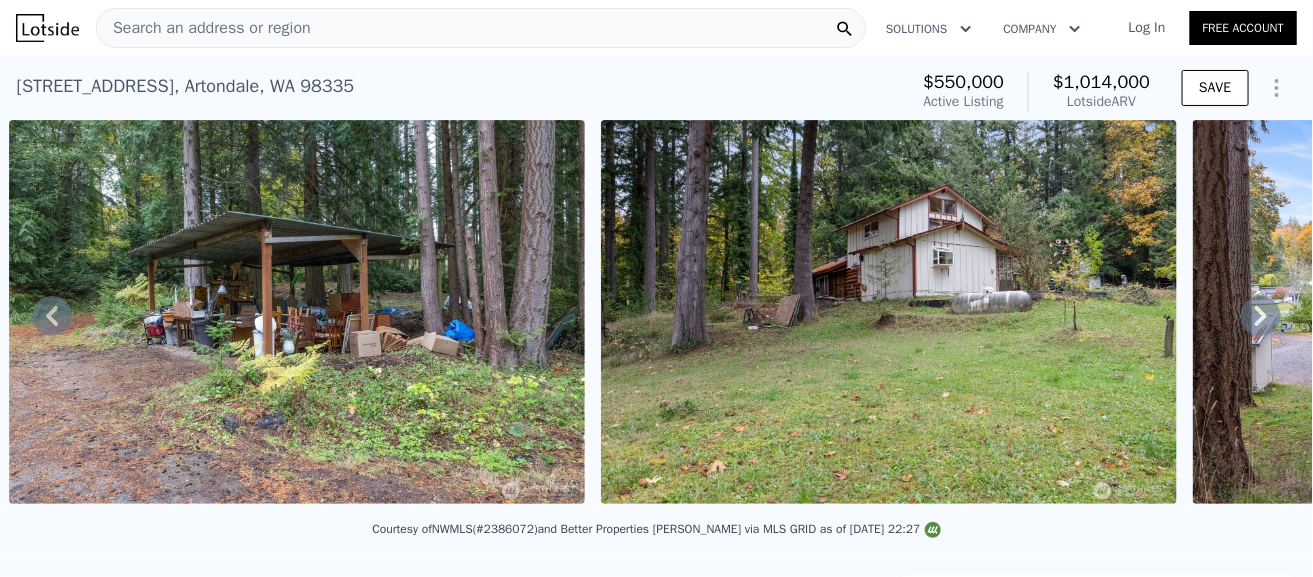 click 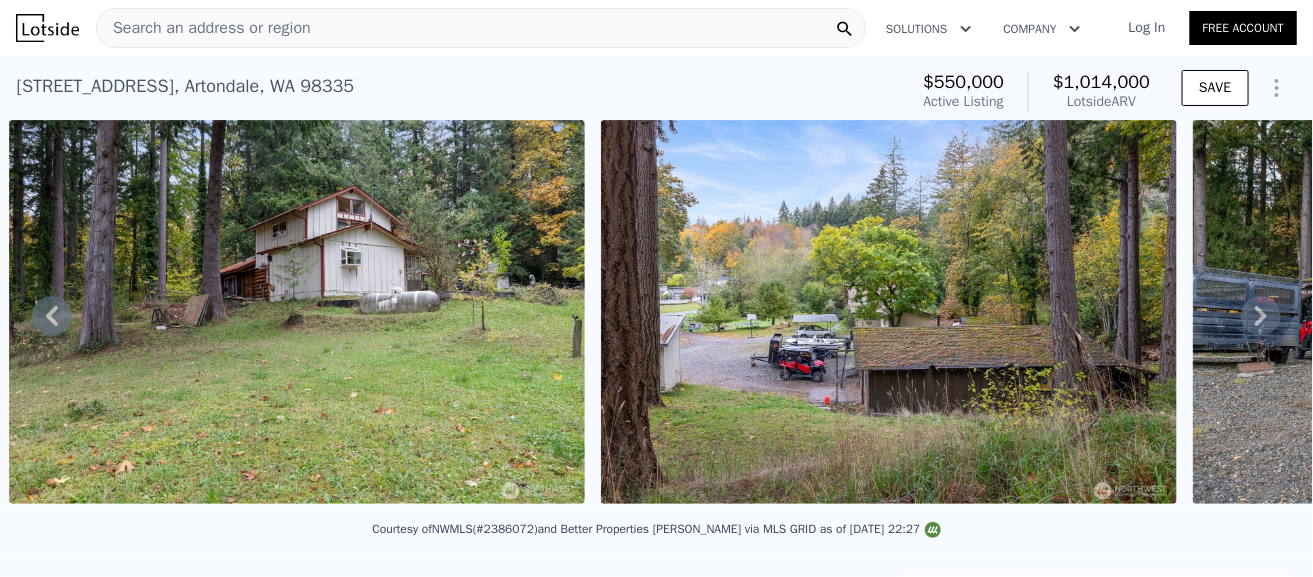 click 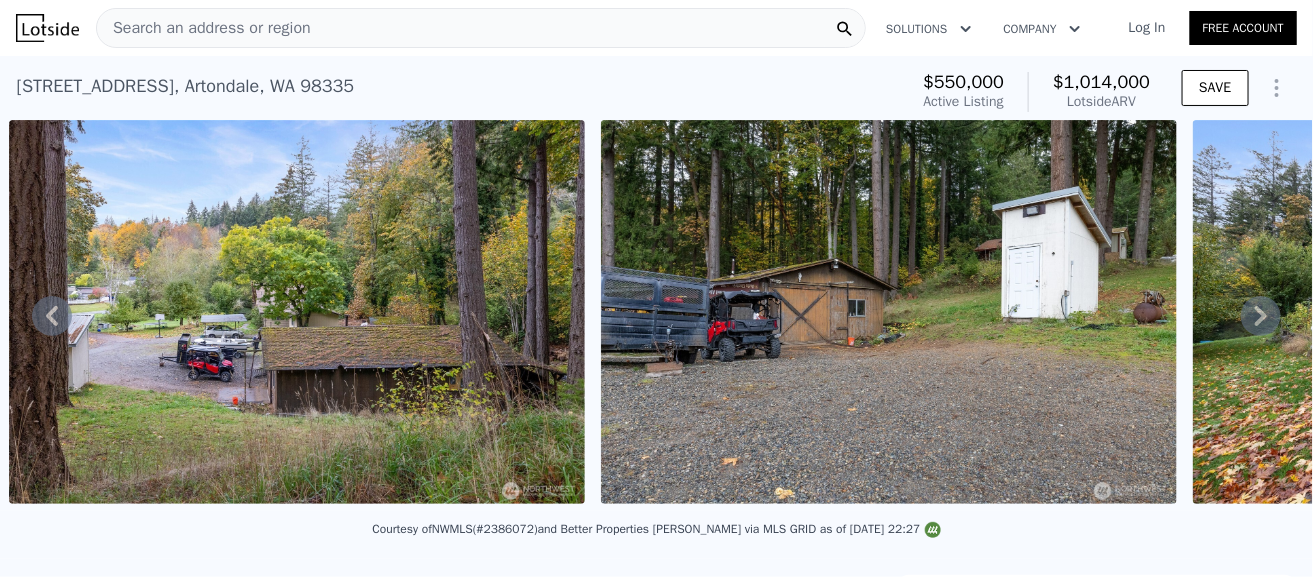 click 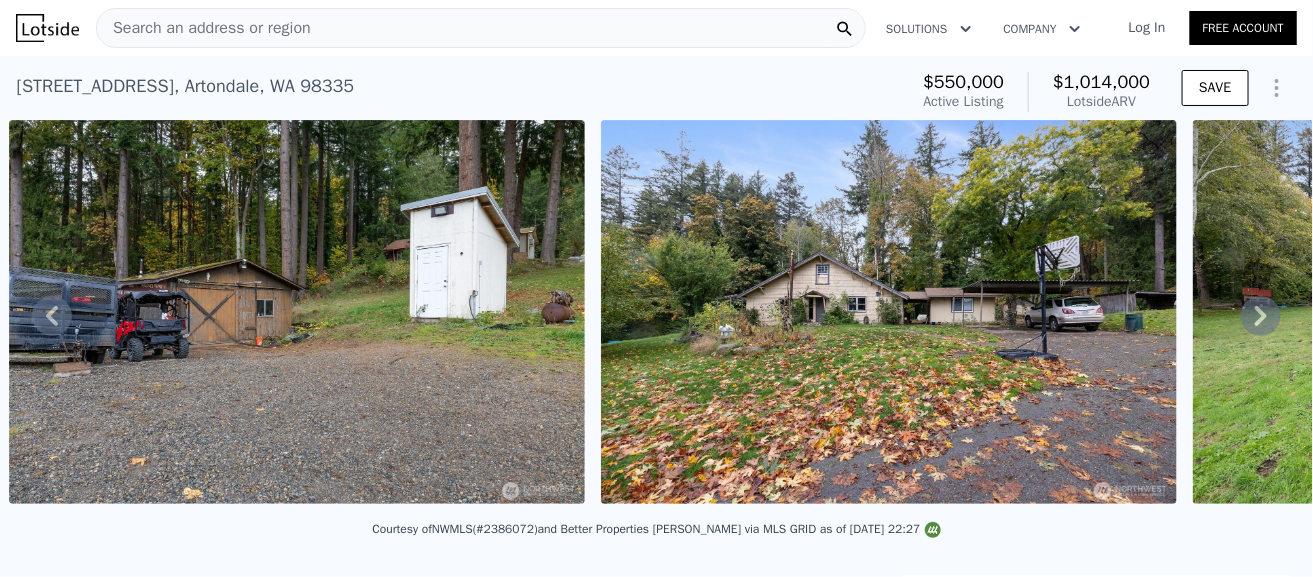 click 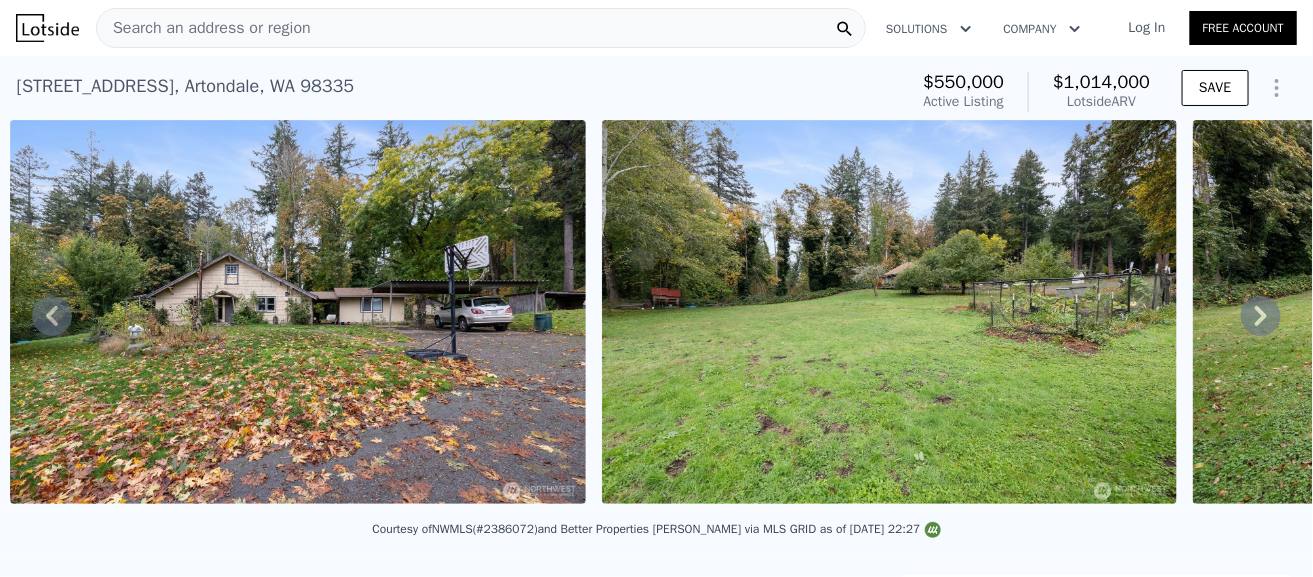 click 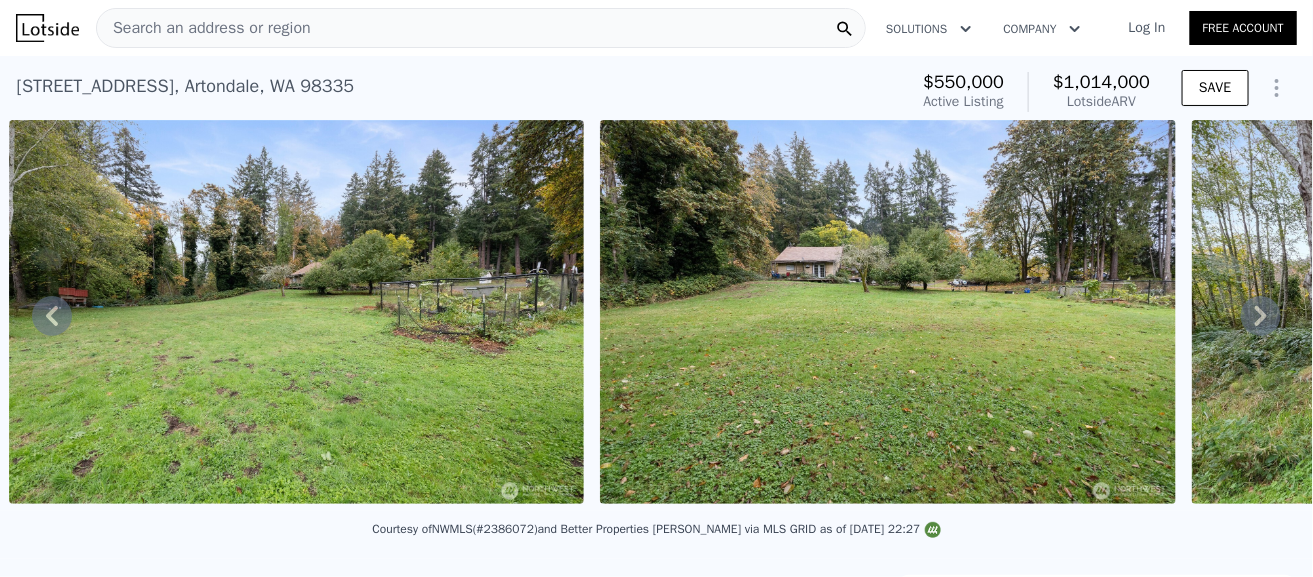click 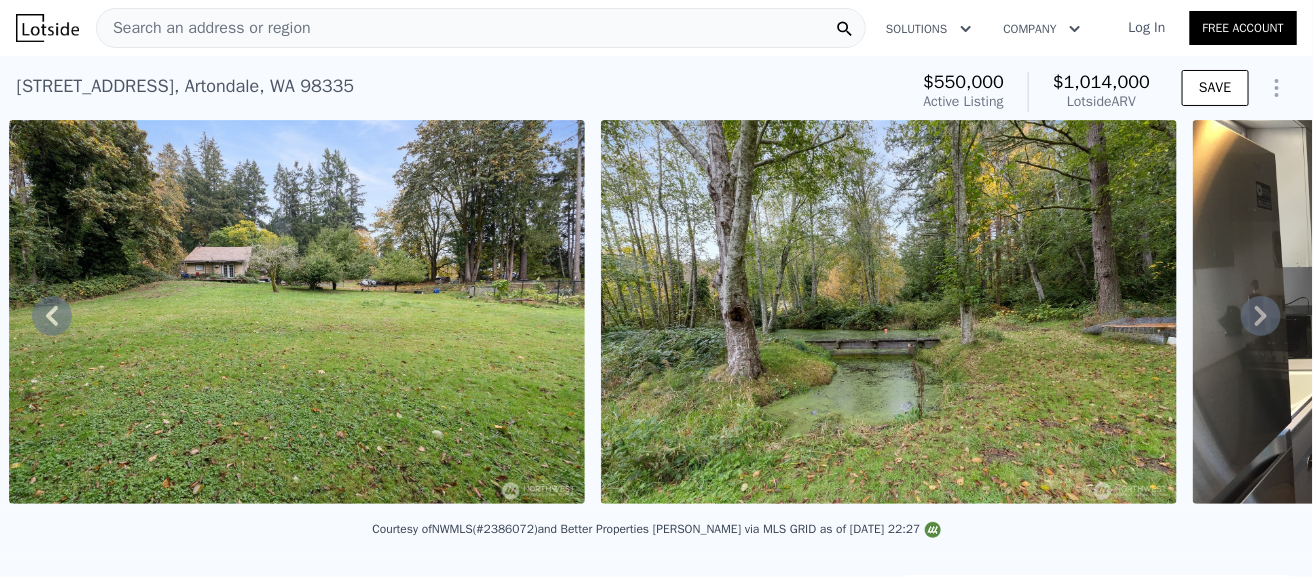 click 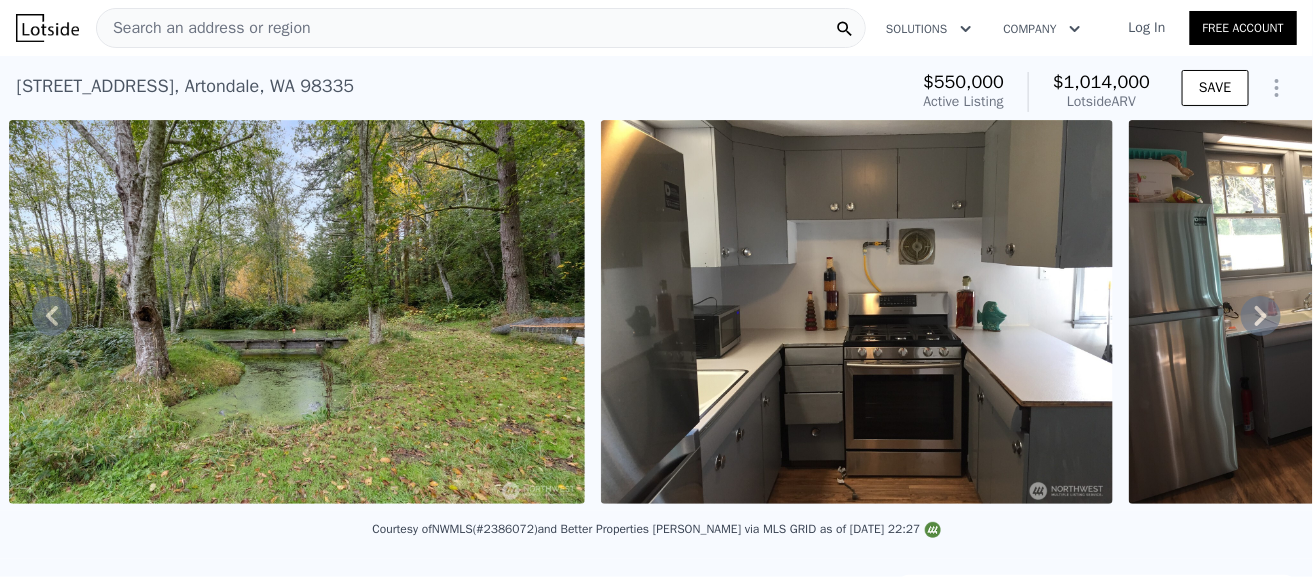 click 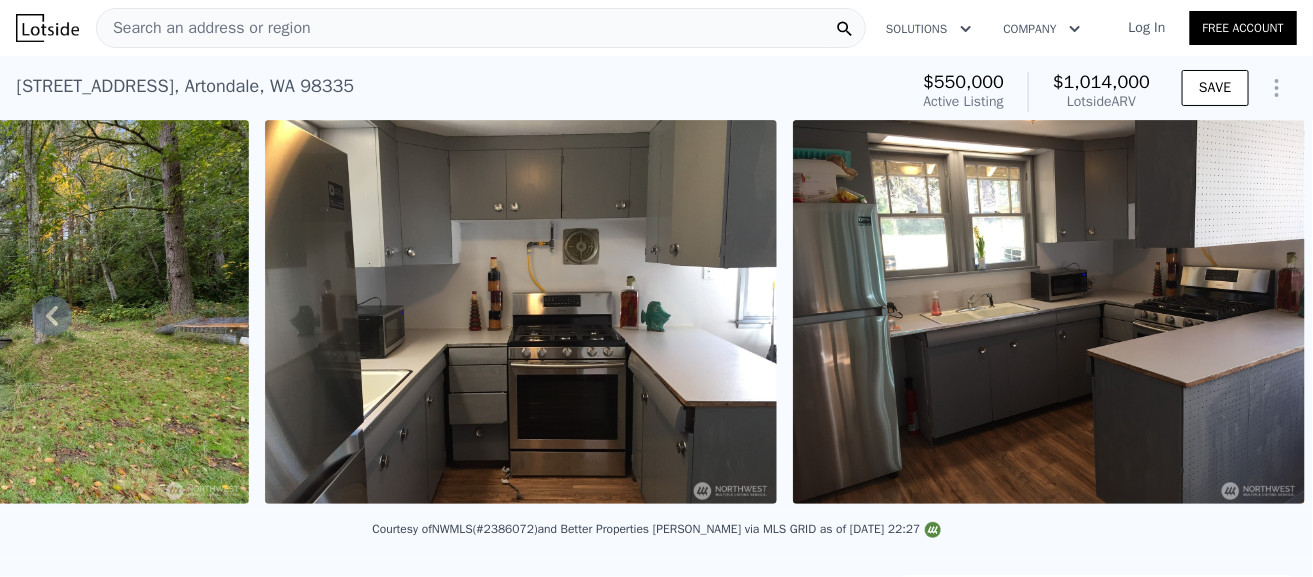 click at bounding box center (1049, 312) 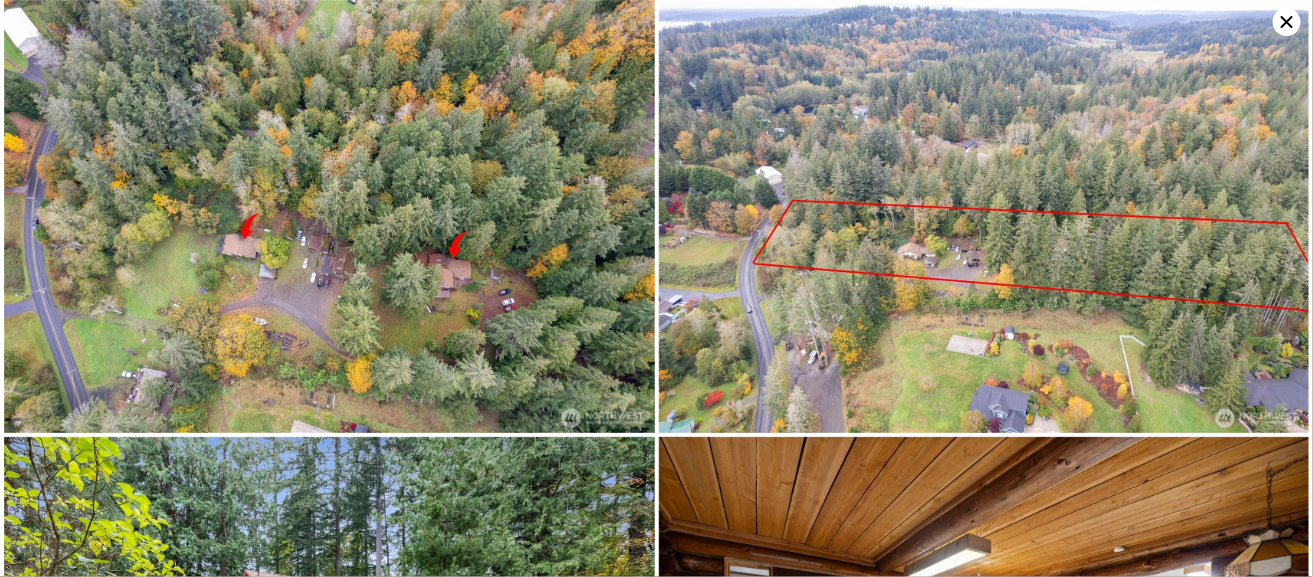 scroll, scrollTop: 5965, scrollLeft: 0, axis: vertical 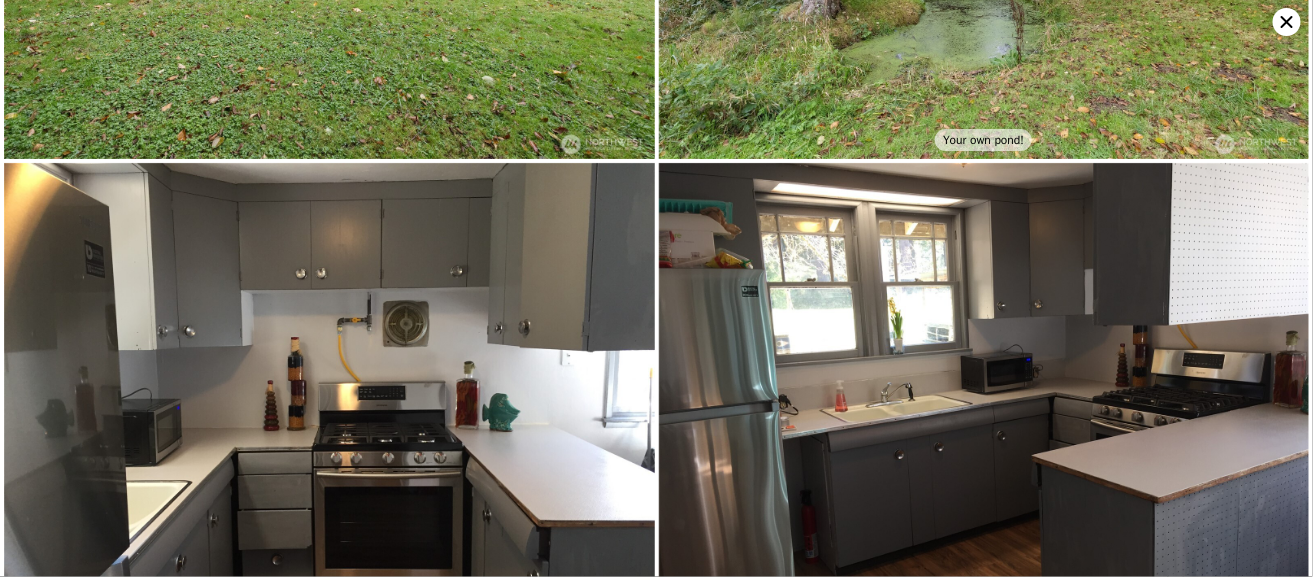 click 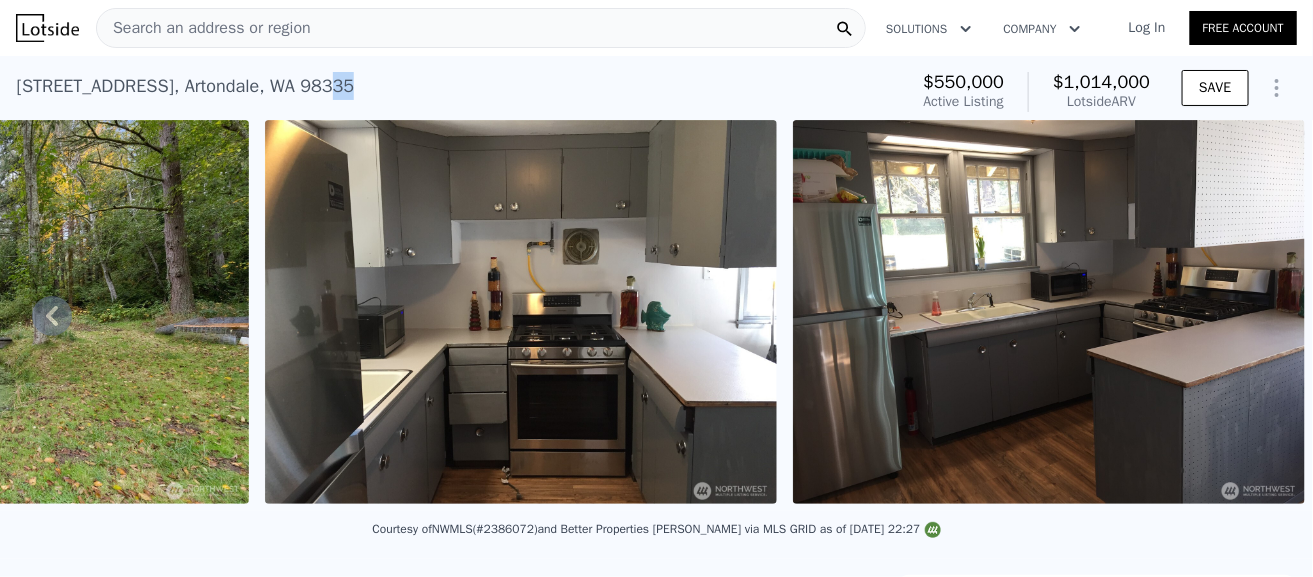 drag, startPoint x: 353, startPoint y: 81, endPoint x: 326, endPoint y: 62, distance: 33.01515 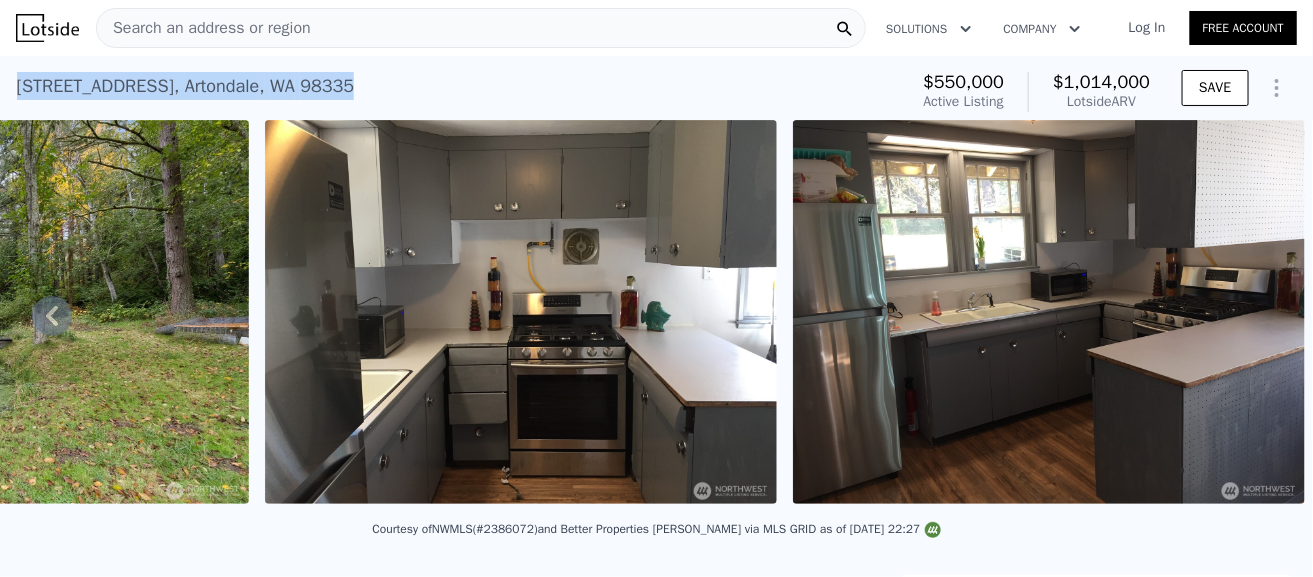drag, startPoint x: 354, startPoint y: 78, endPoint x: 12, endPoint y: 60, distance: 342.47336 